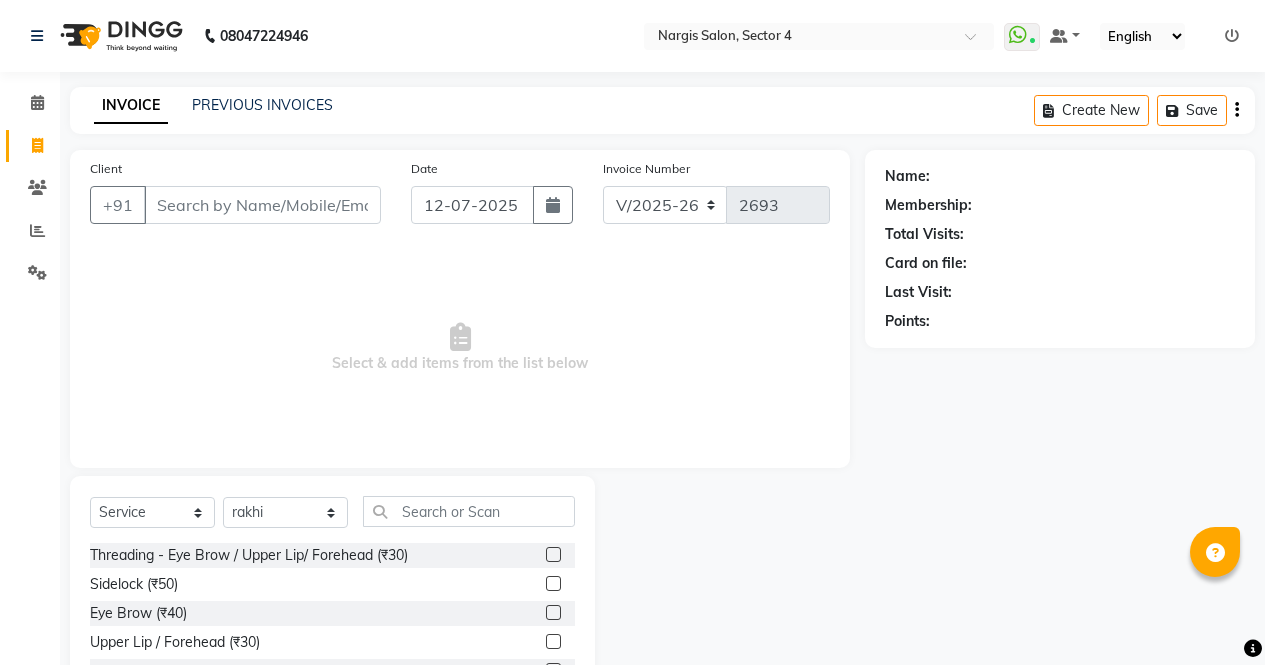 select on "4130" 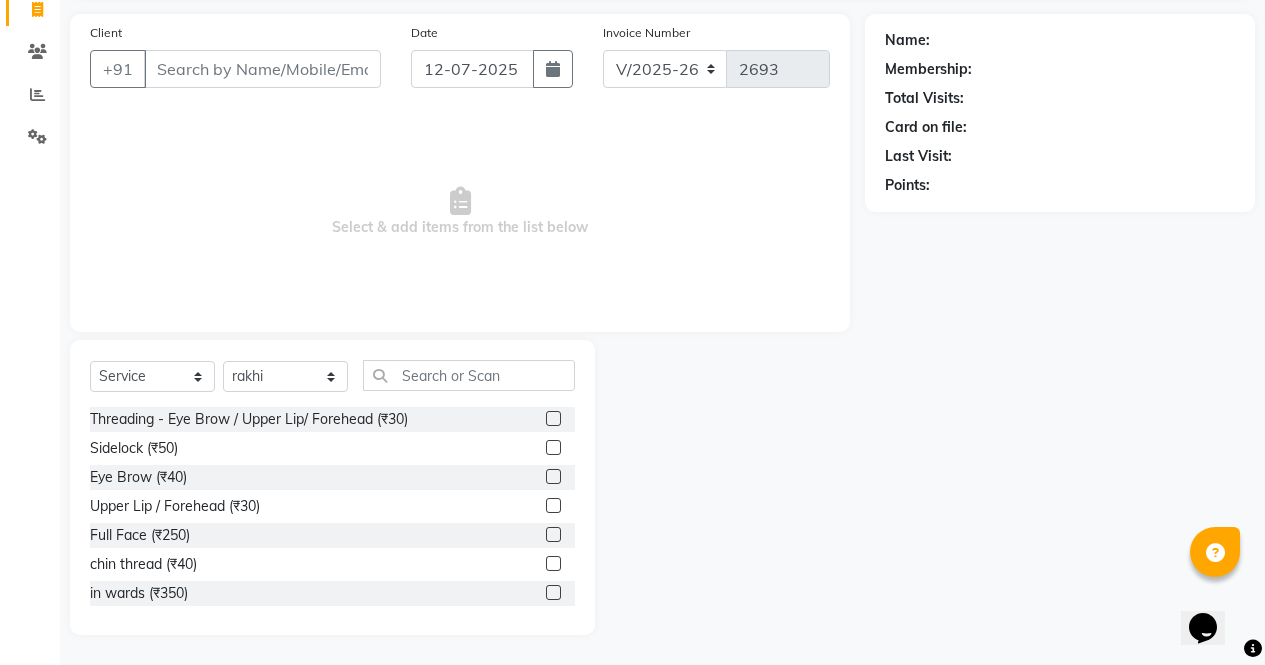 scroll, scrollTop: 0, scrollLeft: 0, axis: both 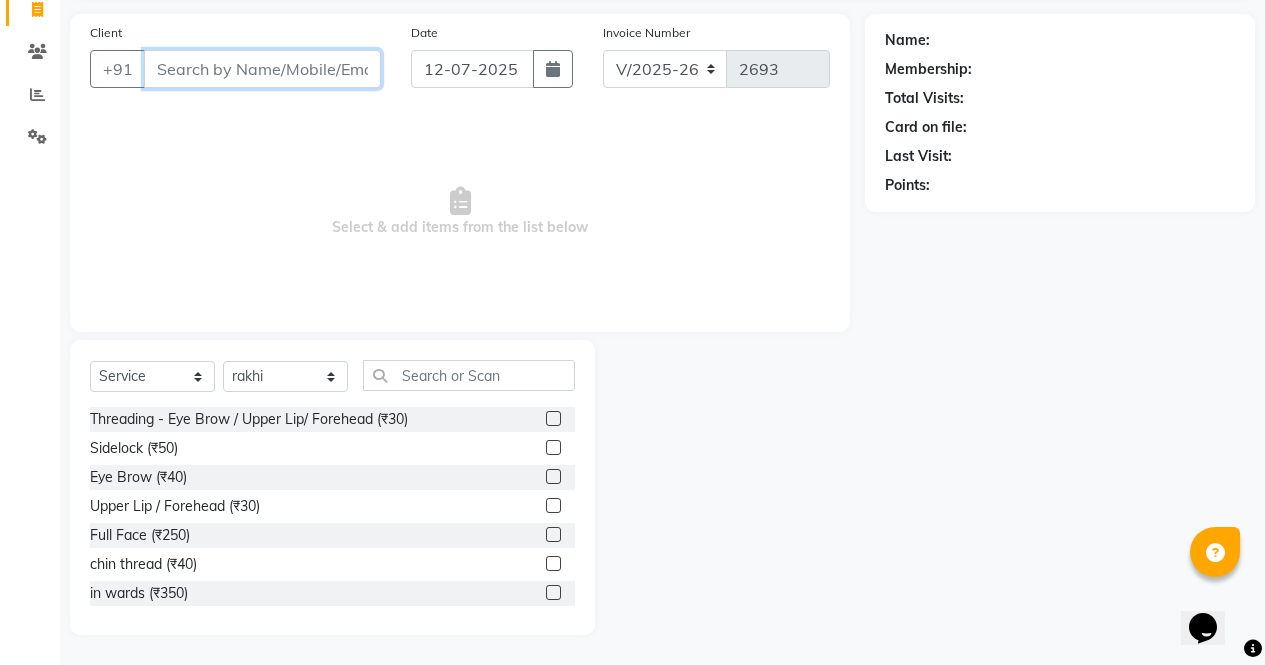 click on "Client" at bounding box center (262, 69) 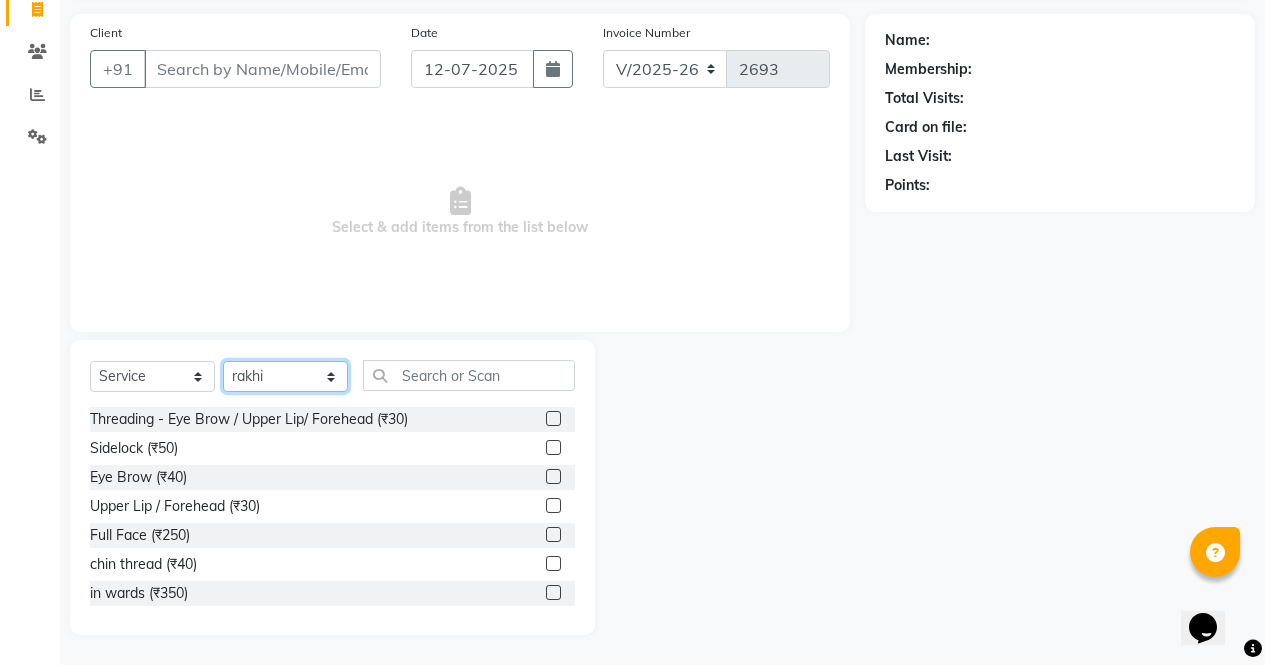 click on "Select Stylist ajeet anu ashu Front Desk muskaan pratibha rakhi rohit soni sunil" 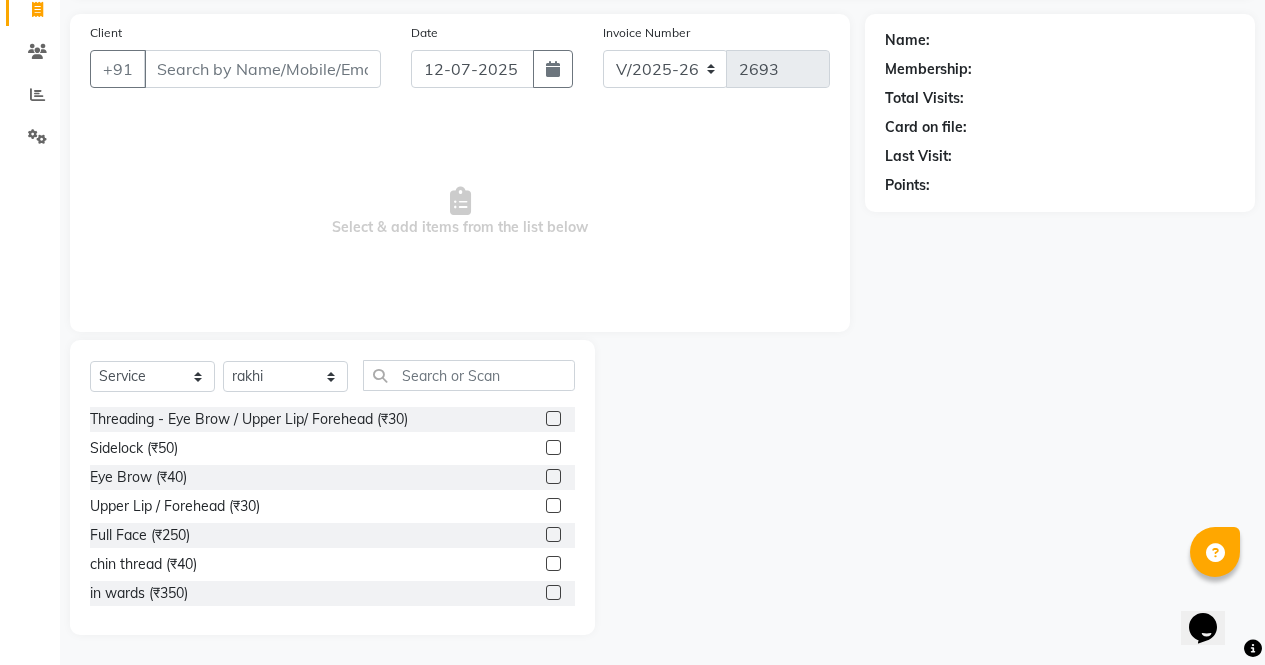 click 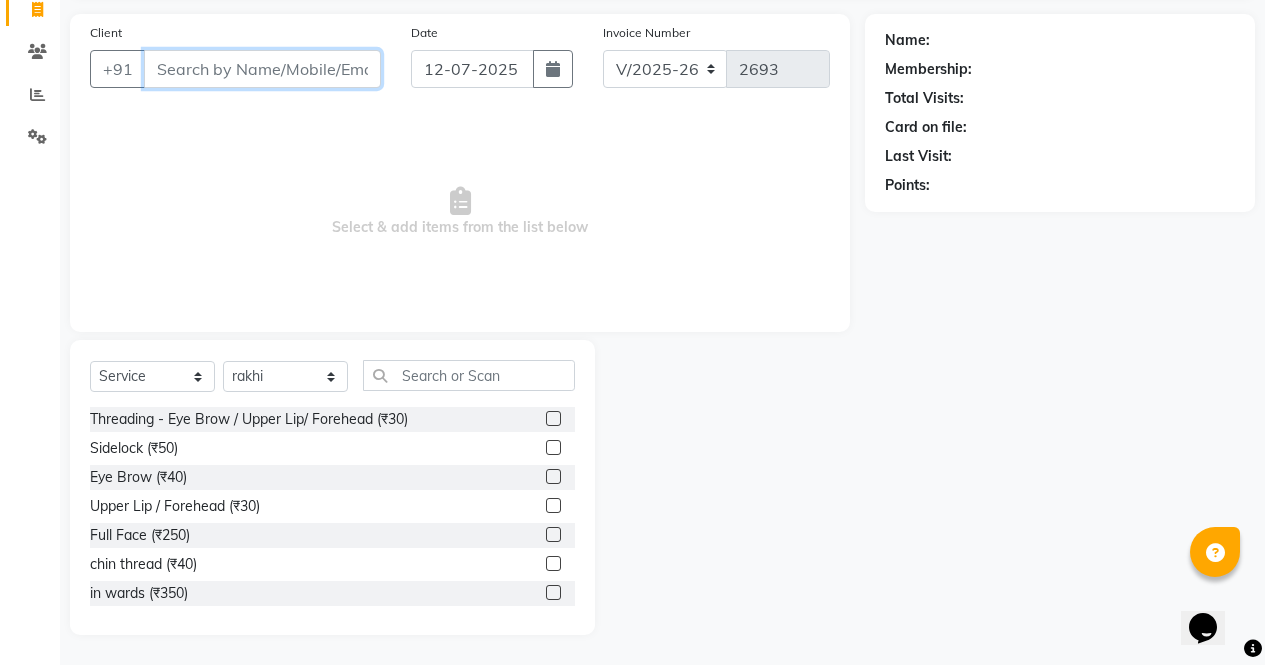 click on "Client" at bounding box center (262, 69) 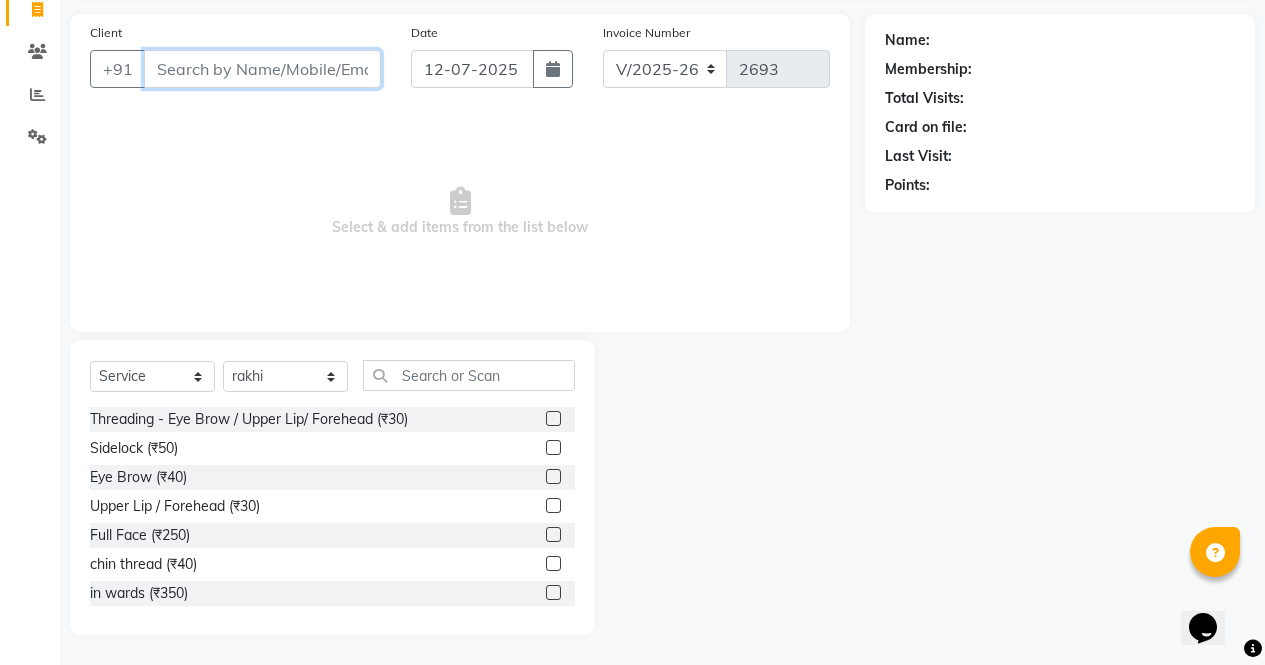 click on "Client" at bounding box center [262, 69] 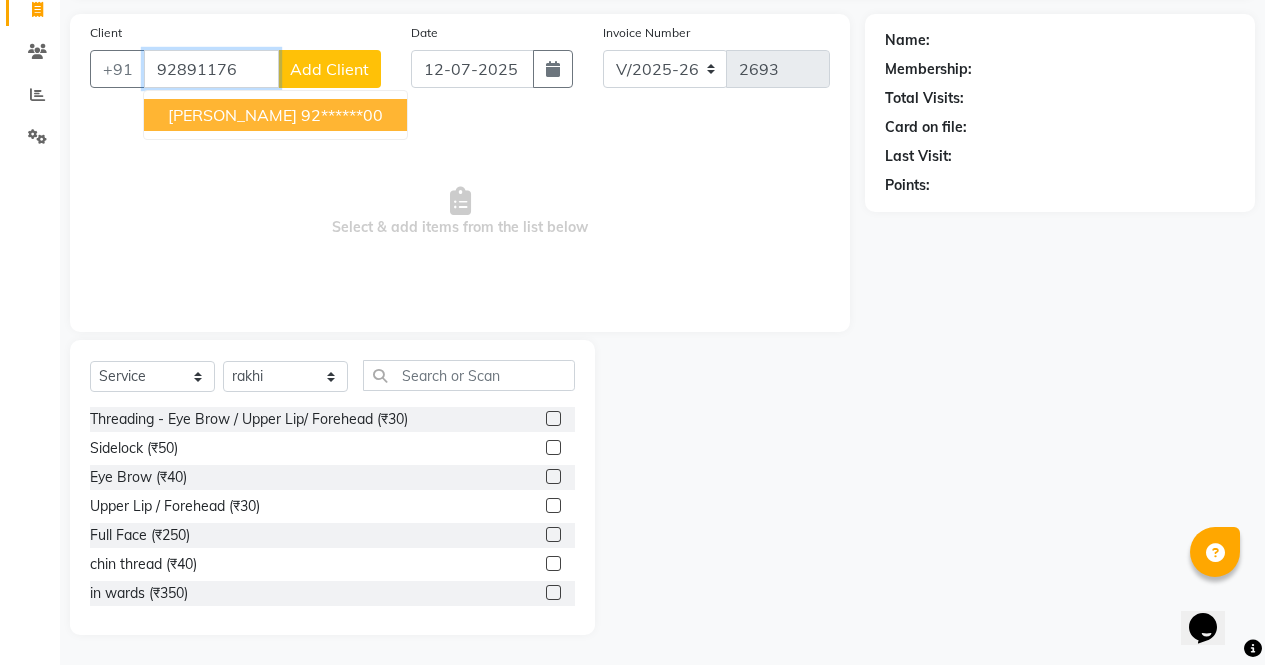 click on "92******00" at bounding box center [342, 115] 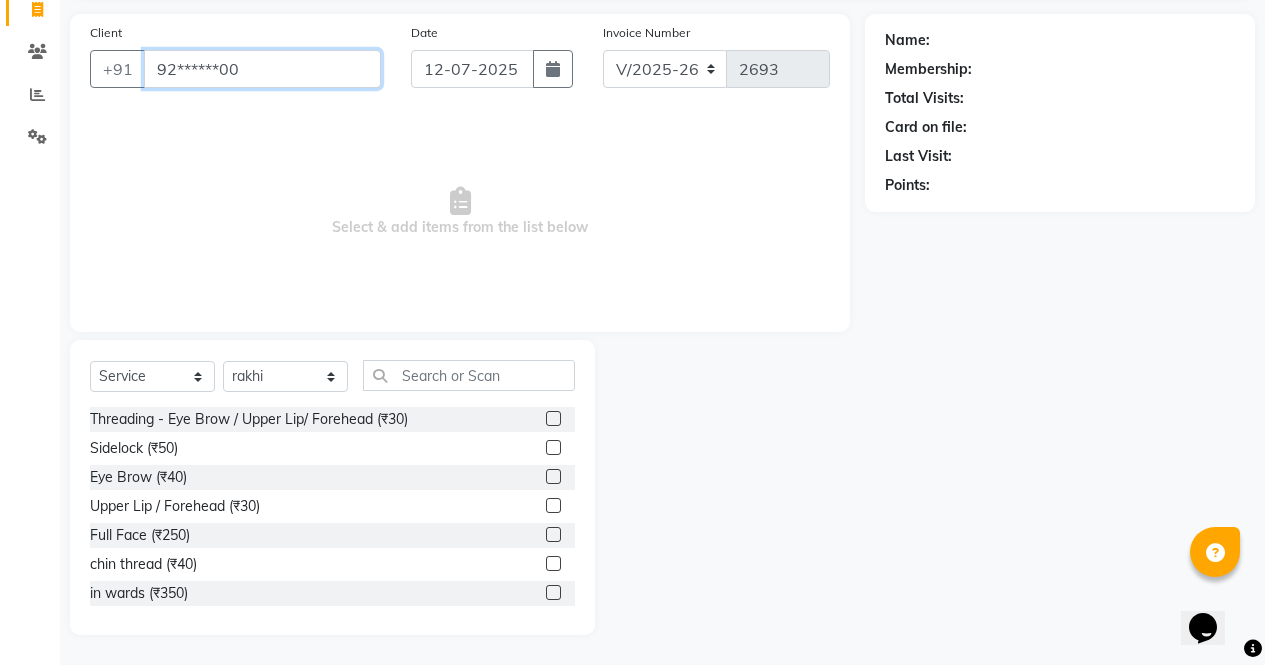 type on "92******00" 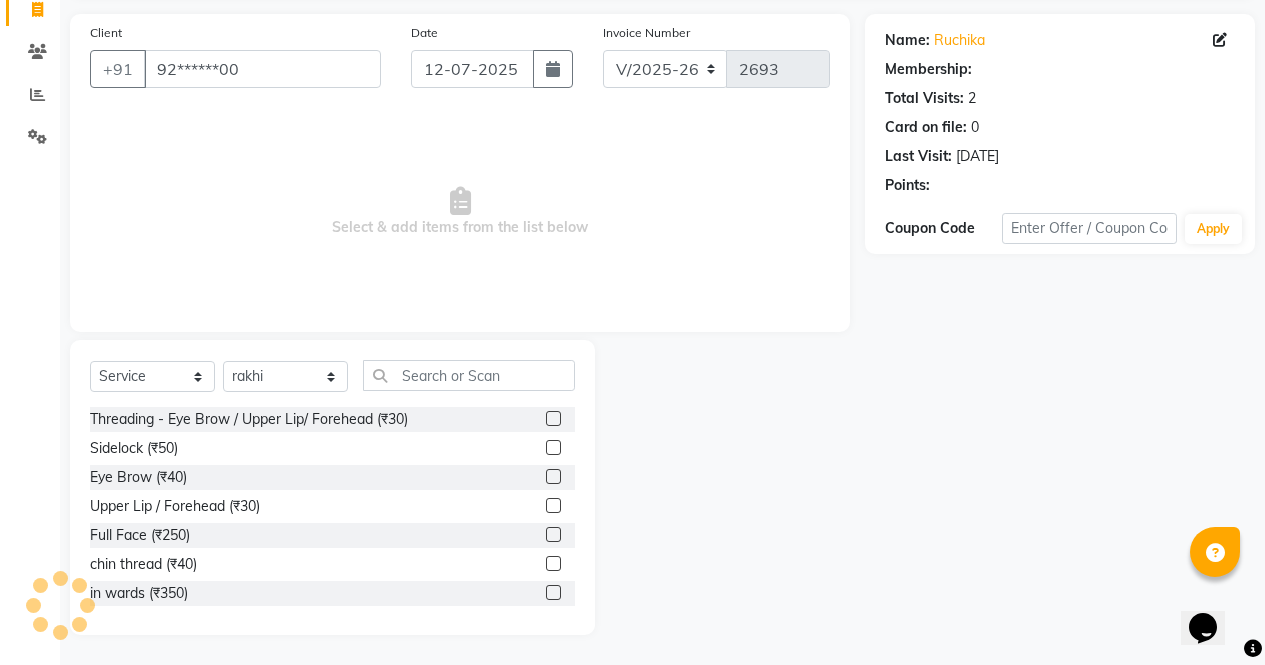 select on "1: Object" 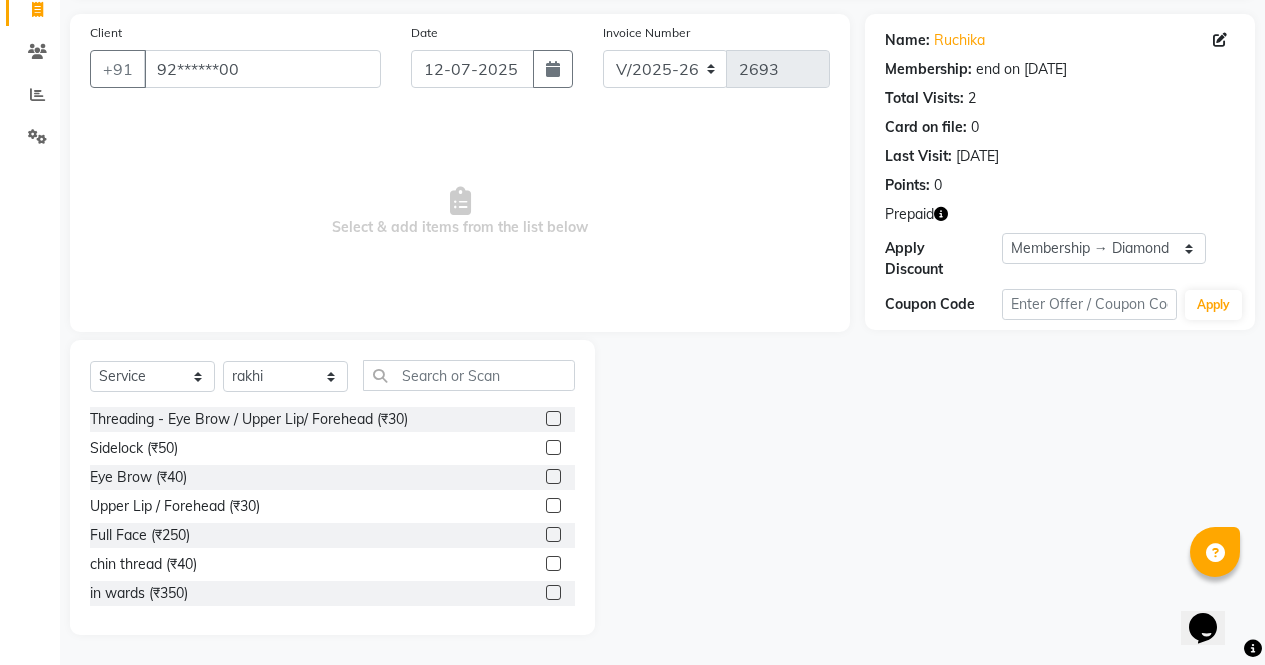 click 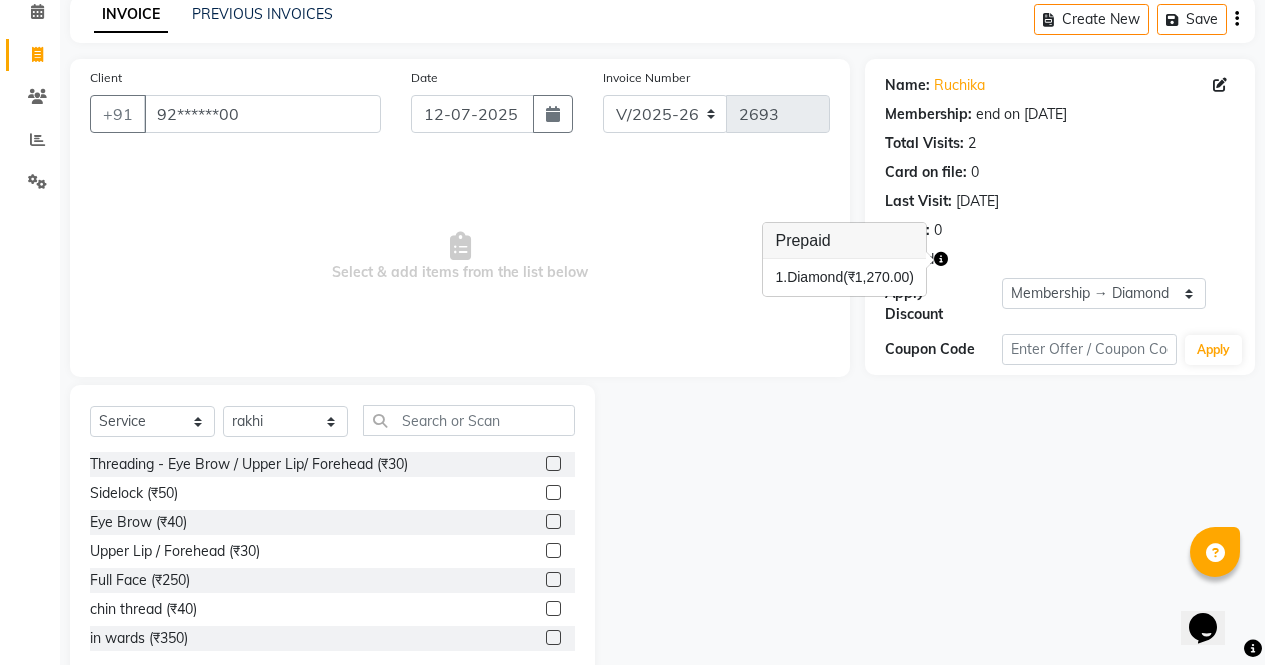 scroll, scrollTop: 80, scrollLeft: 0, axis: vertical 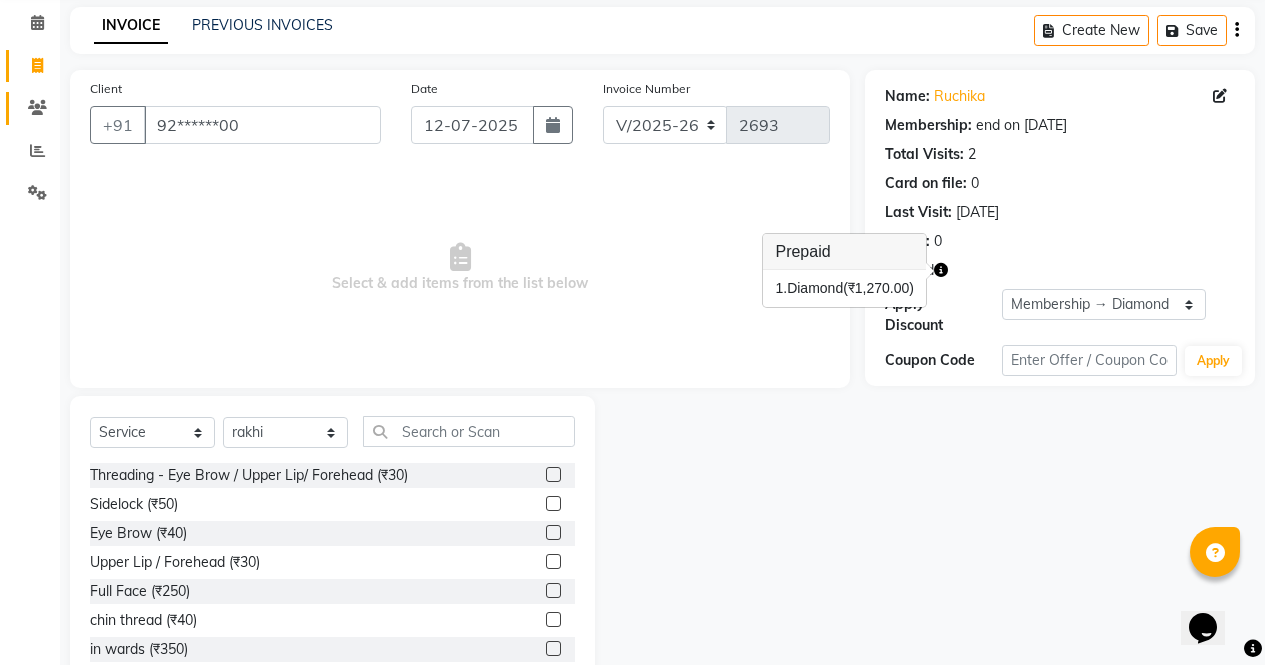 click 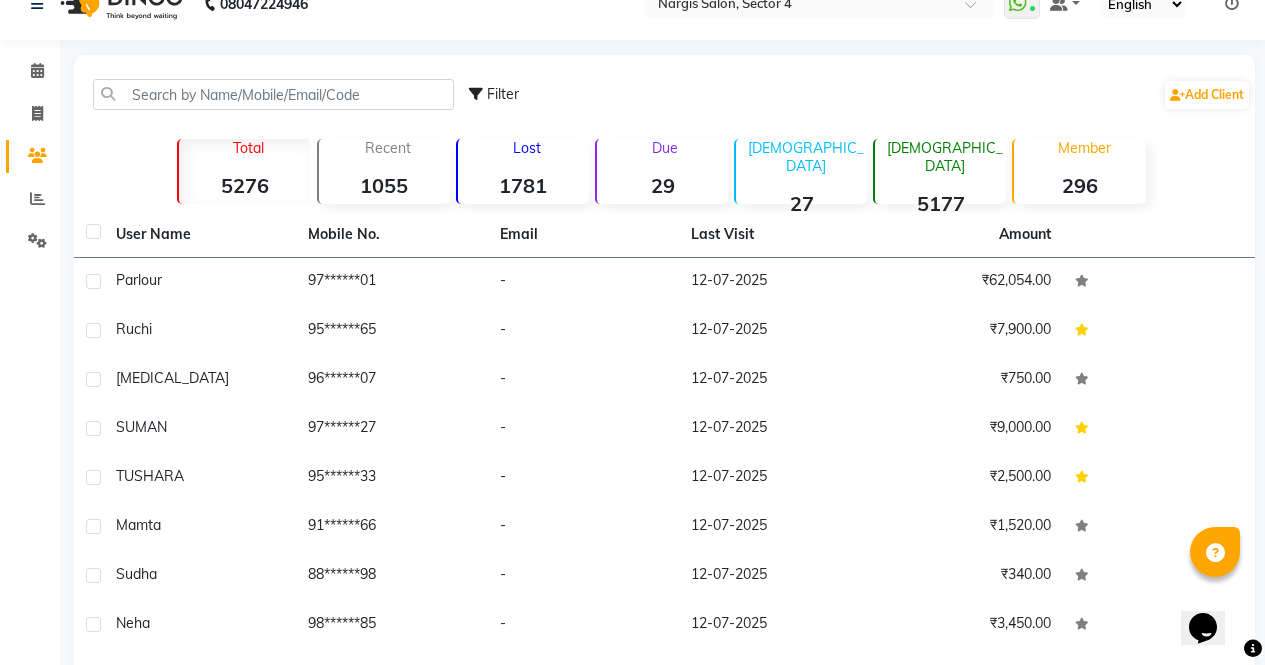 scroll, scrollTop: 0, scrollLeft: 0, axis: both 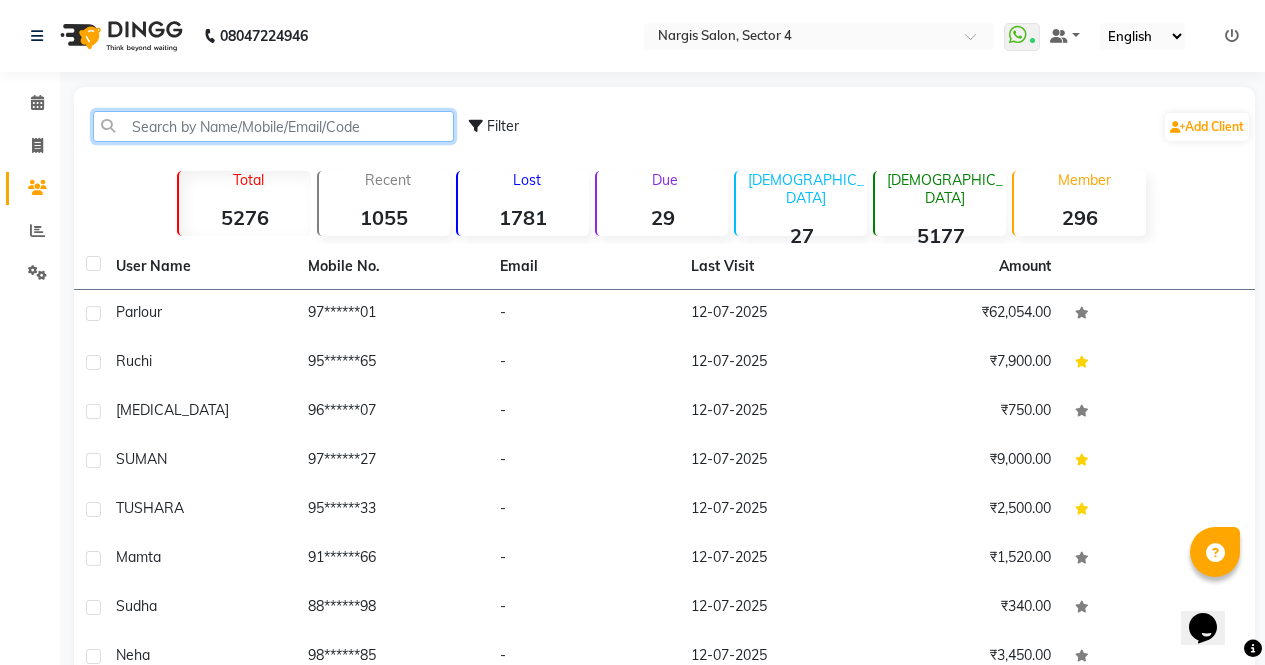 click 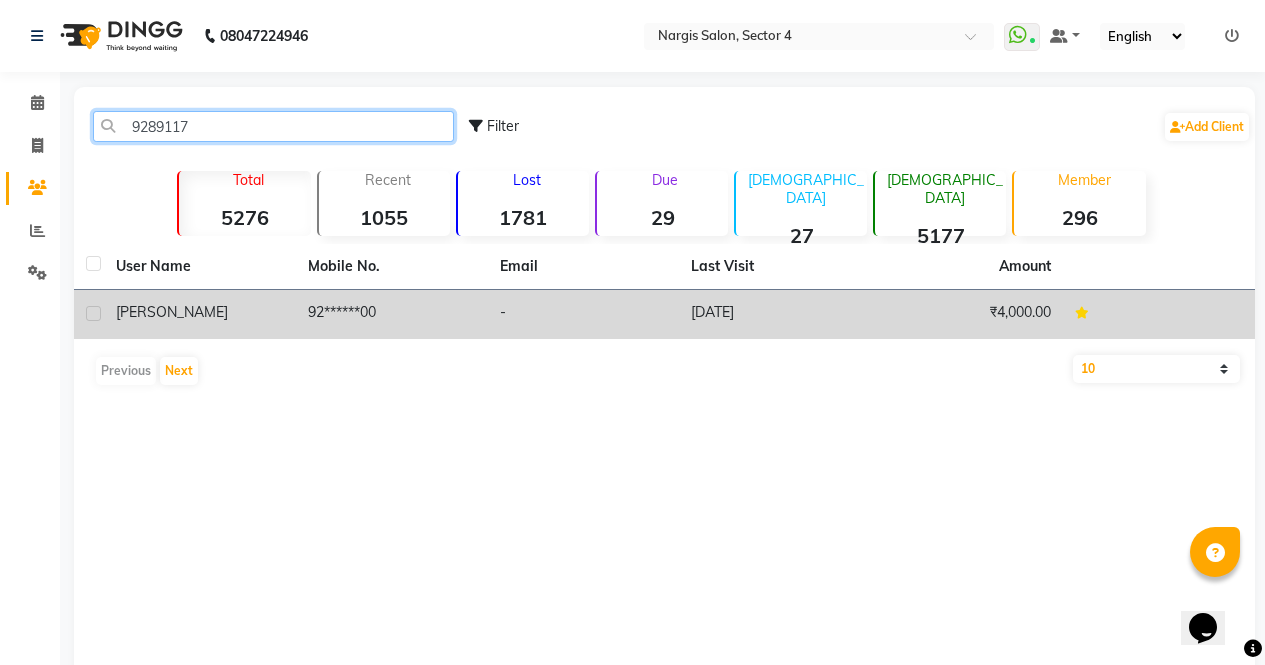 type on "9289117" 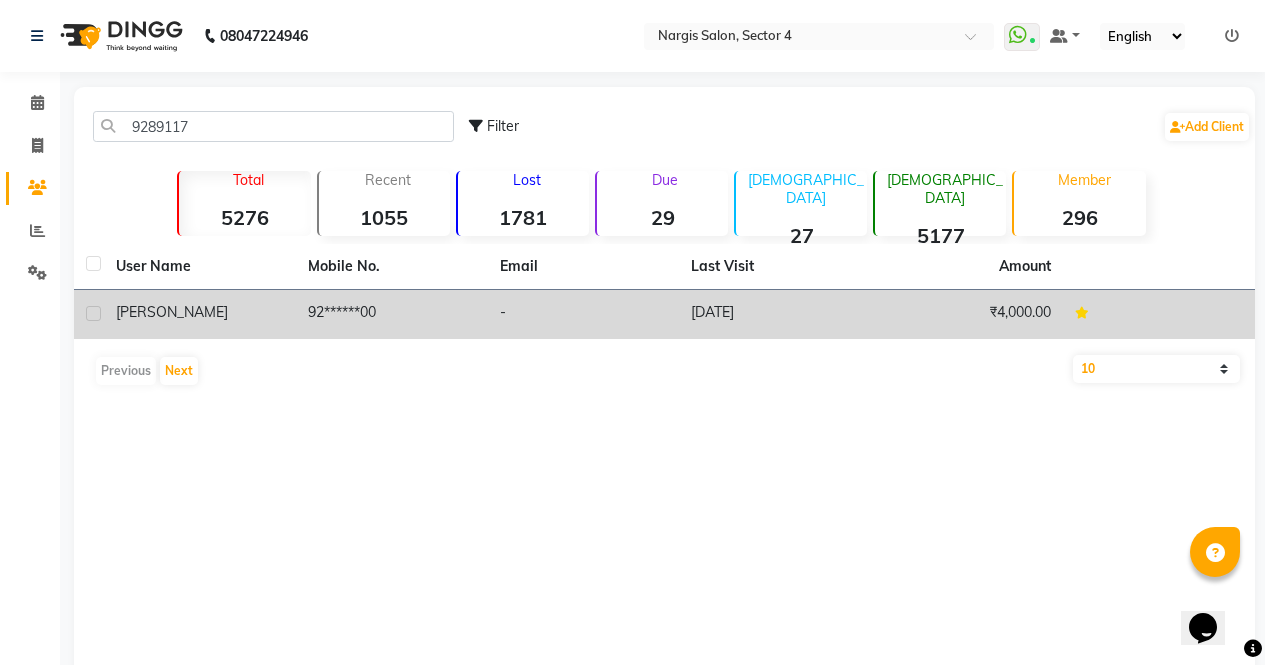 click on "92******00" 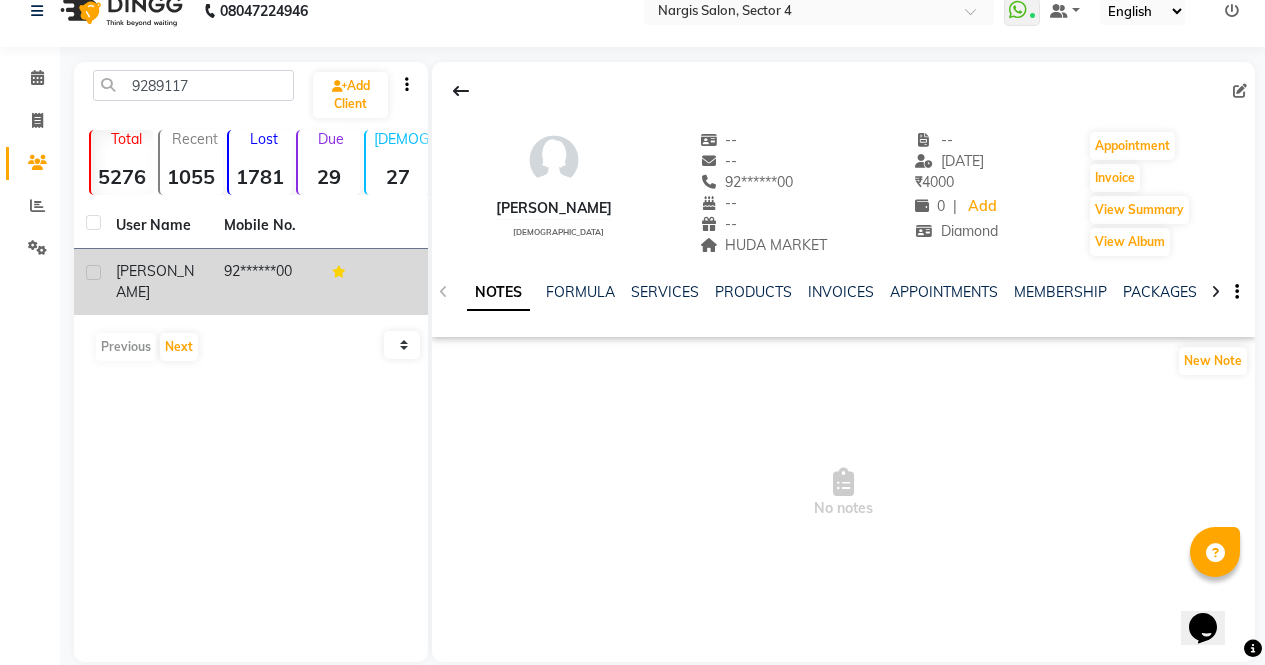 scroll, scrollTop: 52, scrollLeft: 0, axis: vertical 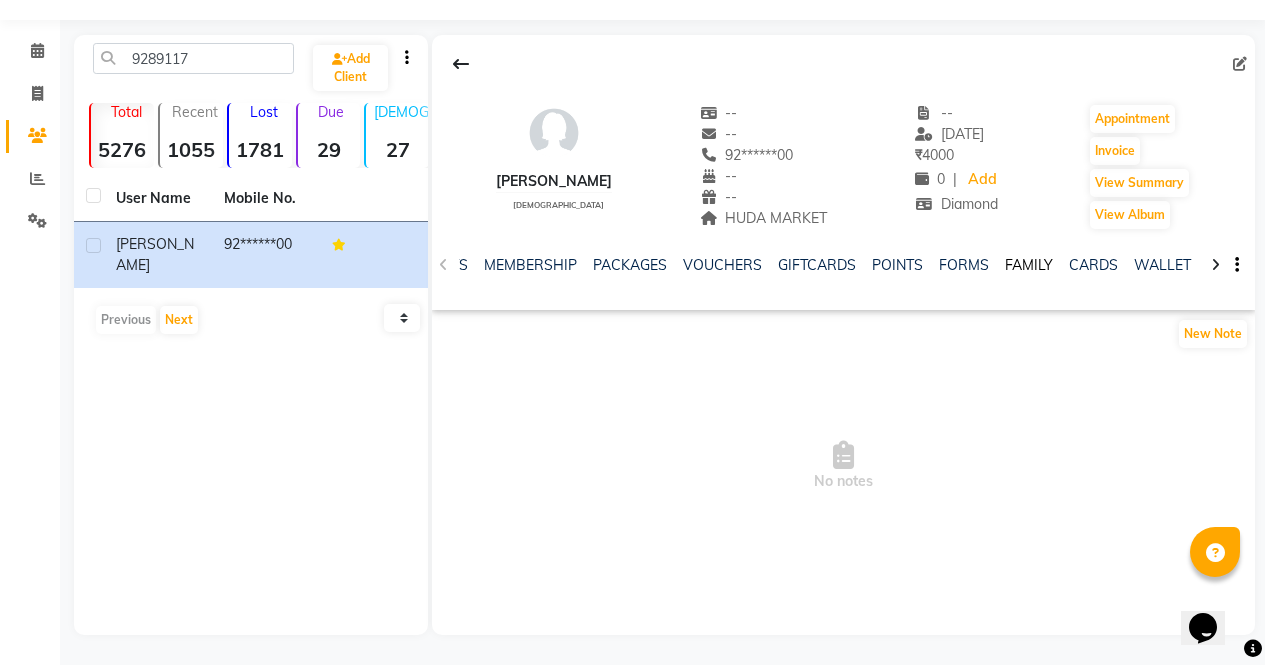 click on "FAMILY" 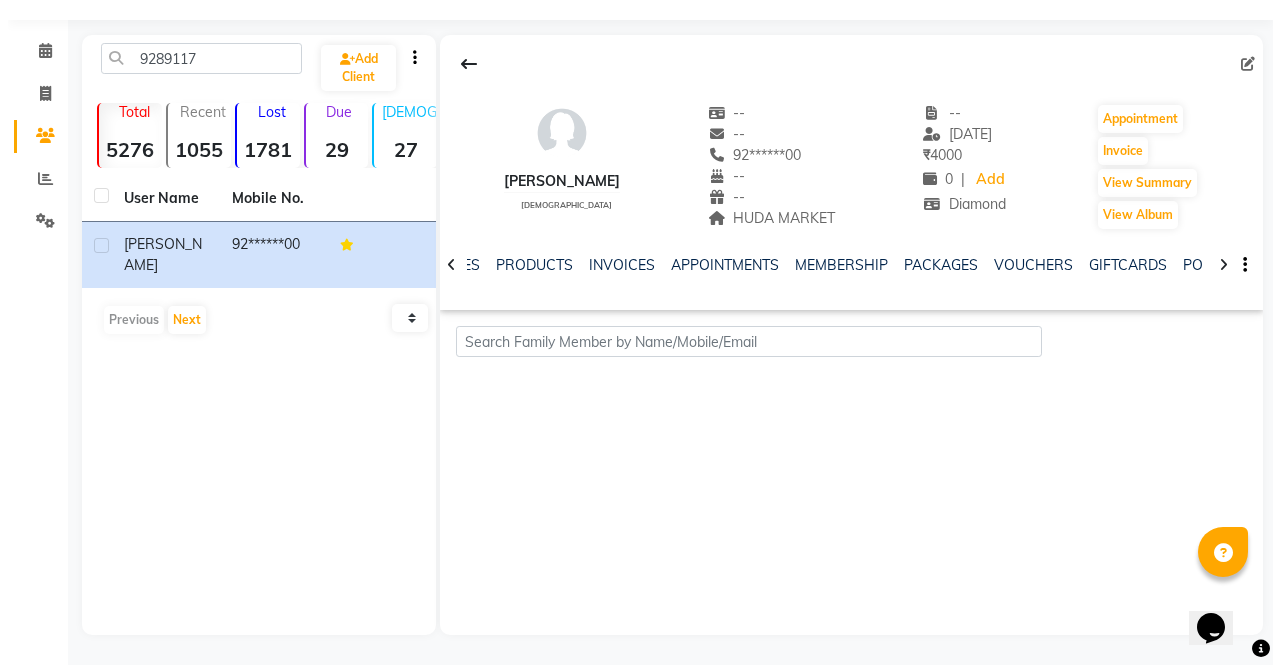 scroll, scrollTop: 0, scrollLeft: 0, axis: both 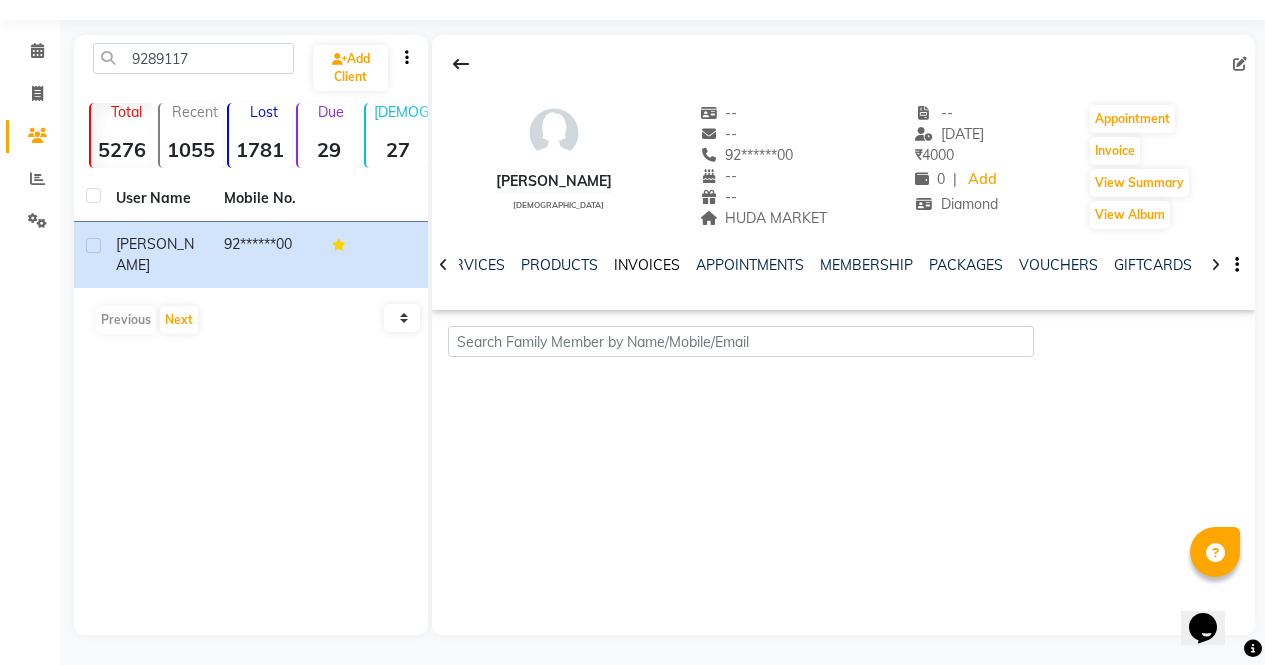 click on "INVOICES" 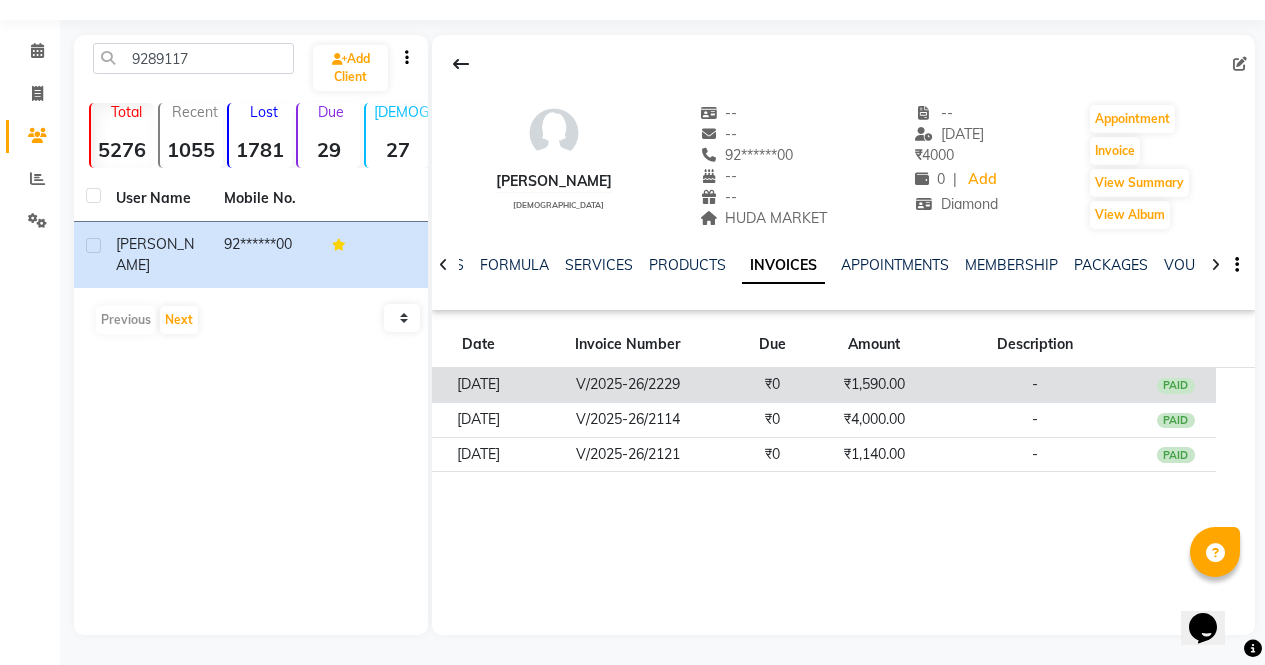 click on "-" 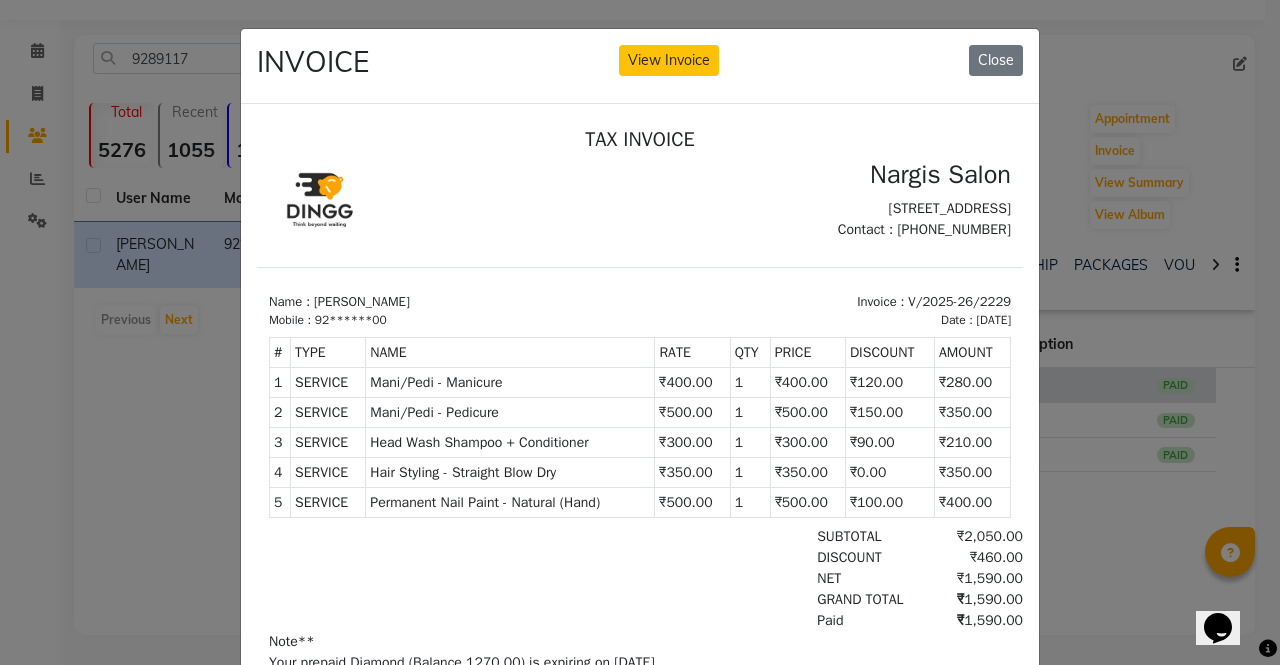 scroll, scrollTop: 16, scrollLeft: 0, axis: vertical 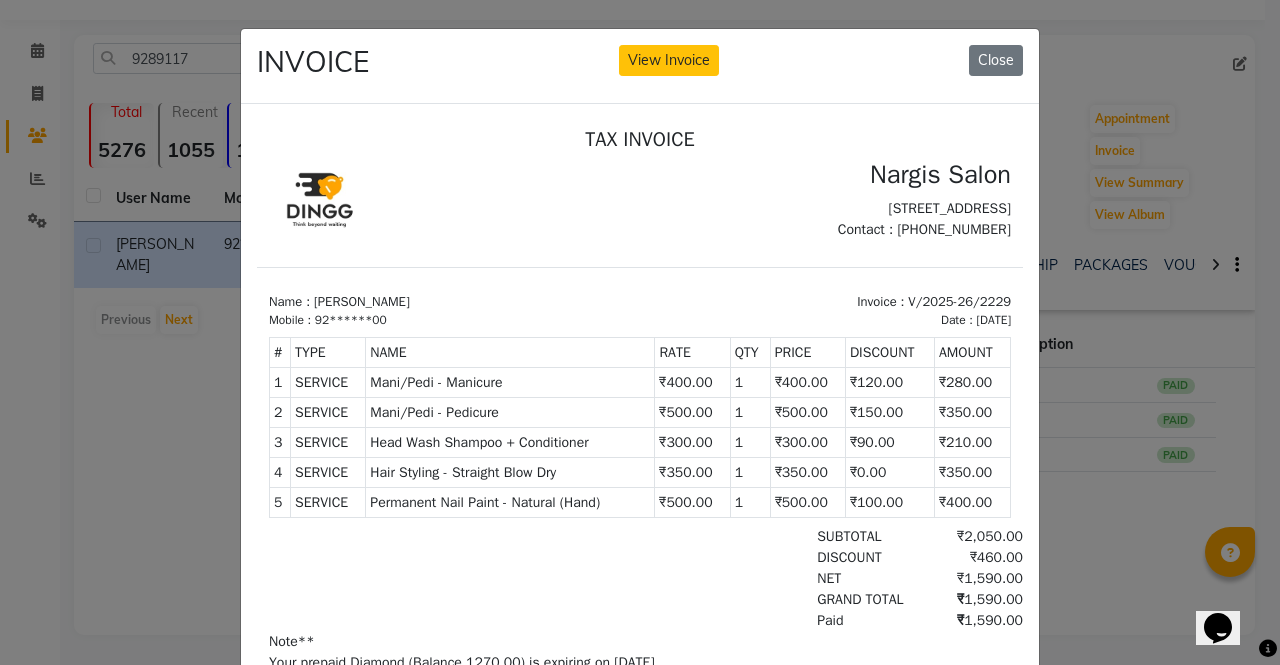 click on "INVOICE" 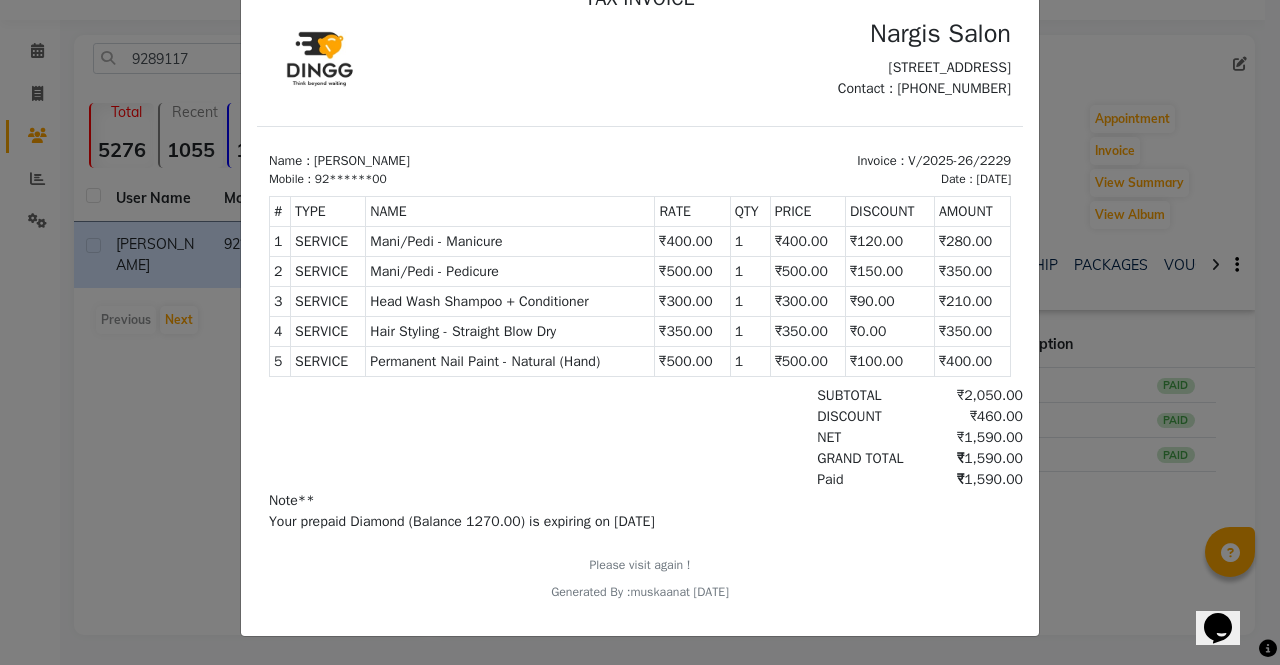 scroll, scrollTop: 0, scrollLeft: 0, axis: both 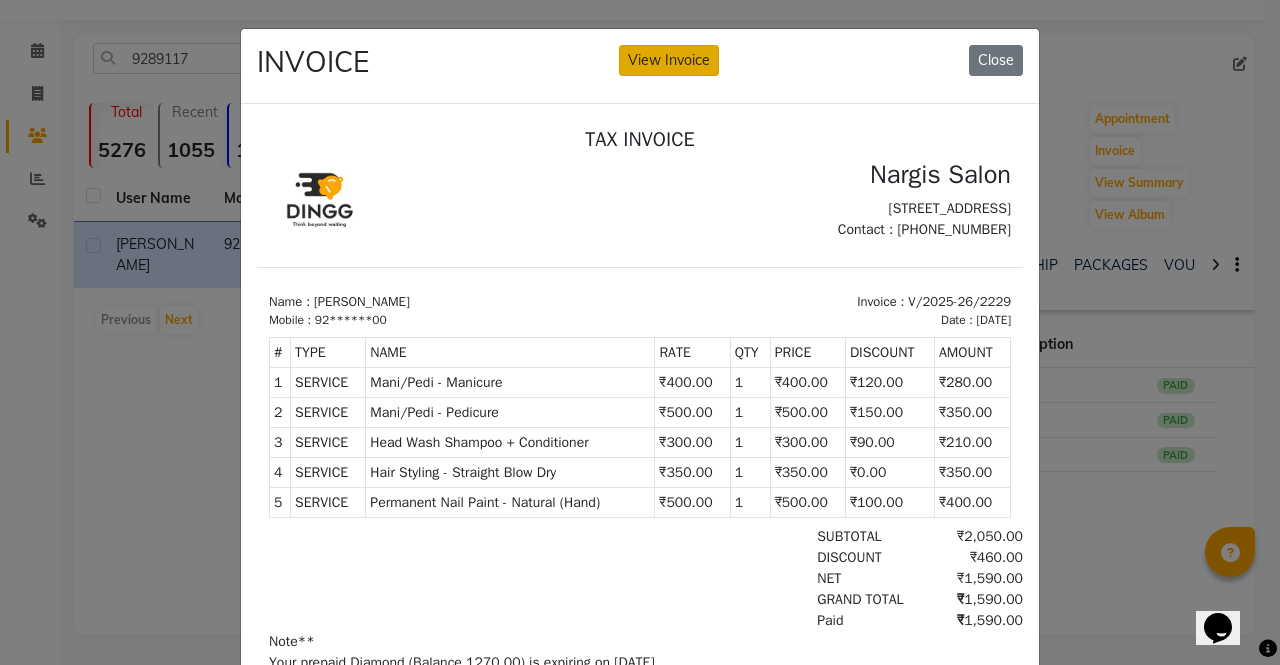 click on "View Invoice" 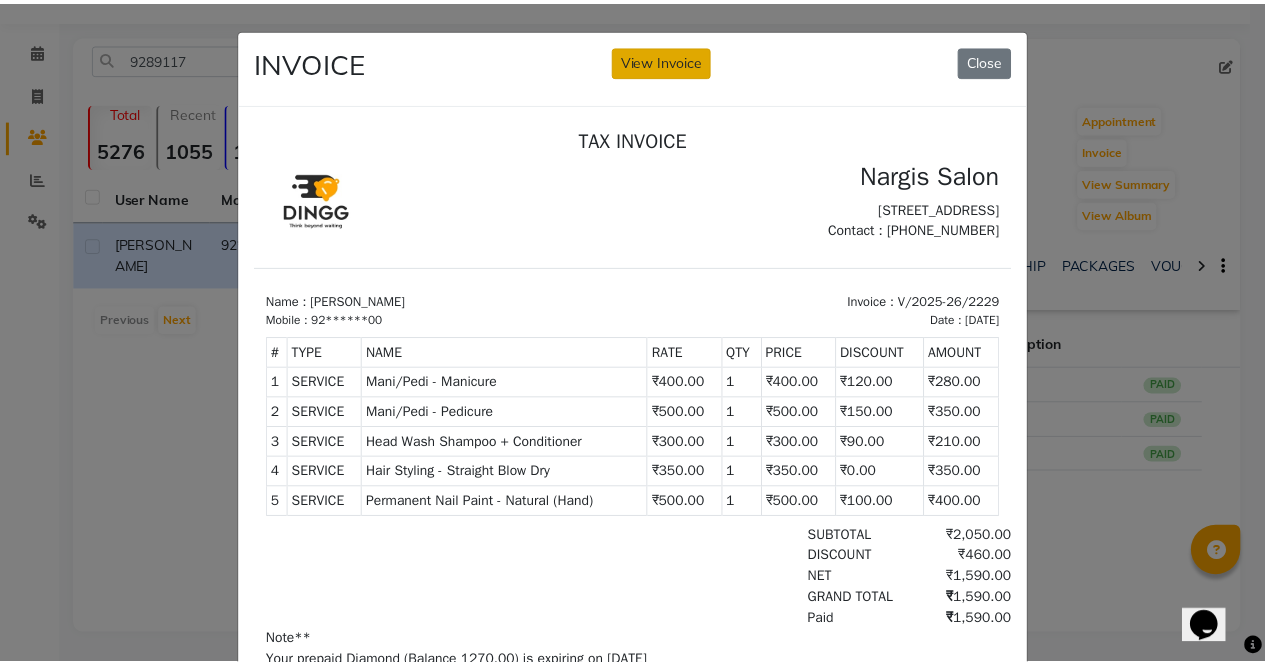 scroll 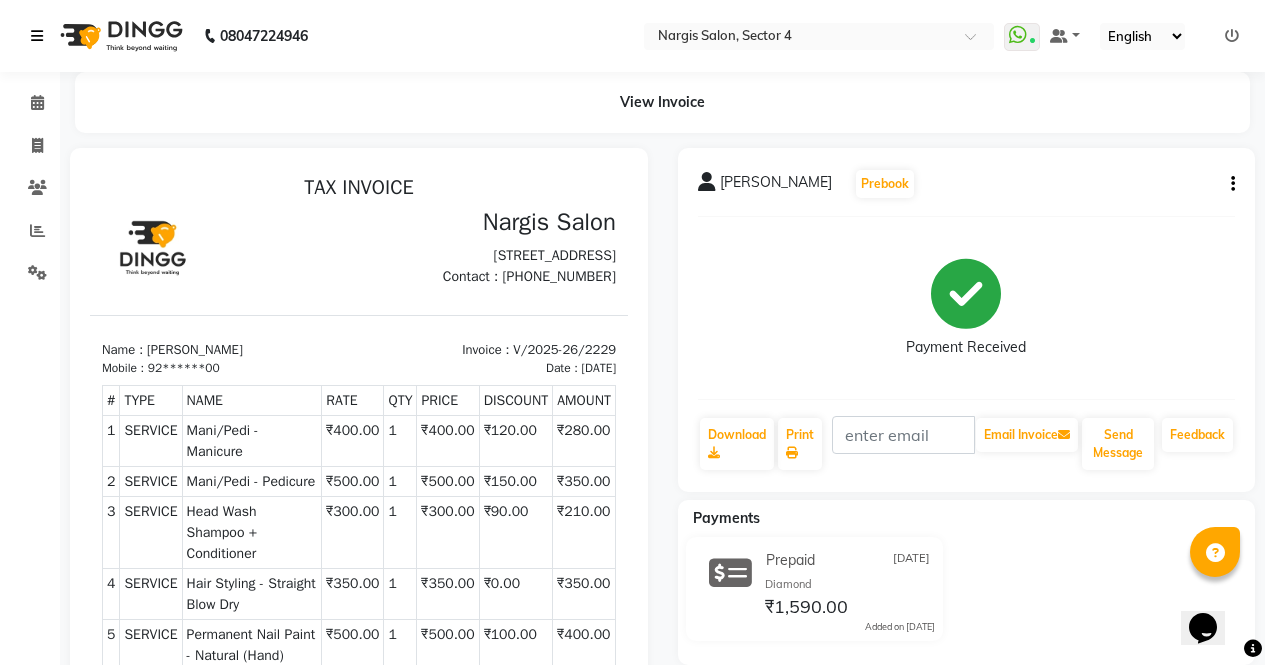 click at bounding box center (41, 36) 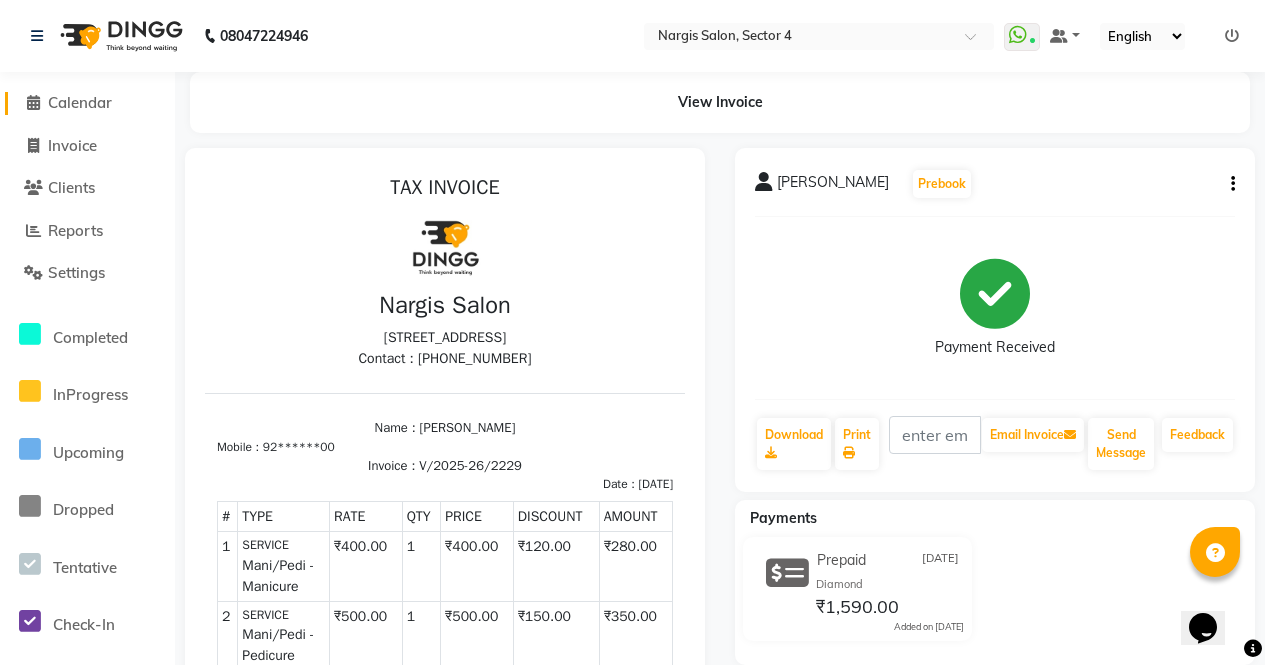 click 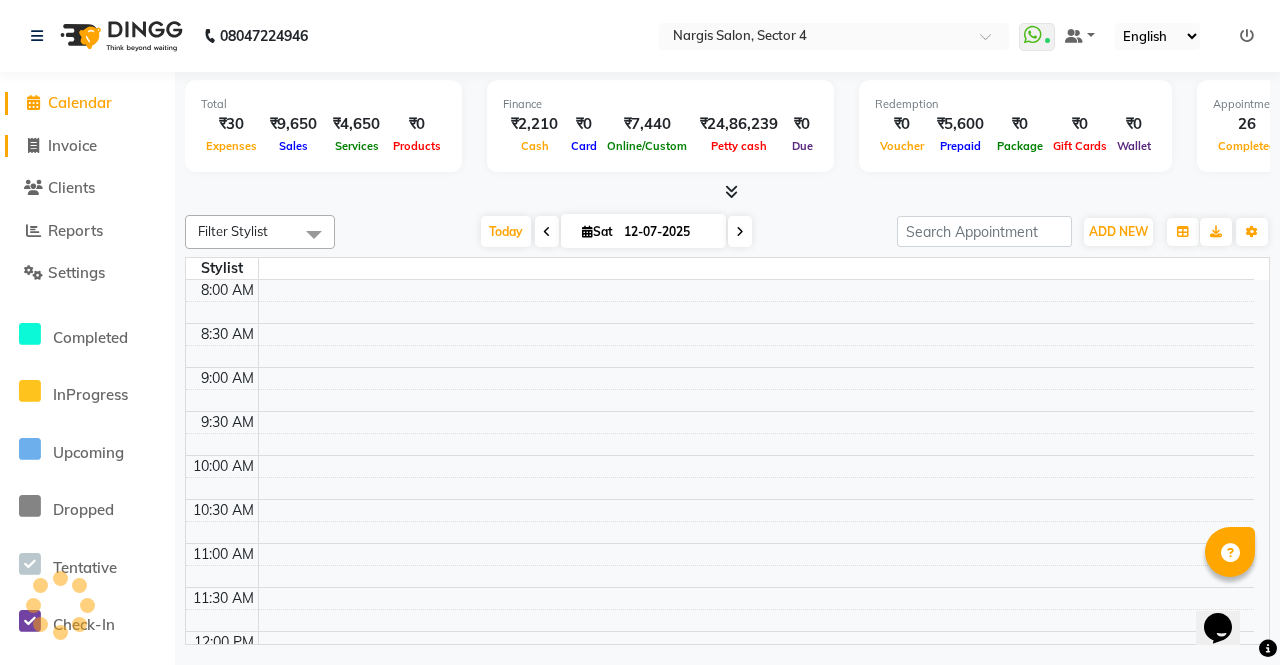 click 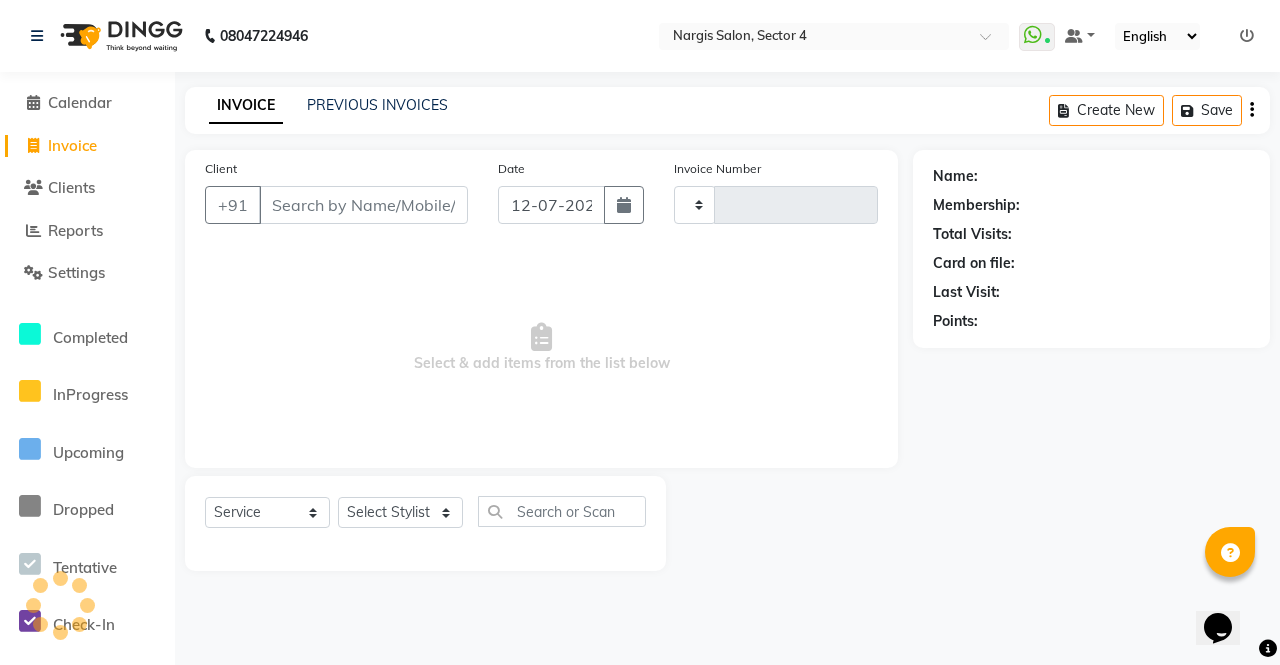 type on "2693" 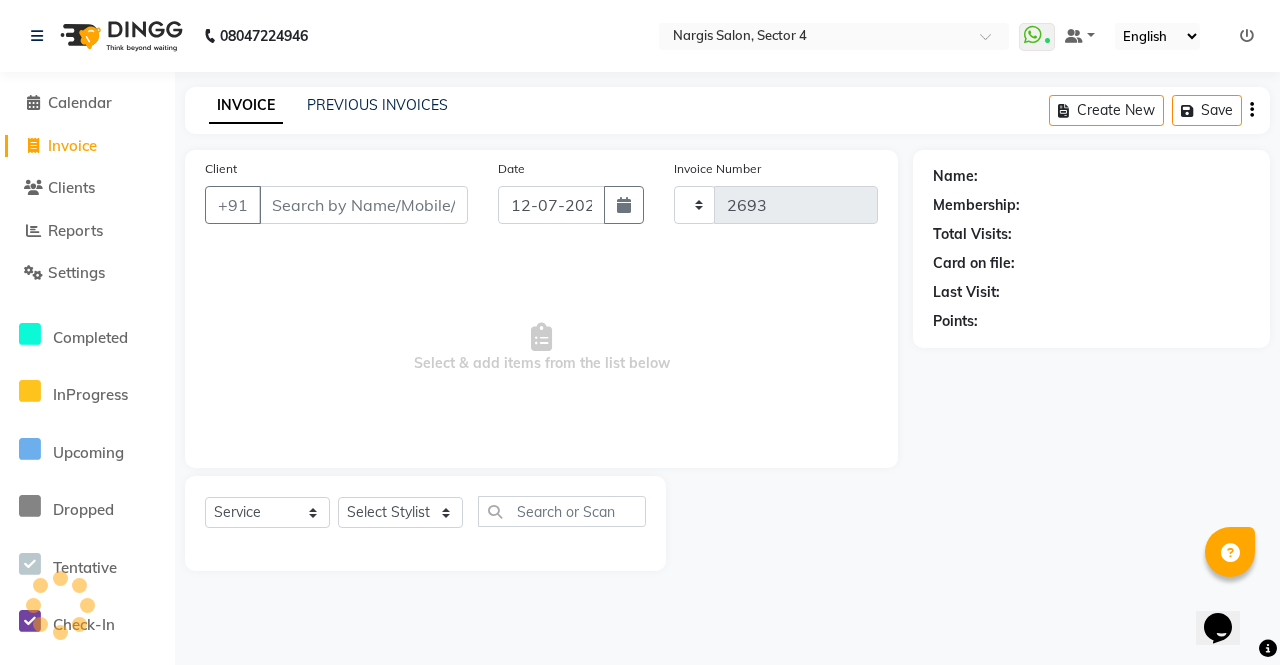select on "4130" 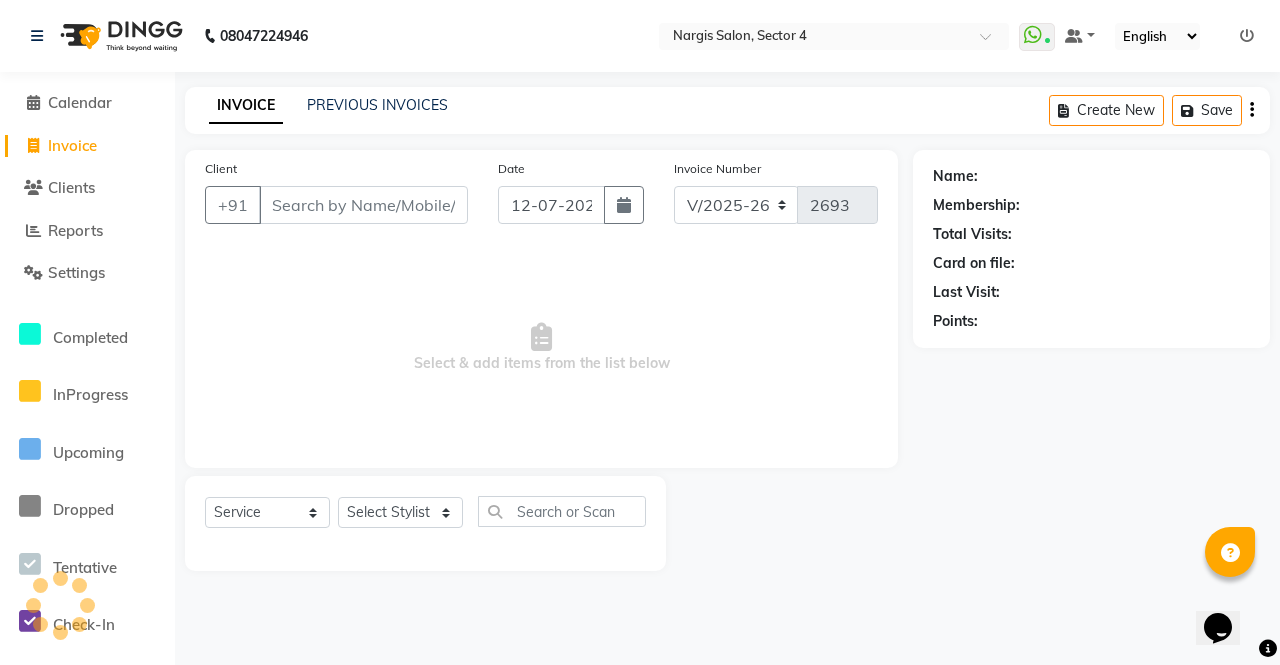 click on "Client" at bounding box center [363, 205] 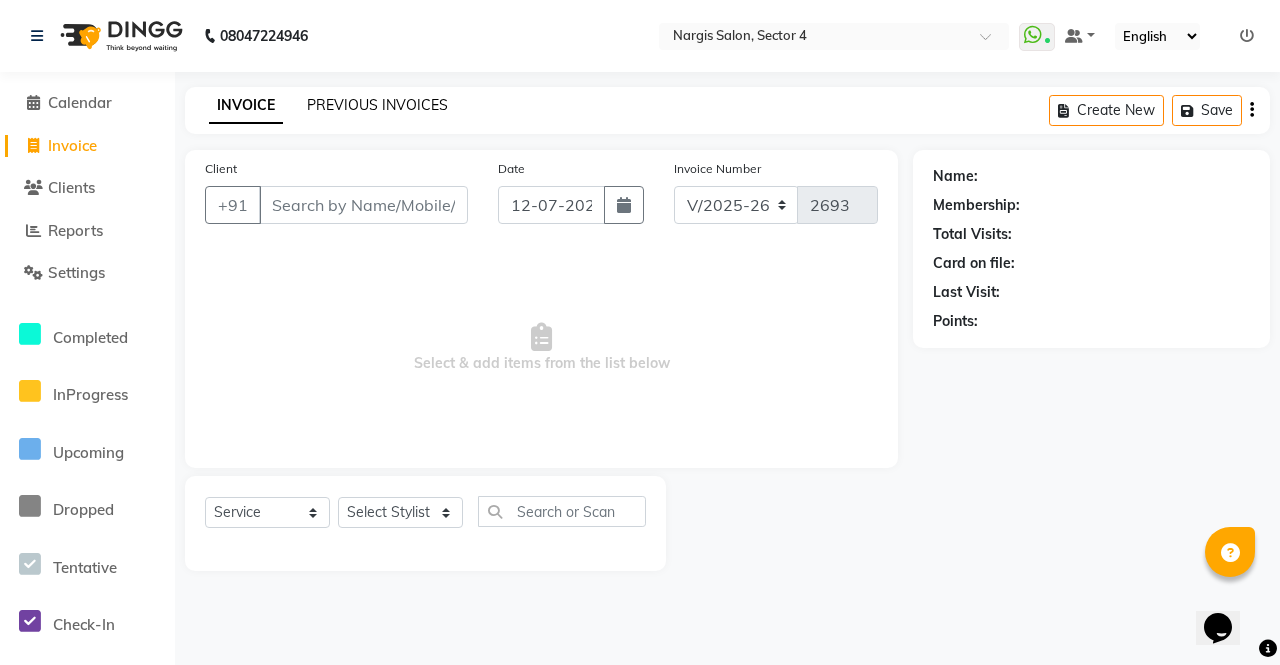 click on "PREVIOUS INVOICES" 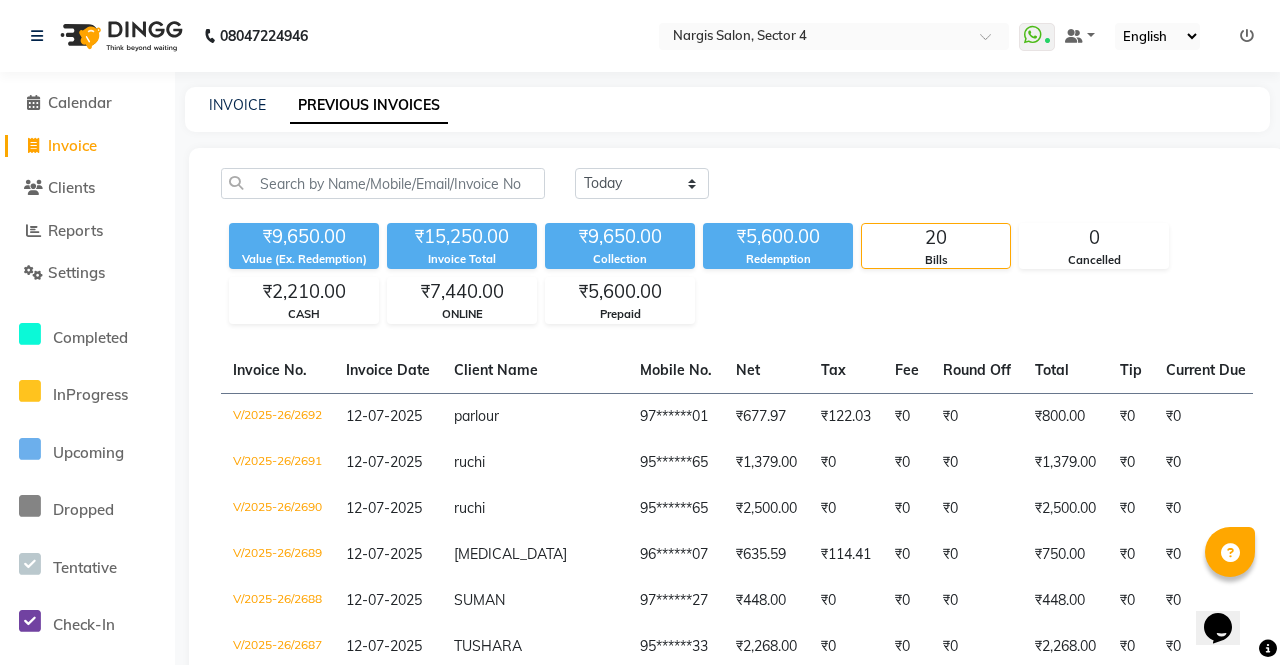 select on "4130" 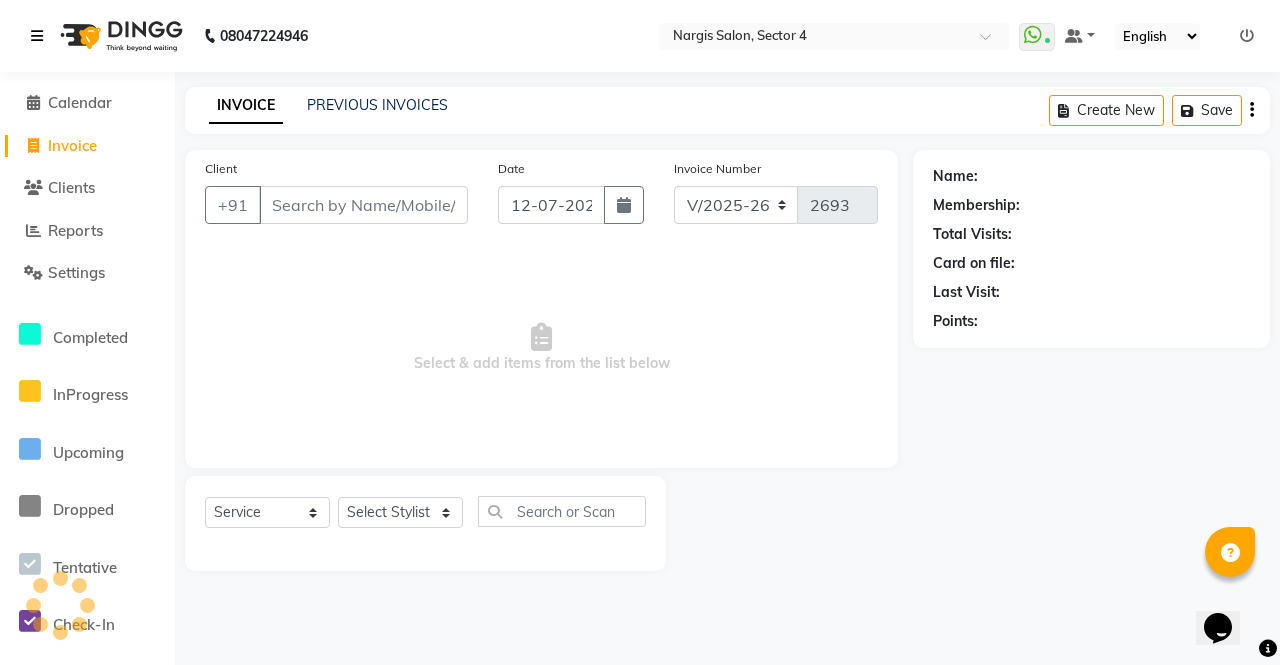 click at bounding box center [37, 36] 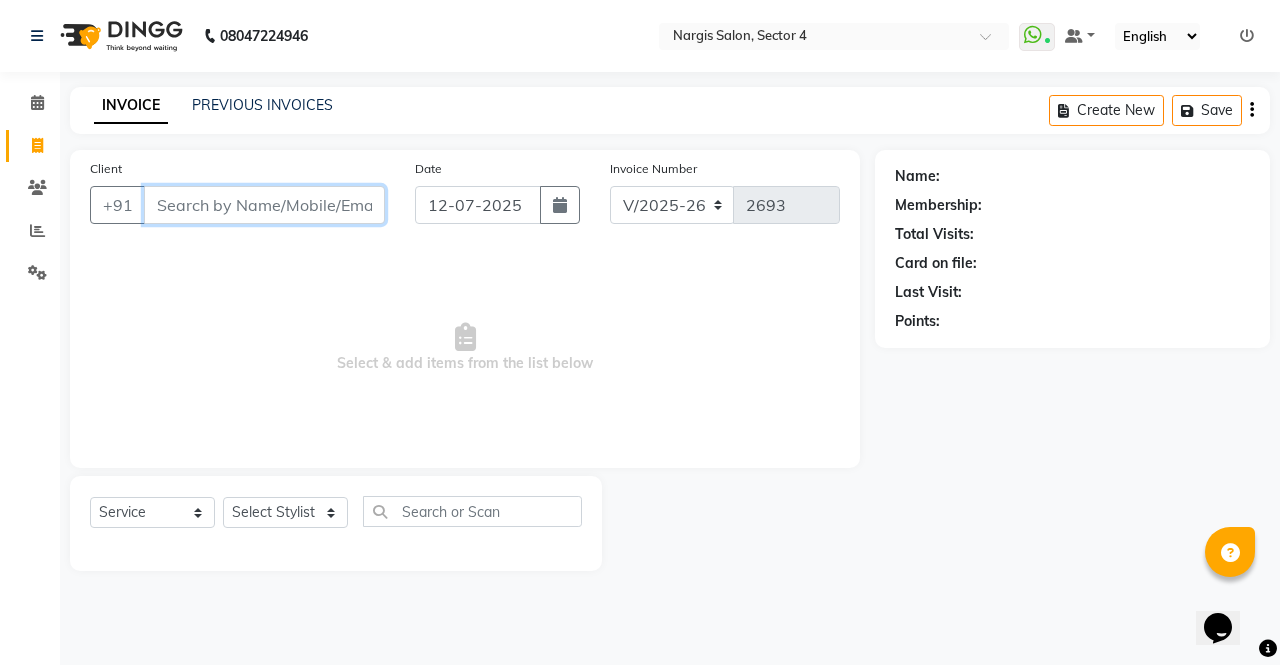 click on "Client" at bounding box center [264, 205] 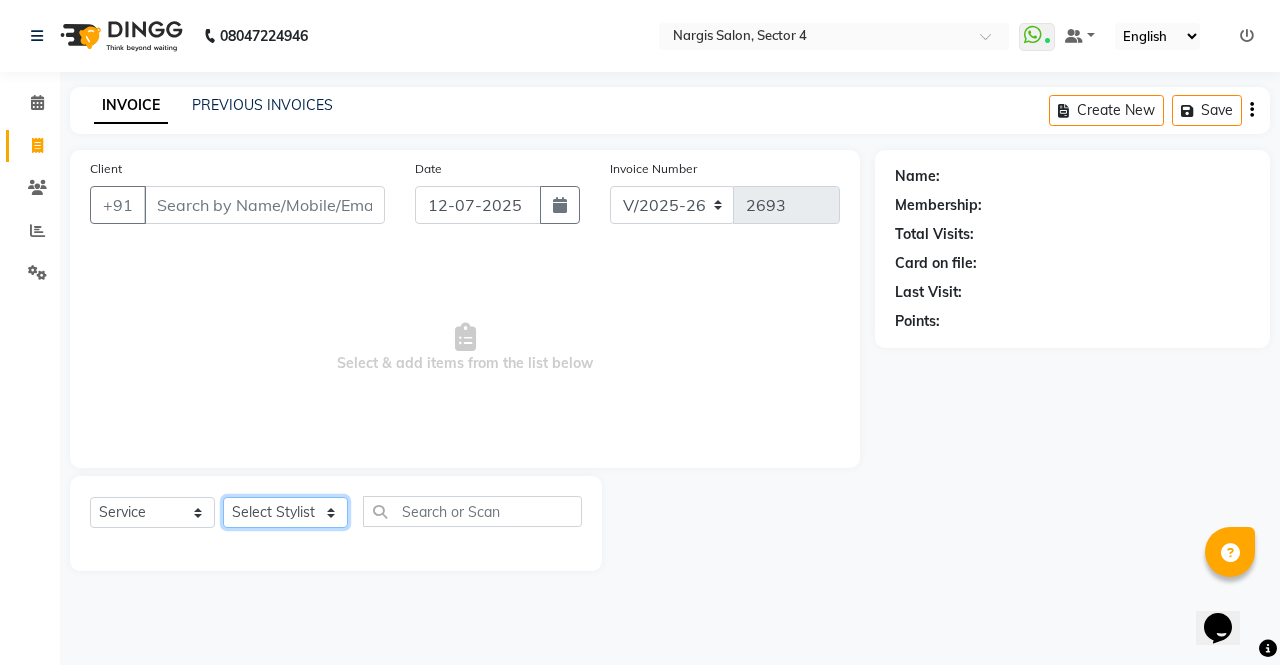 click on "Select Stylist ajeet anu ashu Front Desk muskaan pratibha rakhi rohit soni sunil" 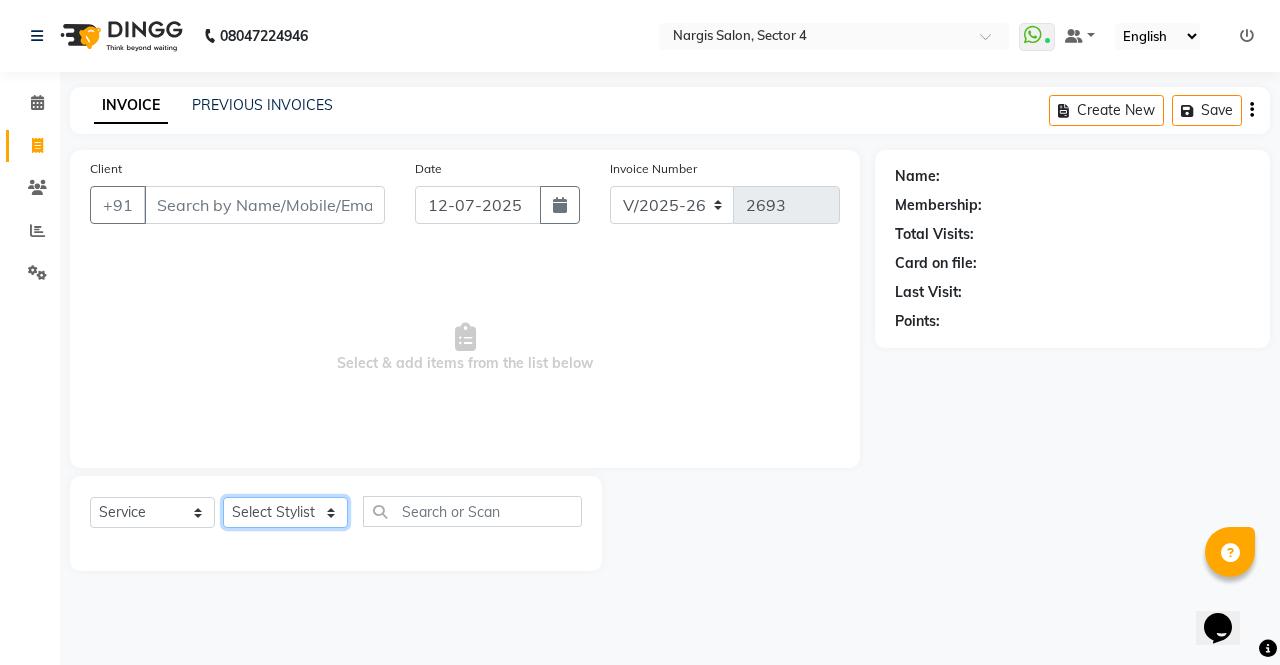 click on "Select Stylist ajeet anu ashu Front Desk muskaan pratibha rakhi rohit soni sunil" 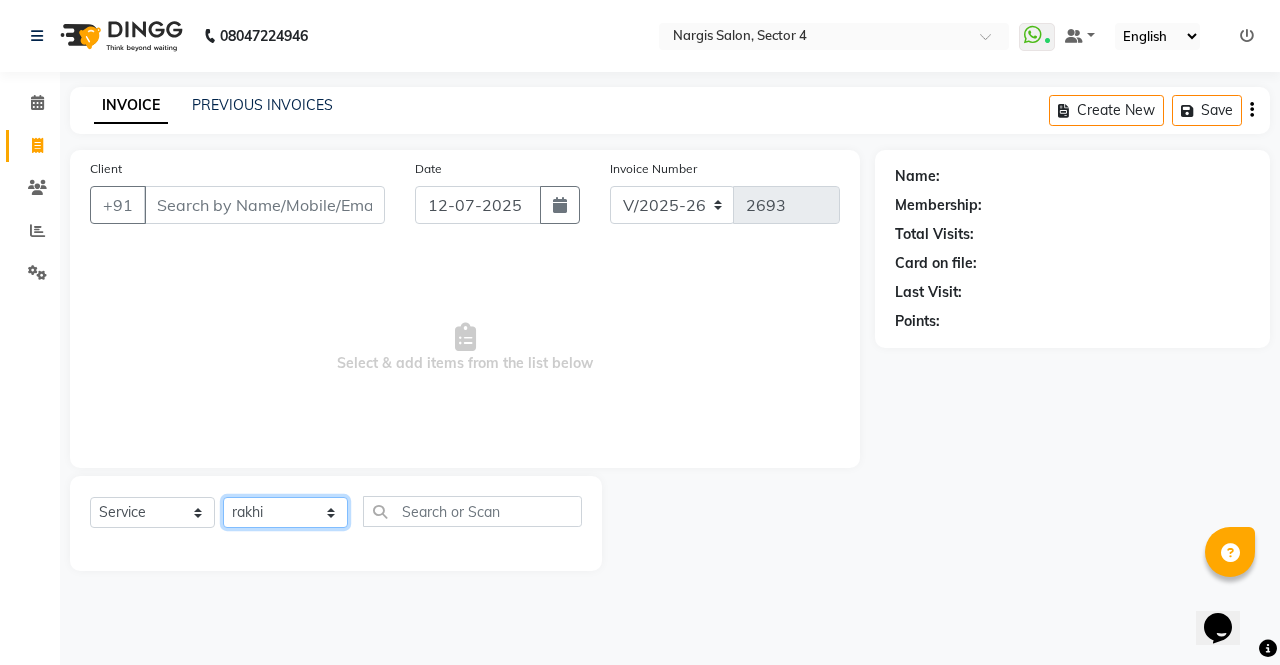 click on "Select Stylist ajeet anu ashu Front Desk muskaan pratibha rakhi rohit soni sunil" 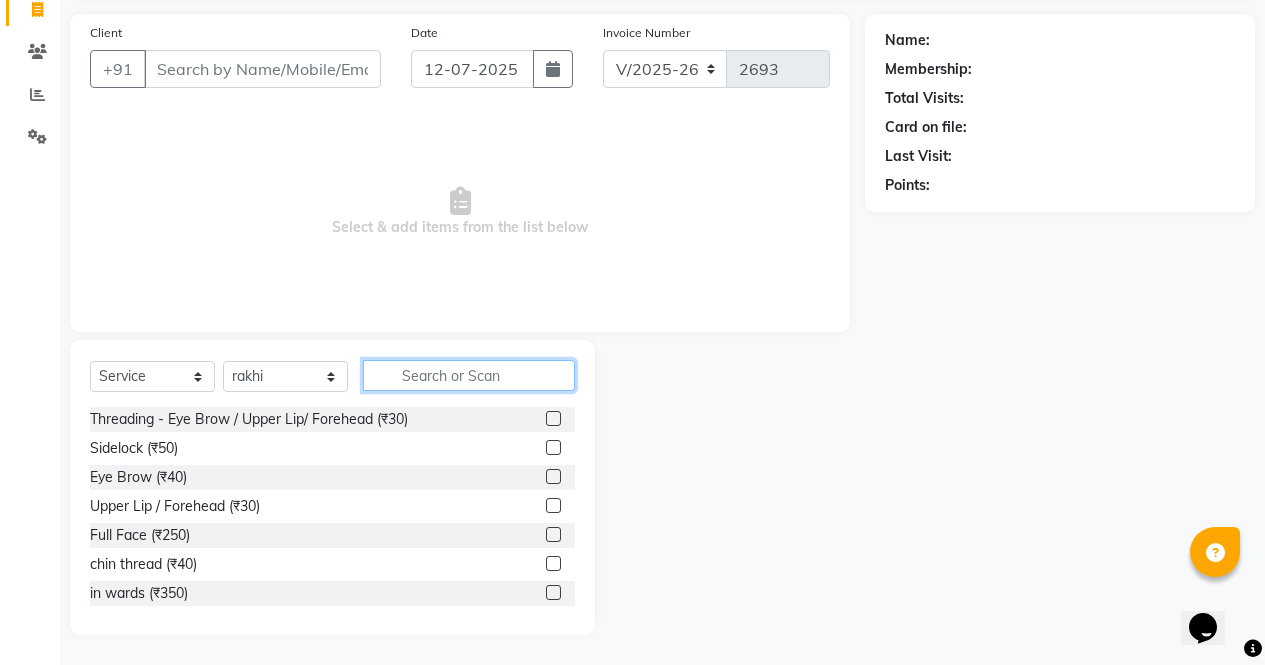 click 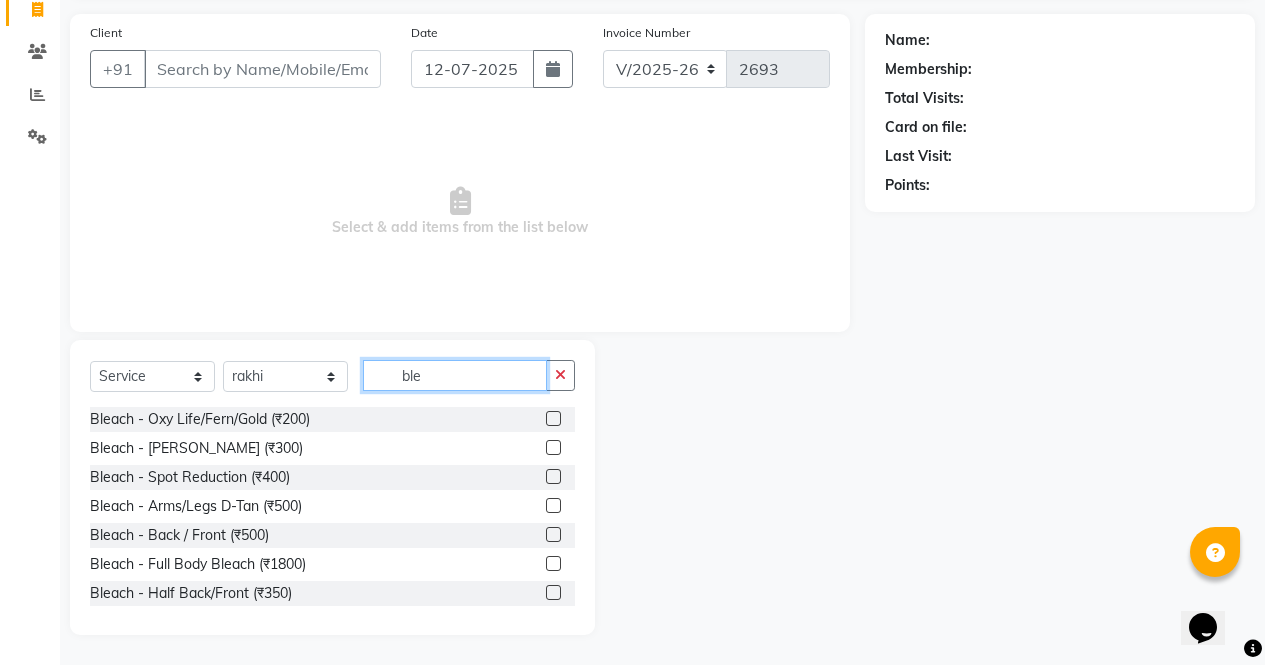 type on "ble" 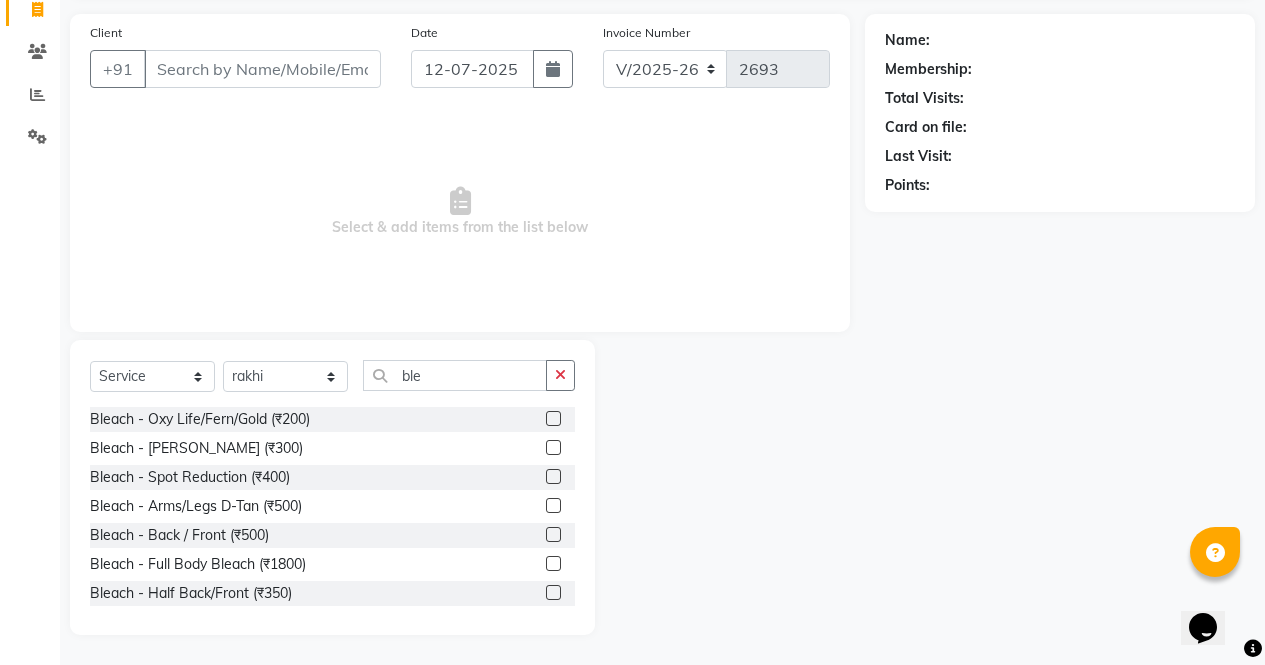 click 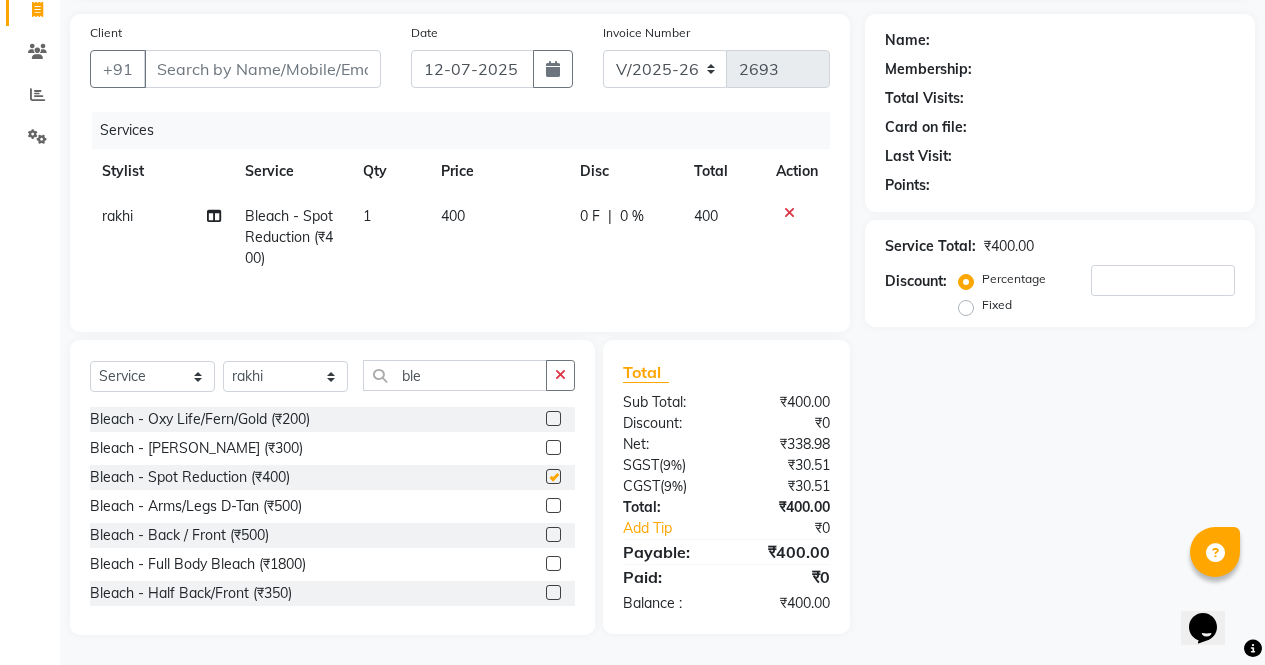 checkbox on "false" 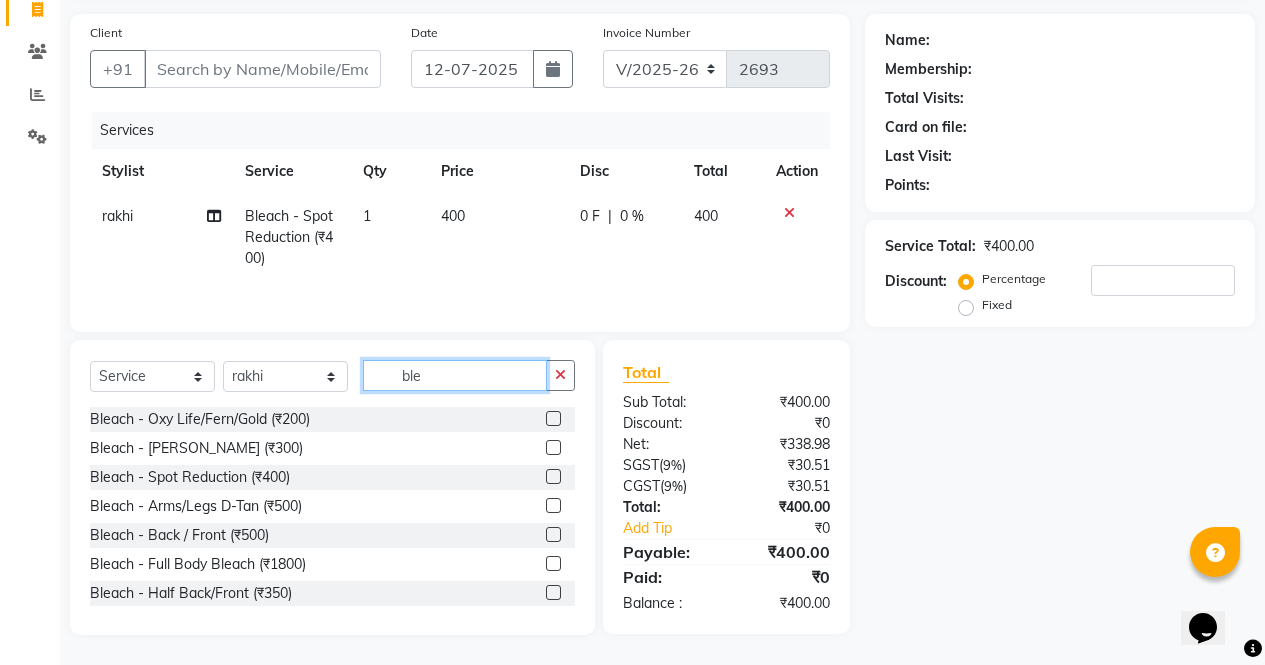 click on "ble" 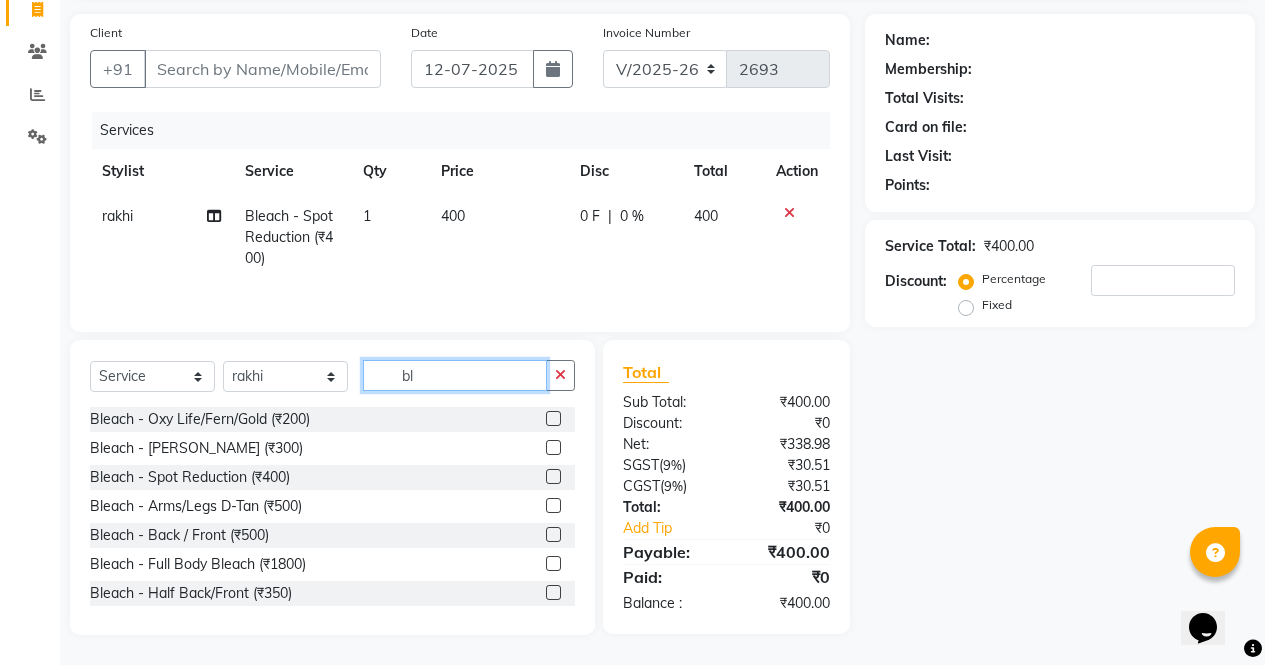 type on "b" 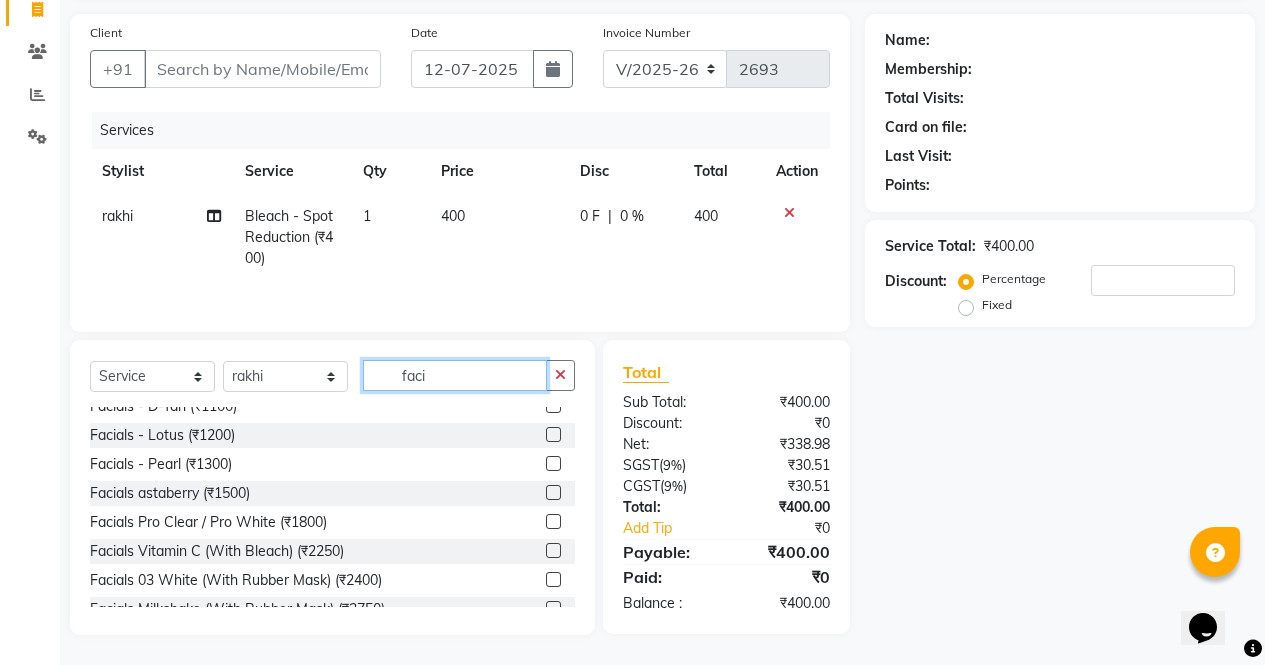 scroll, scrollTop: 45, scrollLeft: 0, axis: vertical 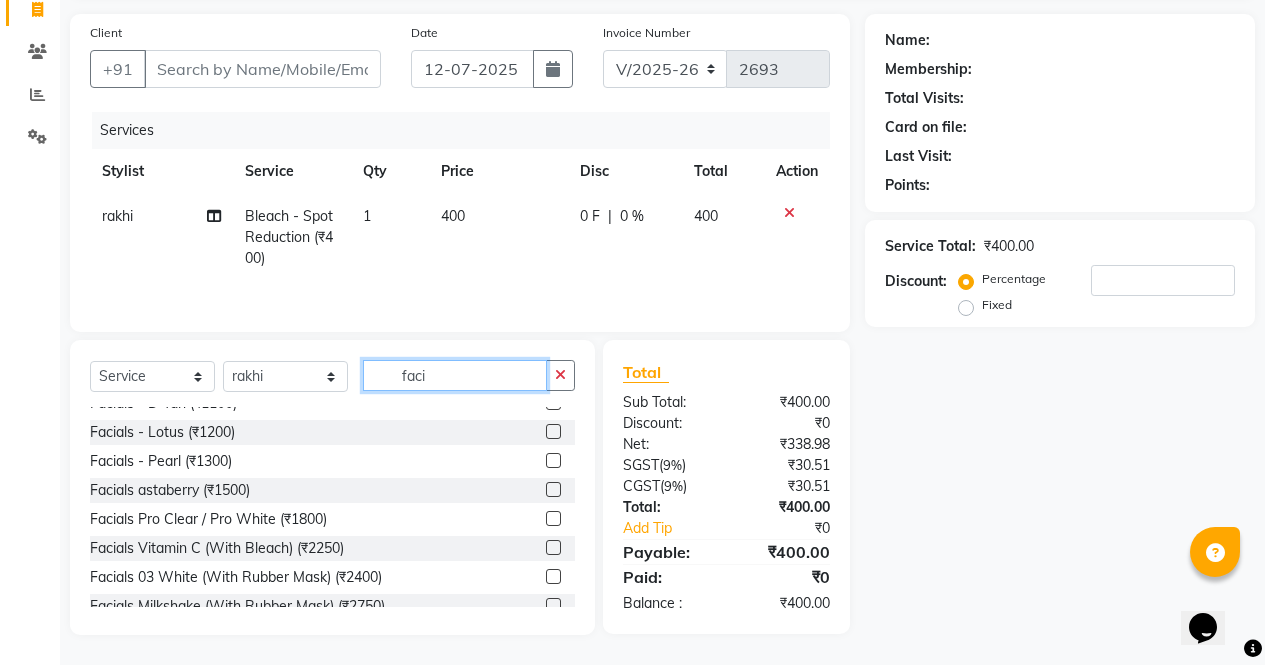 type on "faci" 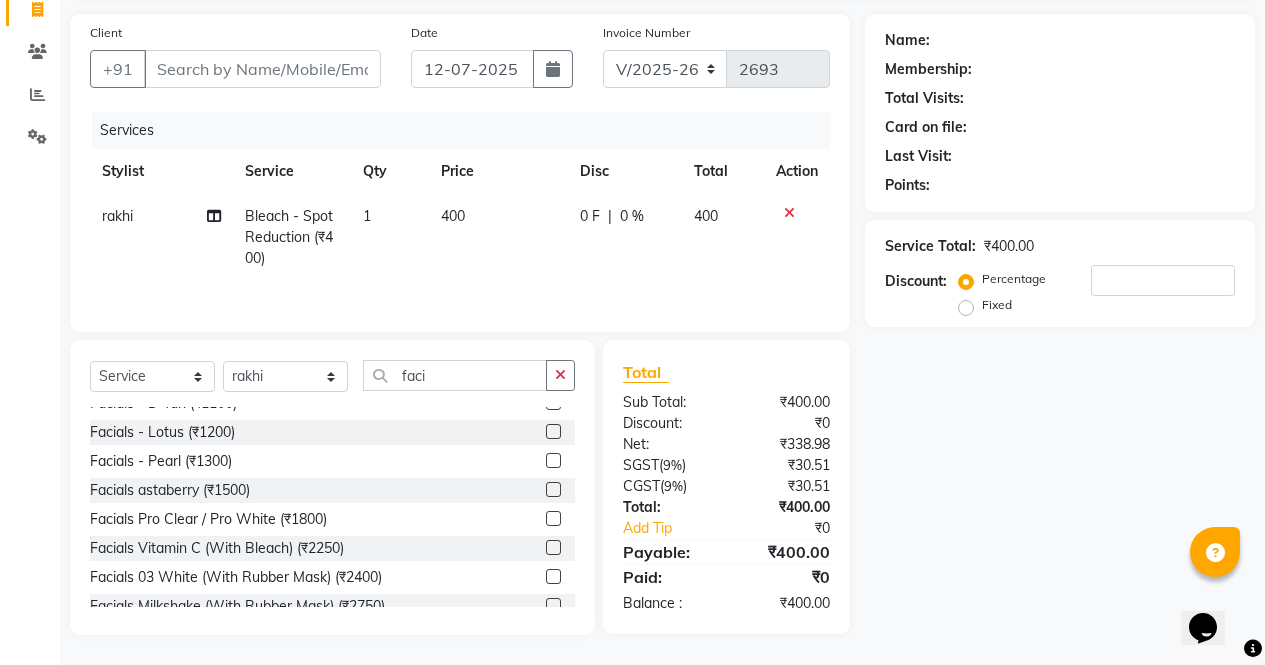 click 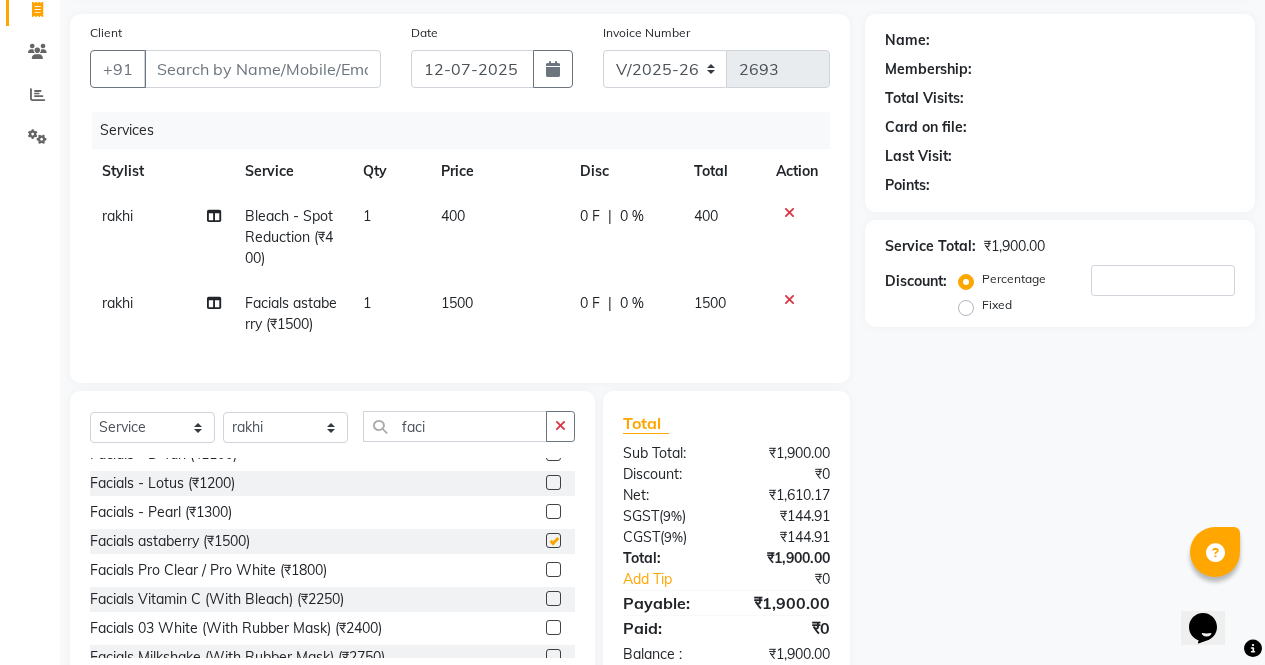 checkbox on "false" 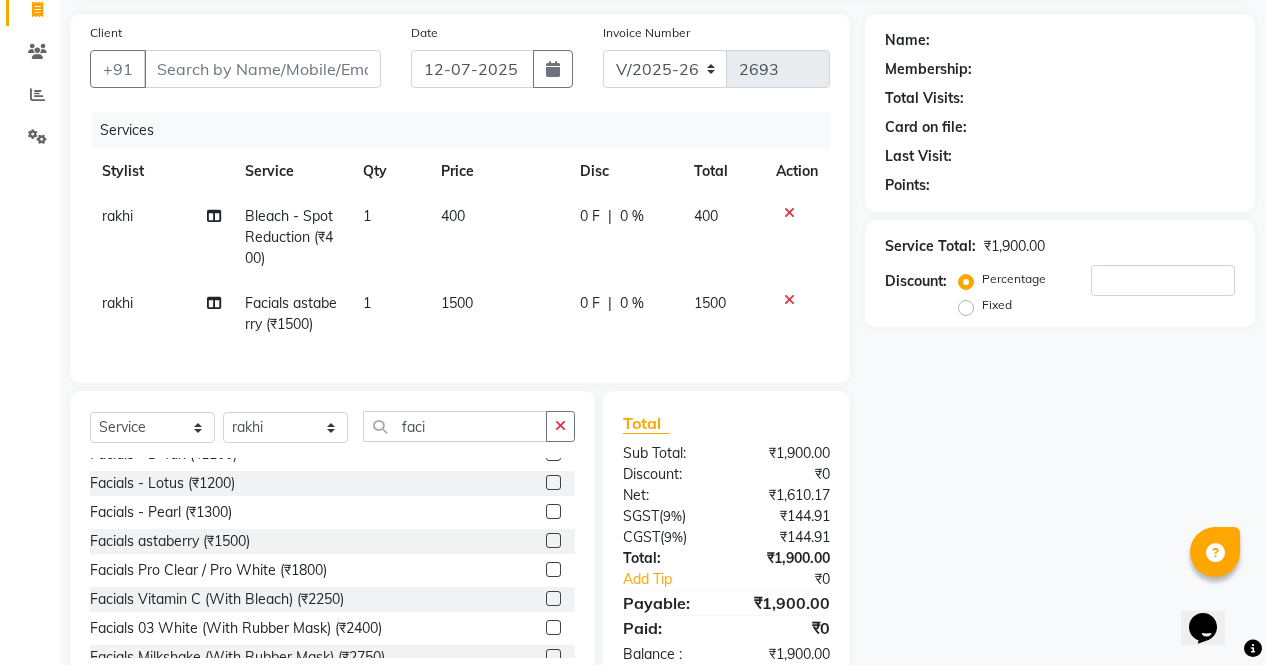 scroll, scrollTop: 116, scrollLeft: 0, axis: vertical 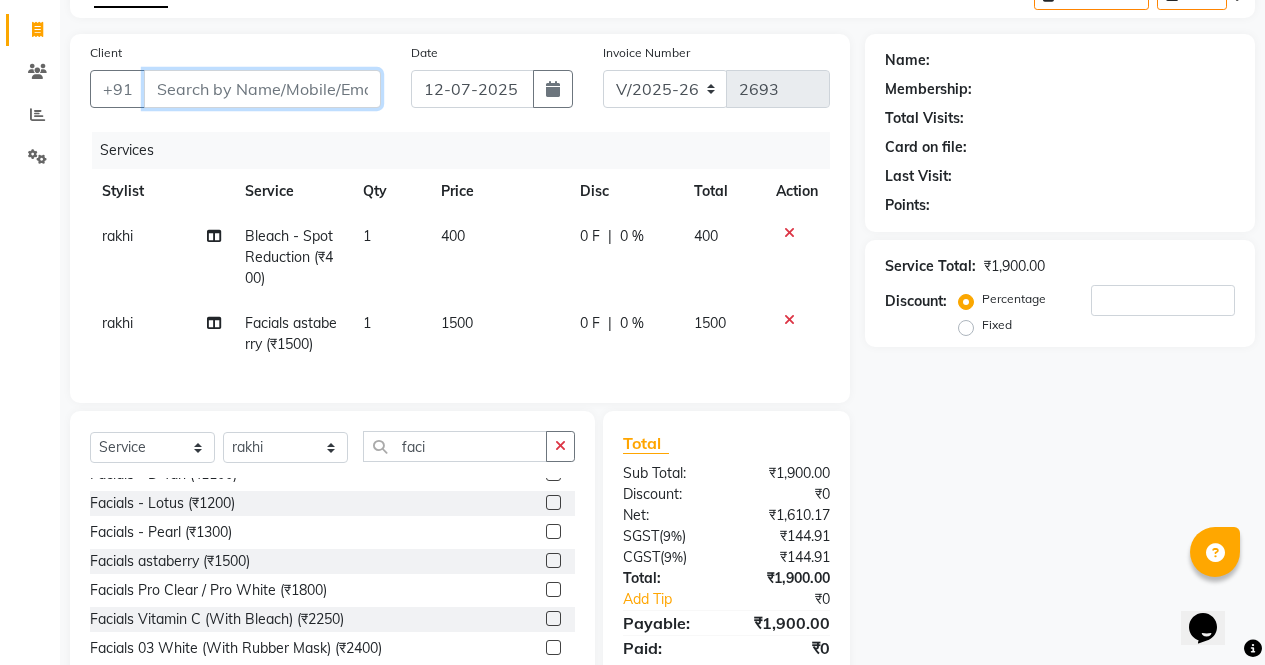 click on "Client" at bounding box center [262, 89] 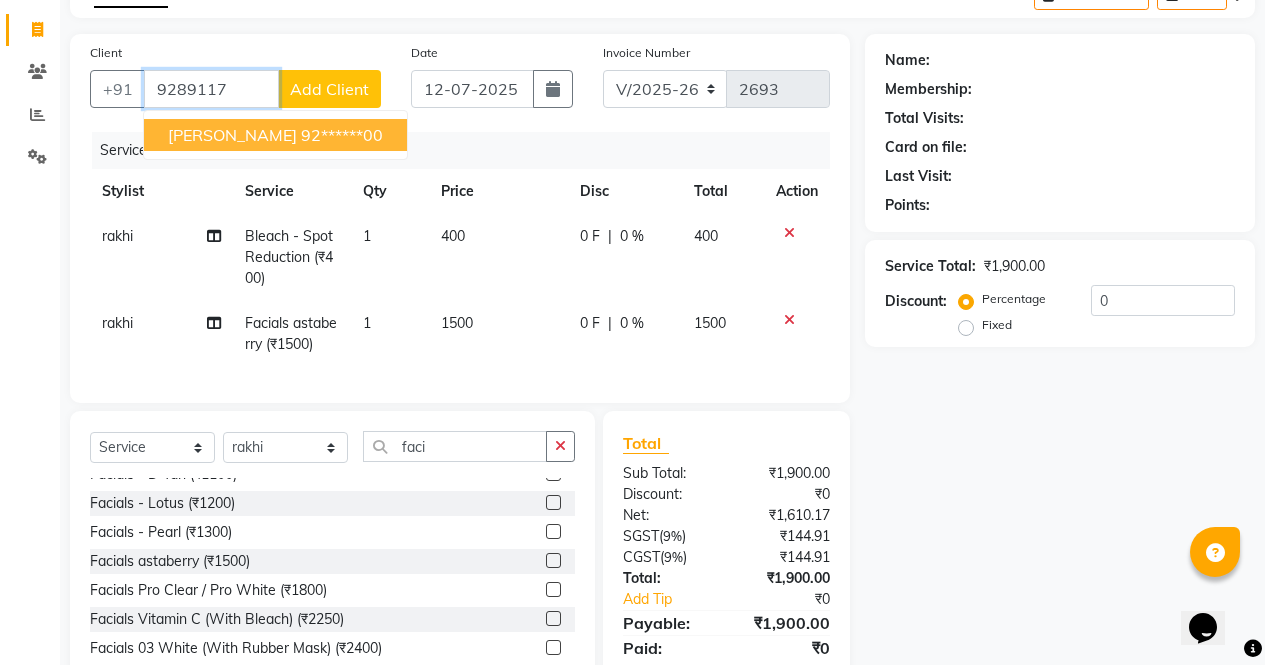 click on "92******00" at bounding box center [342, 135] 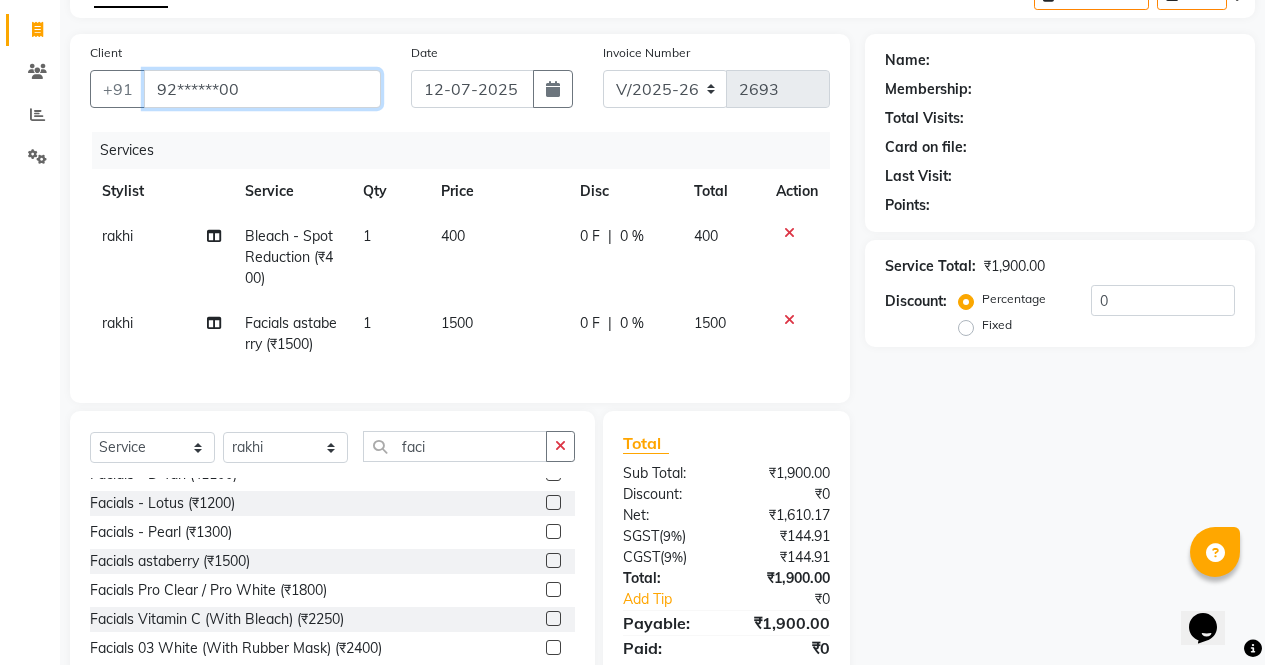 type on "92******00" 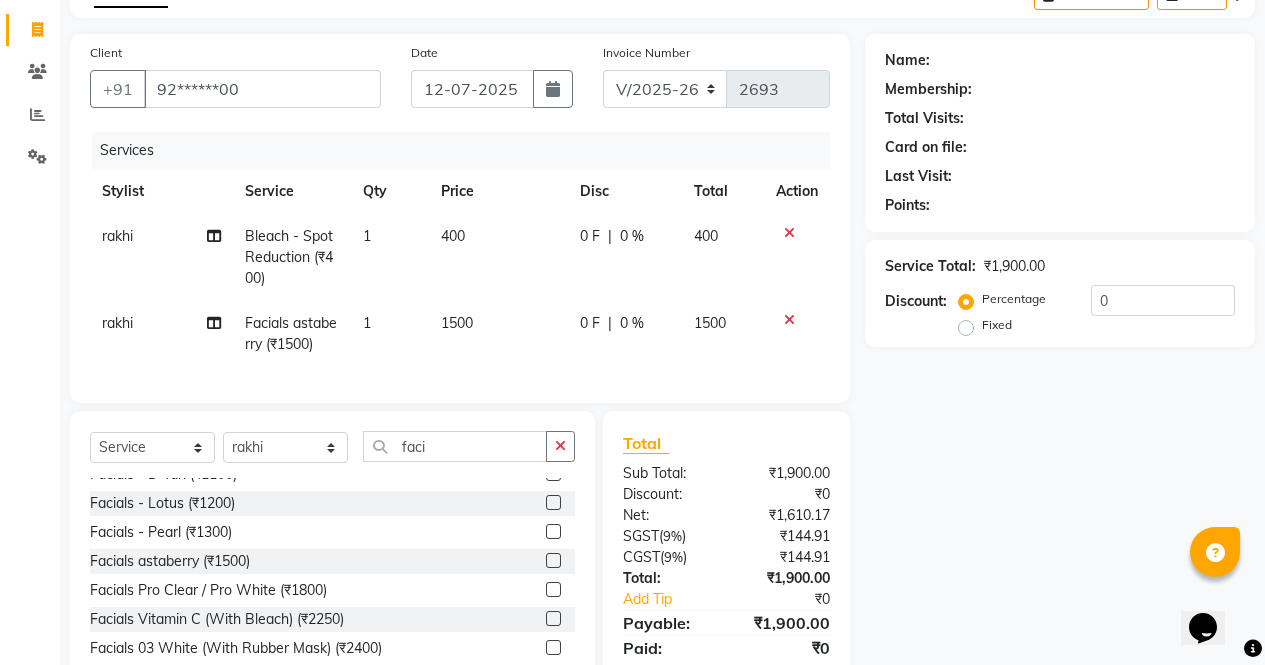 select on "1: Object" 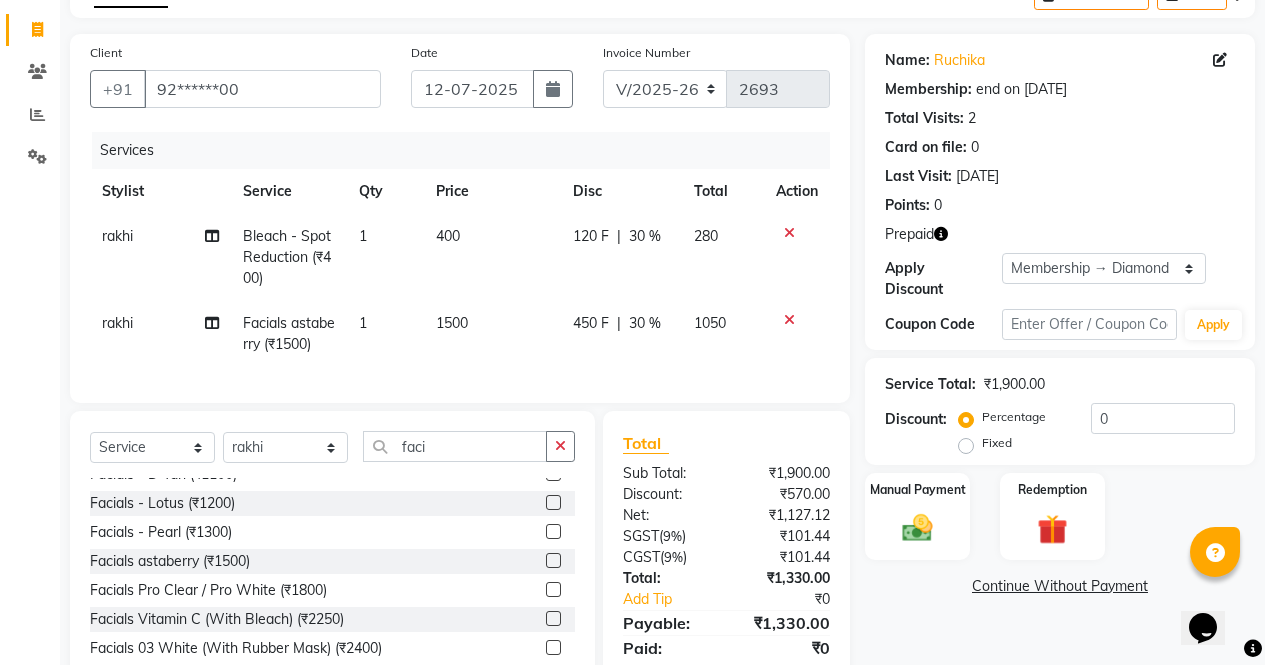 click 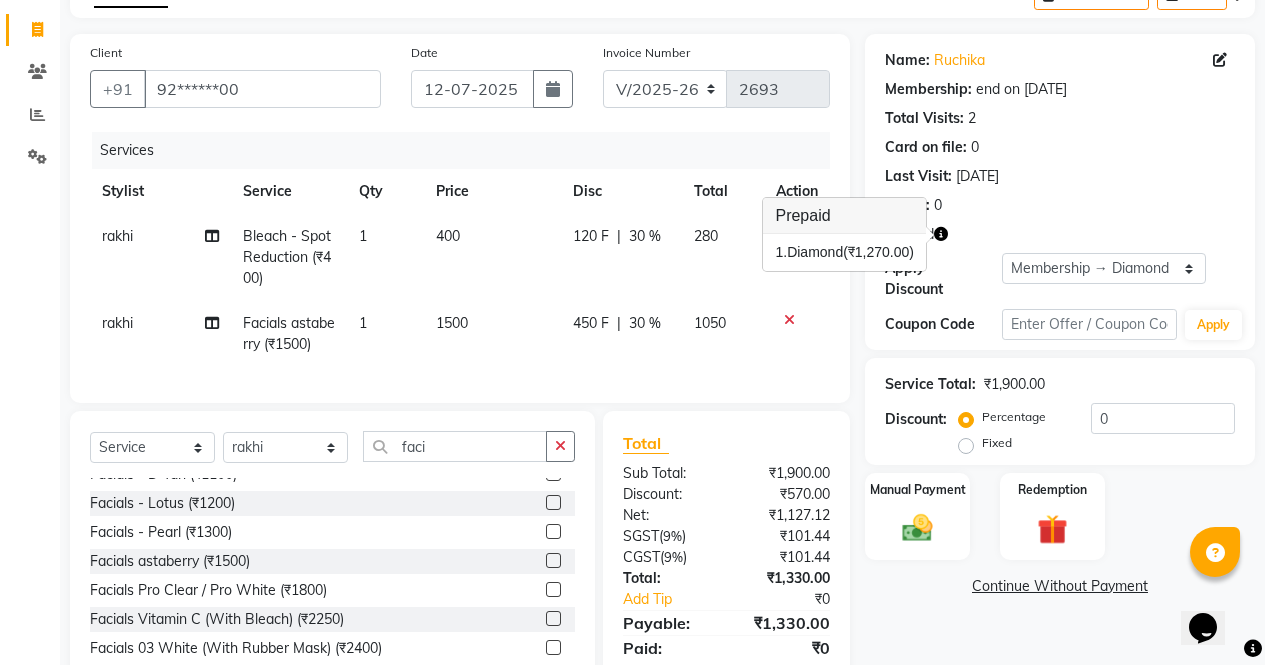 scroll, scrollTop: 202, scrollLeft: 0, axis: vertical 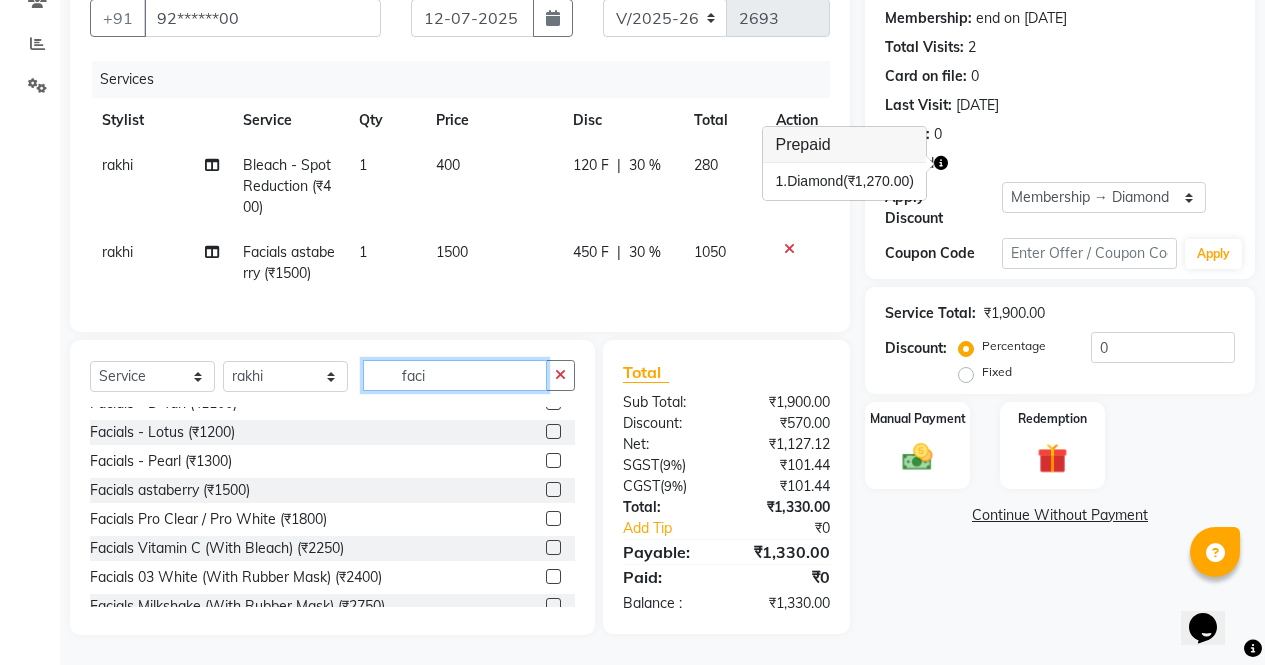 click on "faci" 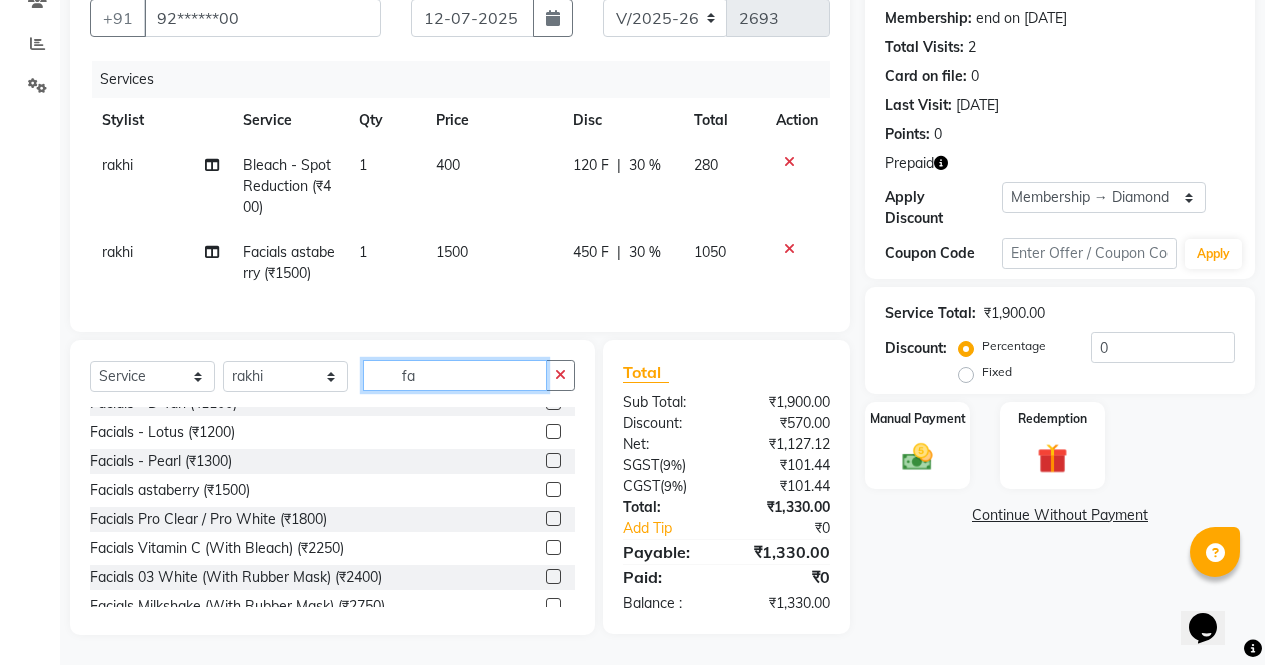 type on "f" 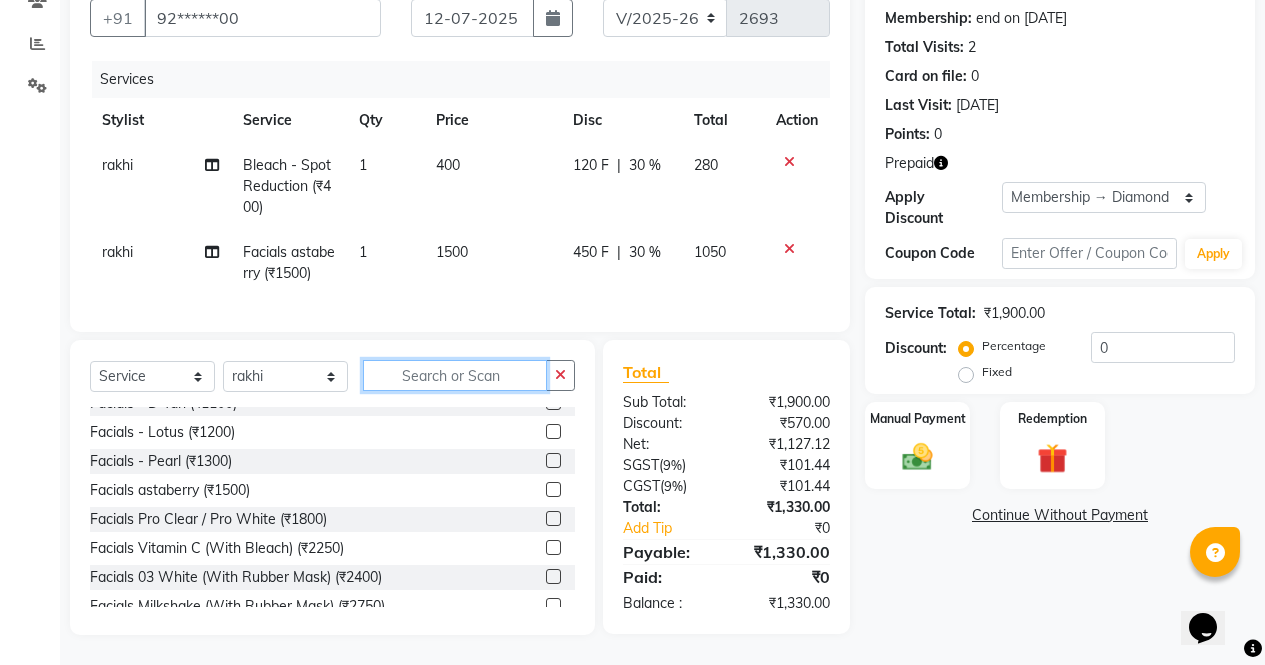 scroll, scrollTop: 1176, scrollLeft: 0, axis: vertical 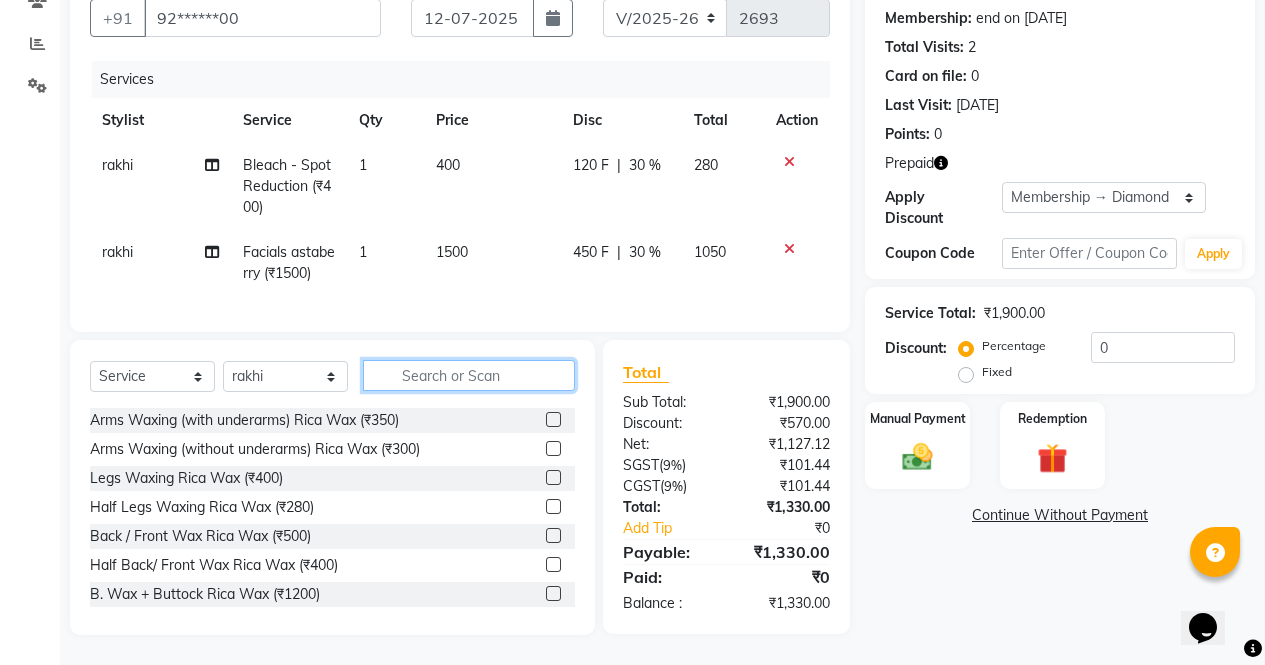 type 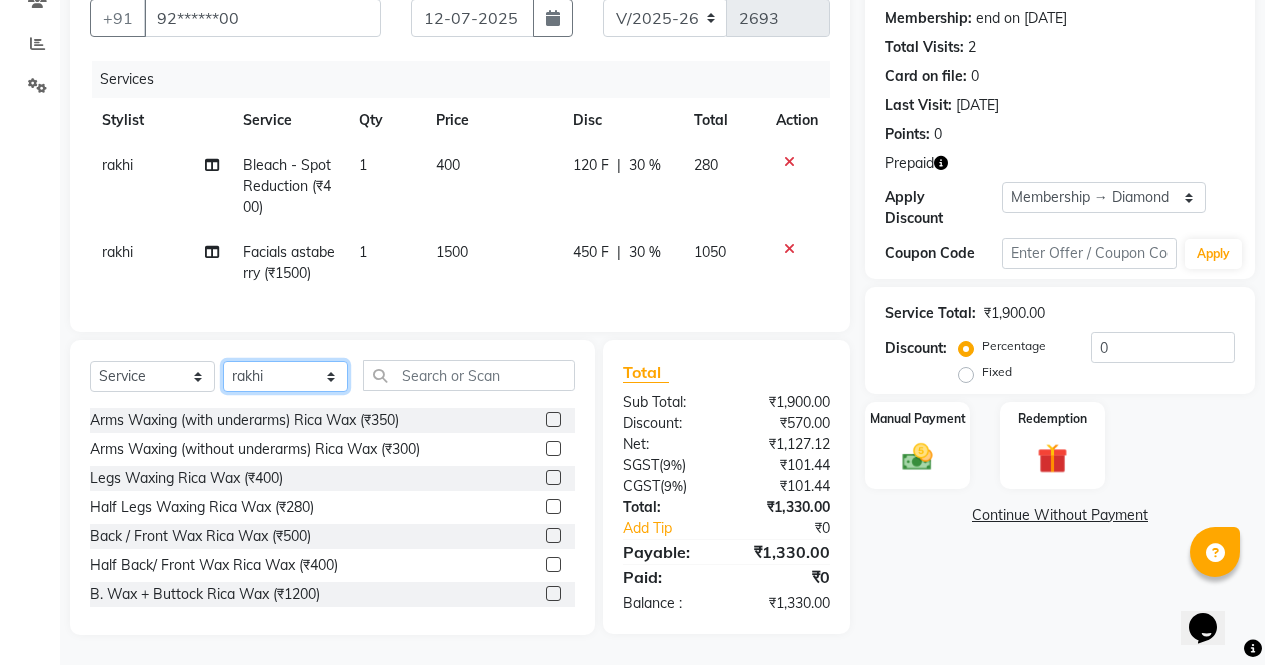 click on "Select Stylist ajeet anu ashu Front Desk muskaan pratibha rakhi rohit soni sunil" 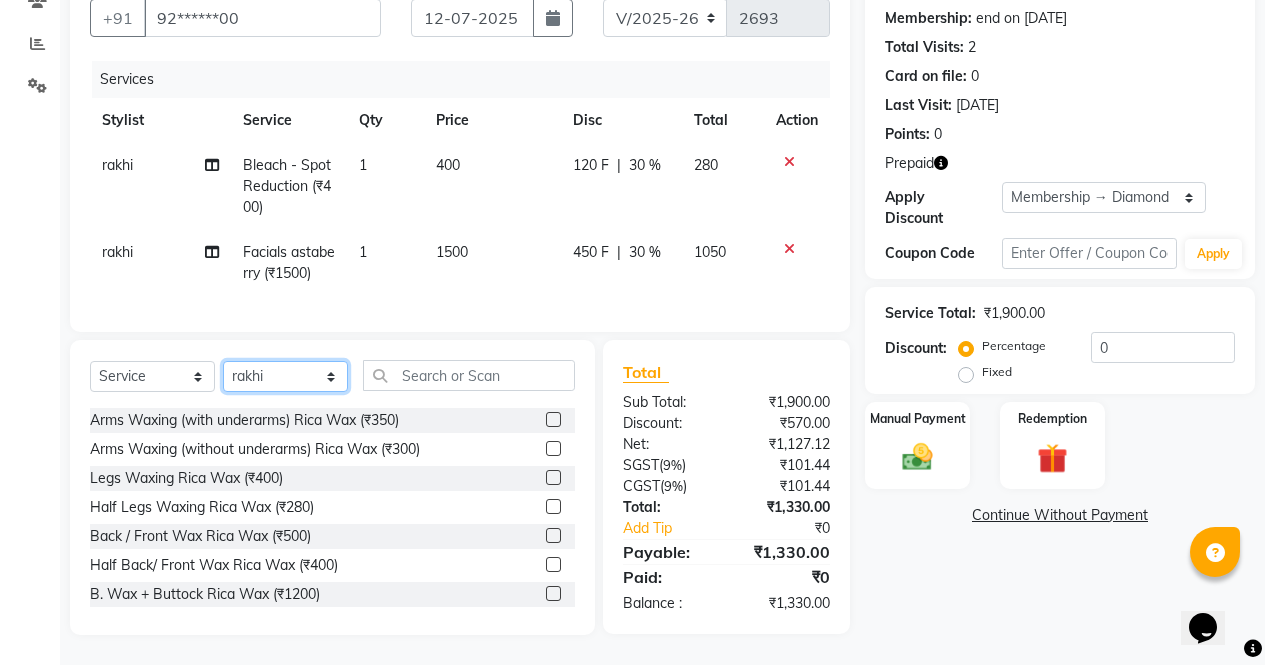 select on "28206" 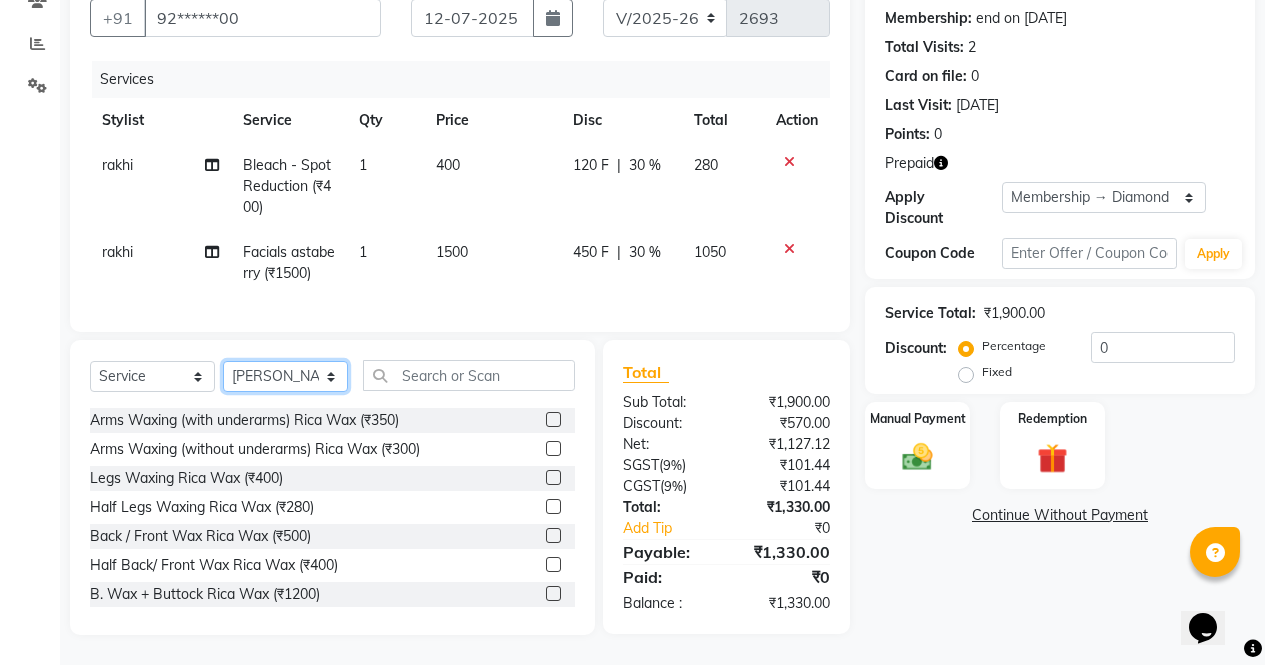 click on "Select Stylist ajeet anu ashu Front Desk muskaan pratibha rakhi rohit soni sunil" 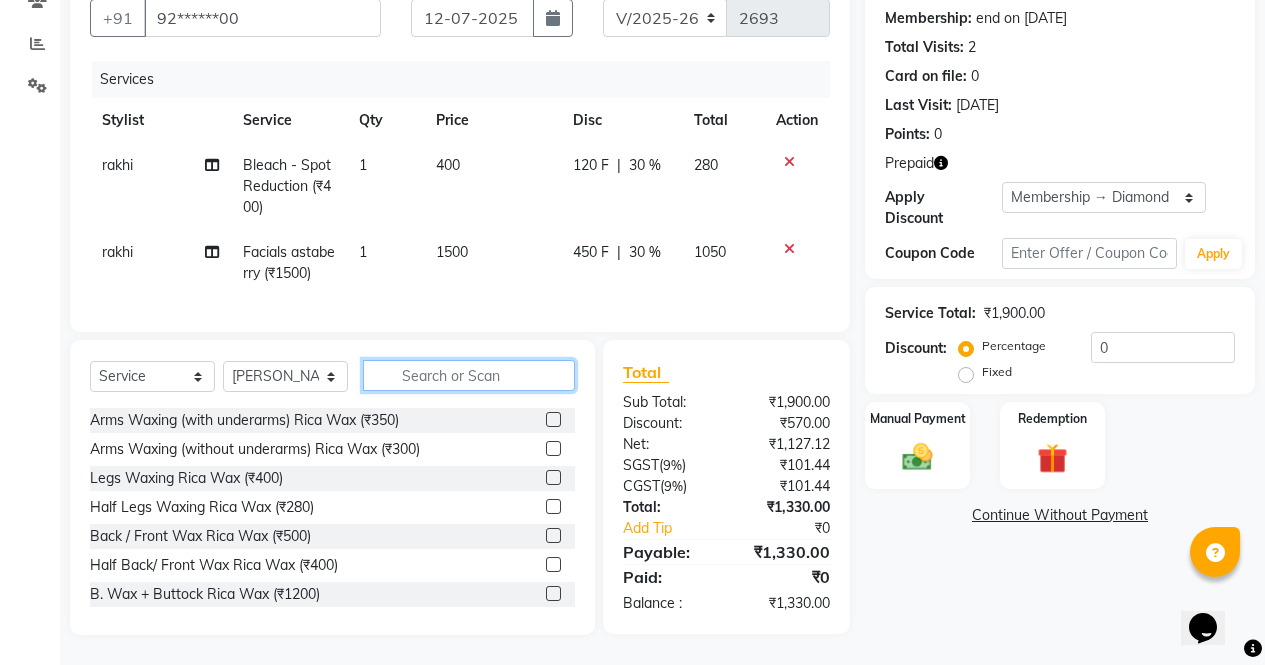 click 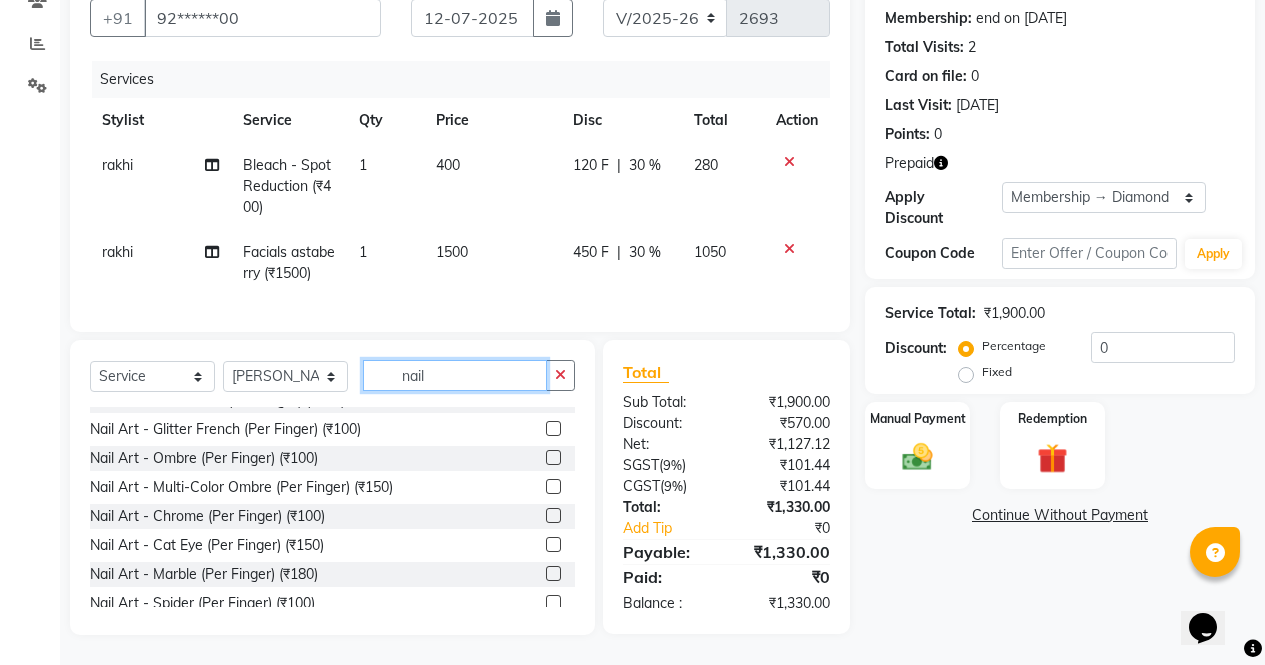 scroll, scrollTop: 0, scrollLeft: 0, axis: both 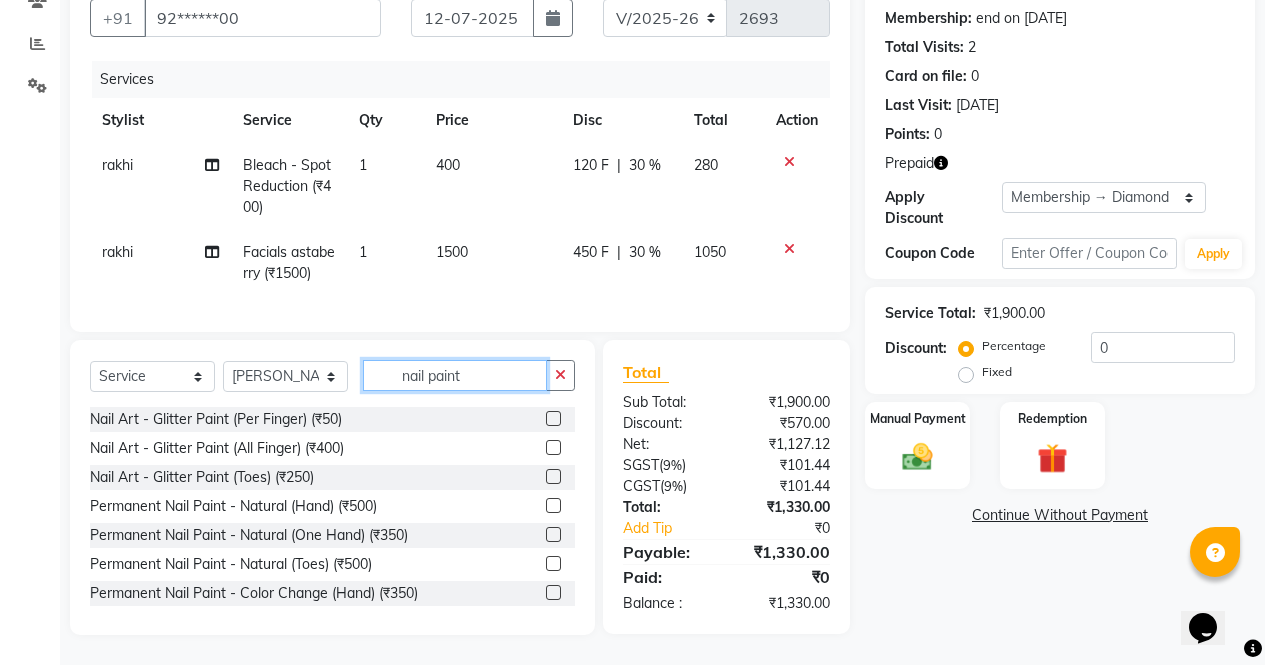 type on "nail paint" 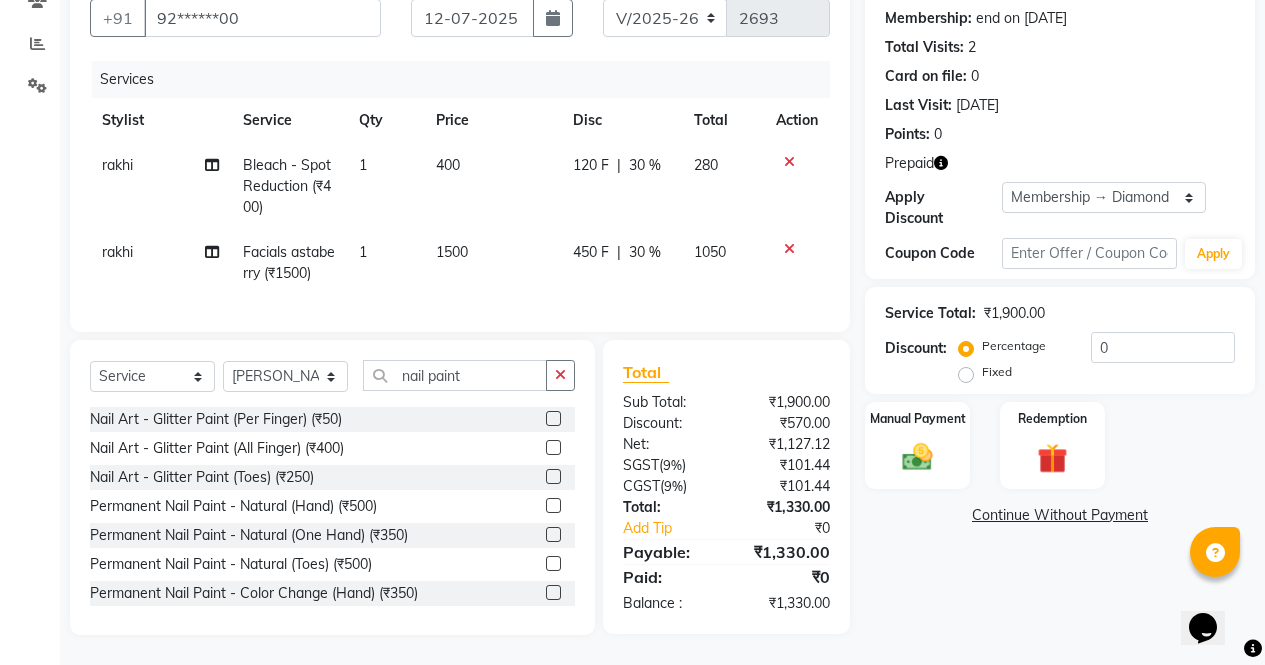 click 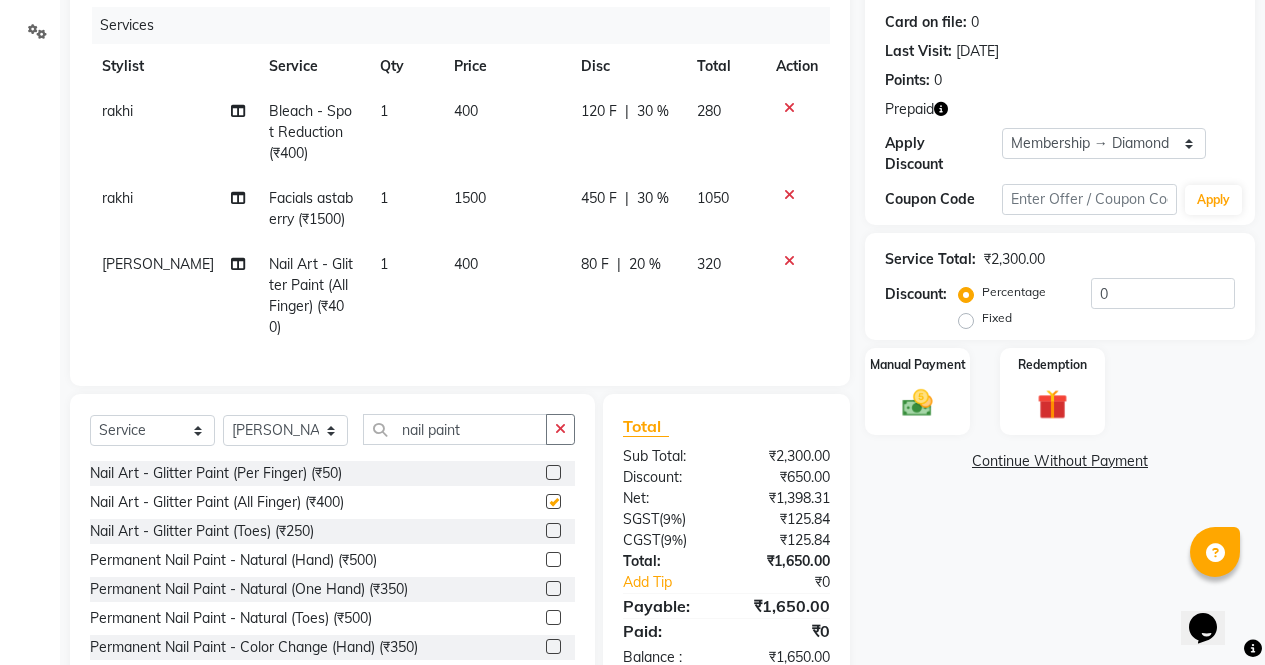checkbox on "false" 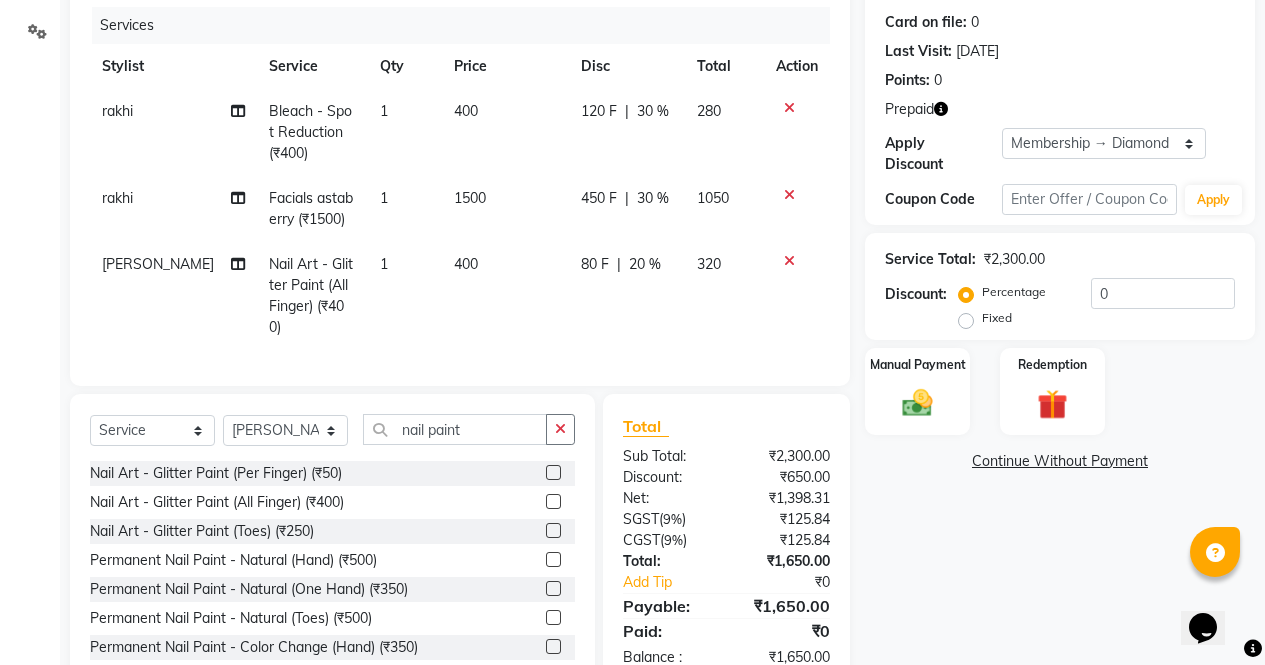 scroll, scrollTop: 289, scrollLeft: 0, axis: vertical 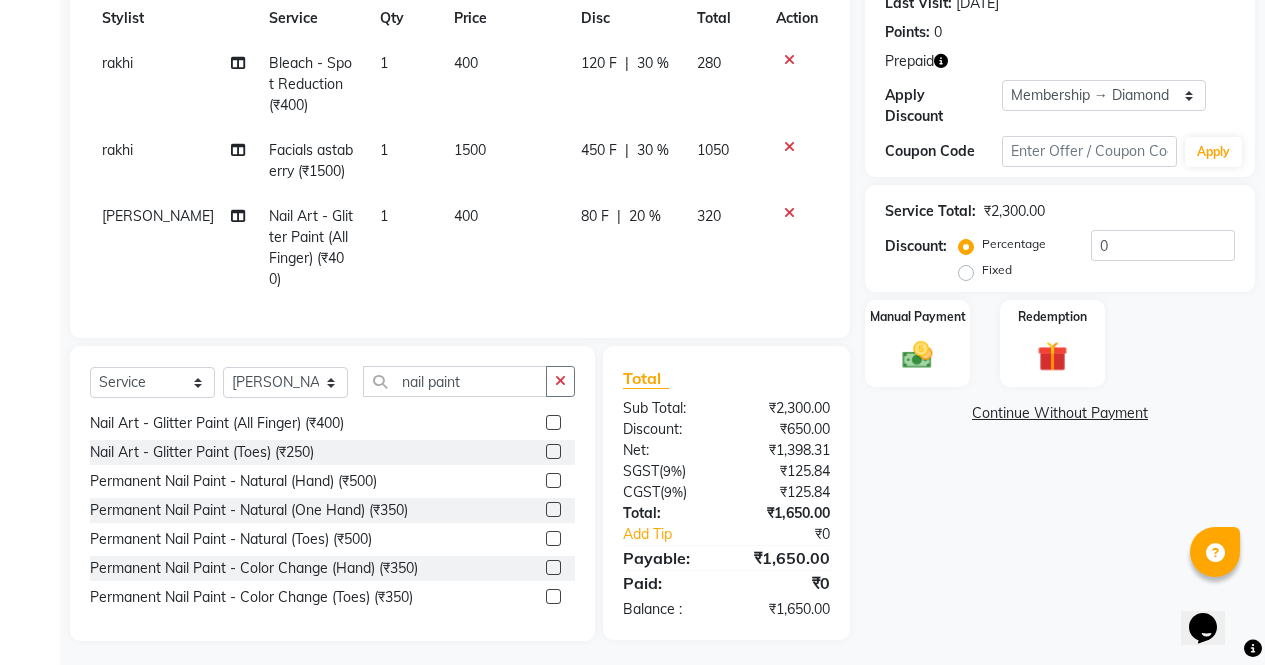 click 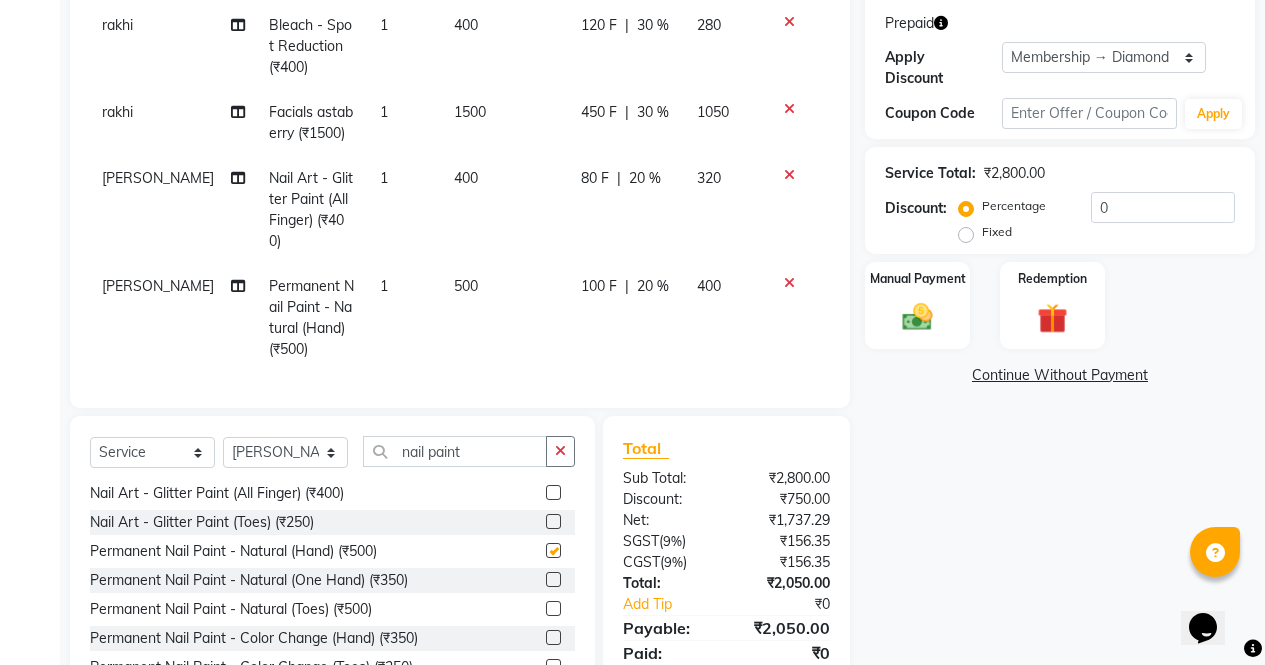 checkbox on "false" 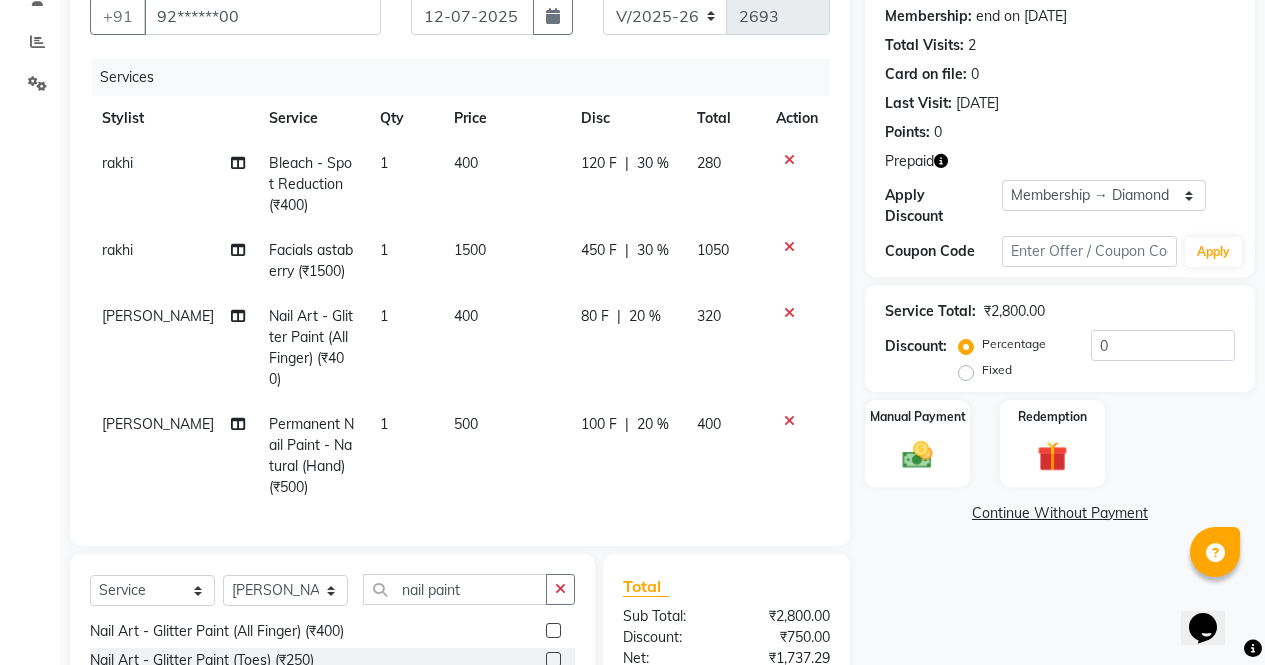 scroll, scrollTop: 151, scrollLeft: 0, axis: vertical 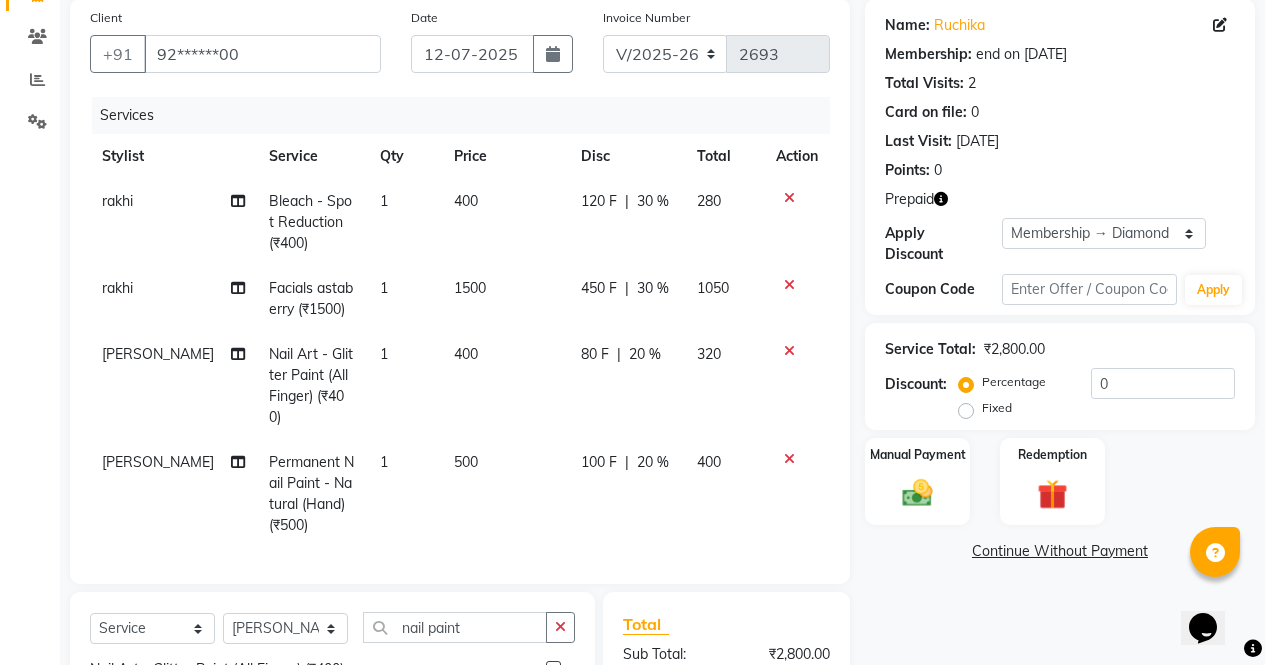 click 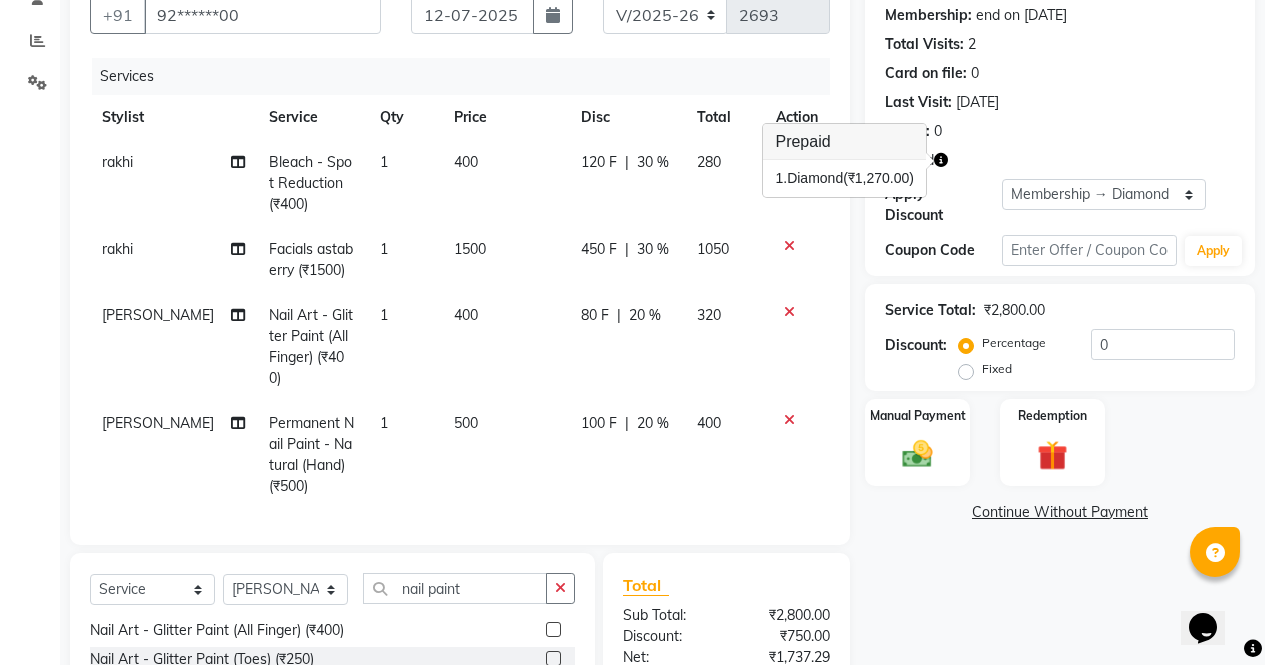 scroll, scrollTop: 178, scrollLeft: 0, axis: vertical 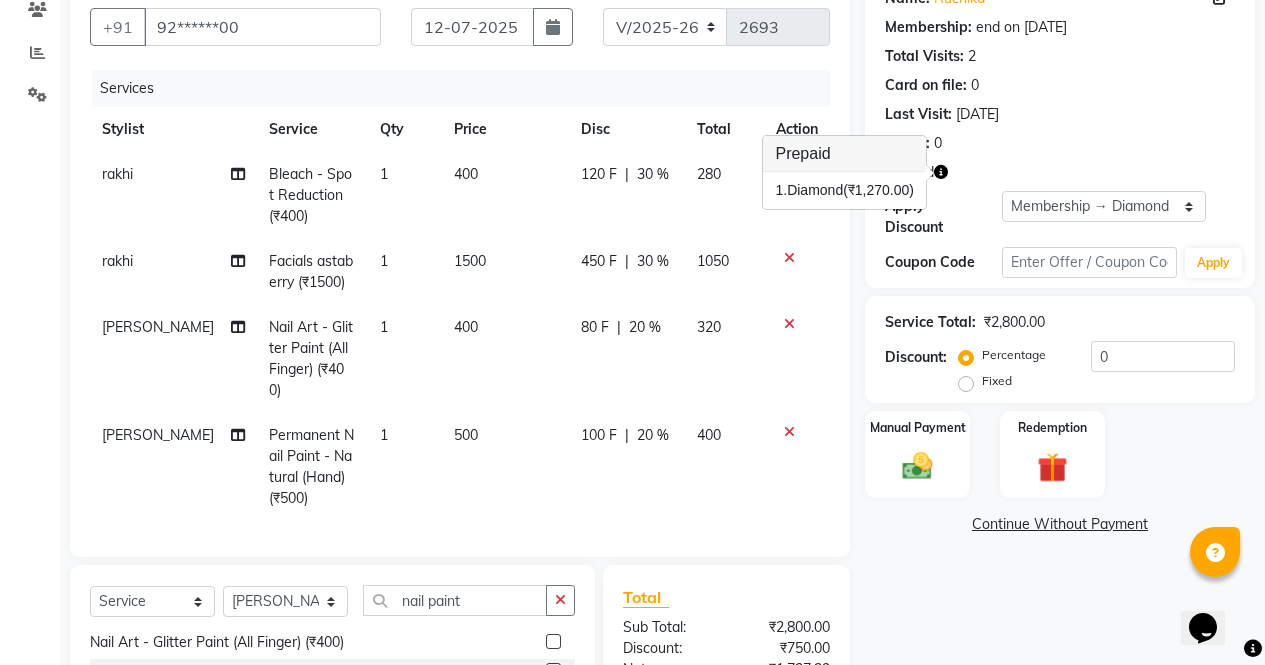 click 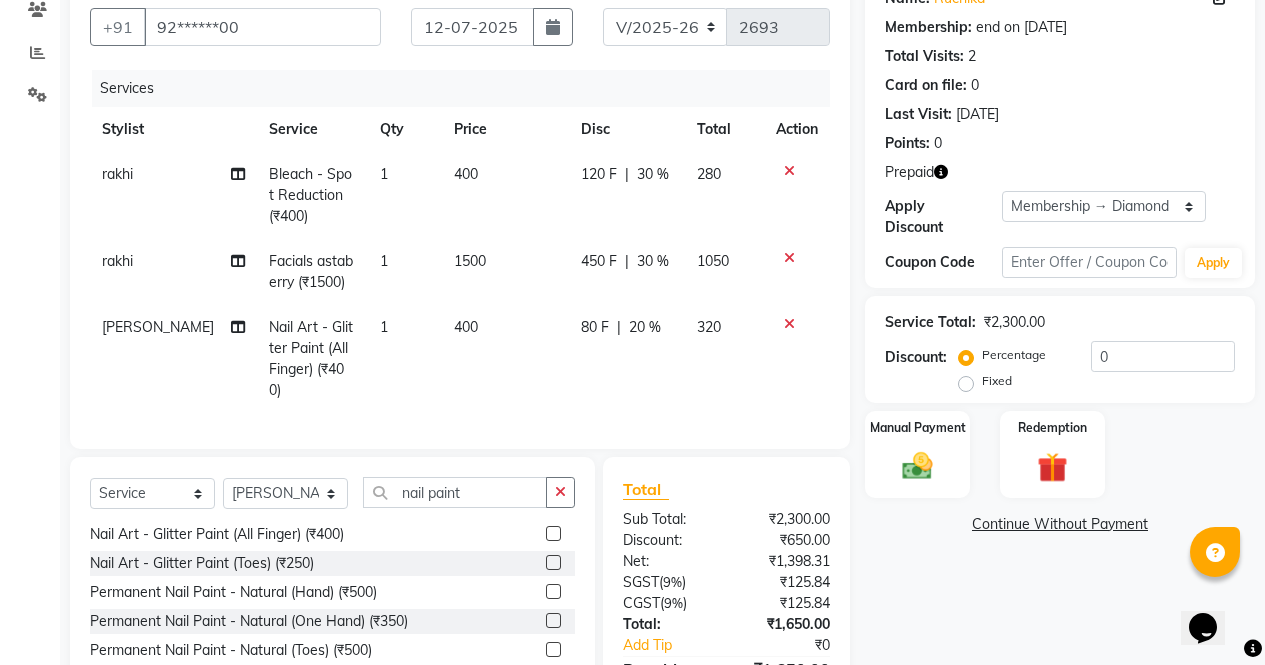 click 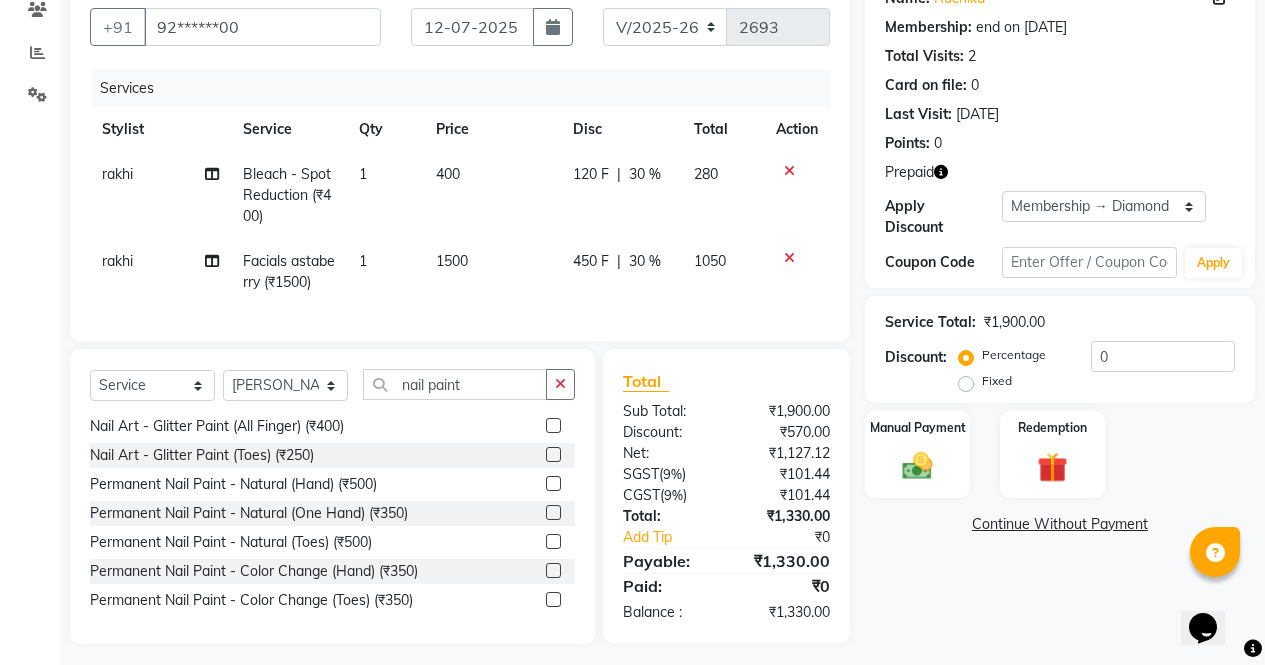 click 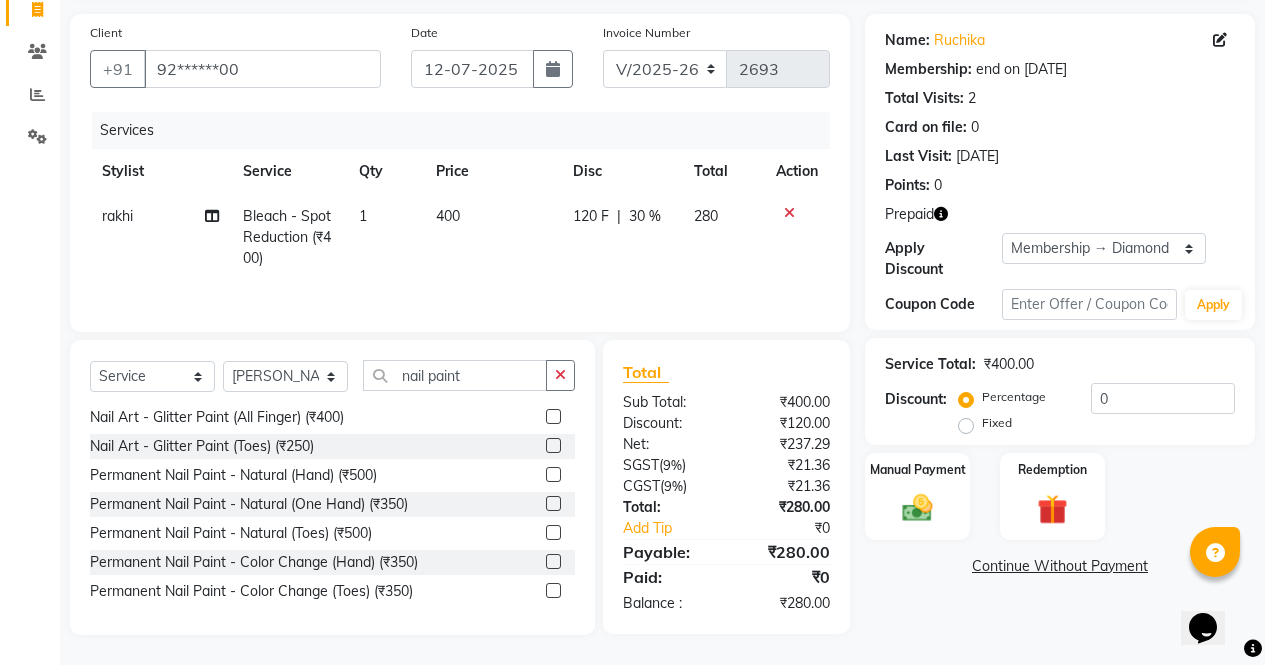 click 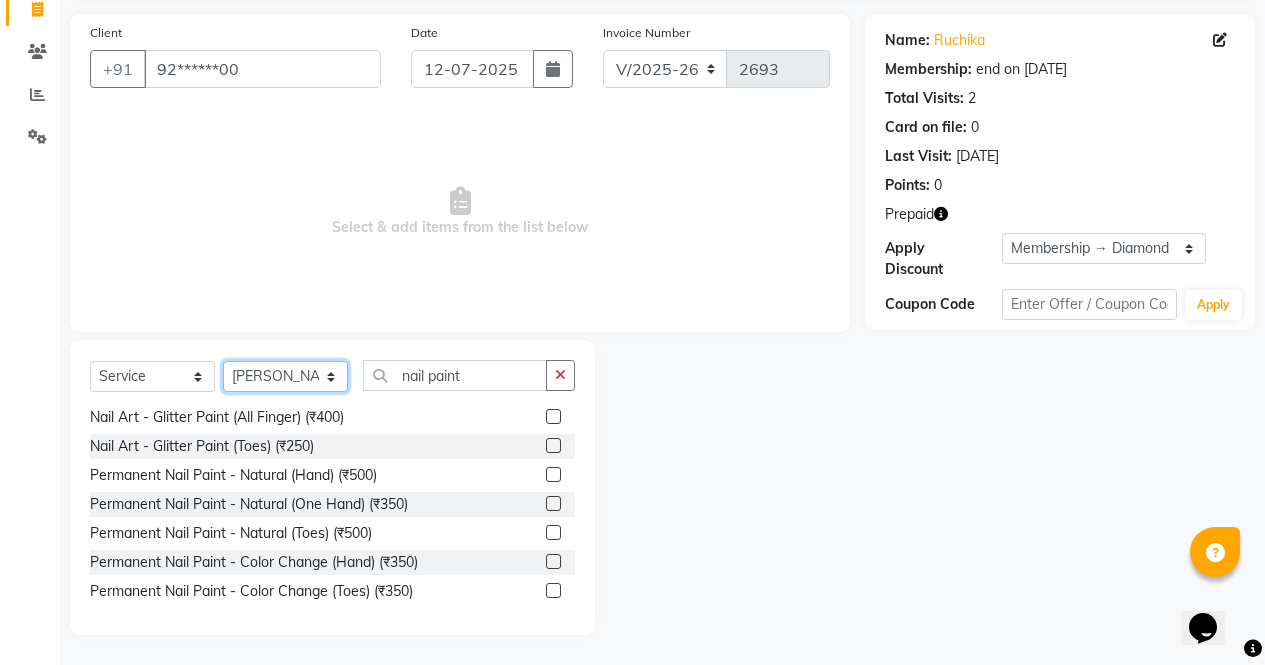 click on "Select Stylist ajeet anu ashu Front Desk muskaan pratibha rakhi rohit soni sunil" 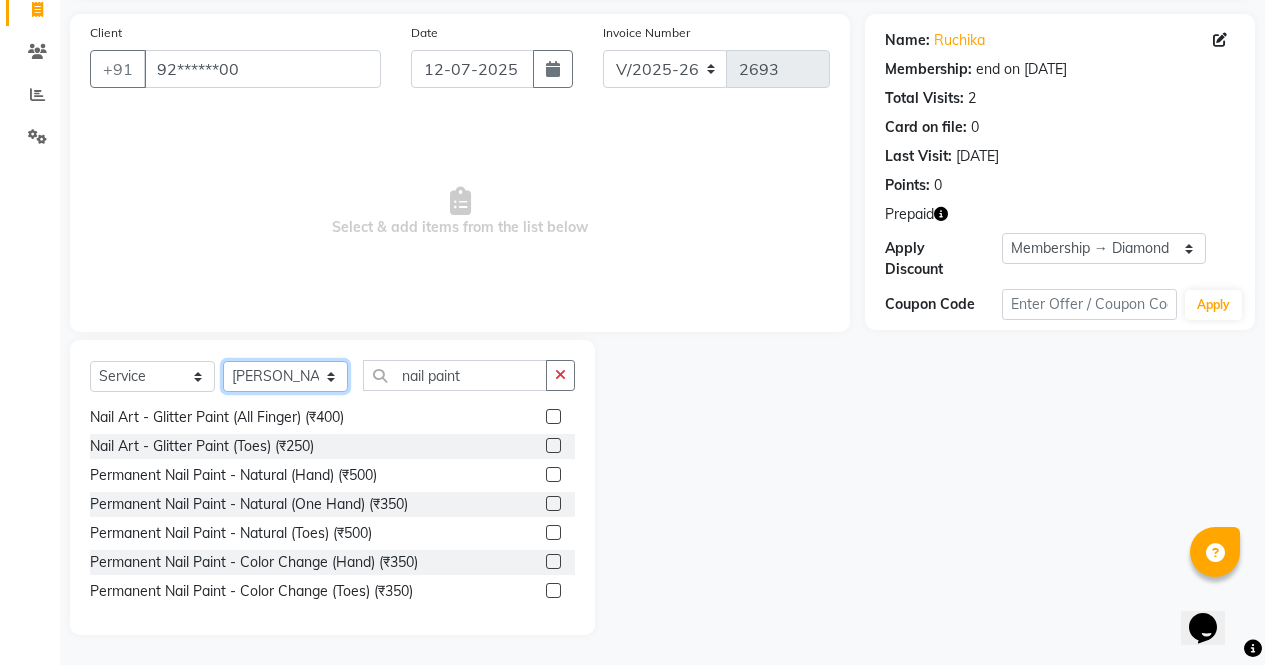 select on "62008" 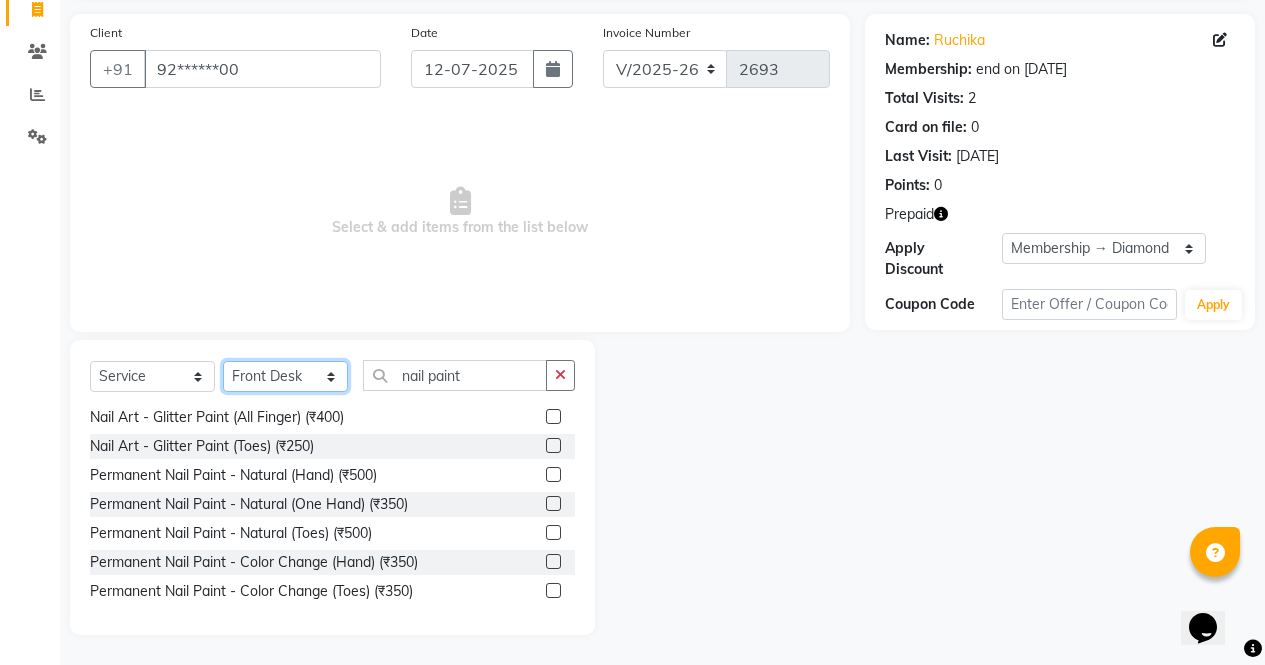 click on "Select Stylist ajeet anu ashu Front Desk muskaan pratibha rakhi rohit soni sunil" 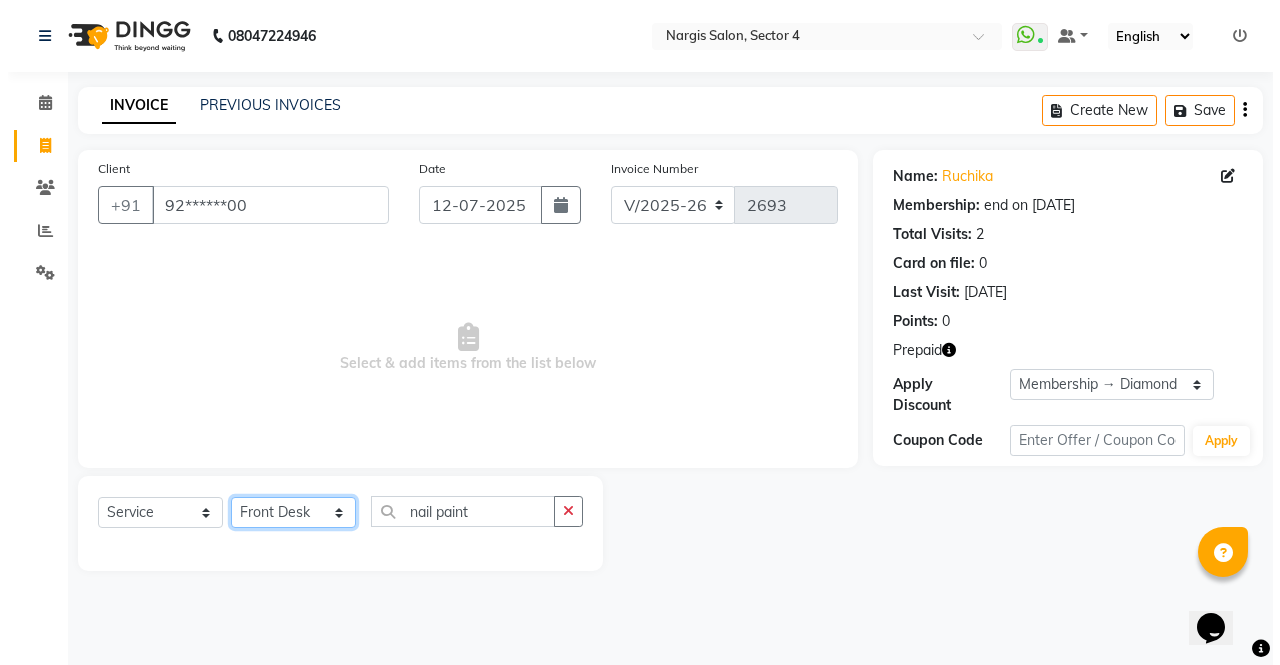 scroll, scrollTop: 0, scrollLeft: 0, axis: both 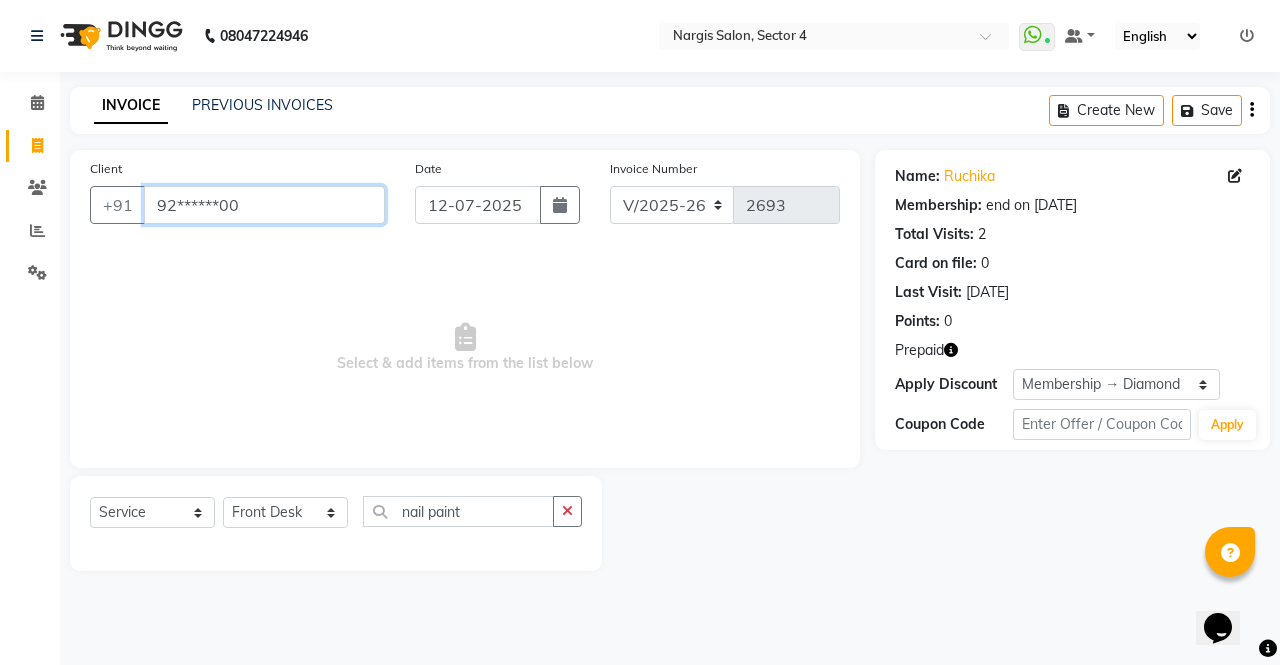 click on "92******00" at bounding box center (264, 205) 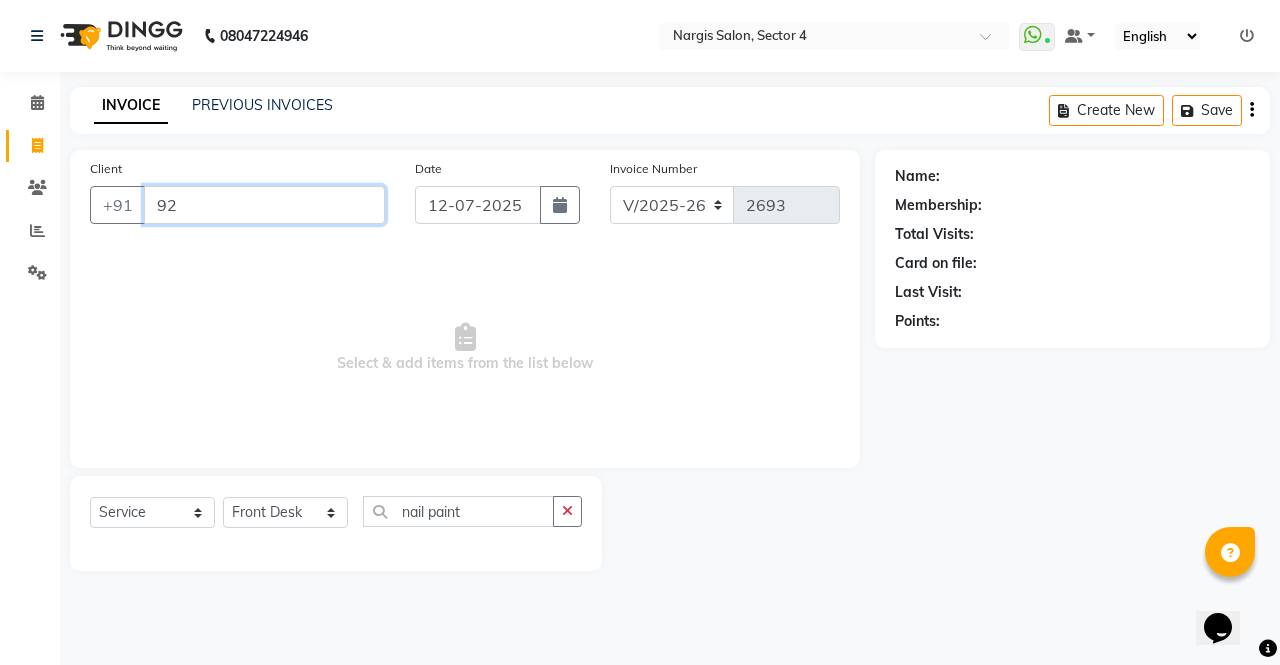 type on "9" 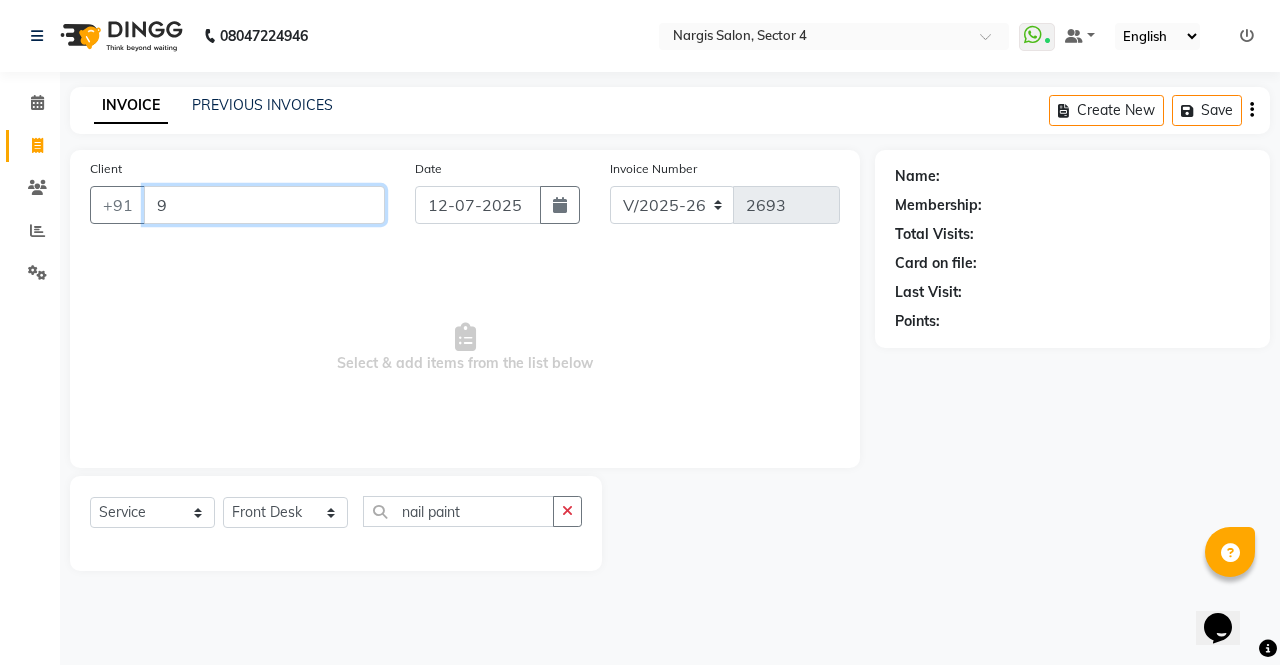 type 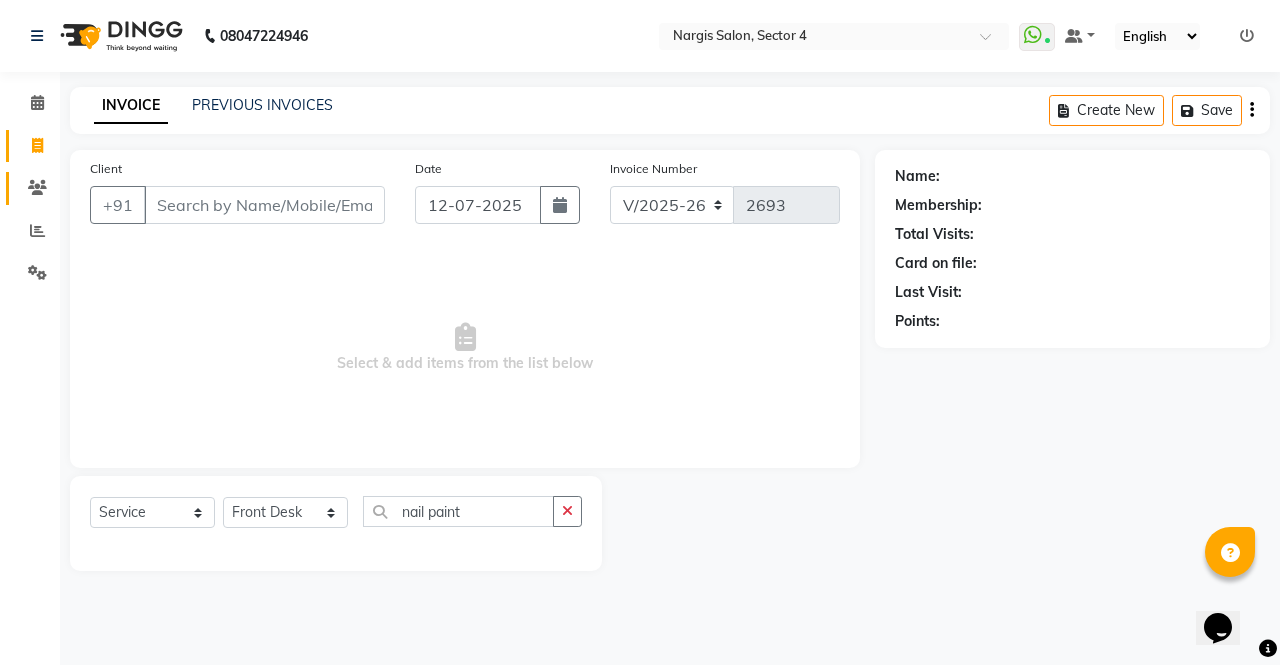 click 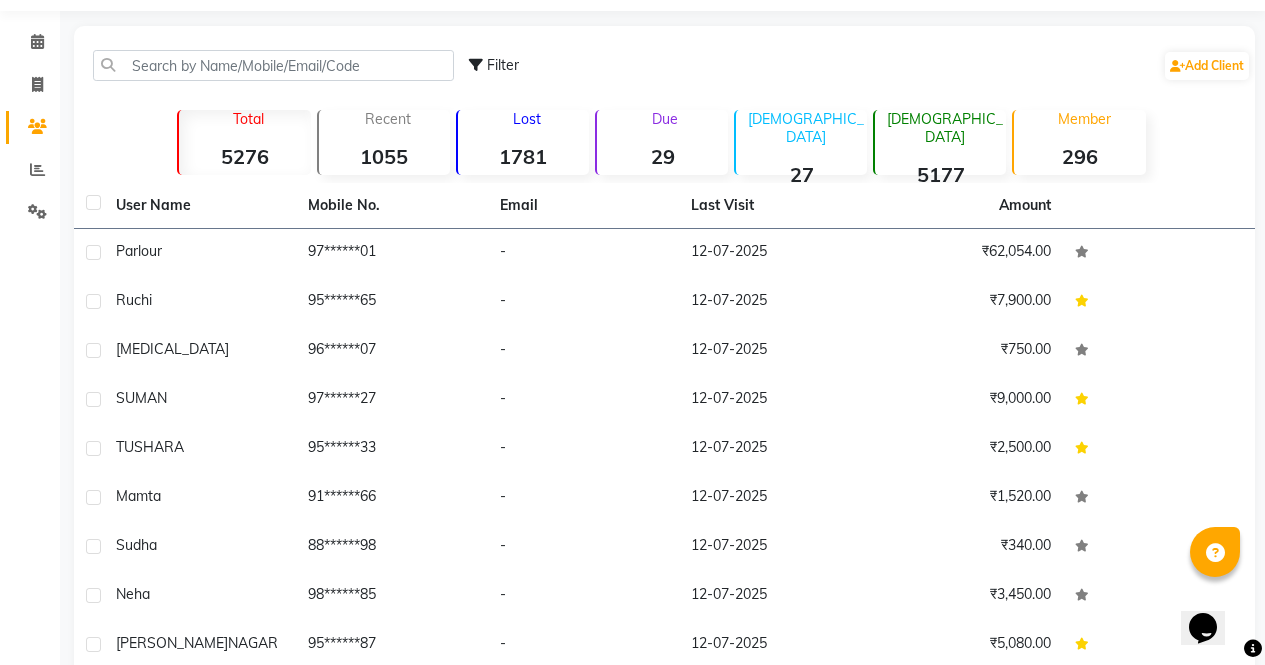 scroll, scrollTop: 1, scrollLeft: 0, axis: vertical 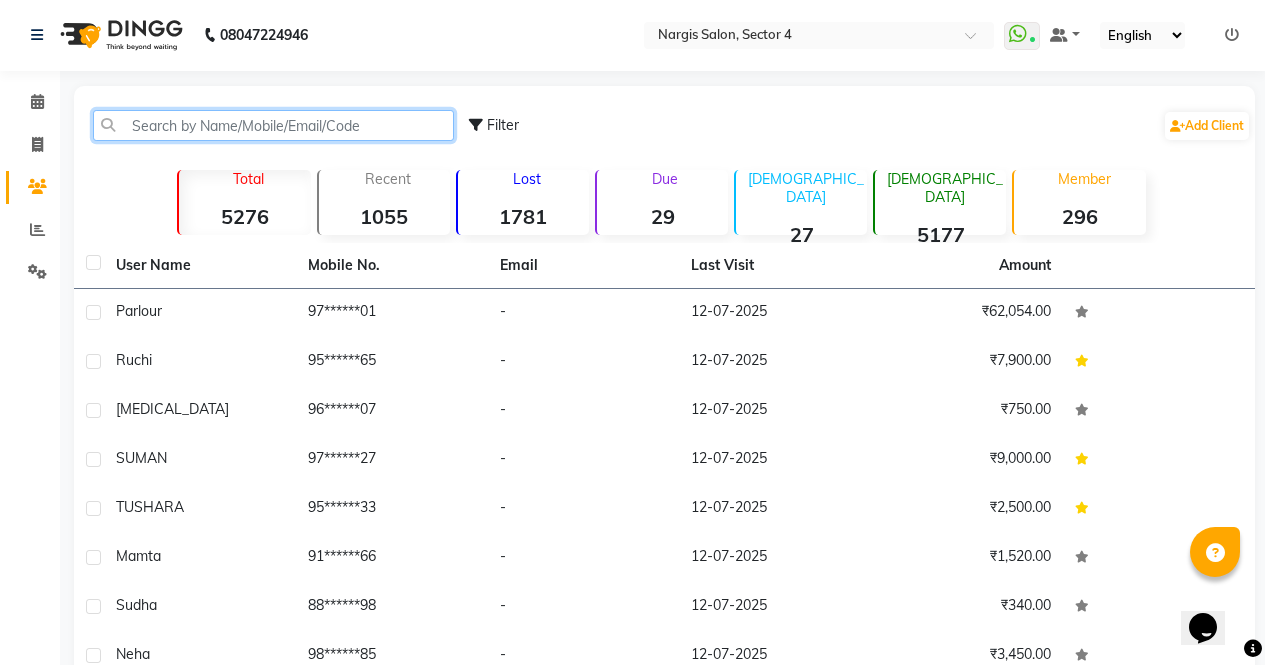 click 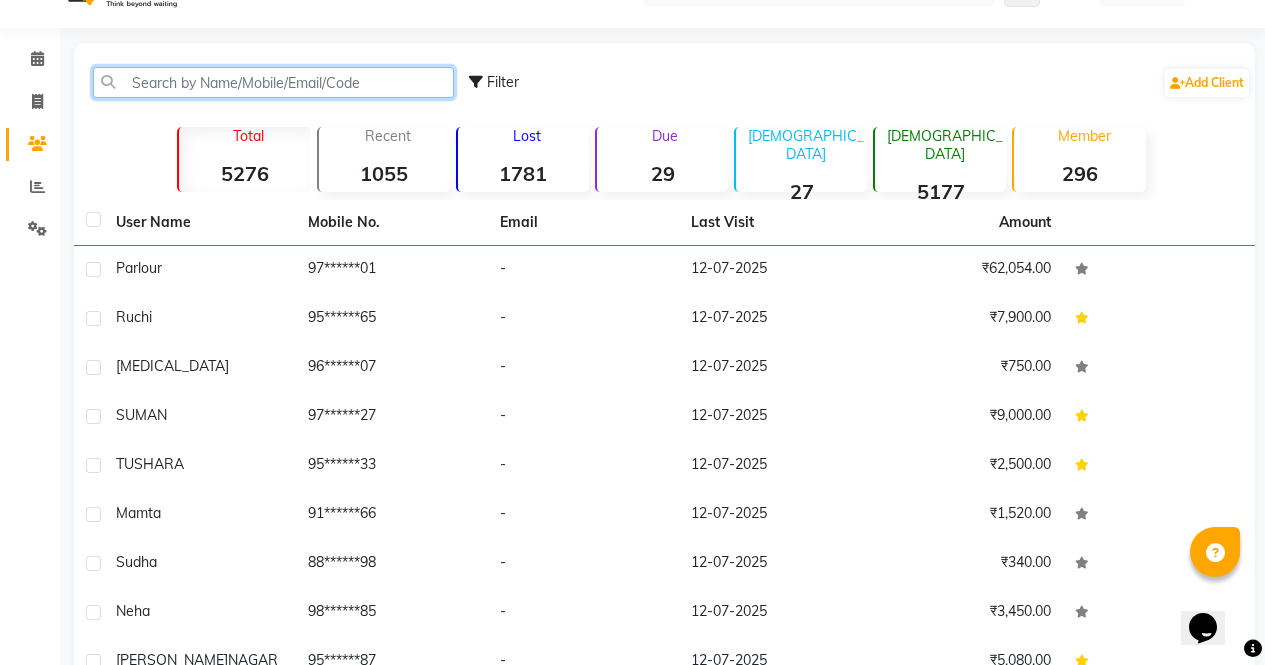 scroll, scrollTop: 36, scrollLeft: 0, axis: vertical 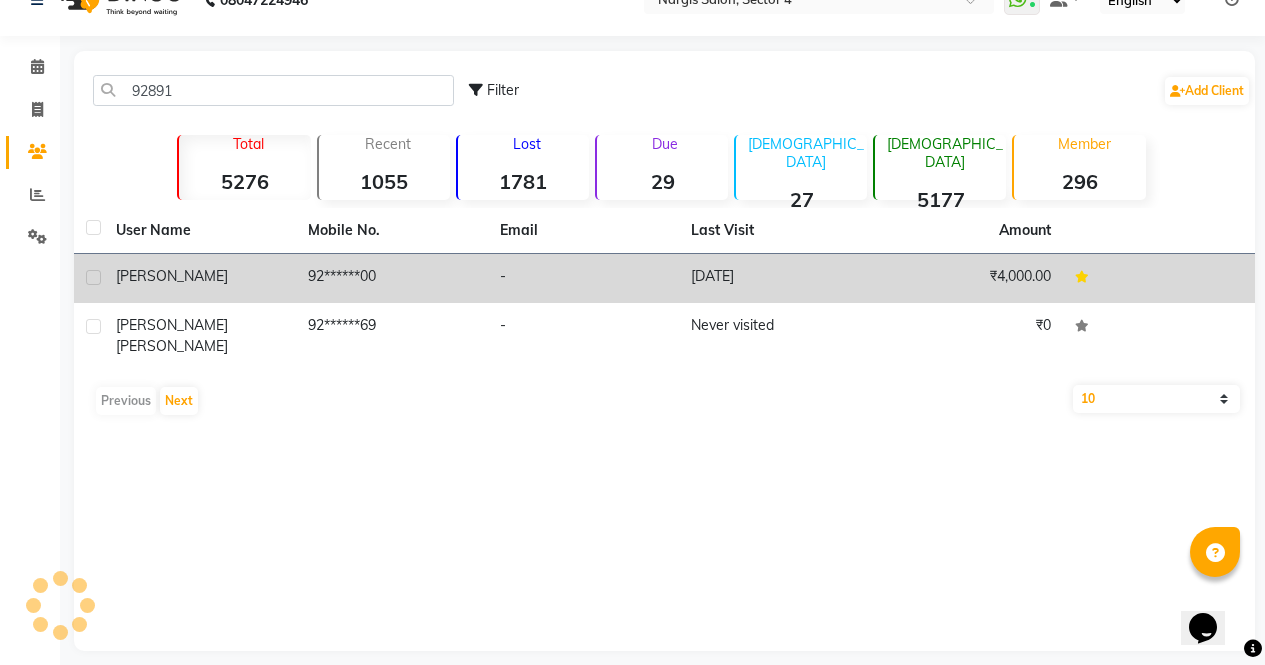 click on "92******00" 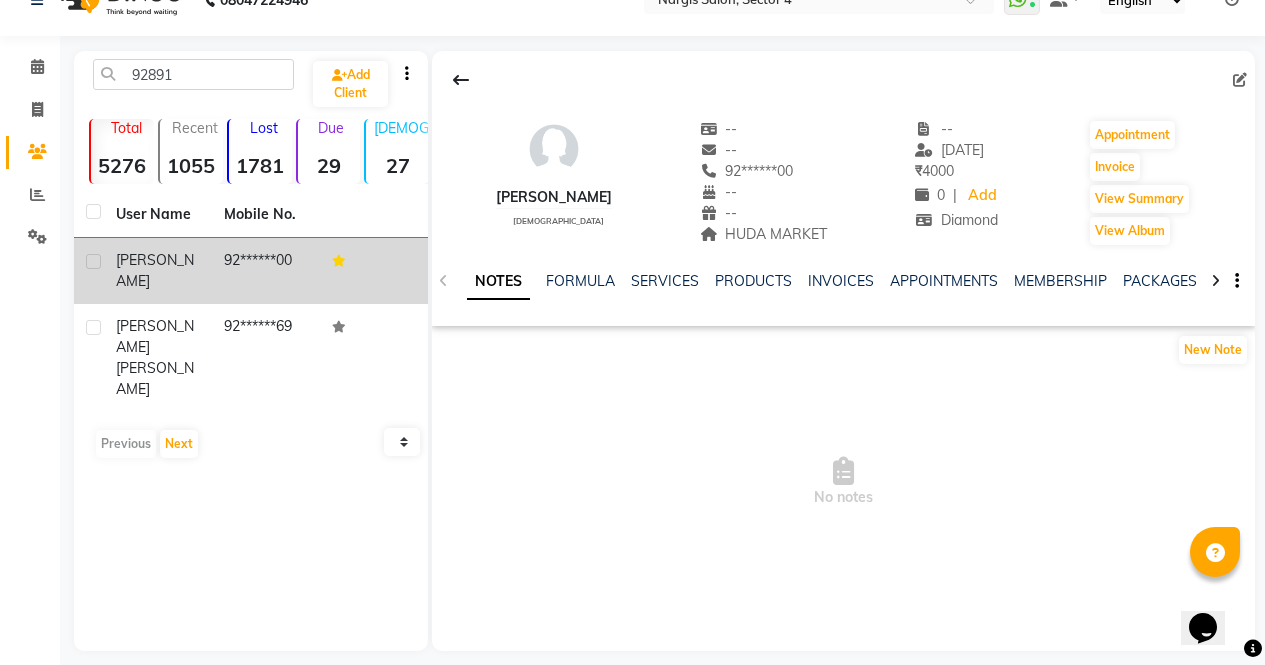 scroll, scrollTop: 52, scrollLeft: 0, axis: vertical 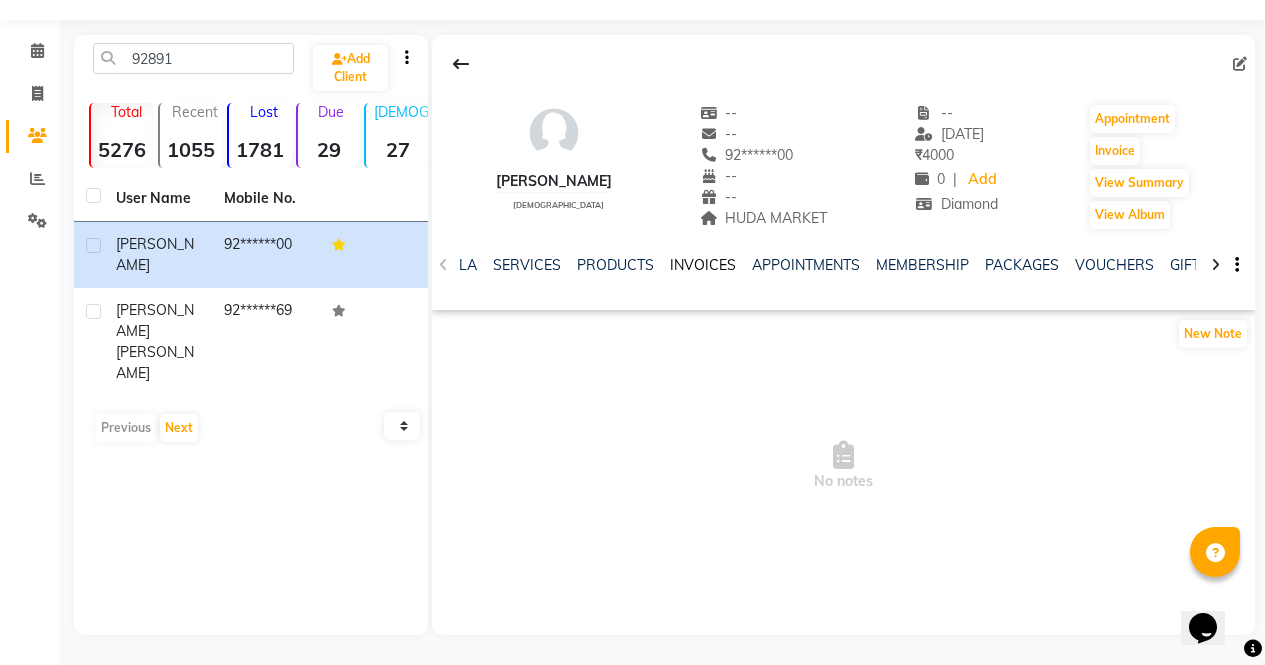 click on "INVOICES" 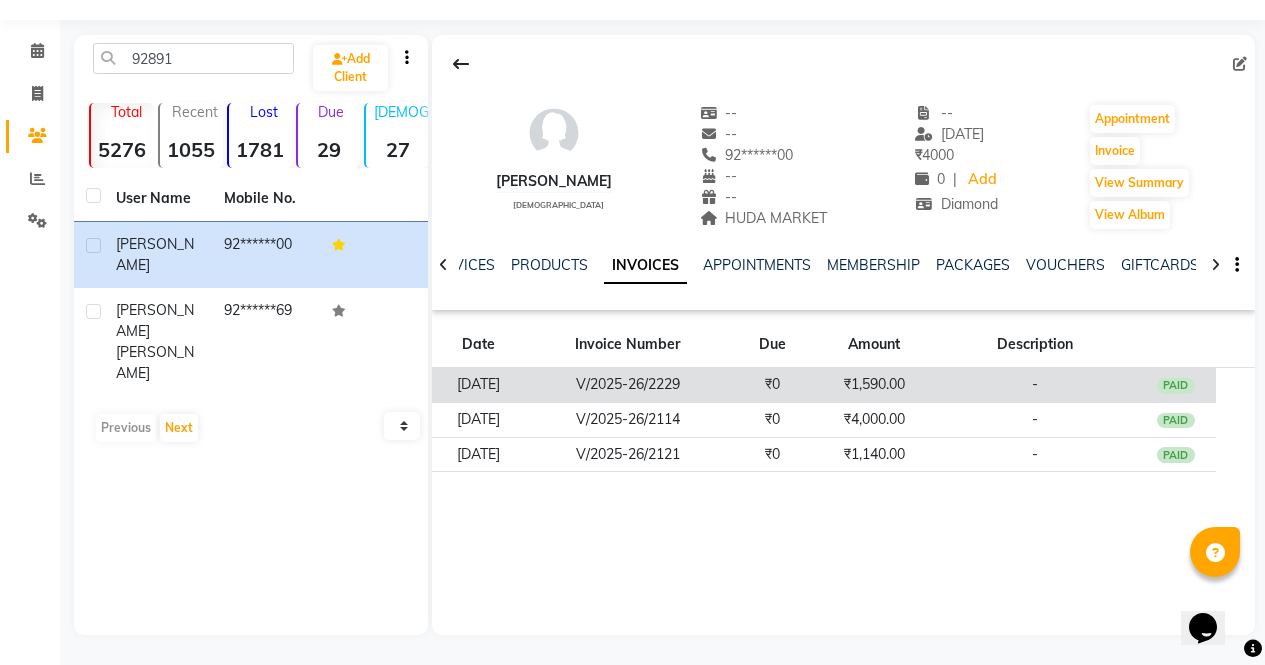 click on "-" 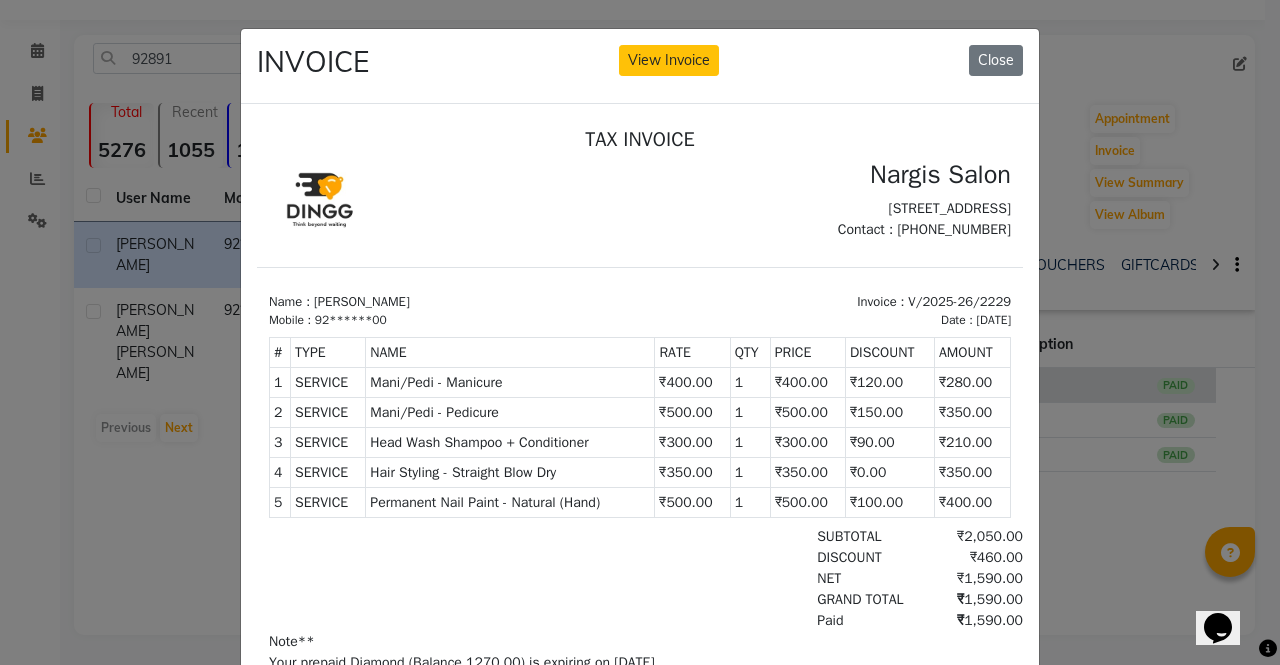 scroll, scrollTop: 16, scrollLeft: 0, axis: vertical 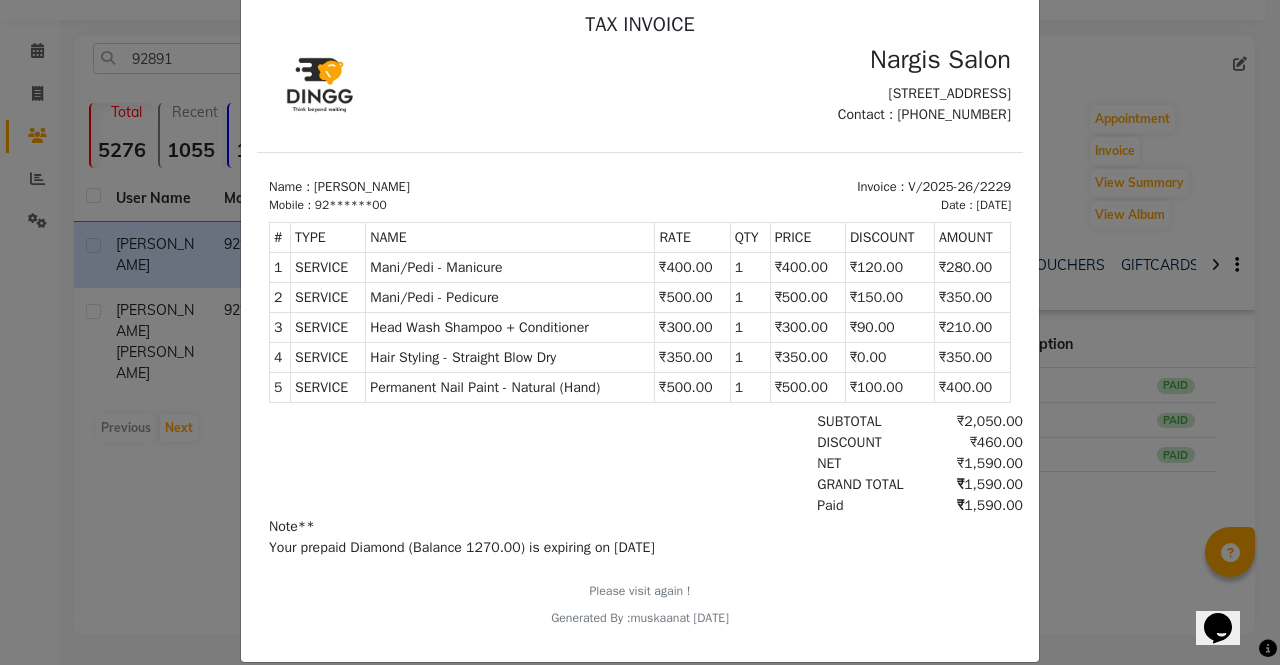 click on "Your prepaid Diamond (Balance 1270.00) is expiring on [DATE]" at bounding box center [640, 546] 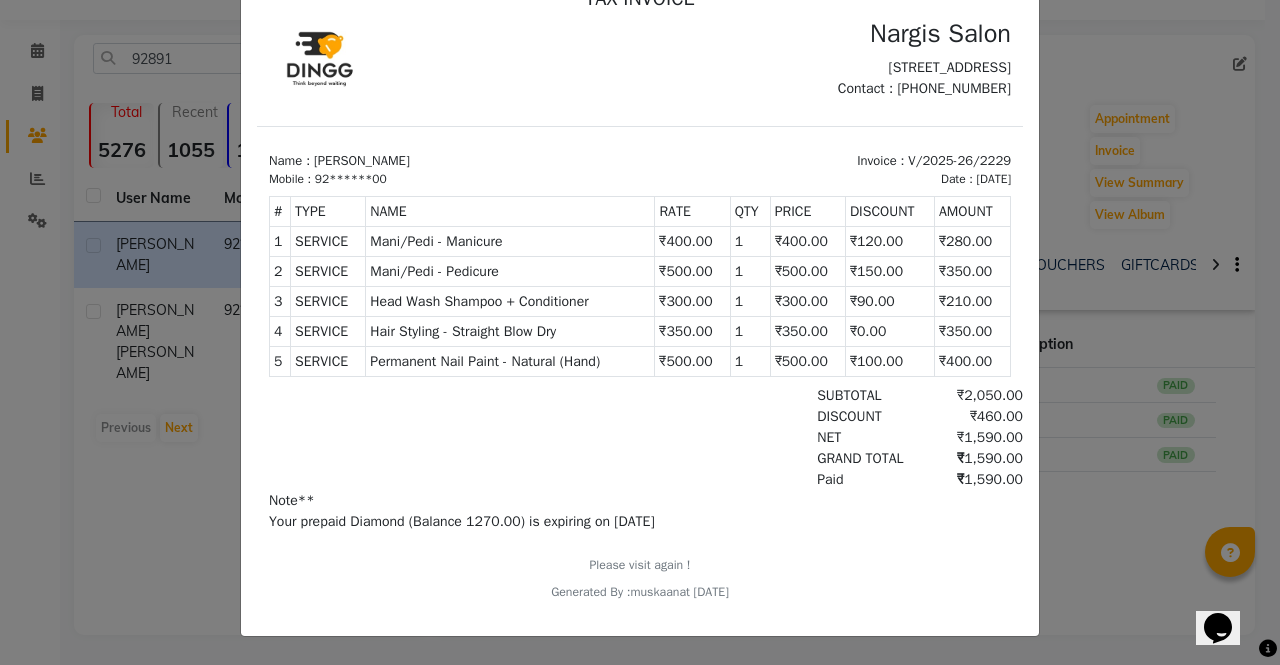 scroll, scrollTop: 0, scrollLeft: 0, axis: both 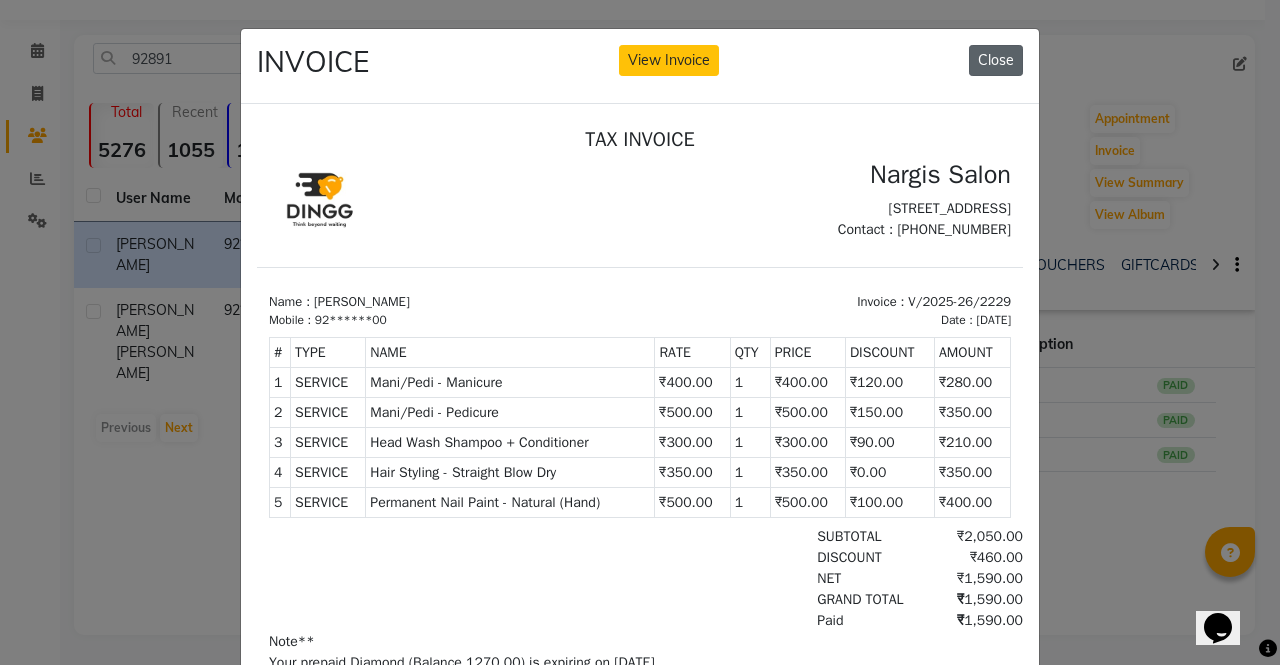 click on "Close" 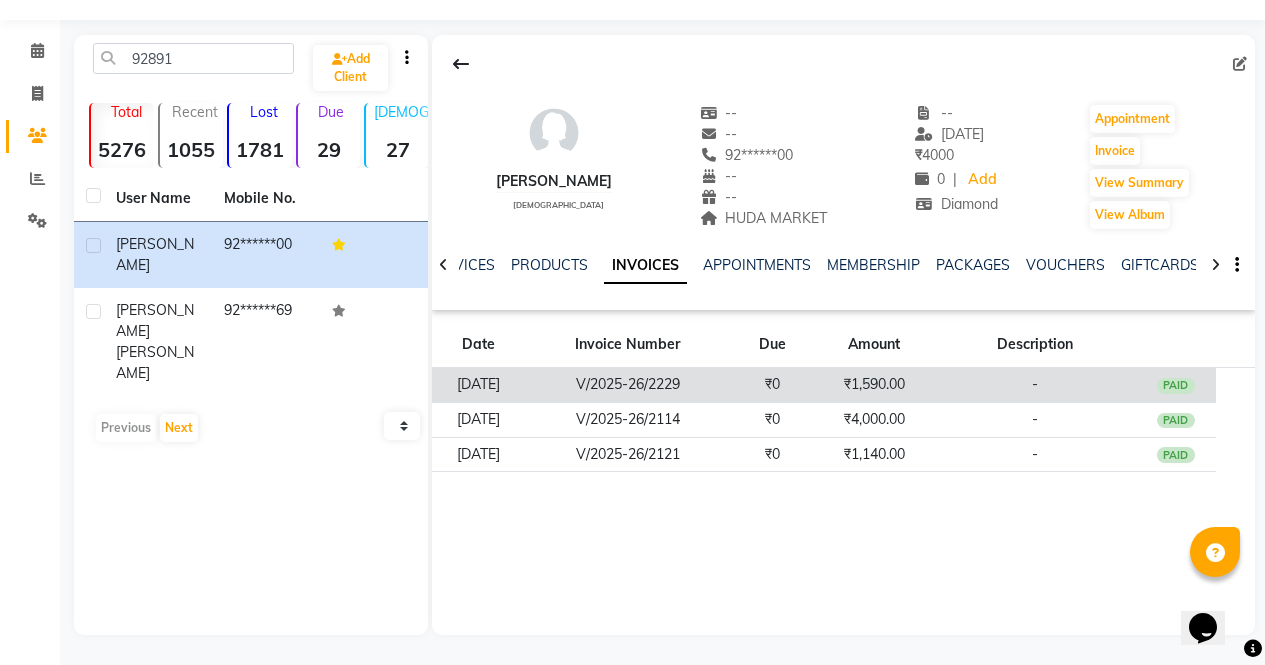 click on "-" 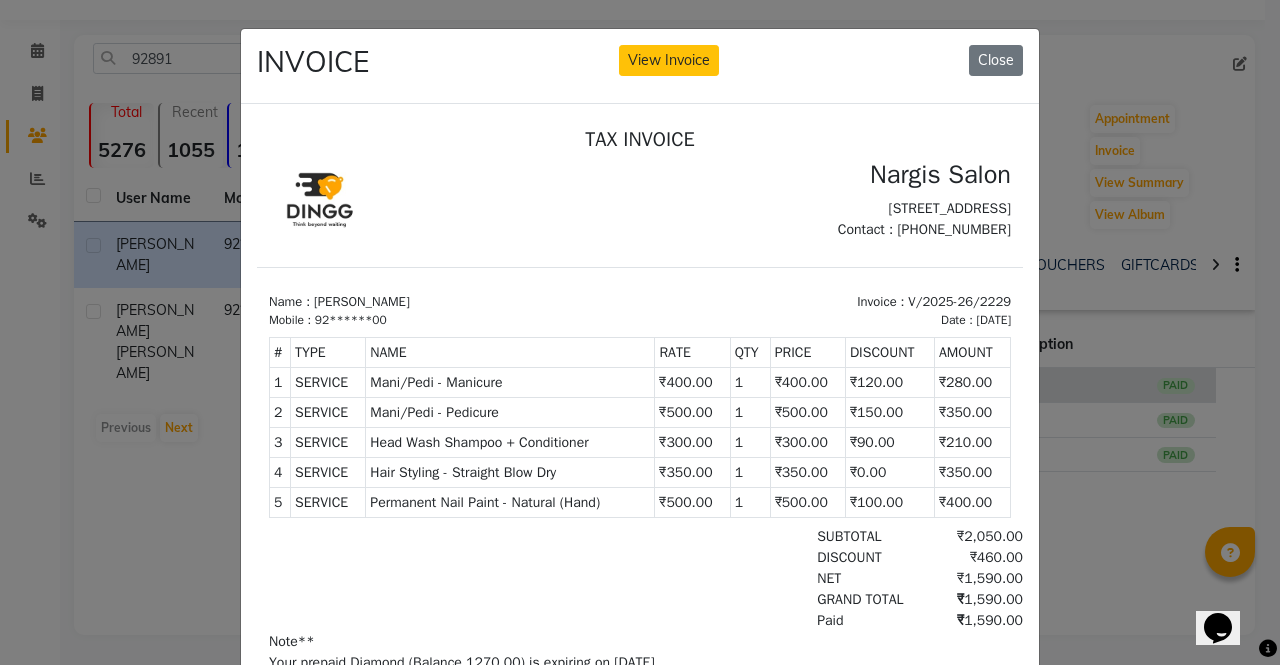 scroll, scrollTop: 0, scrollLeft: 0, axis: both 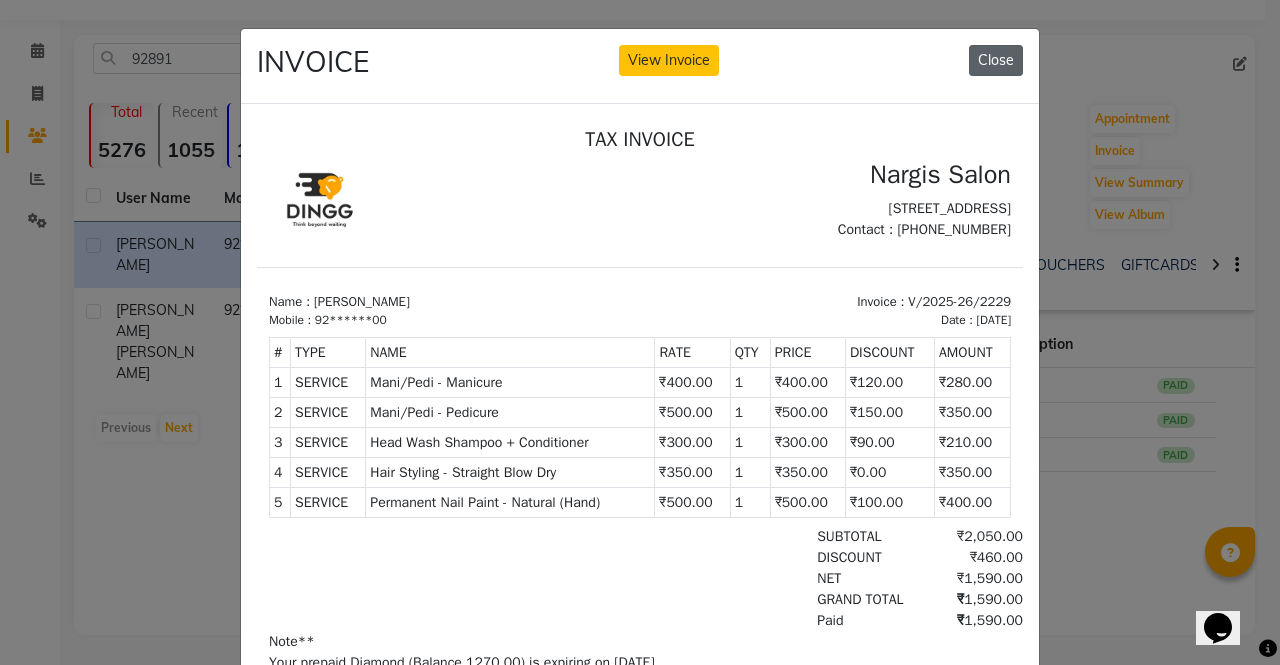 click on "Close" 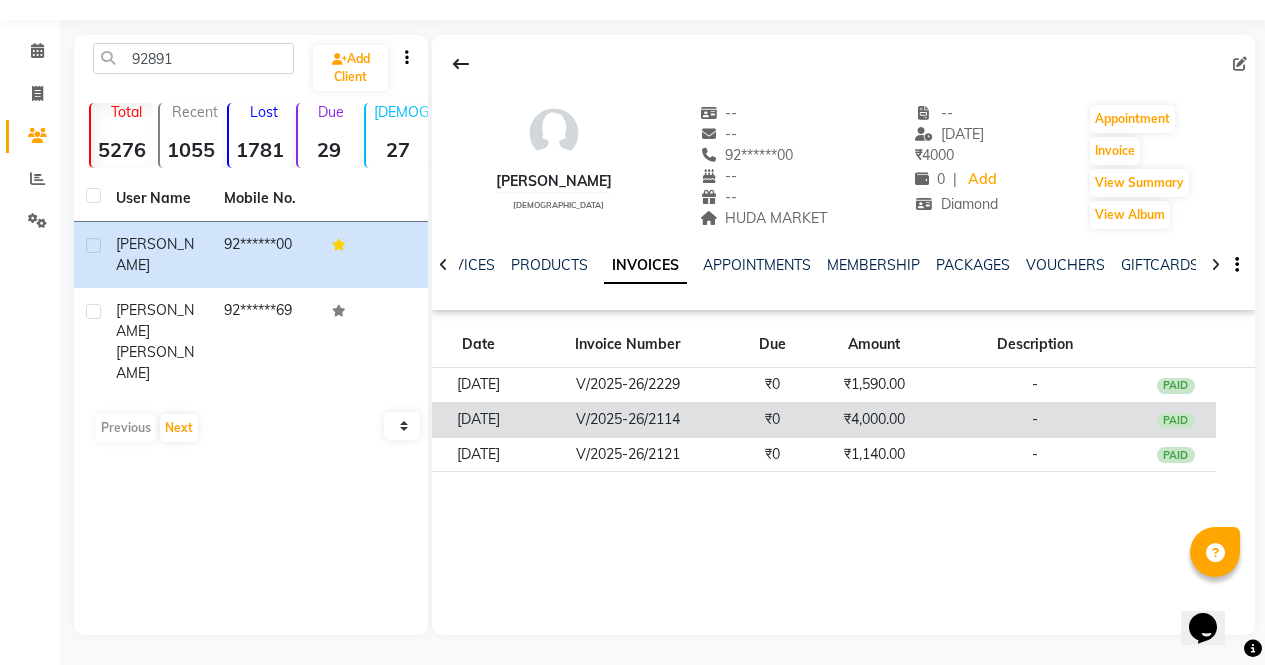 click on "₹4,000.00" 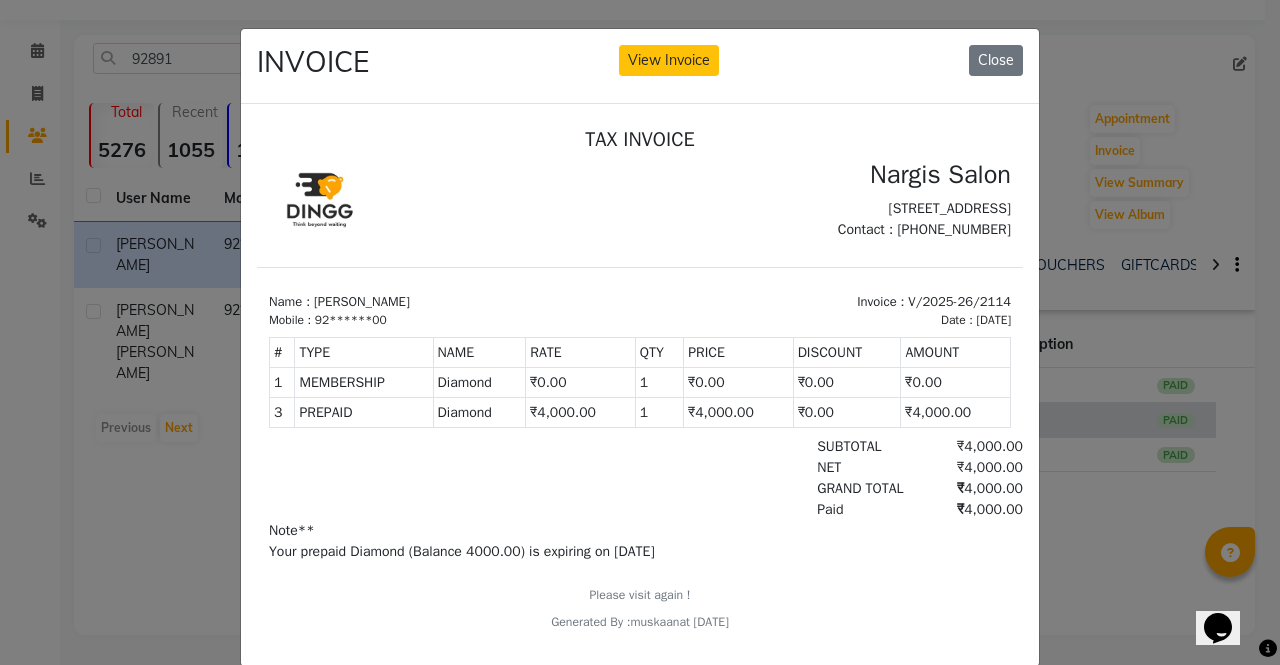 scroll, scrollTop: 16, scrollLeft: 0, axis: vertical 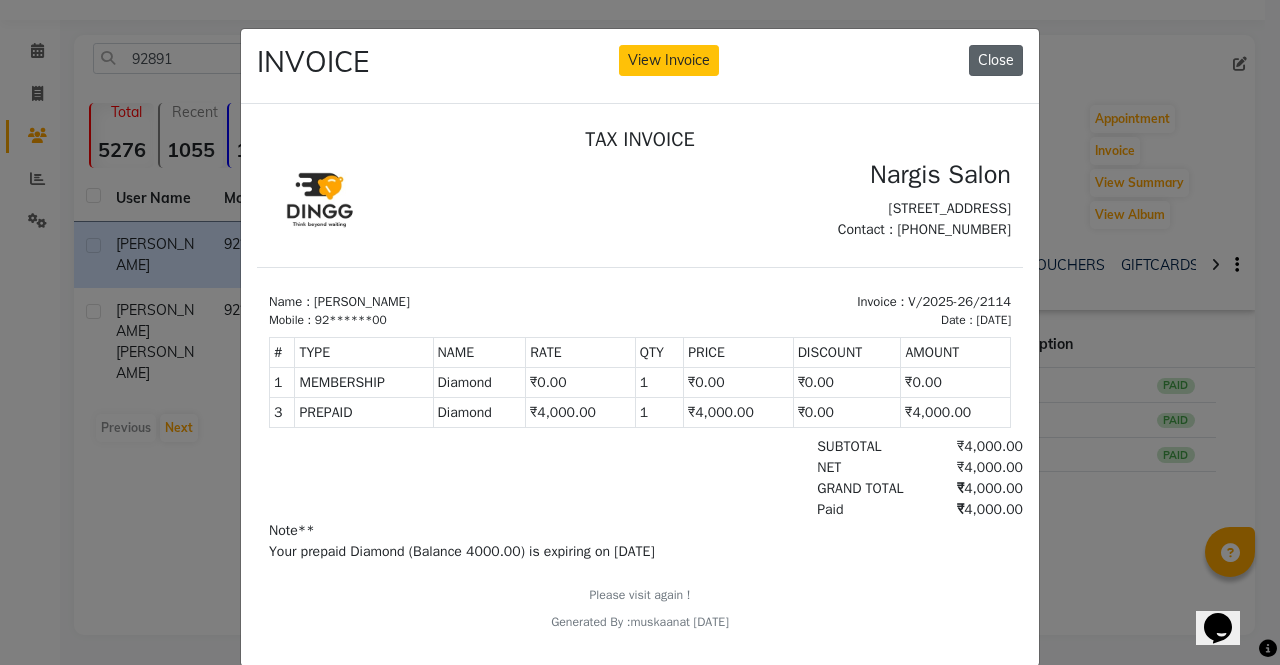 click on "Close" 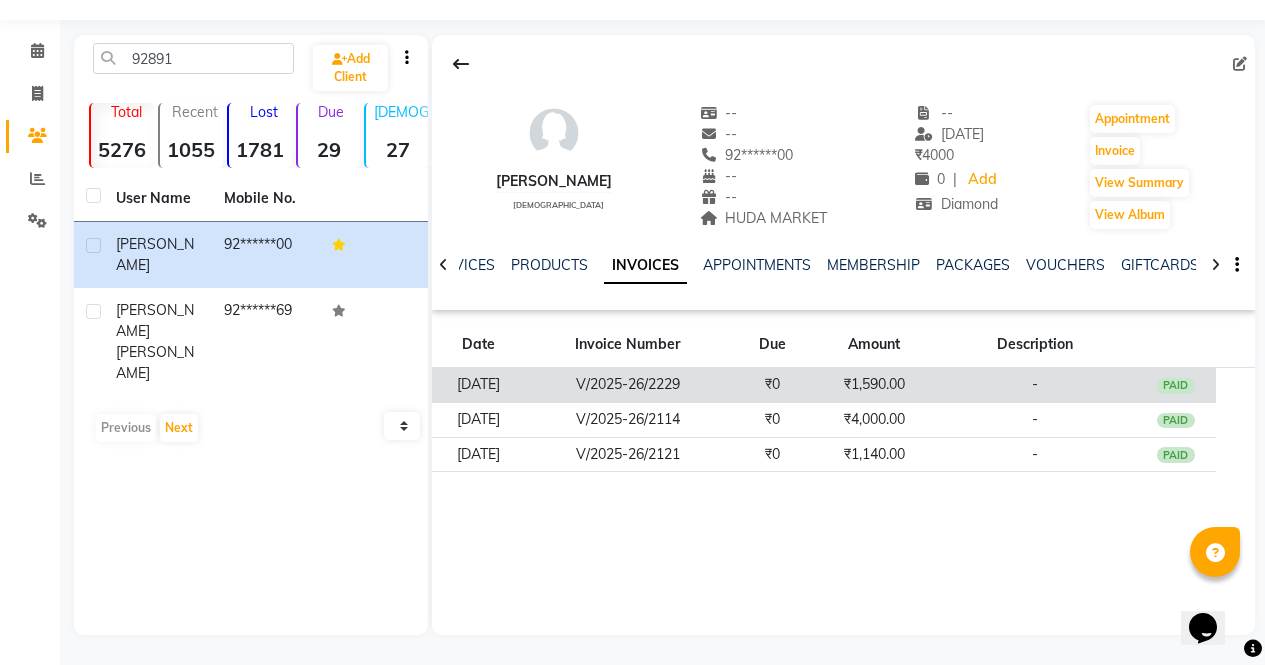 click on "₹1,590.00" 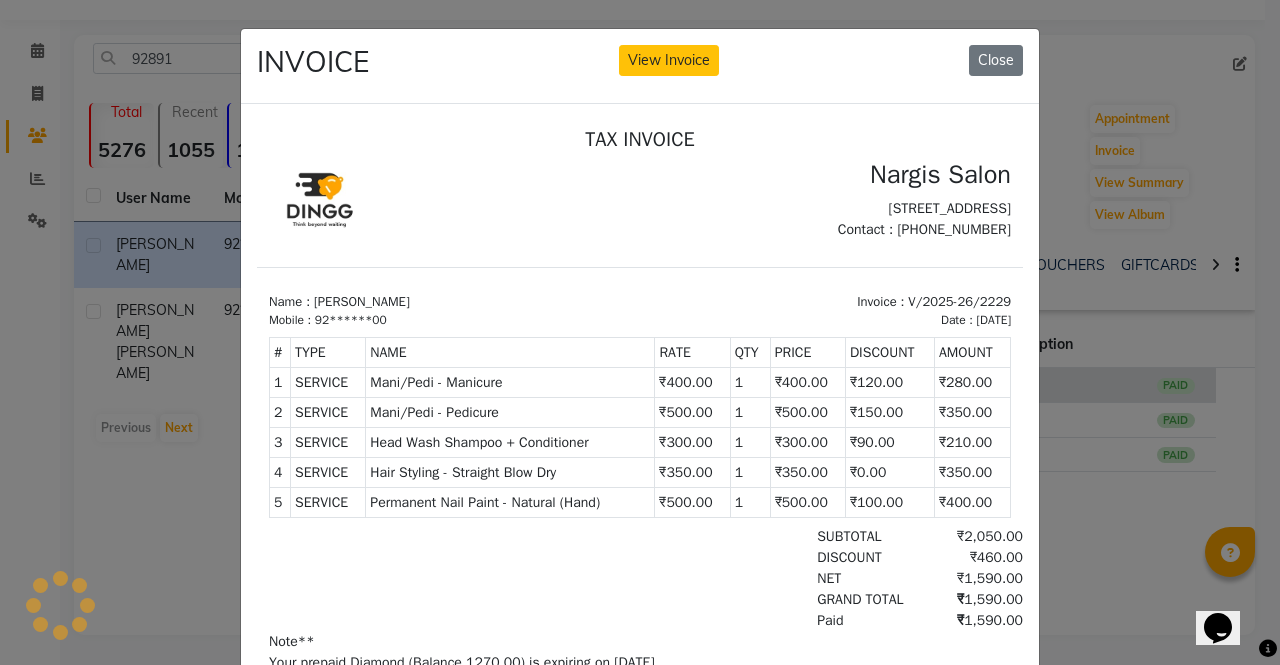 scroll, scrollTop: 0, scrollLeft: 0, axis: both 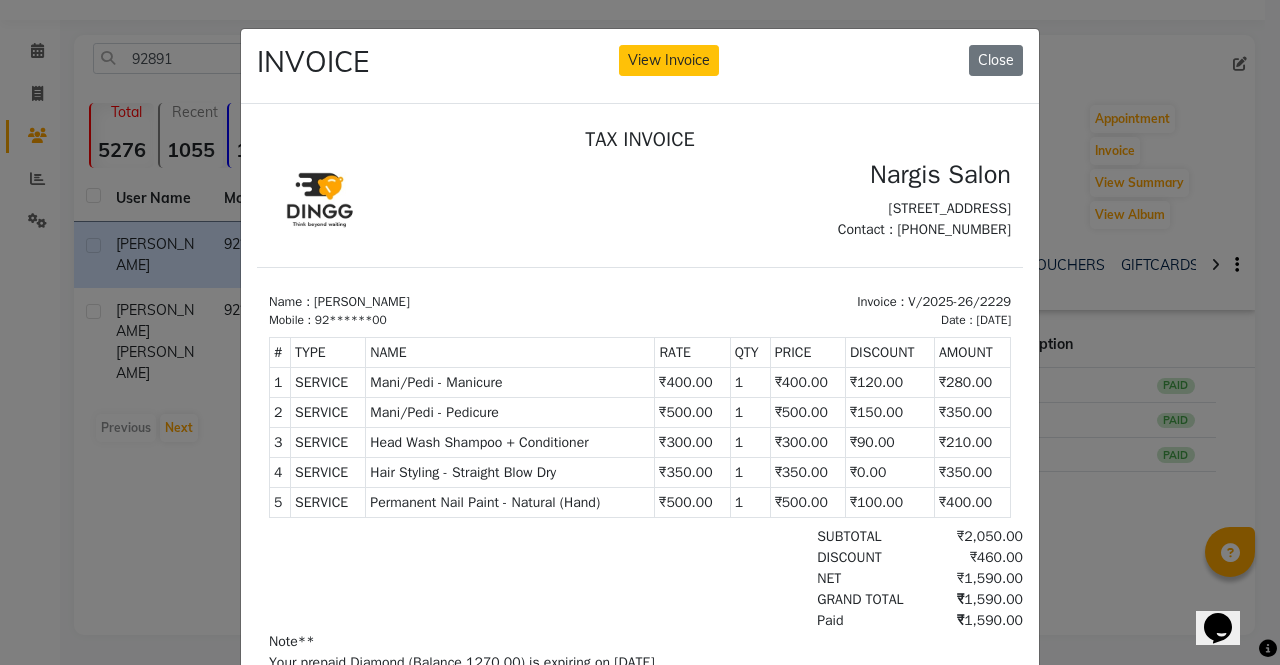 click on "₹400.00" at bounding box center [807, 382] 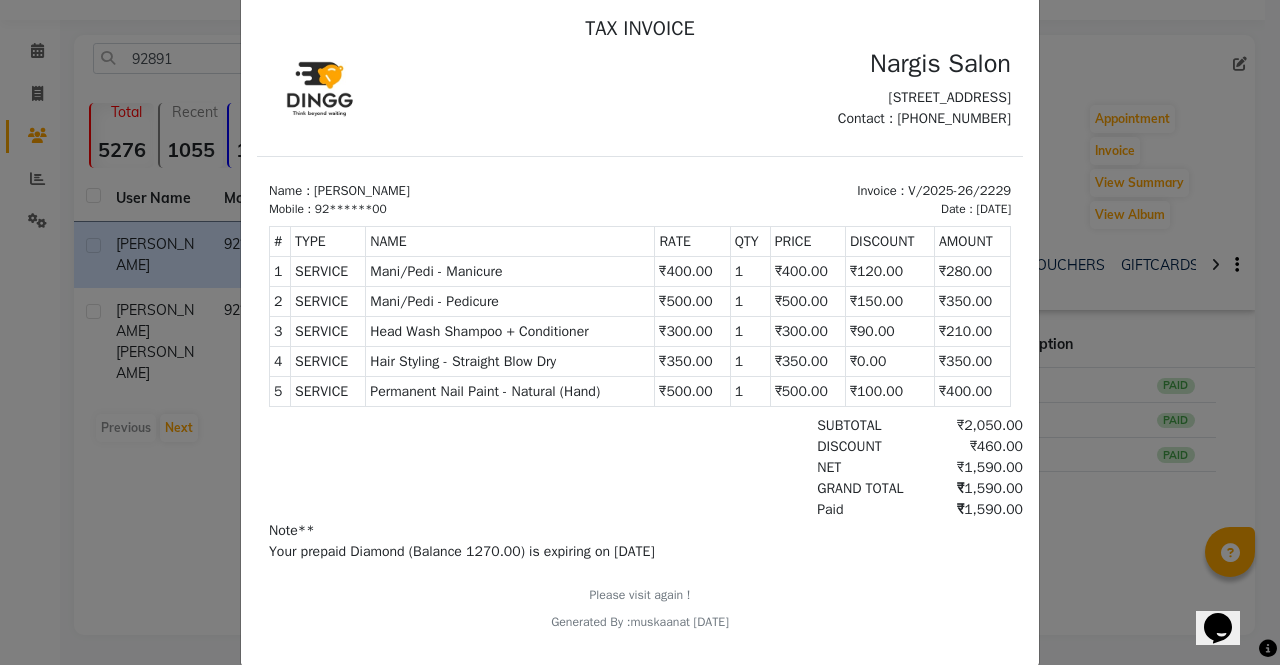 scroll, scrollTop: 156, scrollLeft: 0, axis: vertical 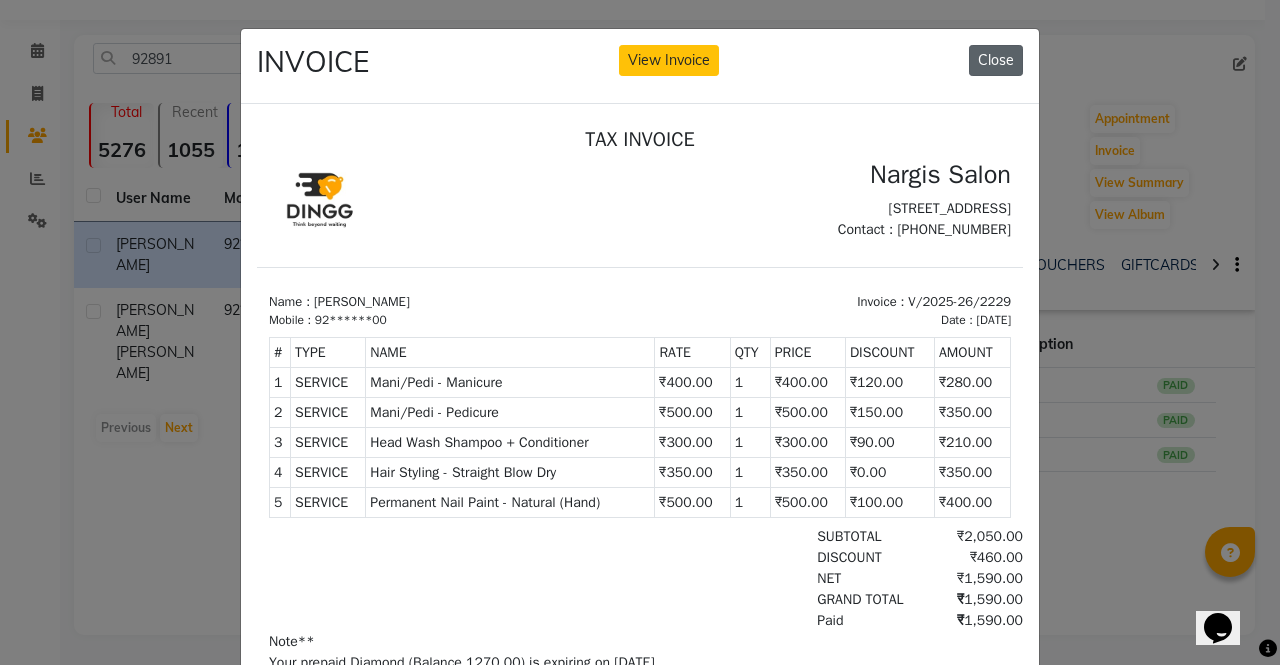 click on "Close" 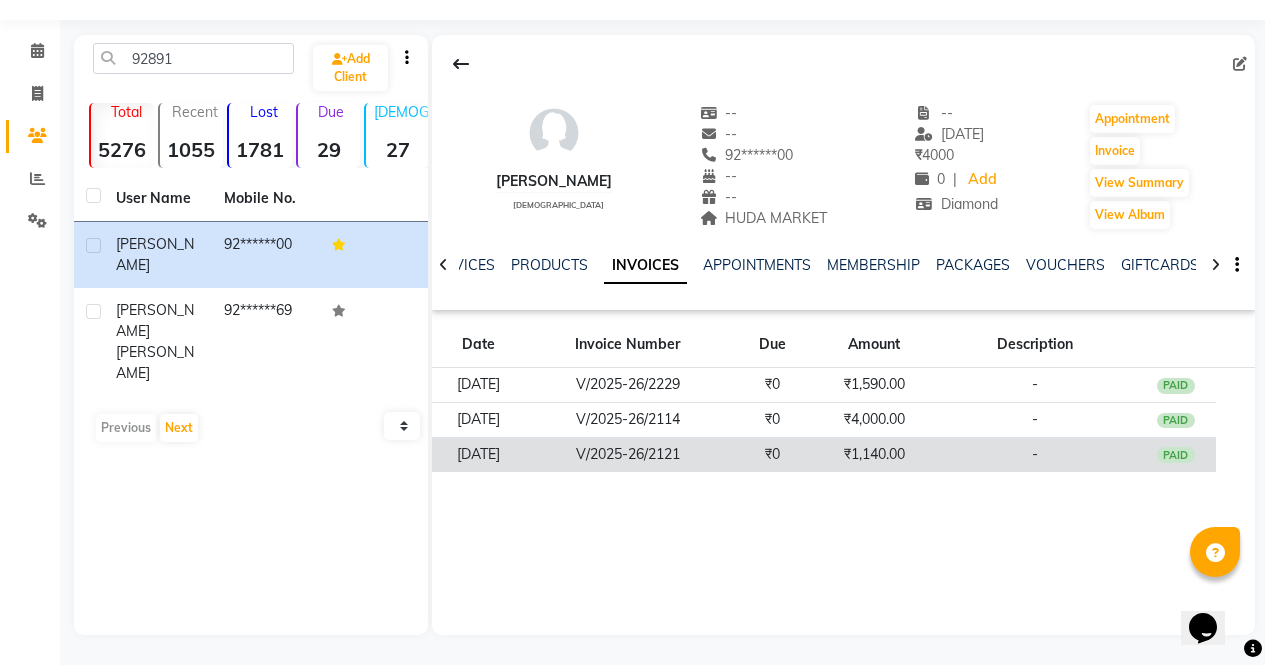 click on "₹1,140.00" 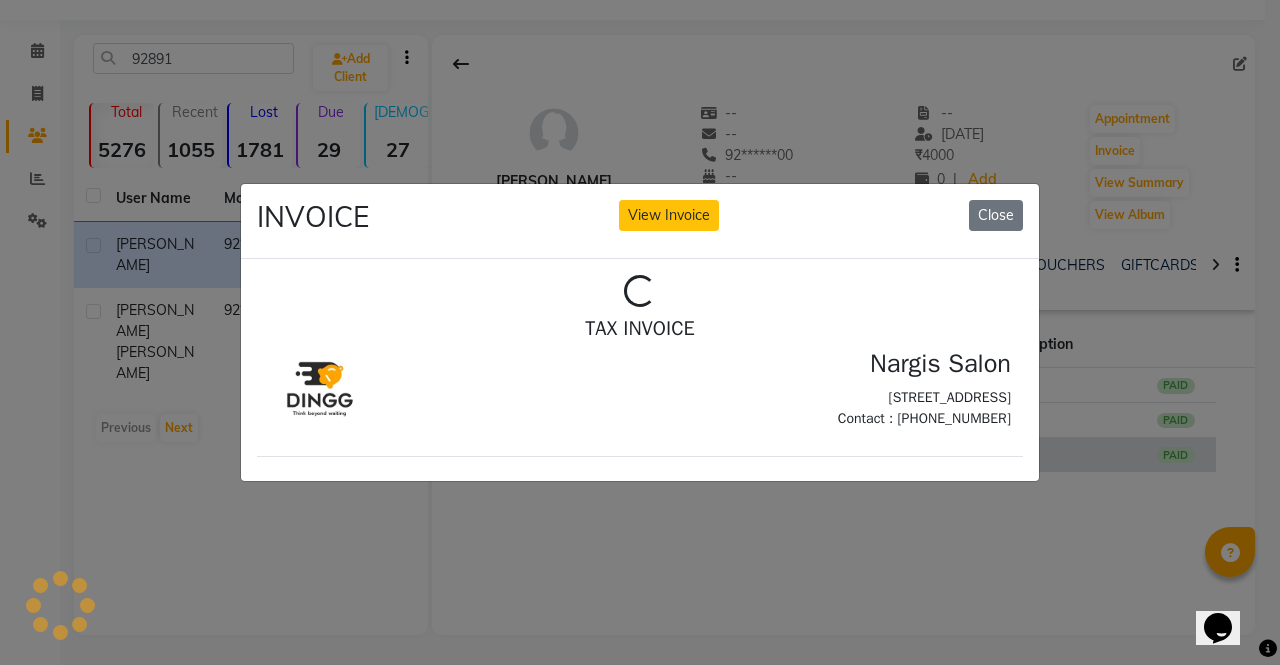 scroll, scrollTop: 0, scrollLeft: 0, axis: both 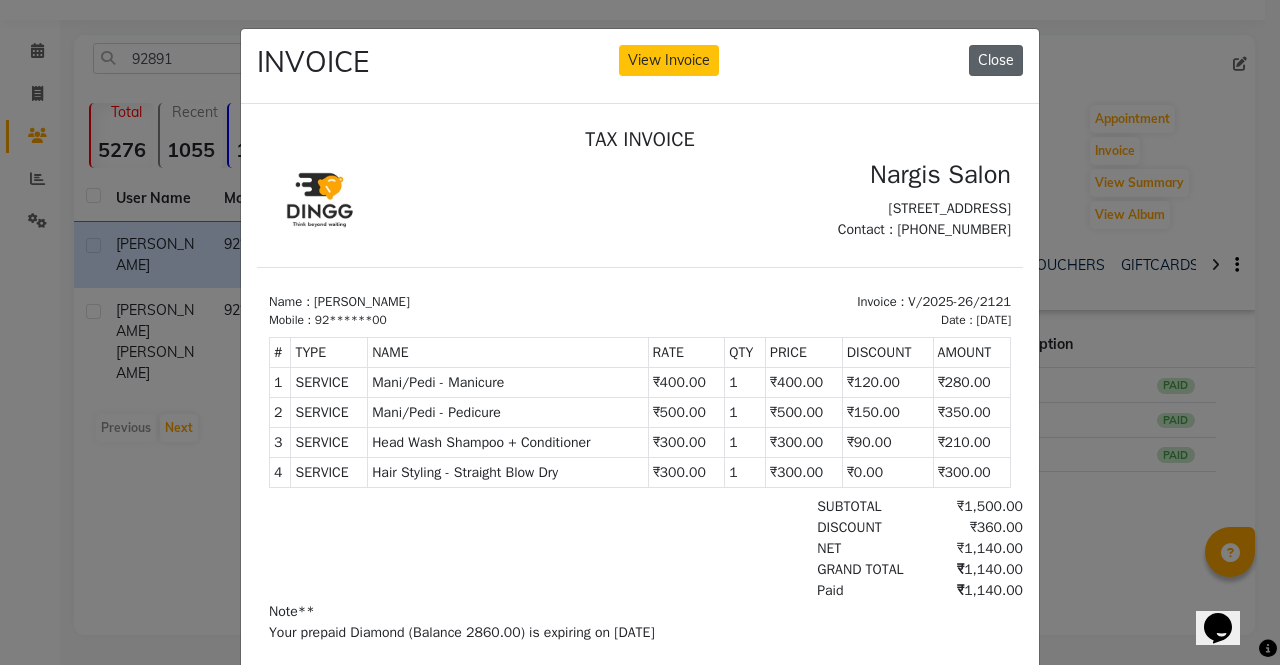 click on "Close" 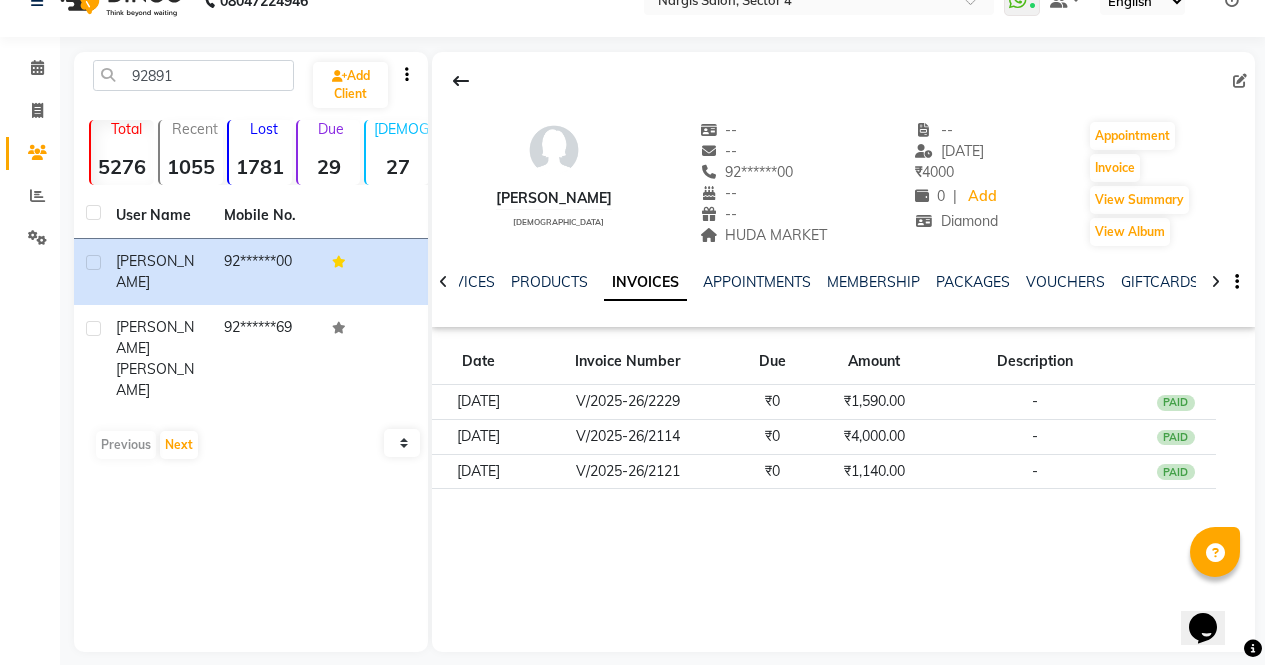 scroll, scrollTop: 0, scrollLeft: 0, axis: both 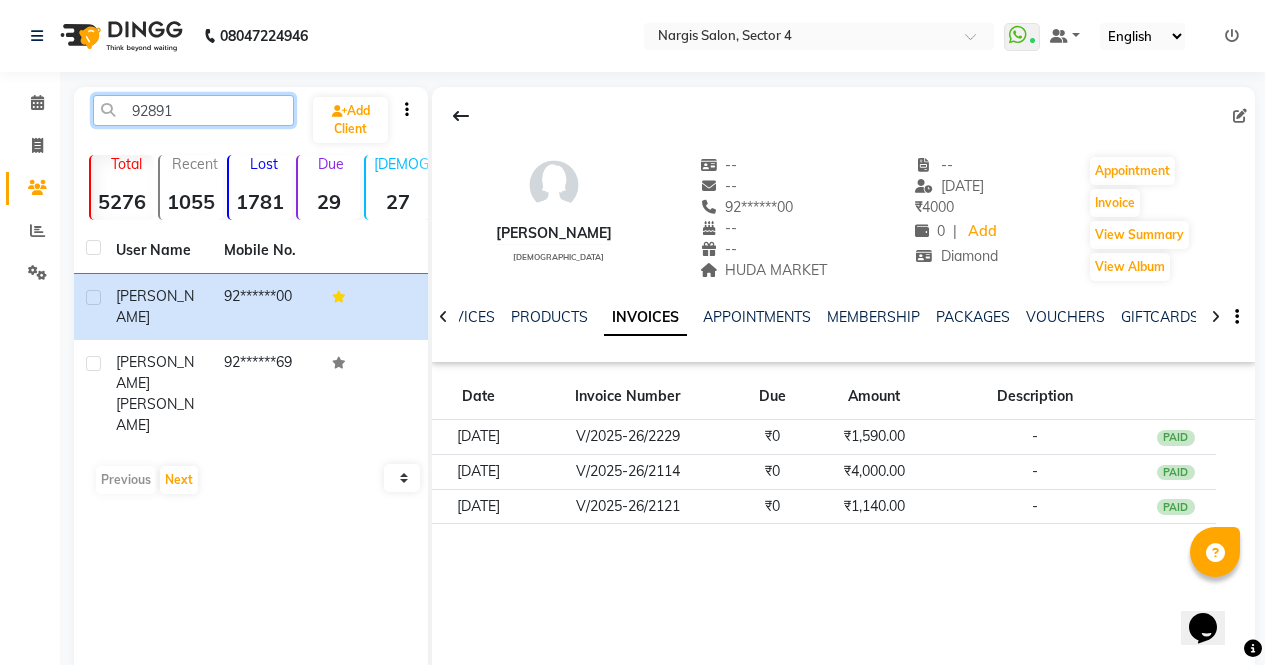 click on "92891" 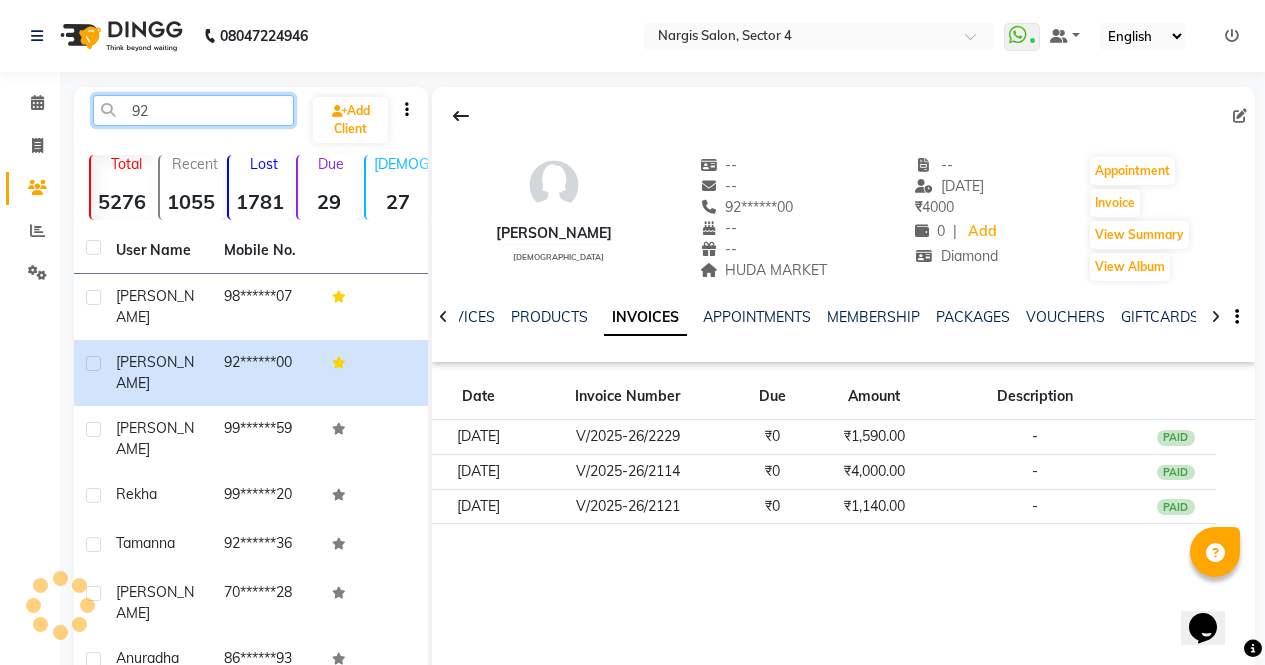 type on "9" 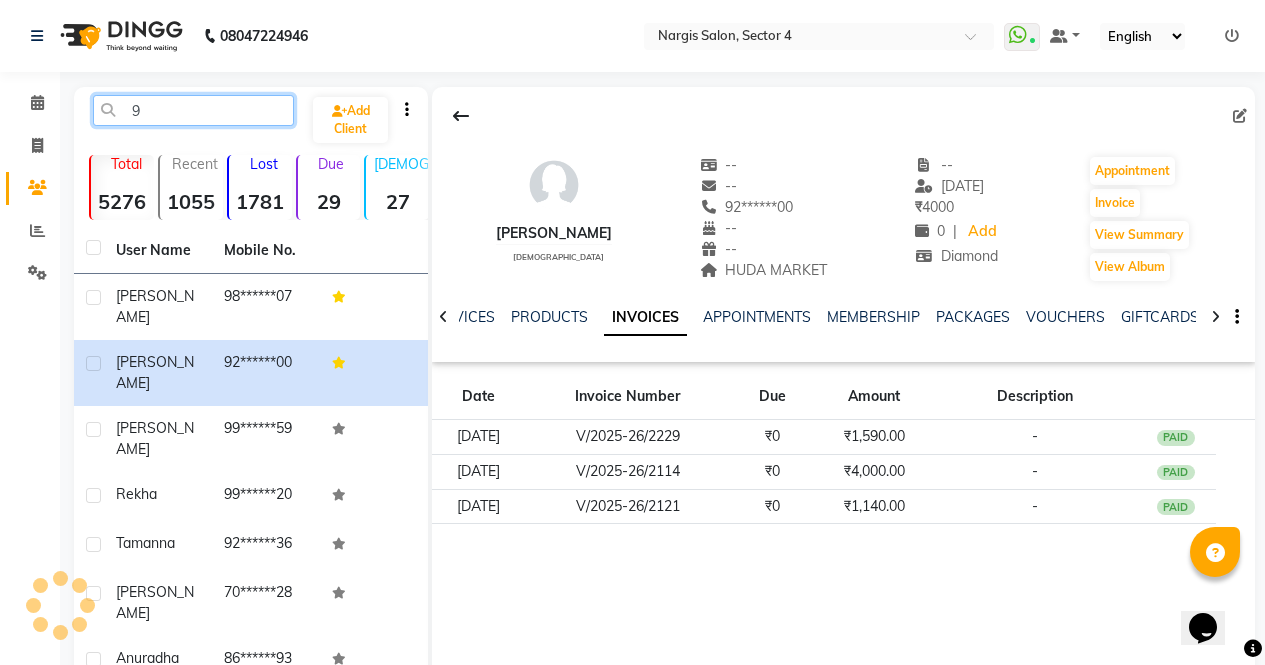 type 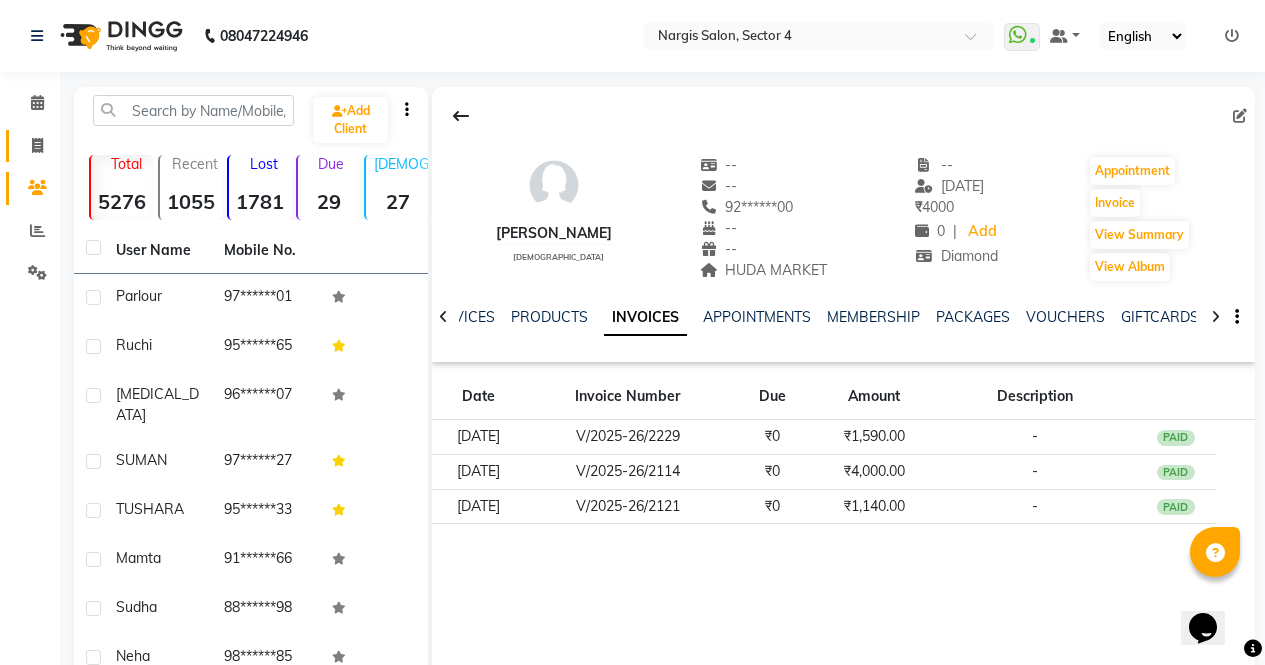 click 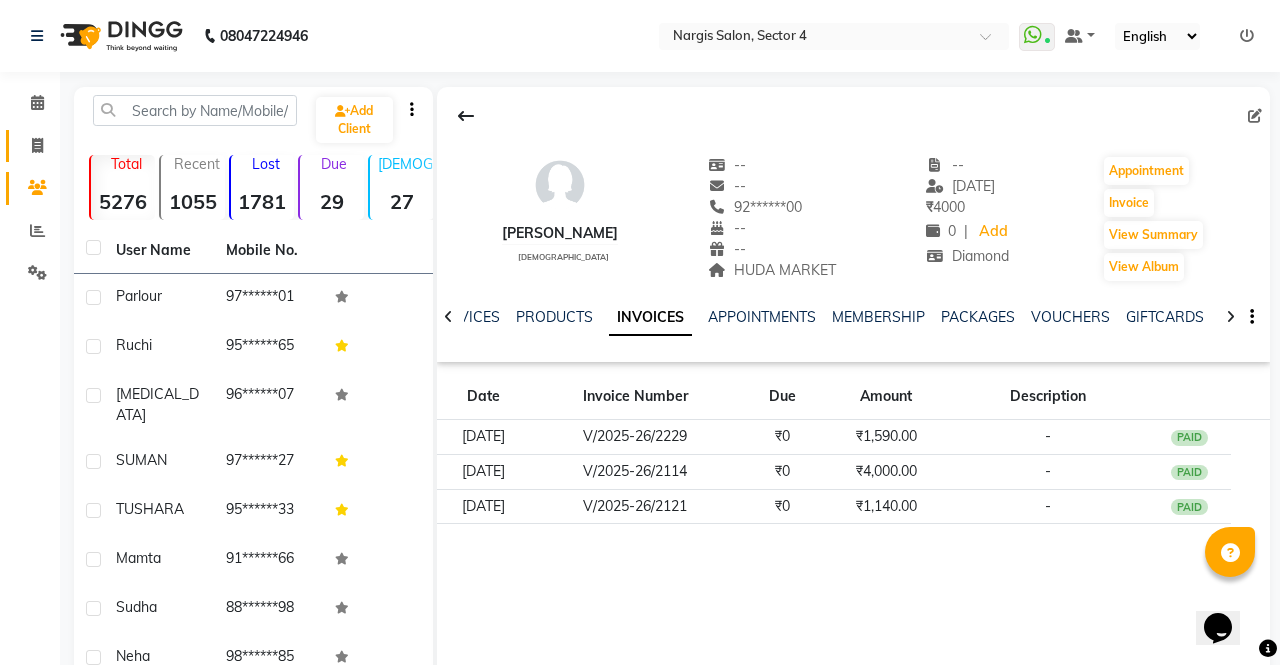 select on "service" 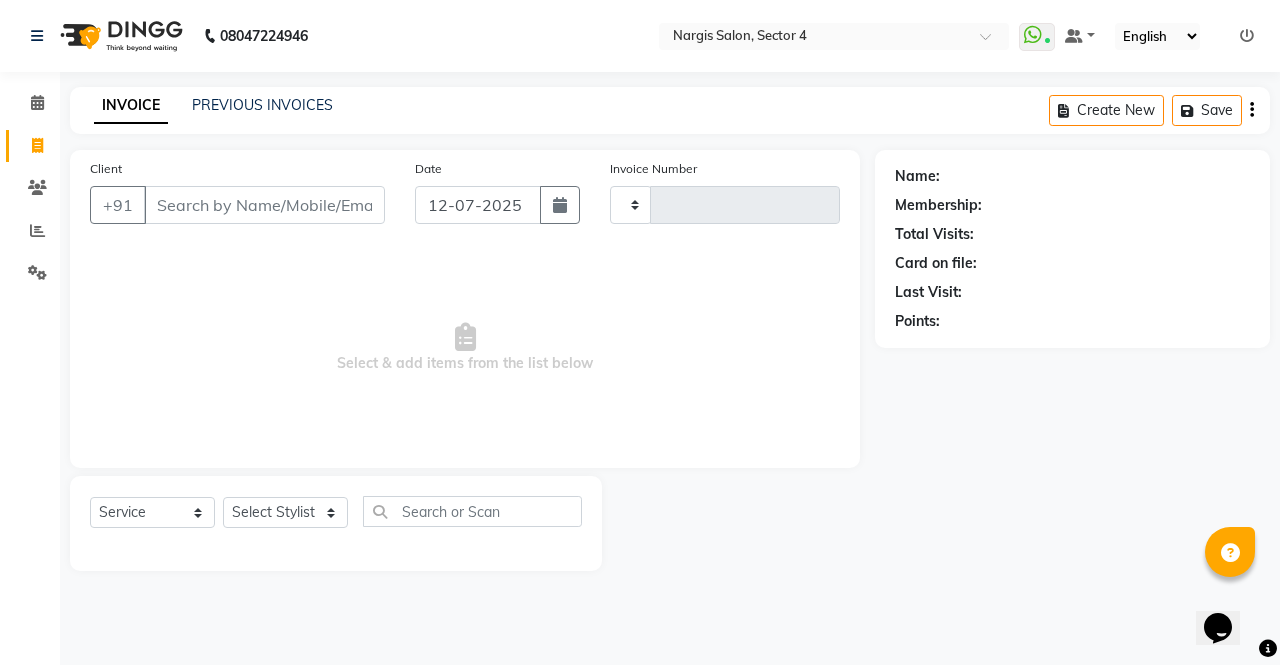 type on "2693" 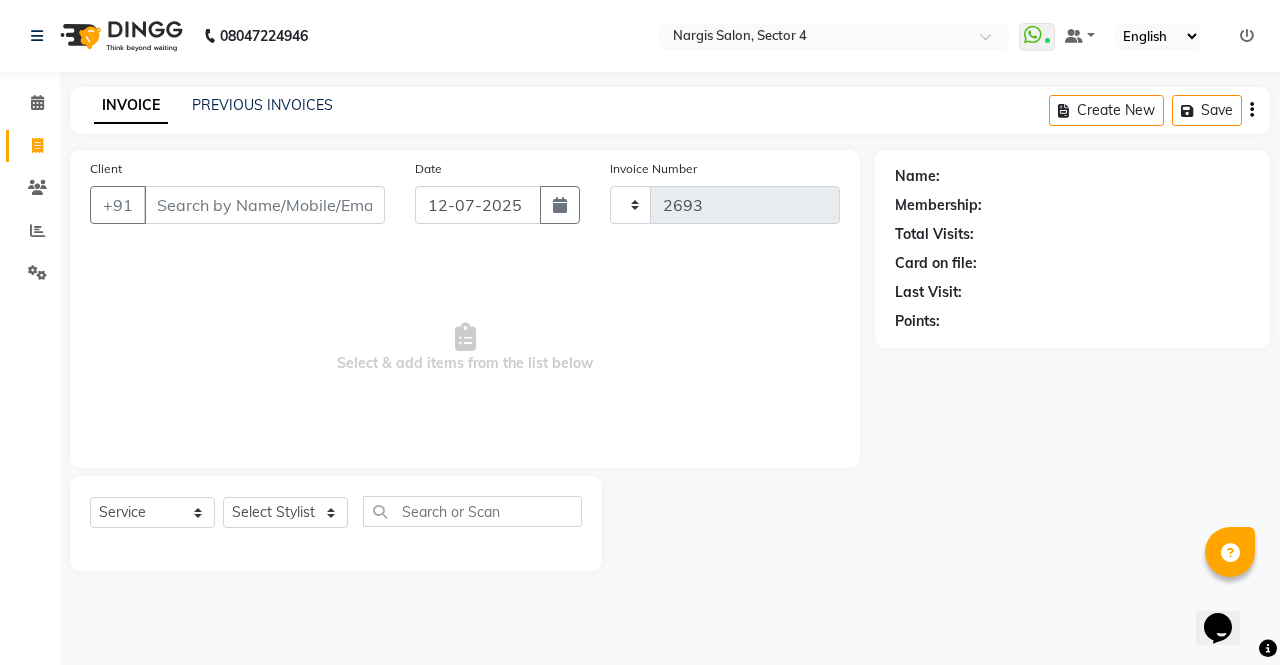 select on "4130" 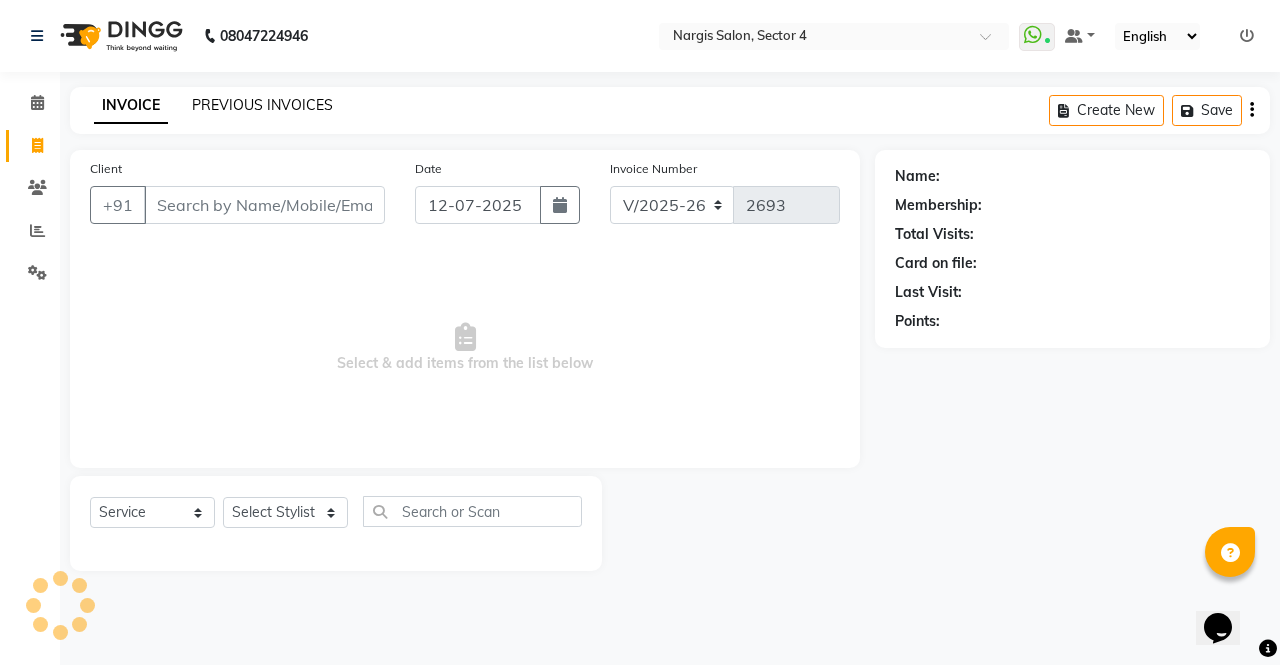 click on "PREVIOUS INVOICES" 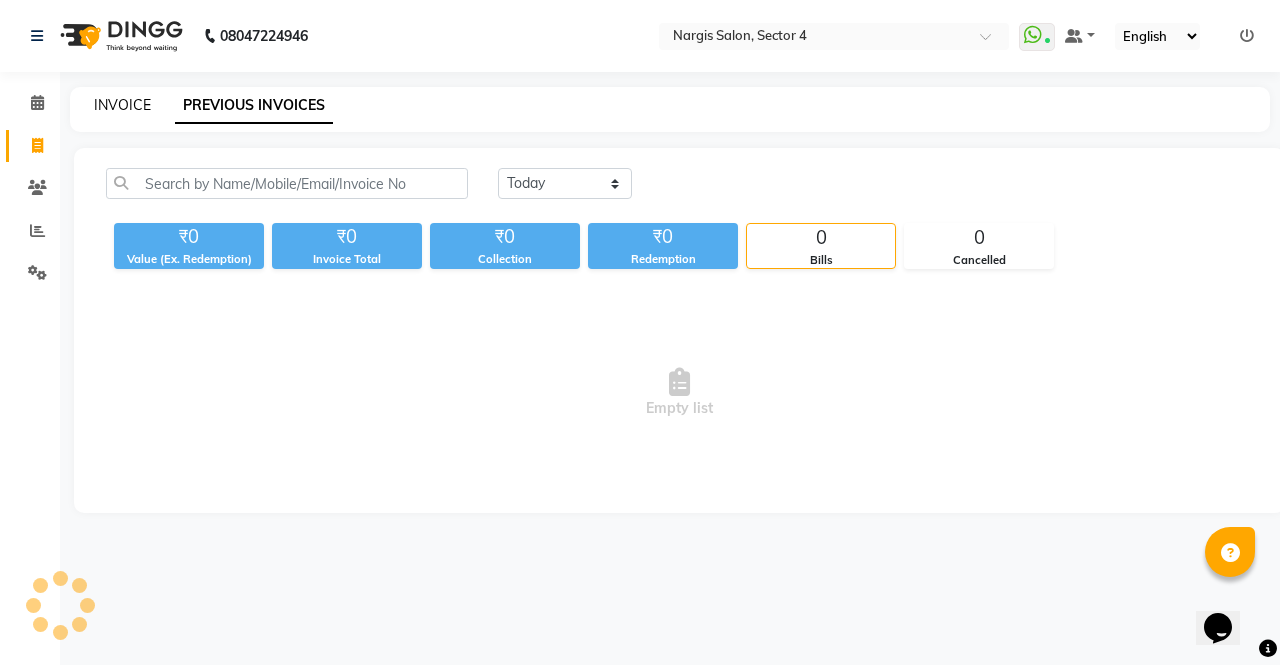 click on "INVOICE" 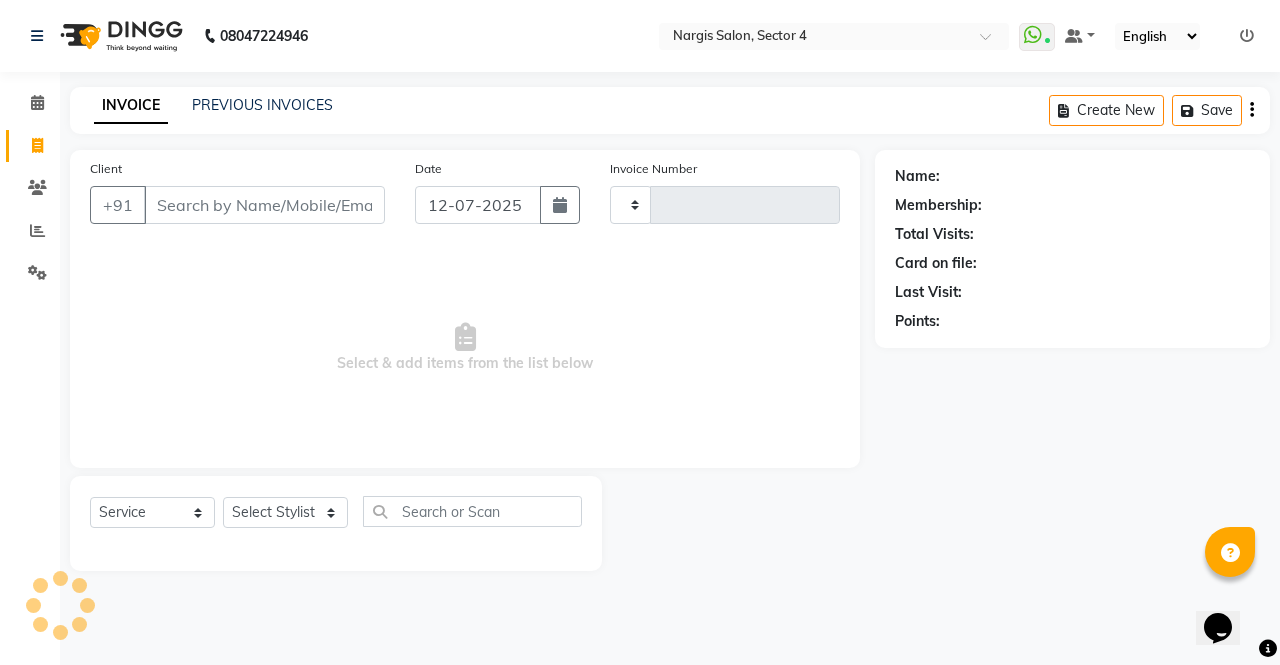 type on "2693" 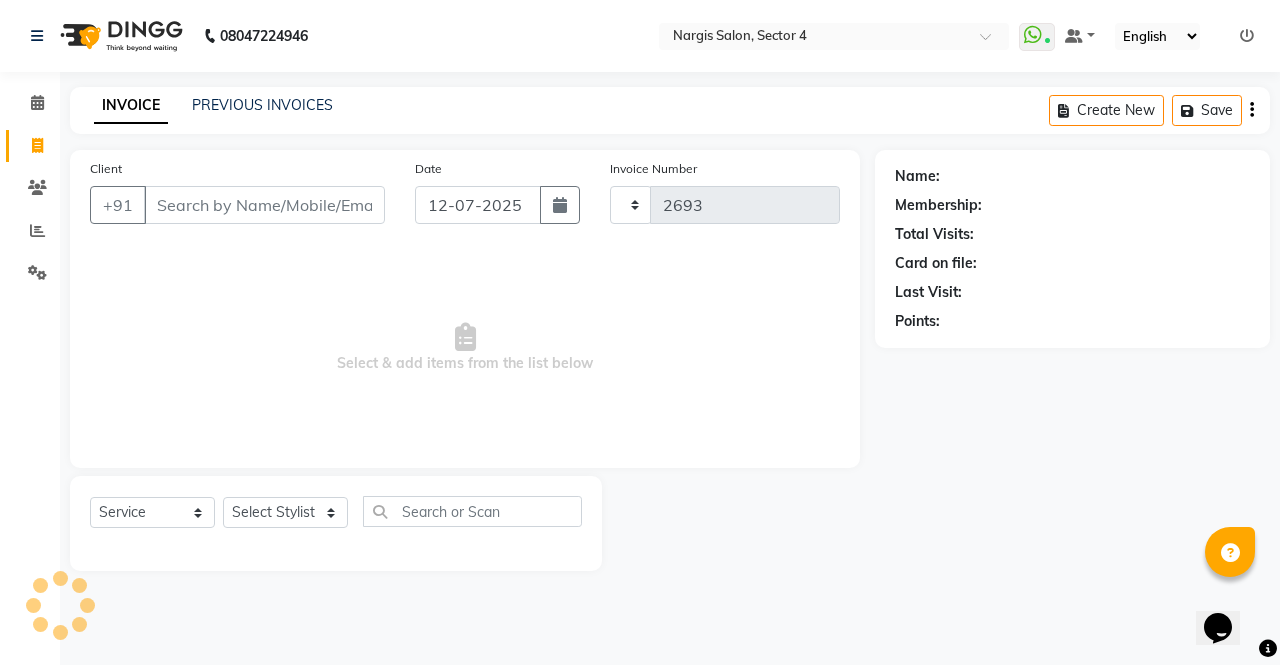 select on "4130" 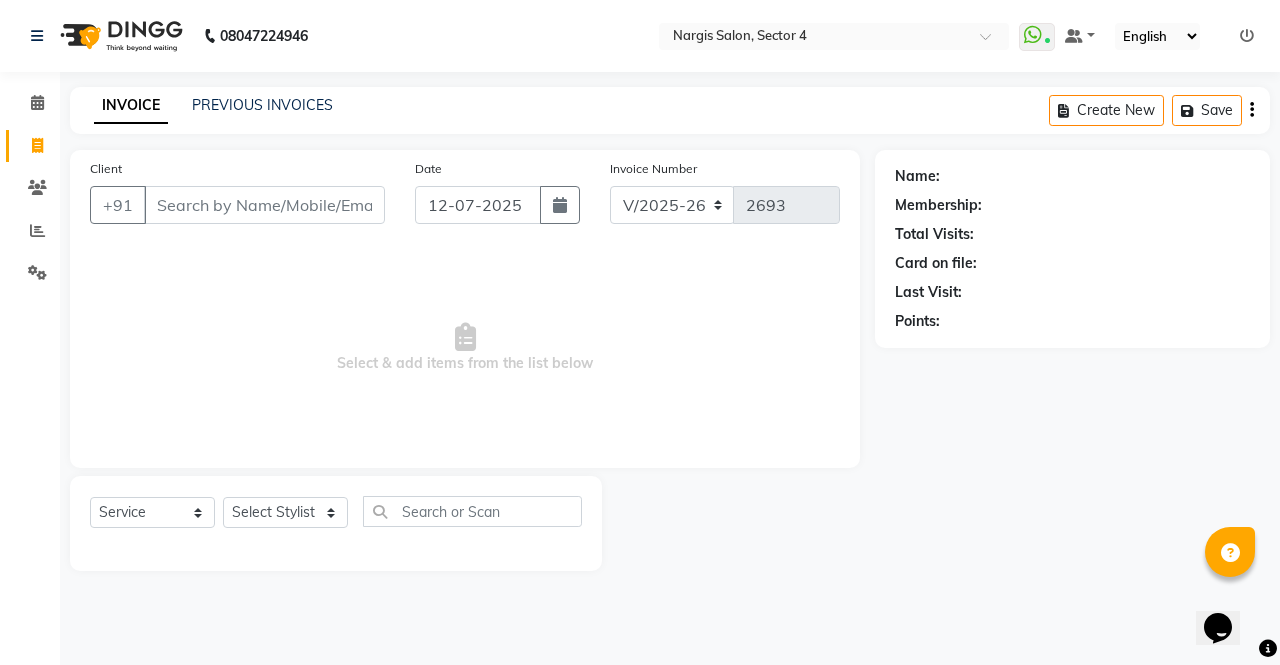 click on "Client" at bounding box center (264, 205) 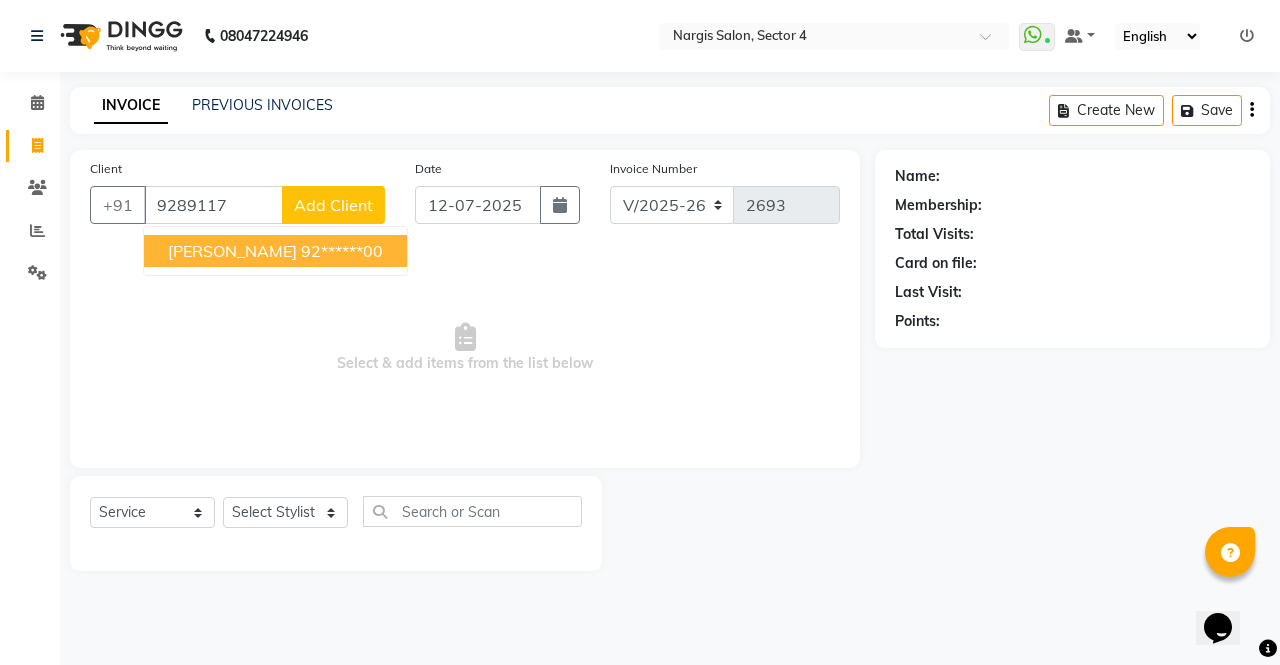 click on "92******00" at bounding box center [342, 251] 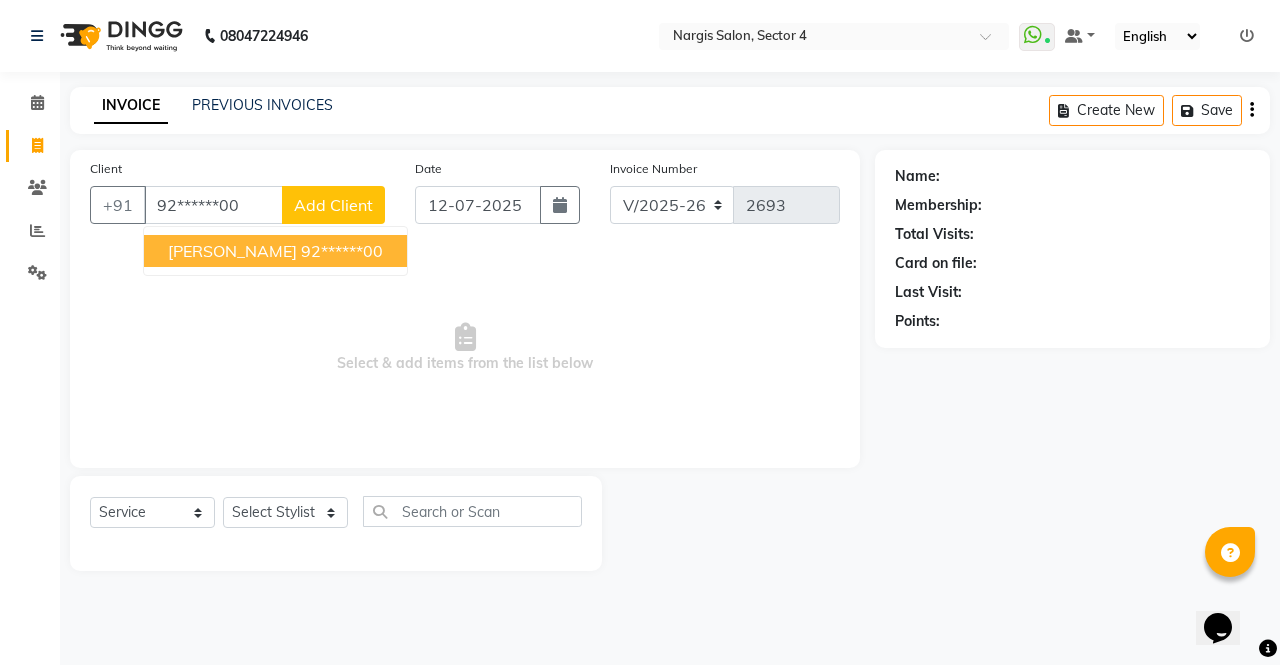 type on "92******00" 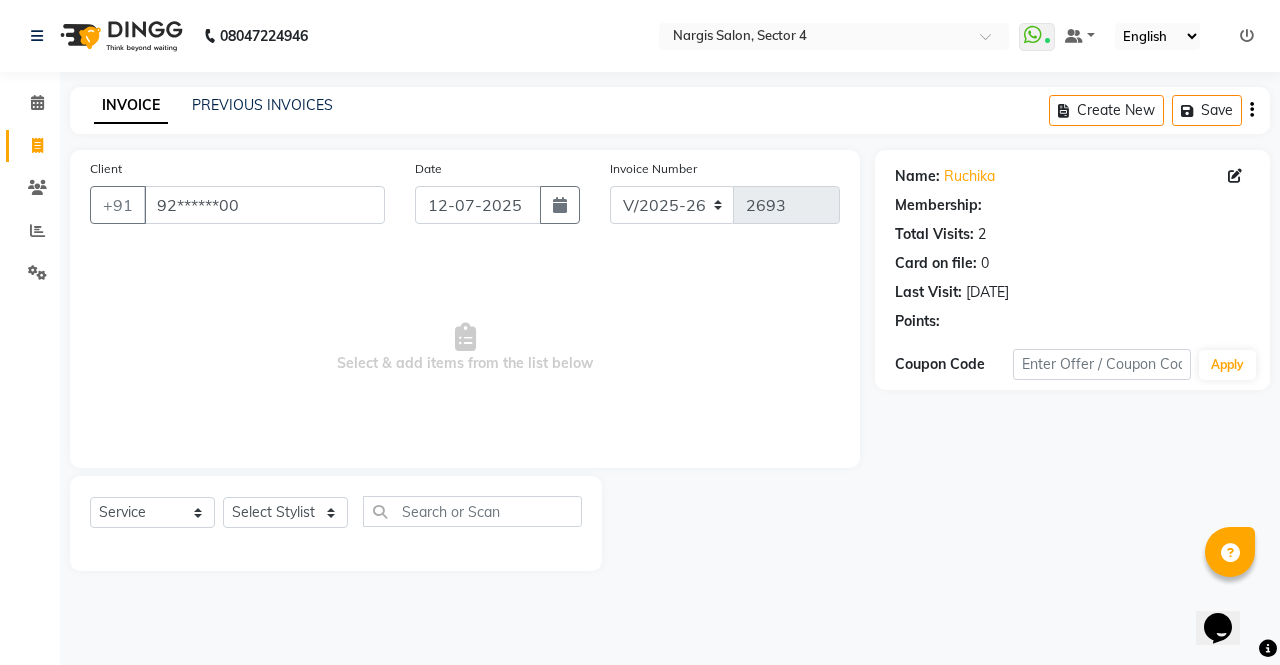 select on "1: Object" 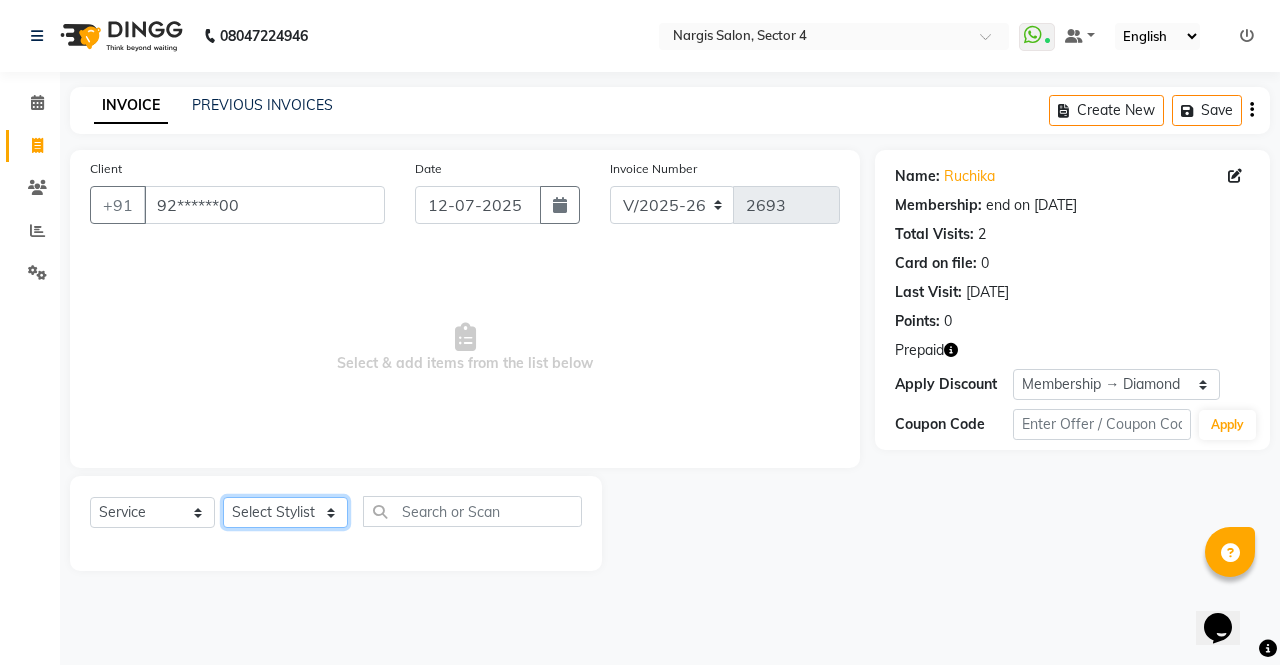 click on "Select Stylist ajeet anu ashu Front Desk muskaan pratibha rakhi rohit soni sunil" 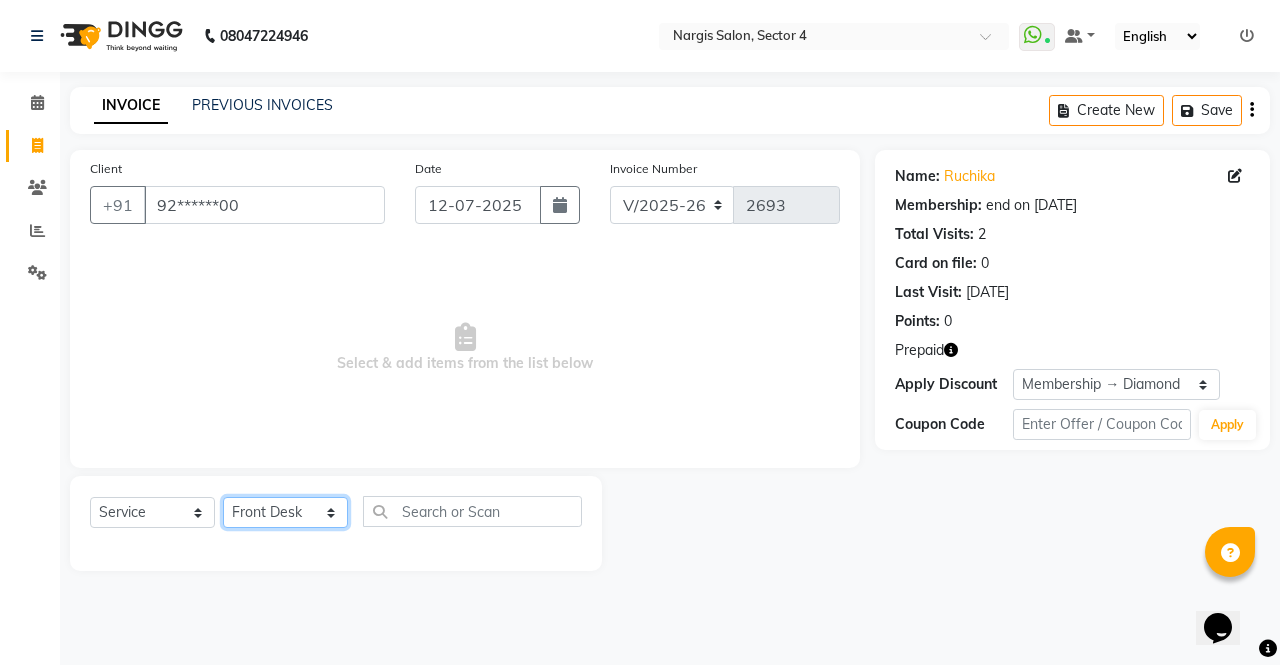 click on "Select Stylist ajeet anu ashu Front Desk muskaan pratibha rakhi rohit soni sunil" 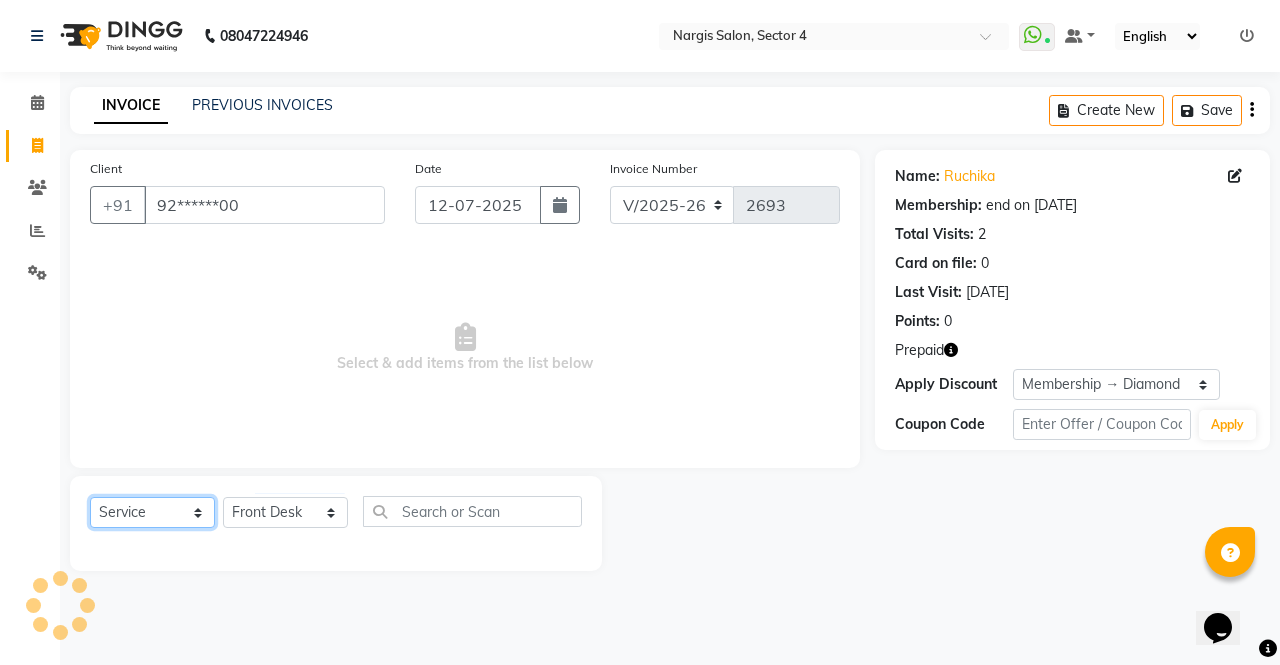 click on "Select  Service  Product  Membership  Package Voucher Prepaid Gift Card" 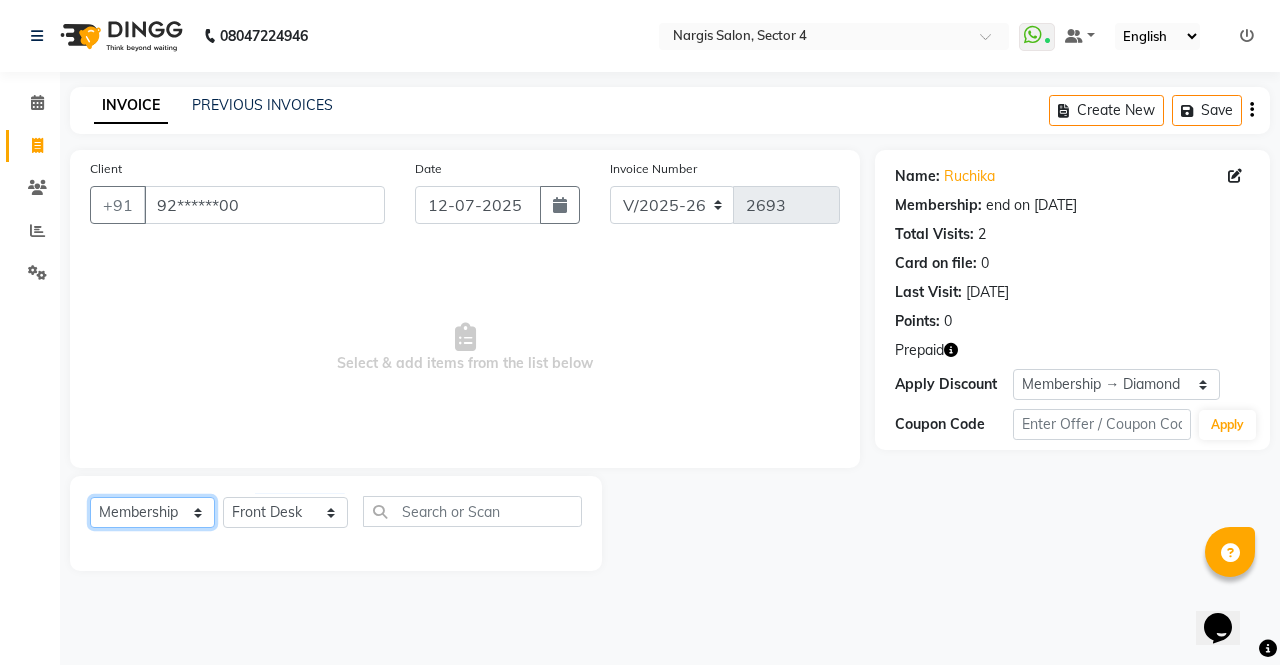 click on "Select  Service  Product  Membership  Package Voucher Prepaid Gift Card" 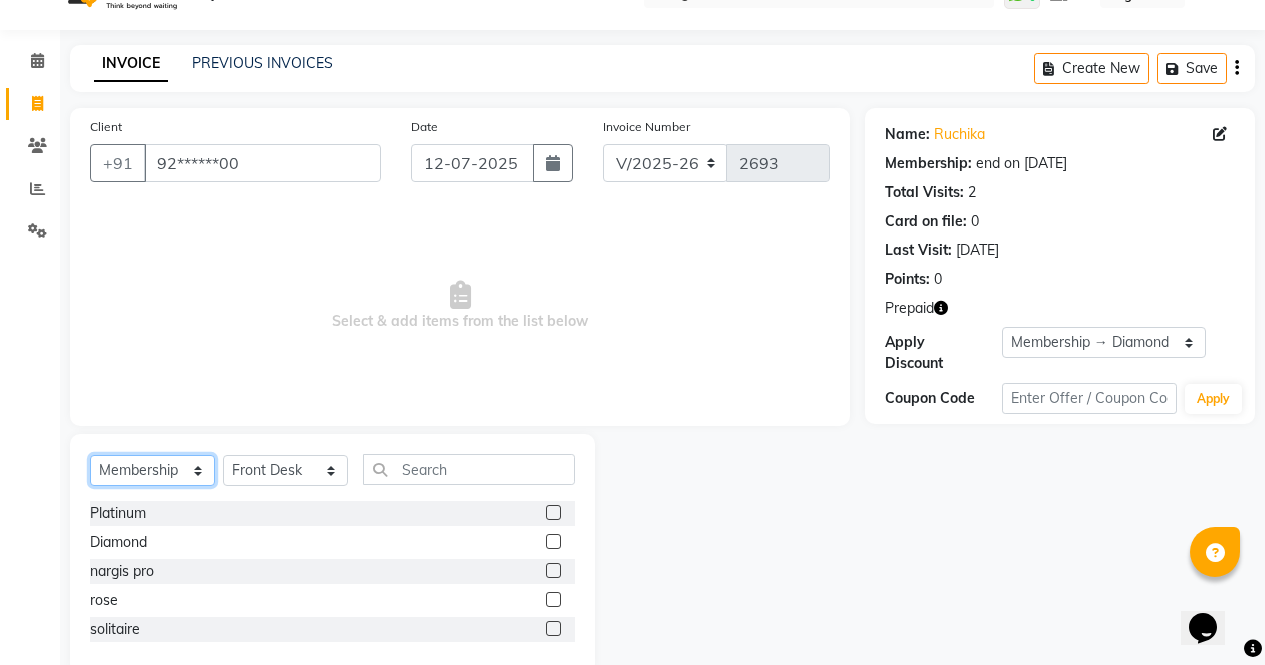 scroll, scrollTop: 81, scrollLeft: 0, axis: vertical 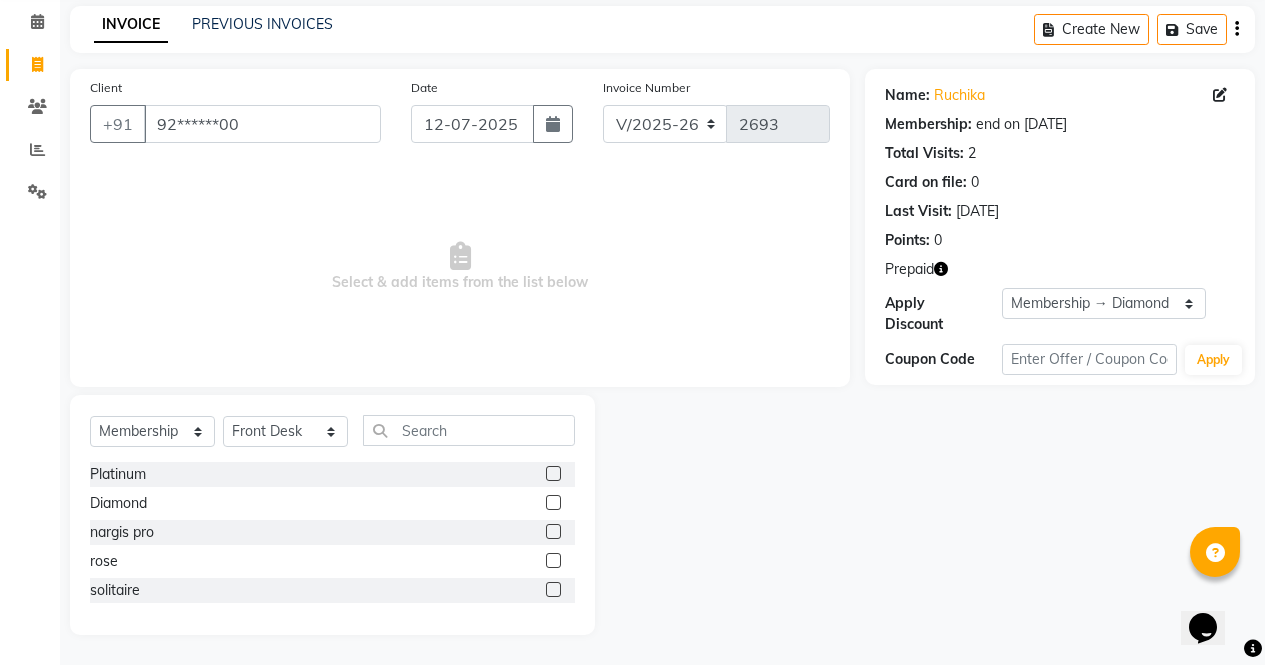 click 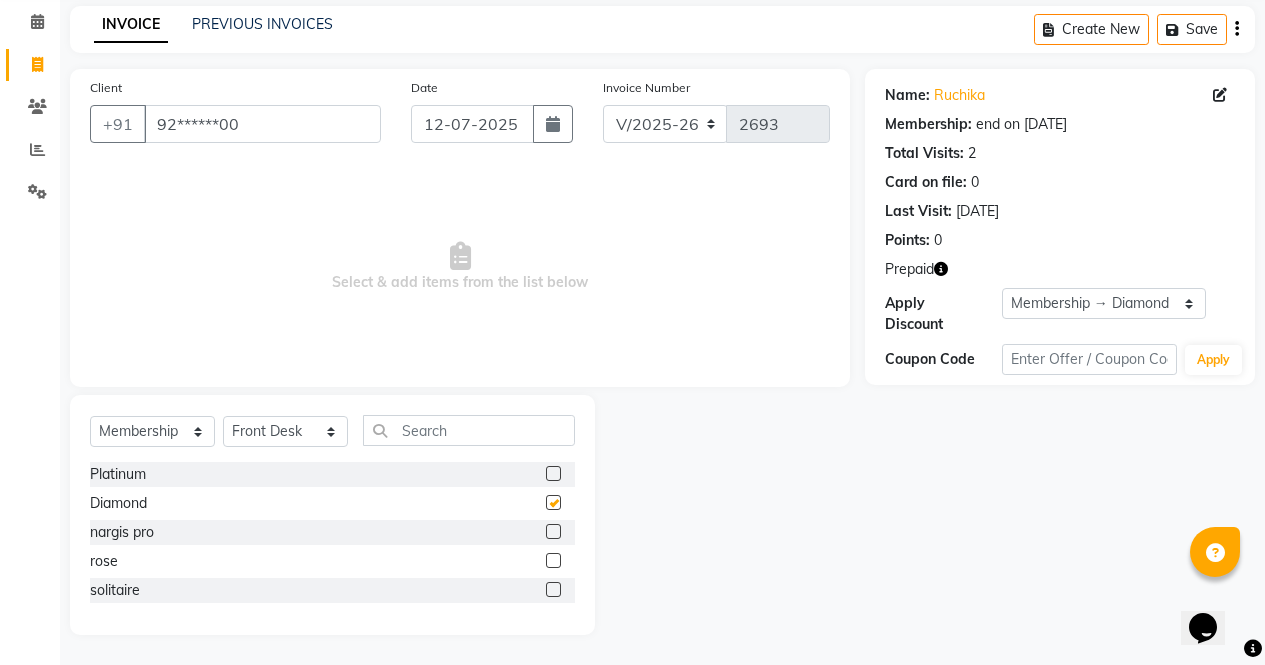 select on "select" 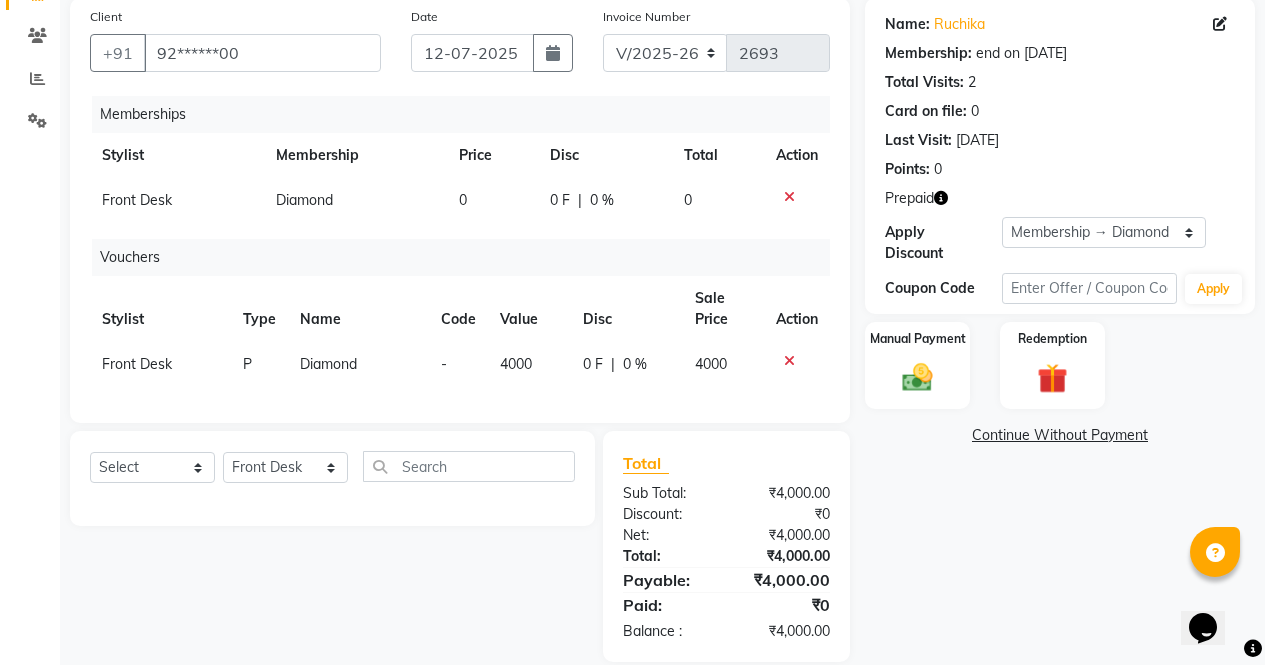 click 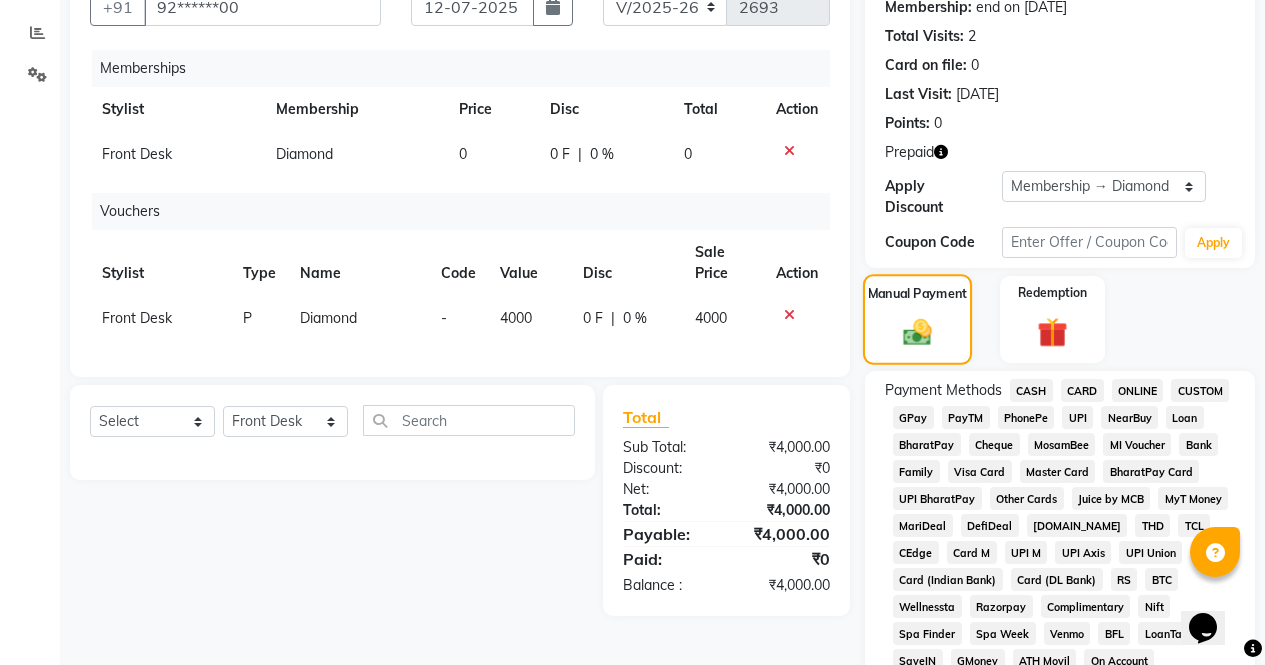 scroll, scrollTop: 202, scrollLeft: 0, axis: vertical 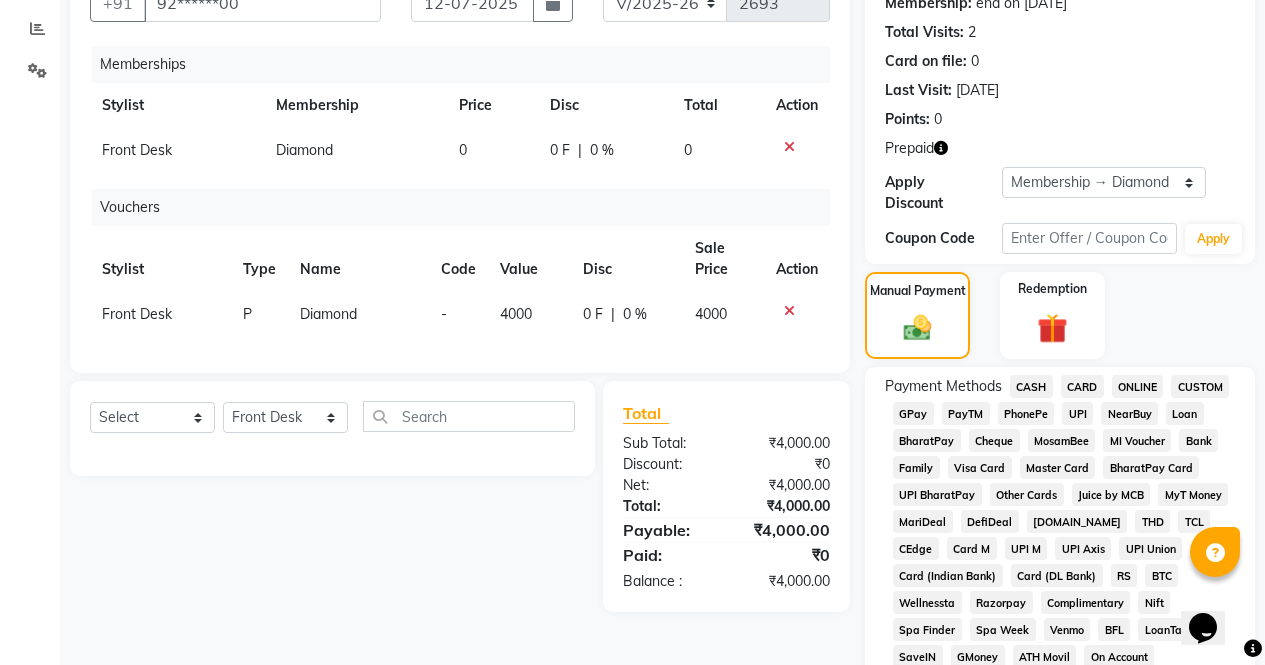 click on "CASH" 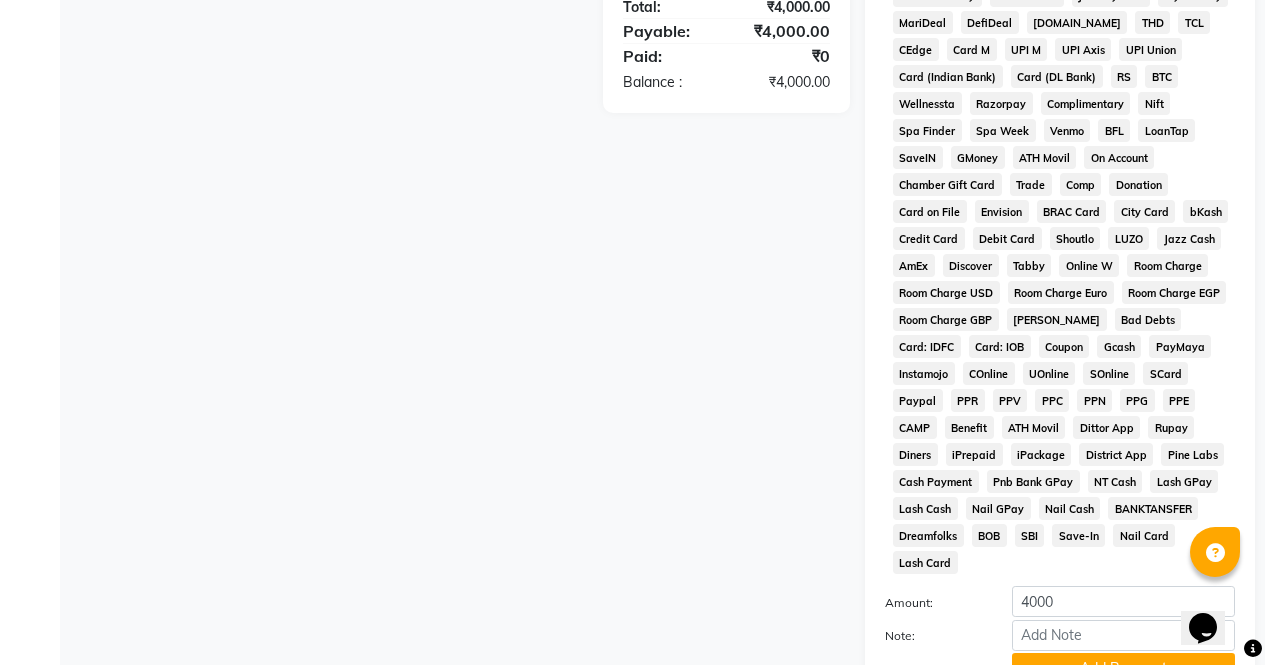 scroll, scrollTop: 832, scrollLeft: 0, axis: vertical 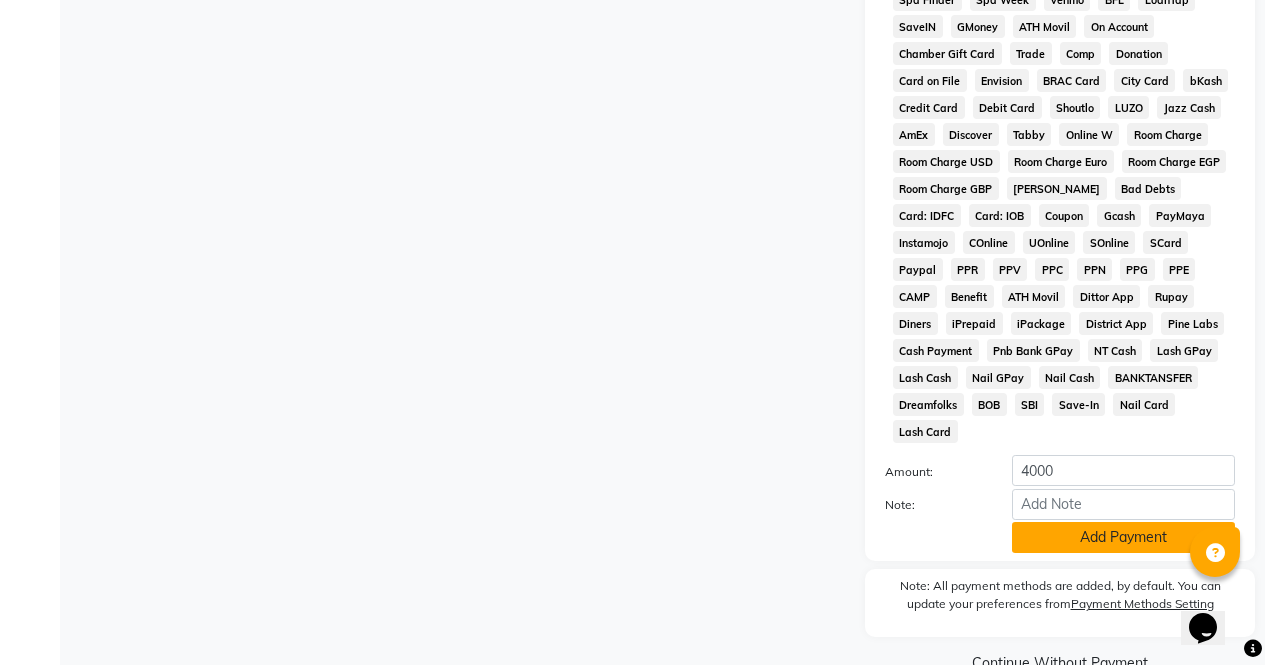 click on "Add Payment" 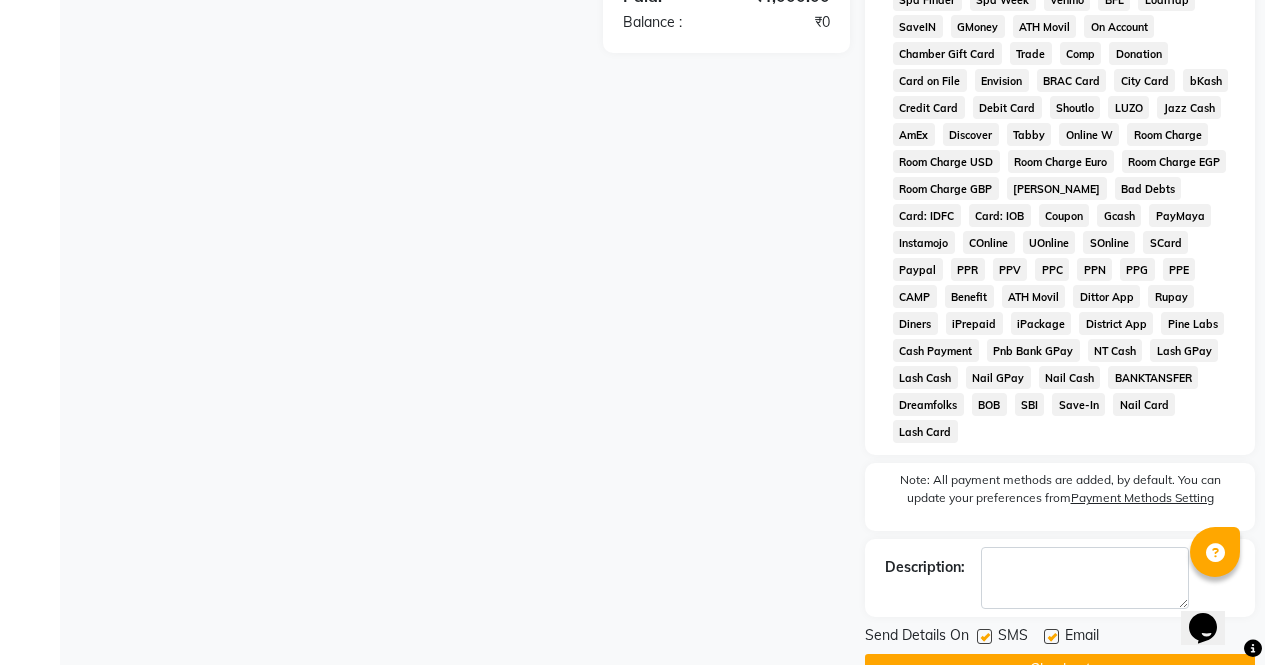 scroll, scrollTop: 839, scrollLeft: 0, axis: vertical 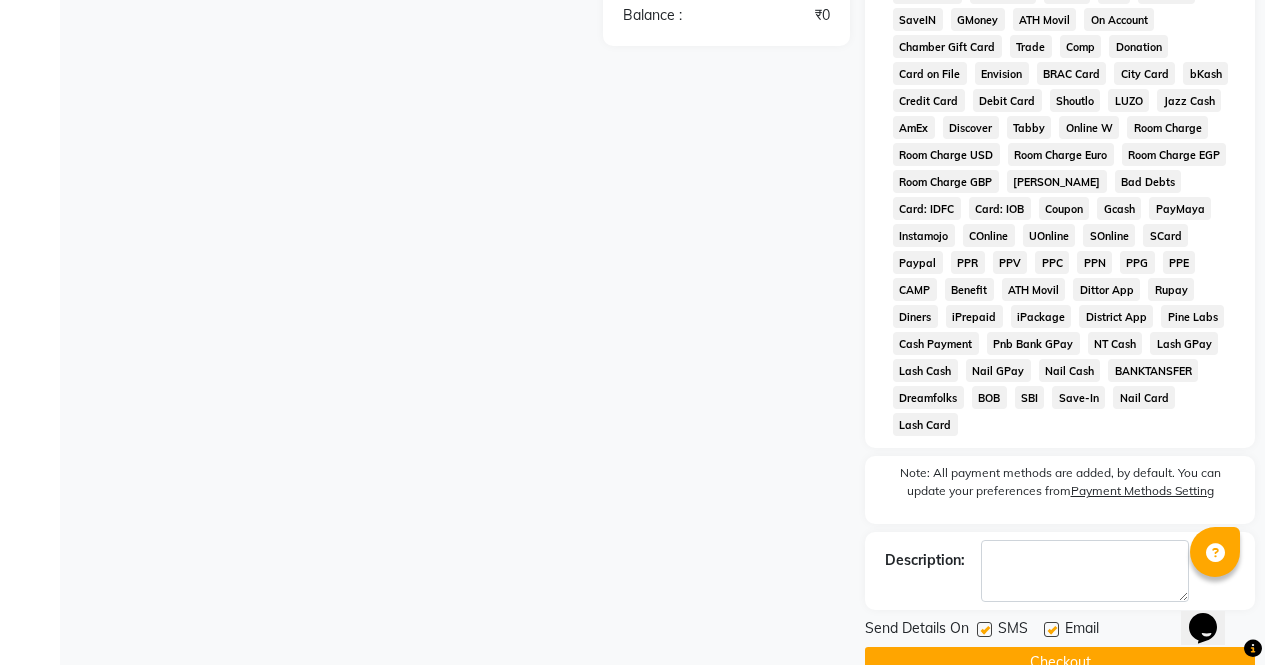 click on "Checkout" 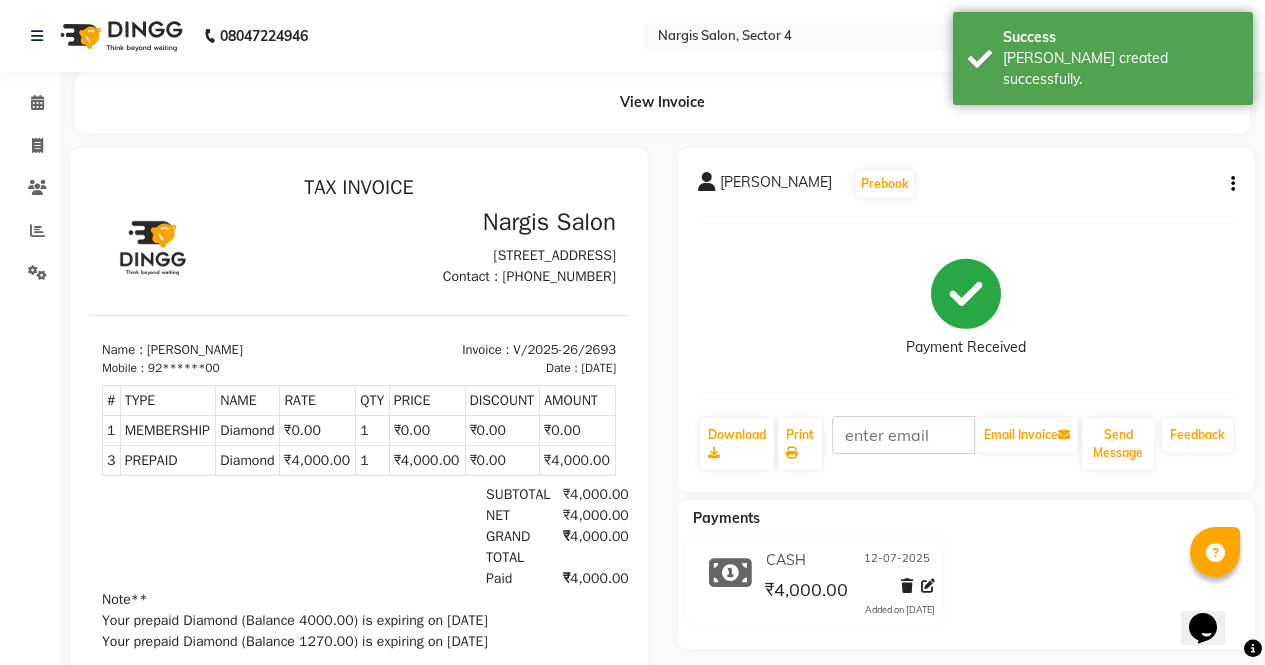 scroll, scrollTop: 0, scrollLeft: 0, axis: both 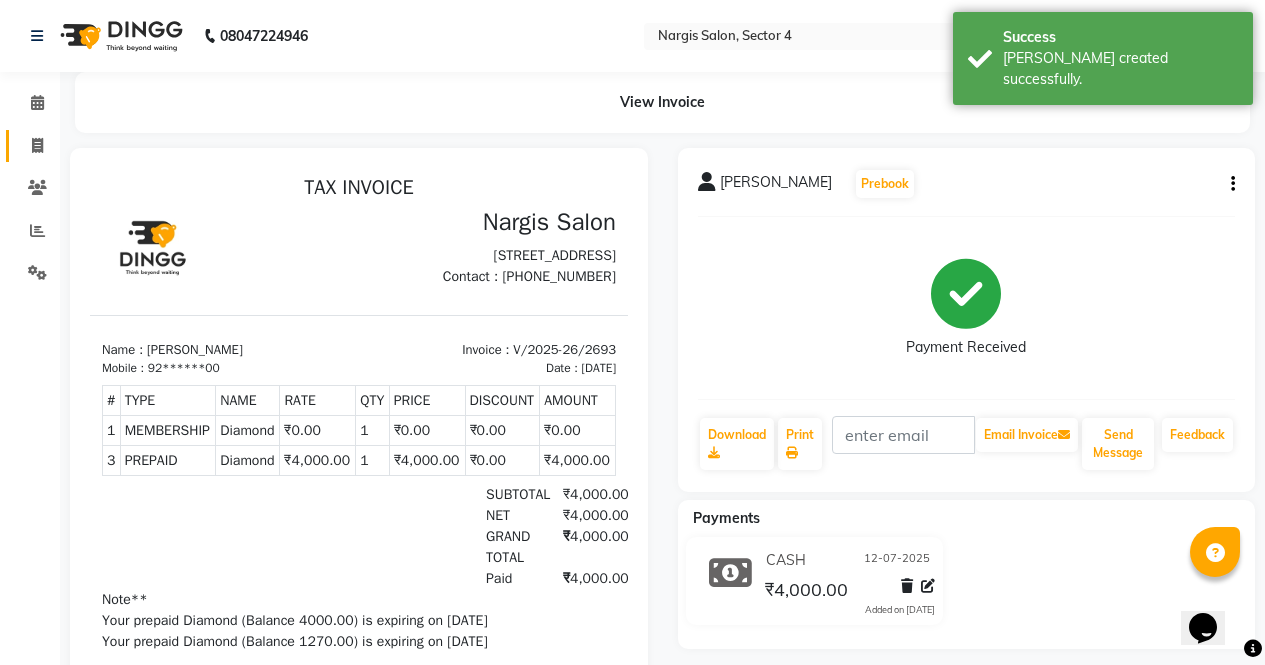 click 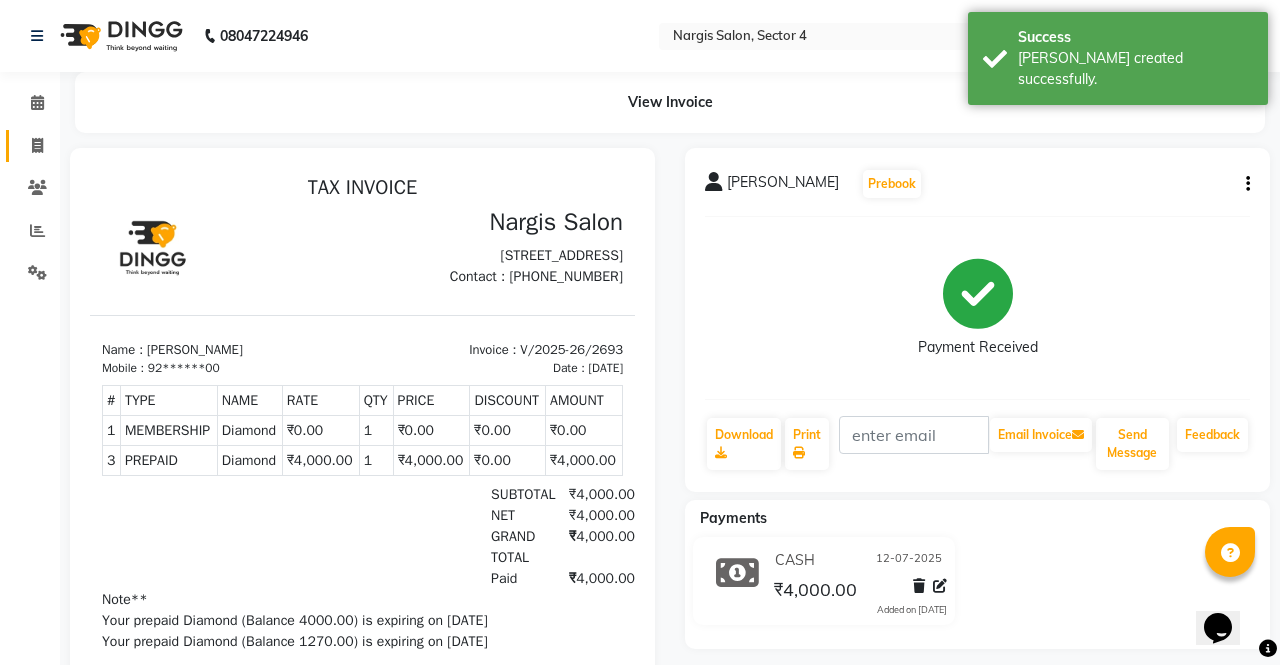 select on "service" 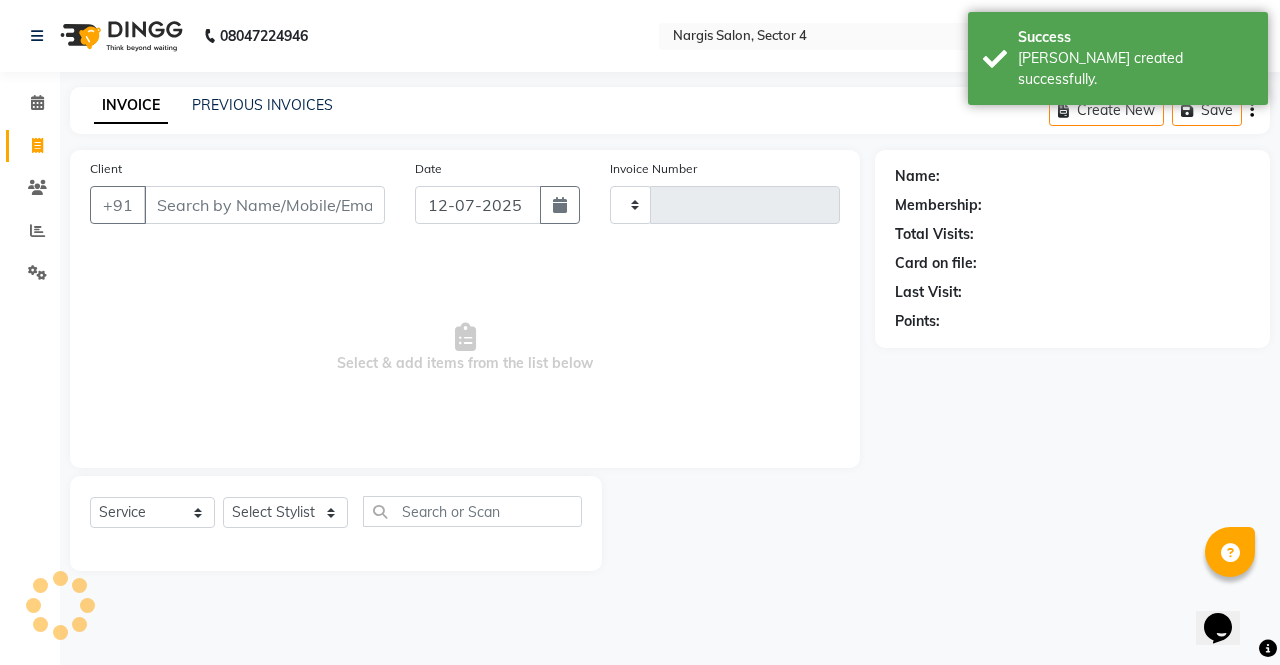 type on "2694" 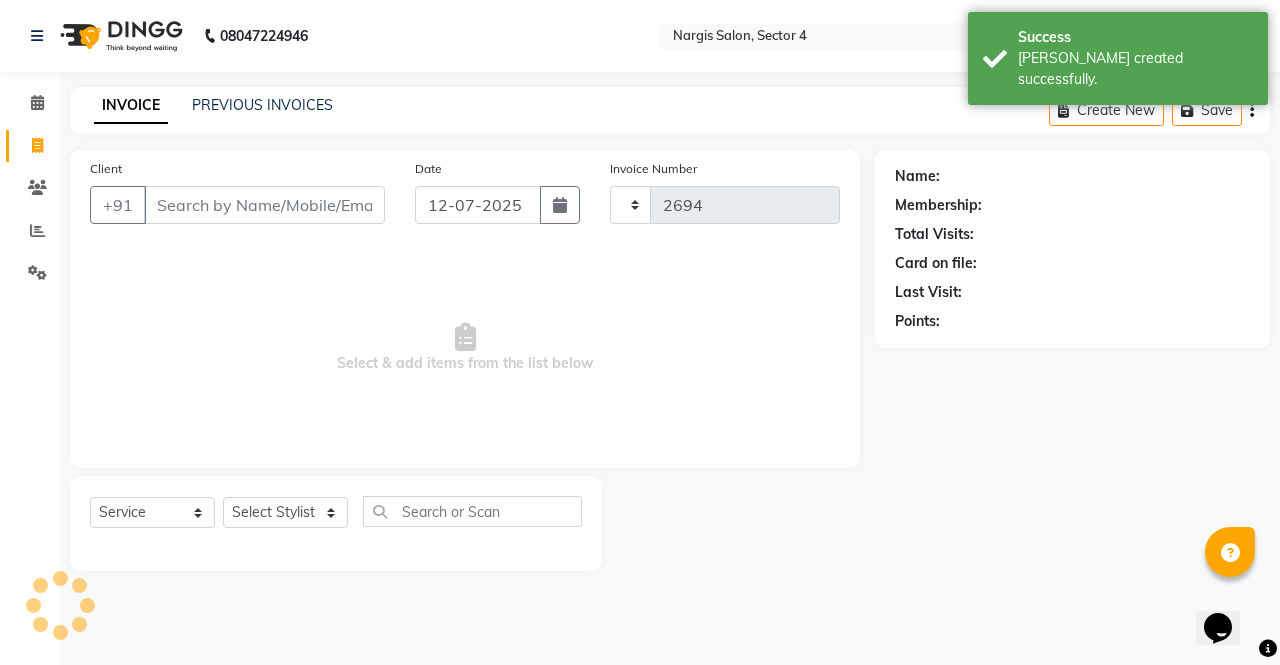 select on "4130" 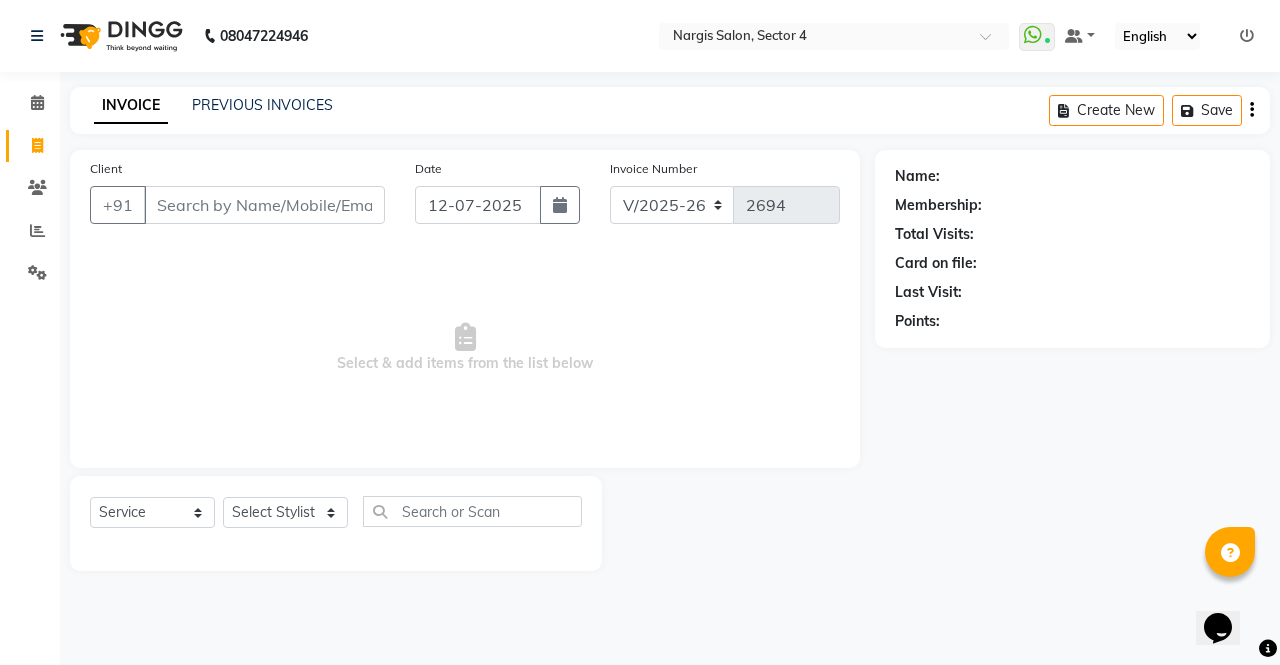 click on "Client" at bounding box center [264, 205] 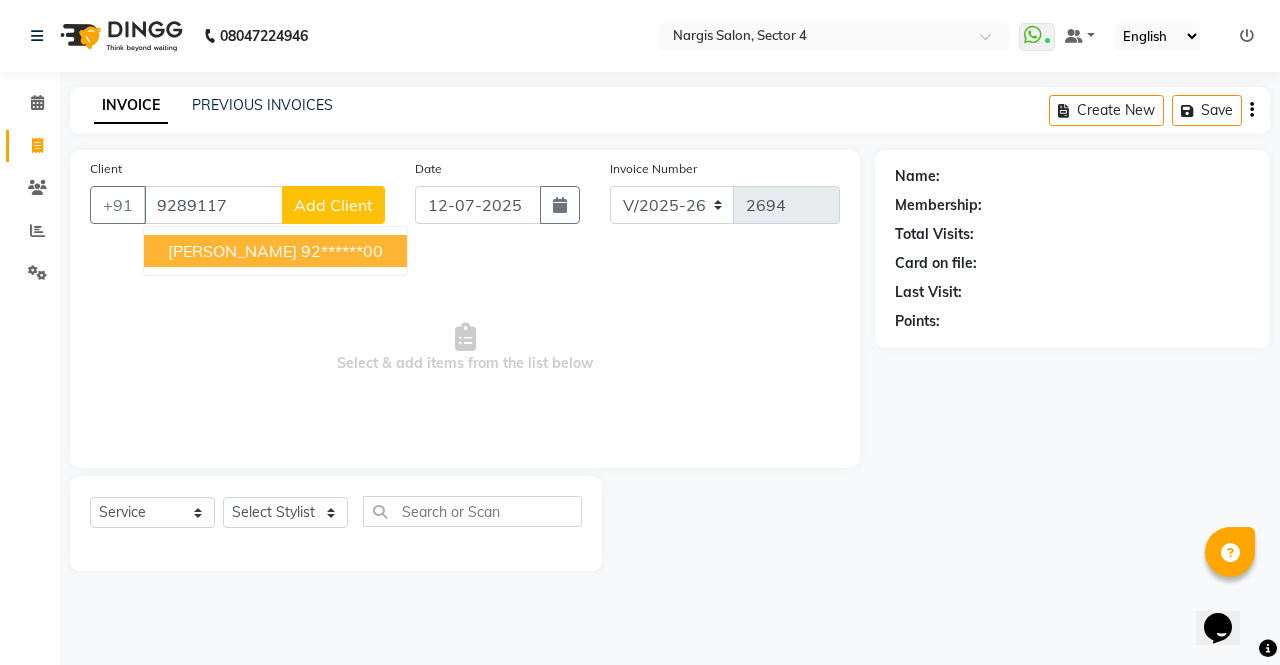 click on "92******00" at bounding box center (342, 251) 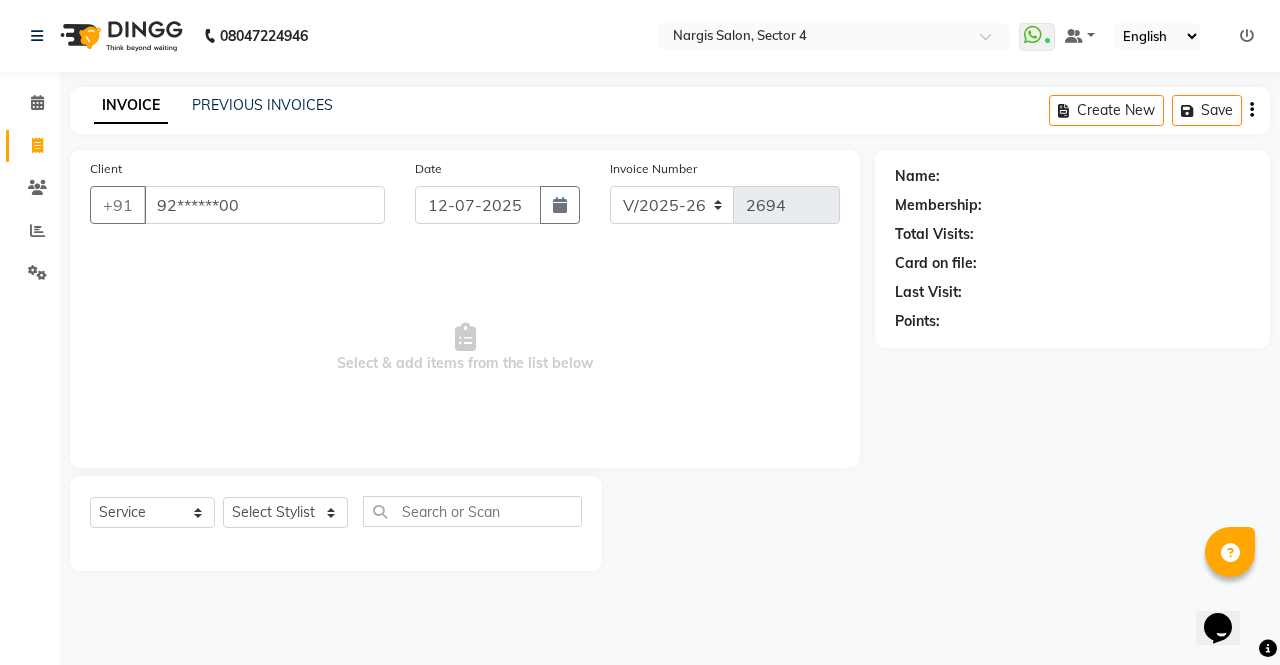 type on "92******00" 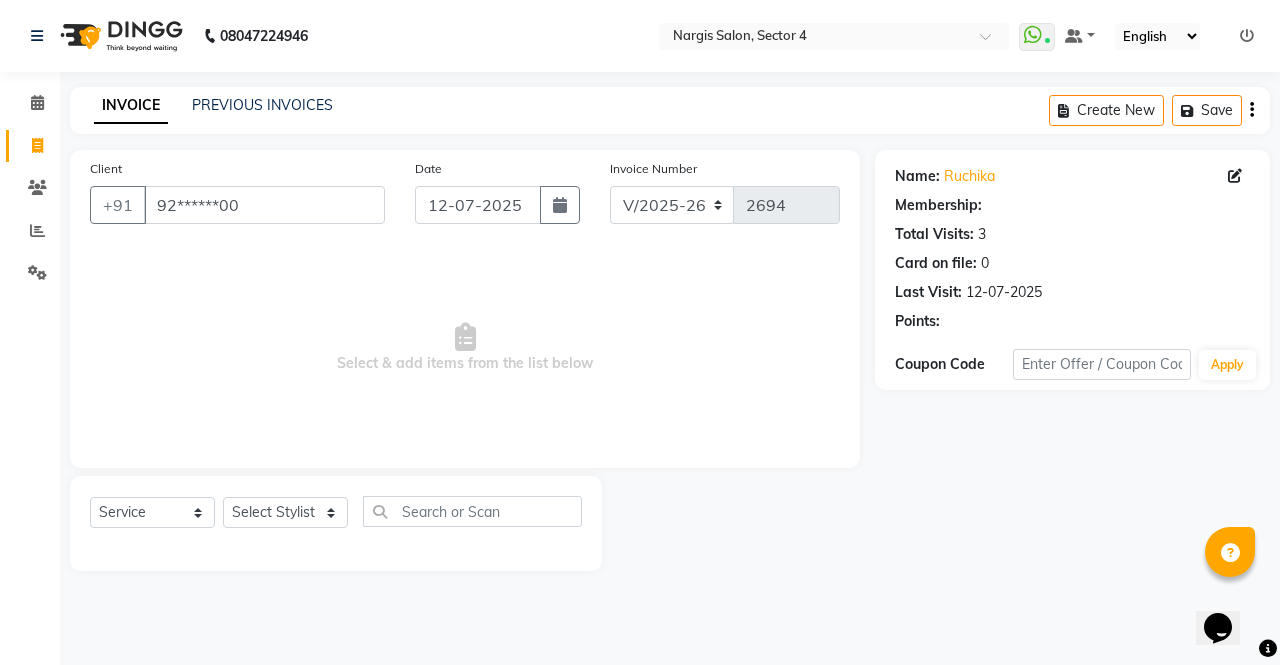 select on "1: Object" 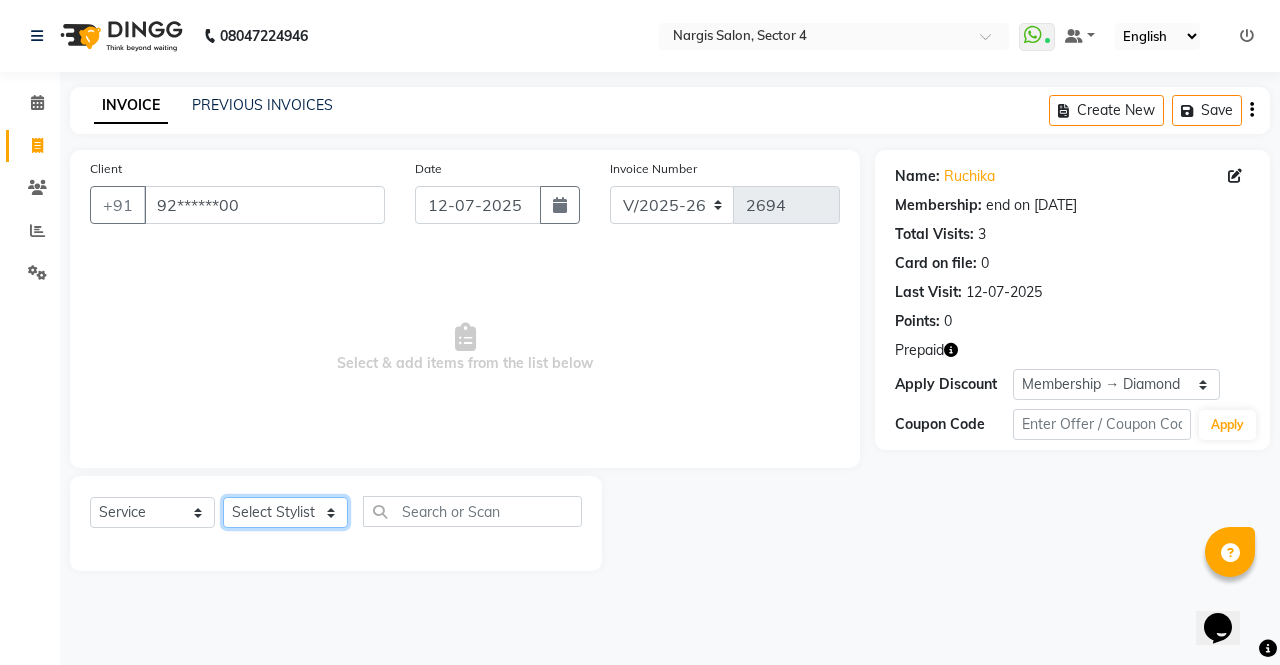 click on "Select Stylist ajeet anu ashu Front Desk muskaan pratibha rakhi rohit soni sunil" 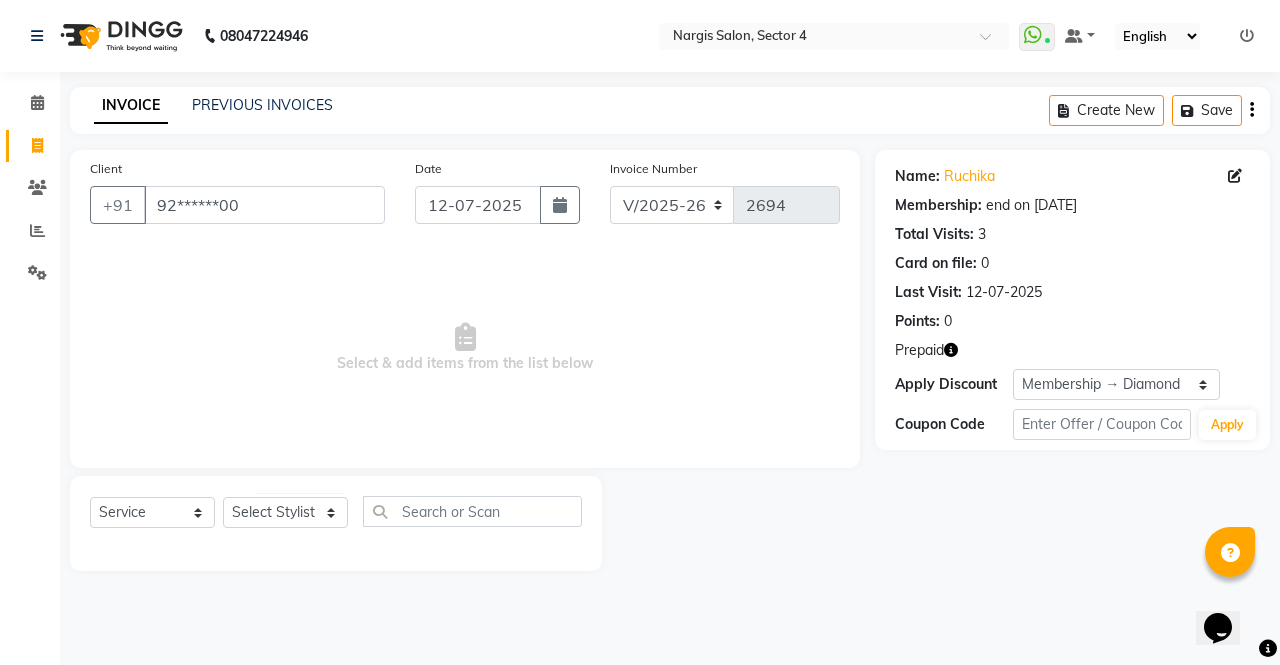 click on "Prepaid" 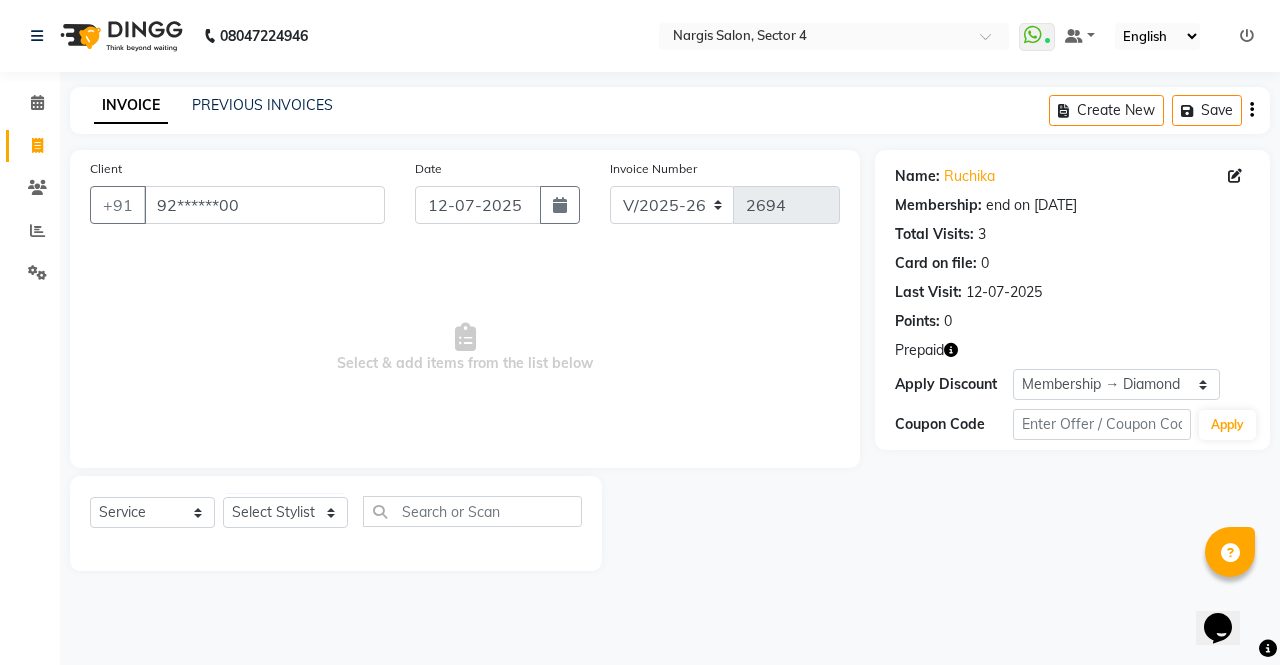 click 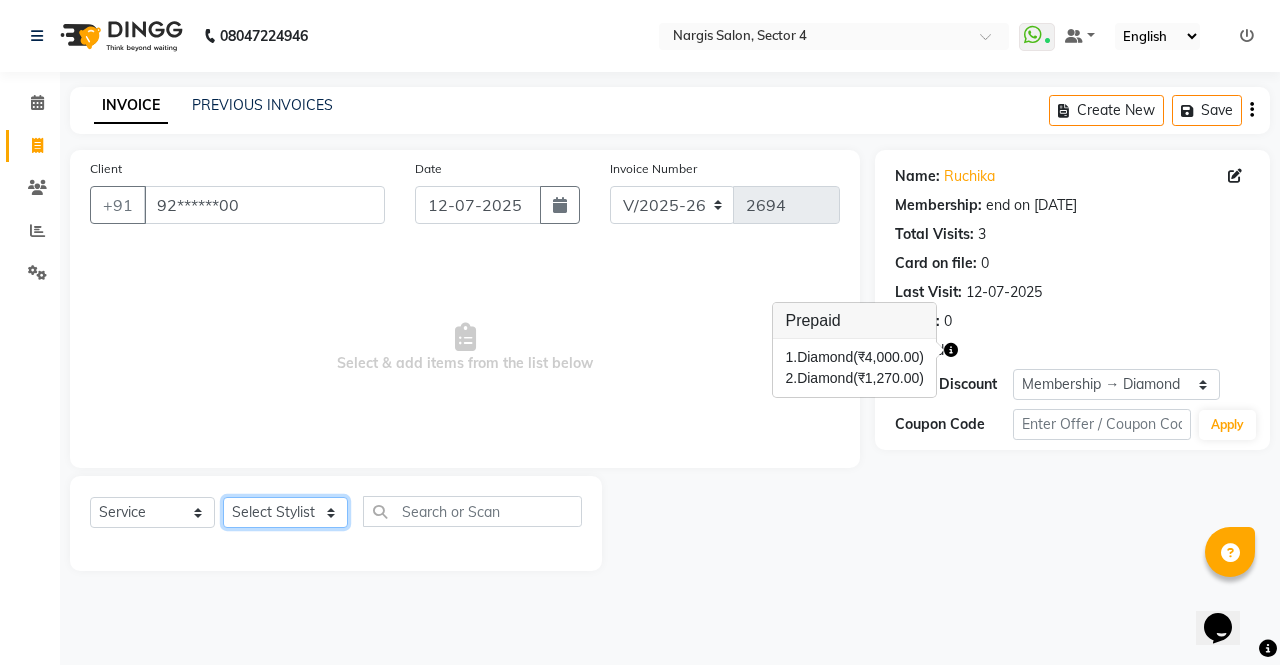 click on "Select Stylist ajeet anu ashu Front Desk muskaan pratibha rakhi rohit soni sunil" 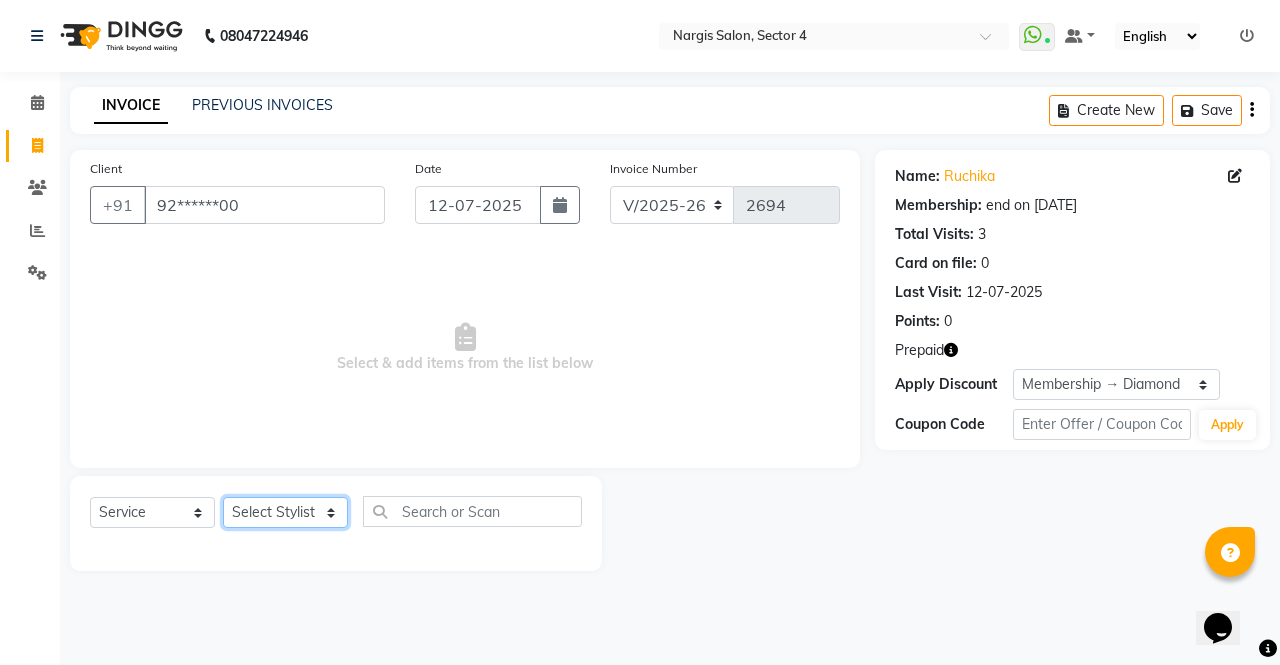 select on "60384" 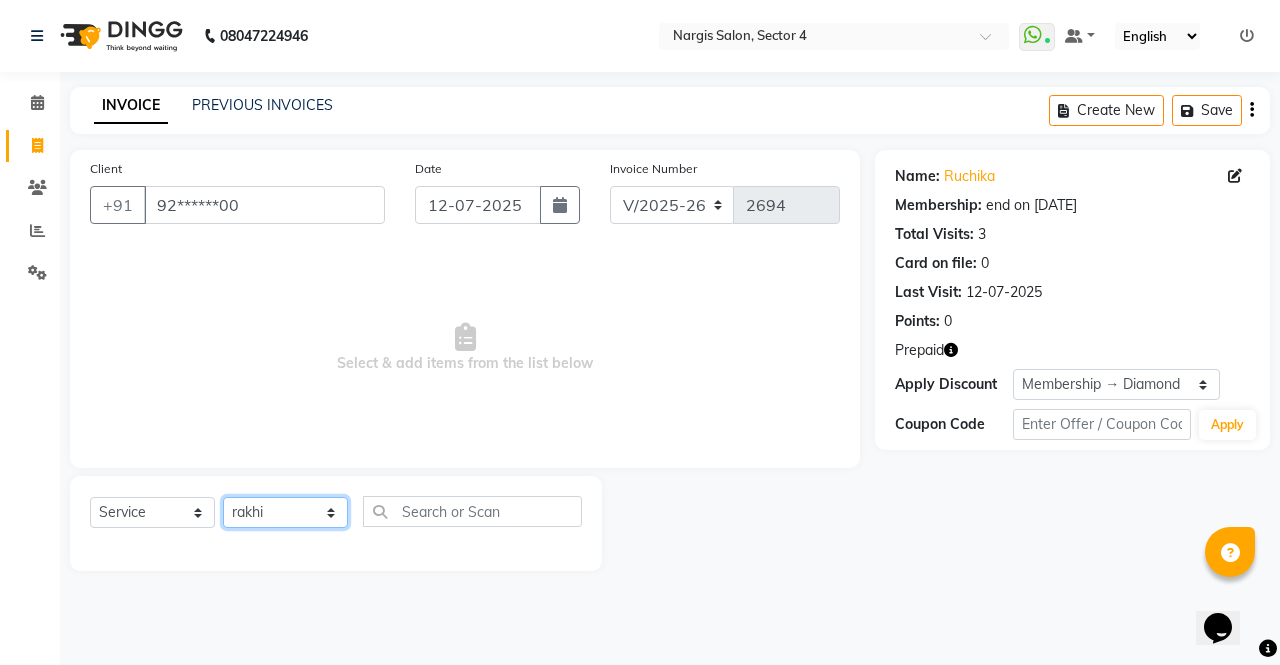 click on "Select Stylist ajeet anu ashu Front Desk muskaan pratibha rakhi rohit soni sunil" 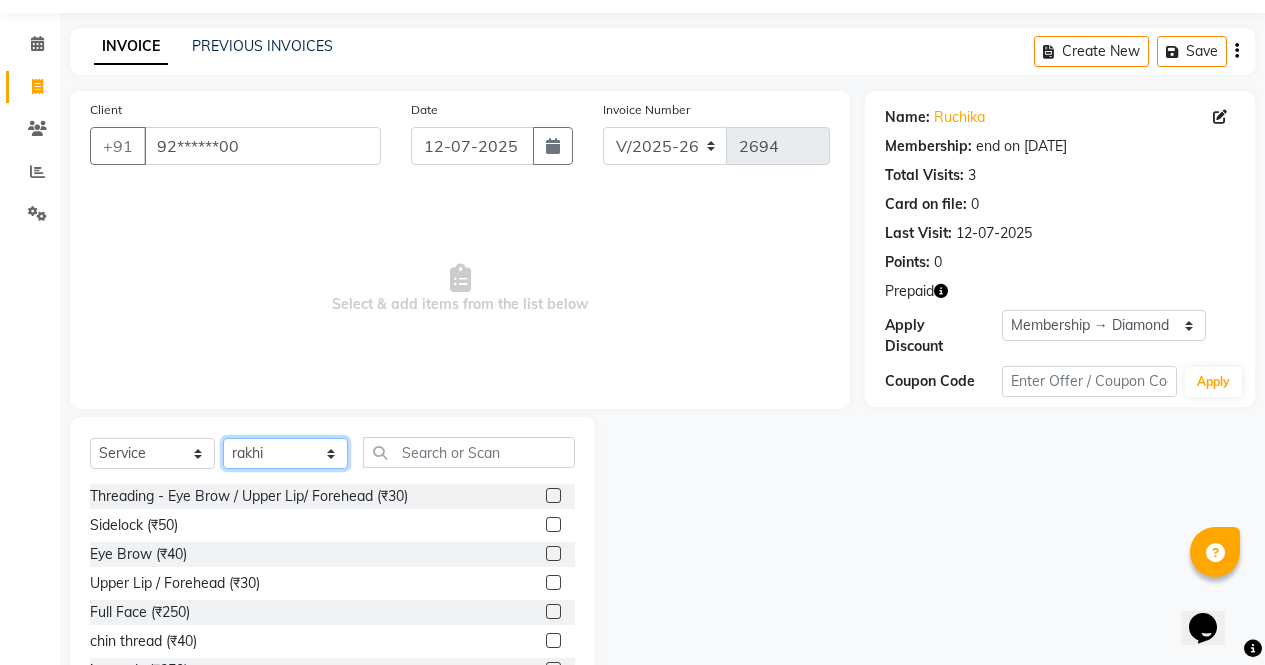 scroll, scrollTop: 136, scrollLeft: 0, axis: vertical 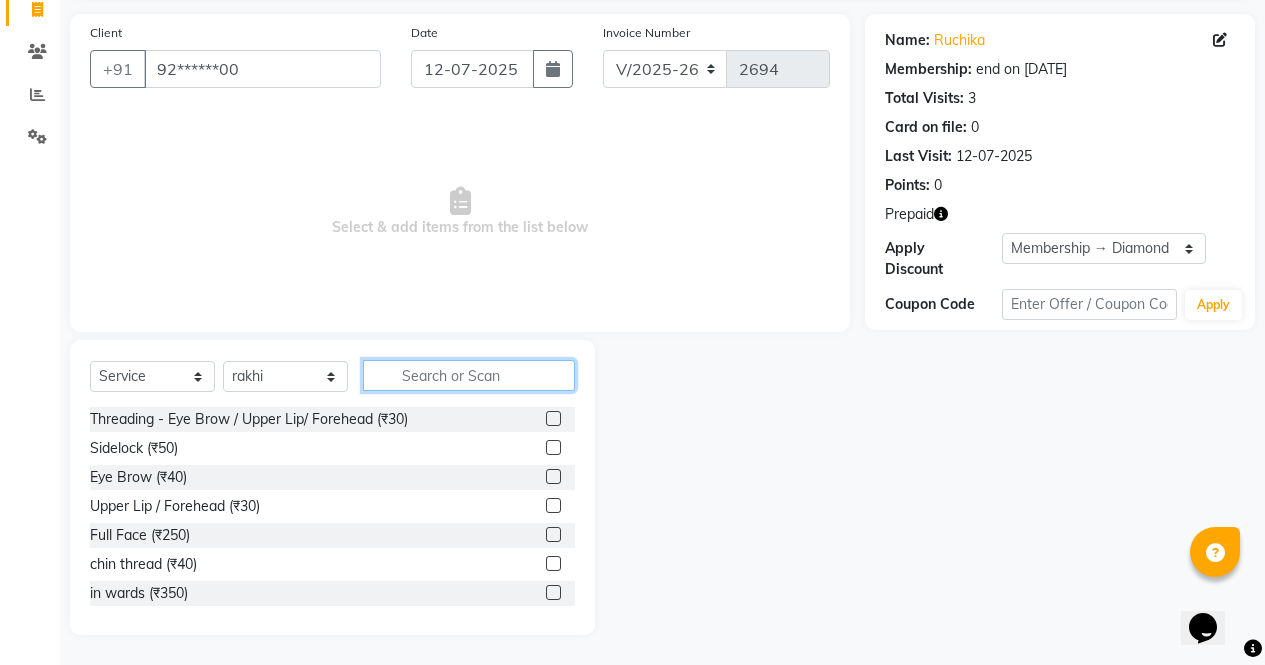 click 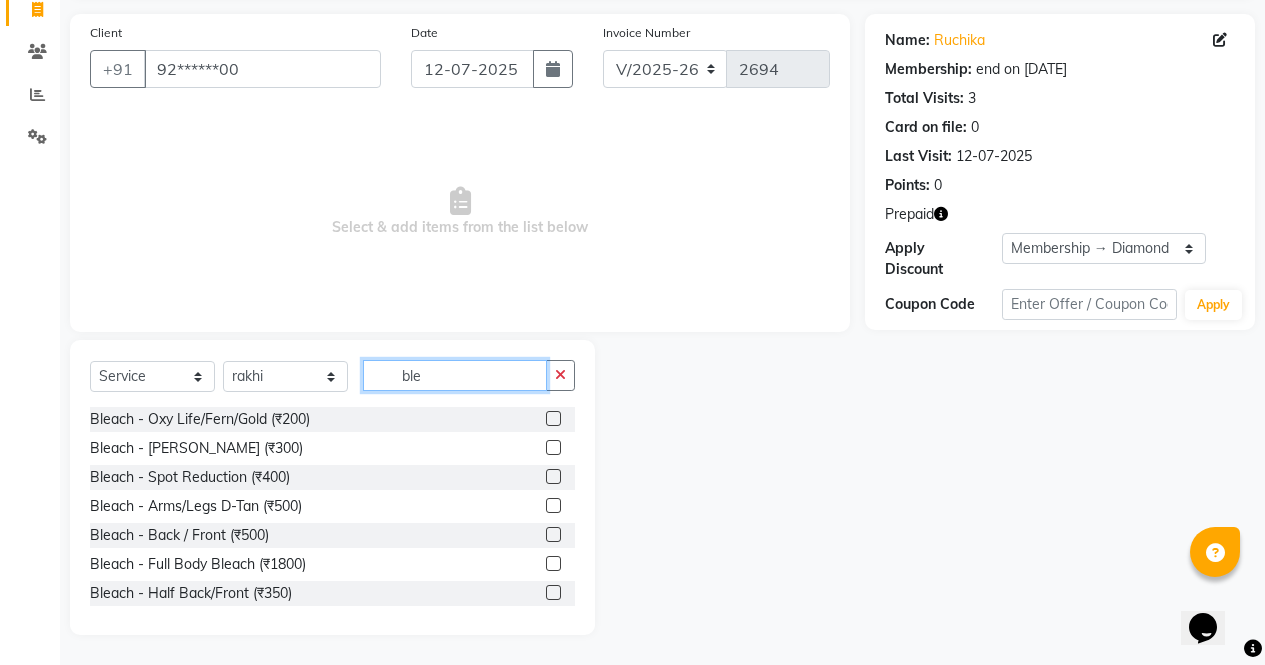 type on "ble" 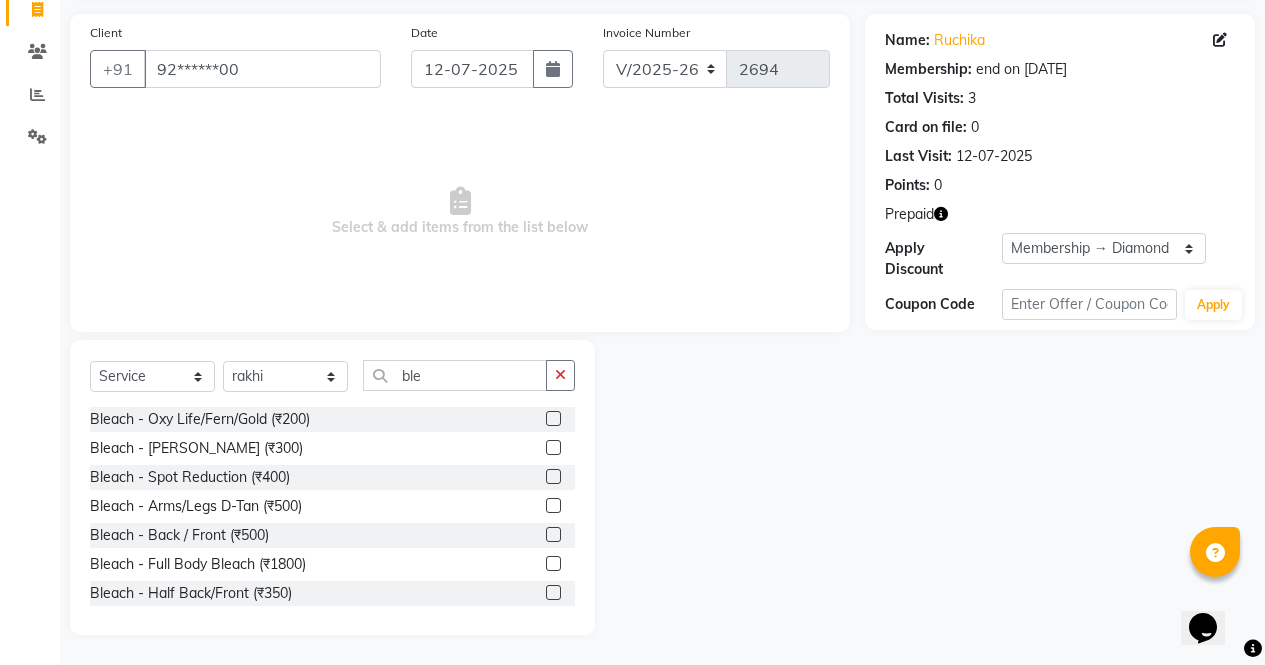 click 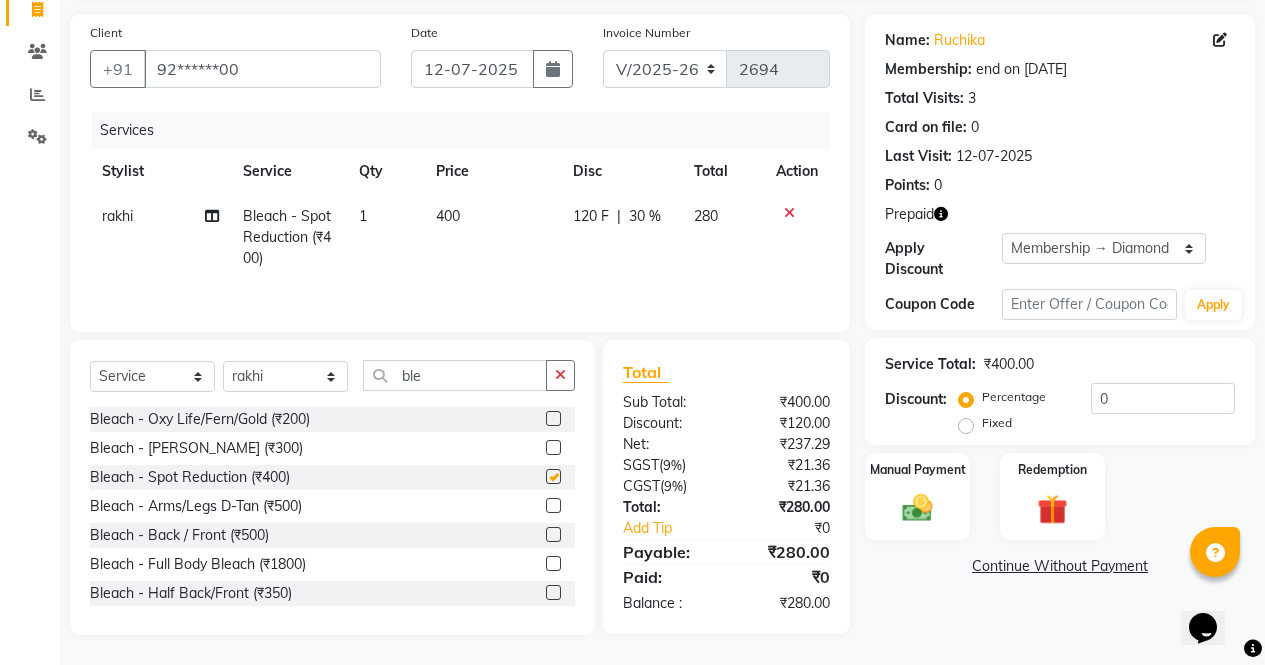 checkbox on "false" 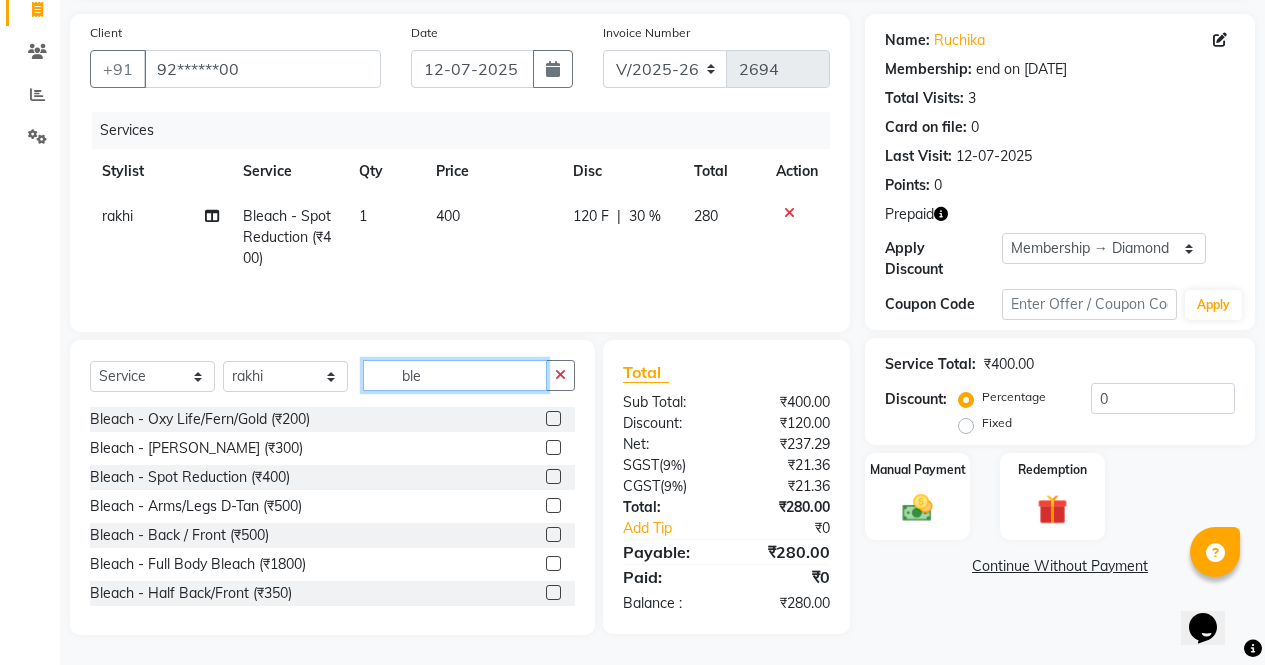 click on "ble" 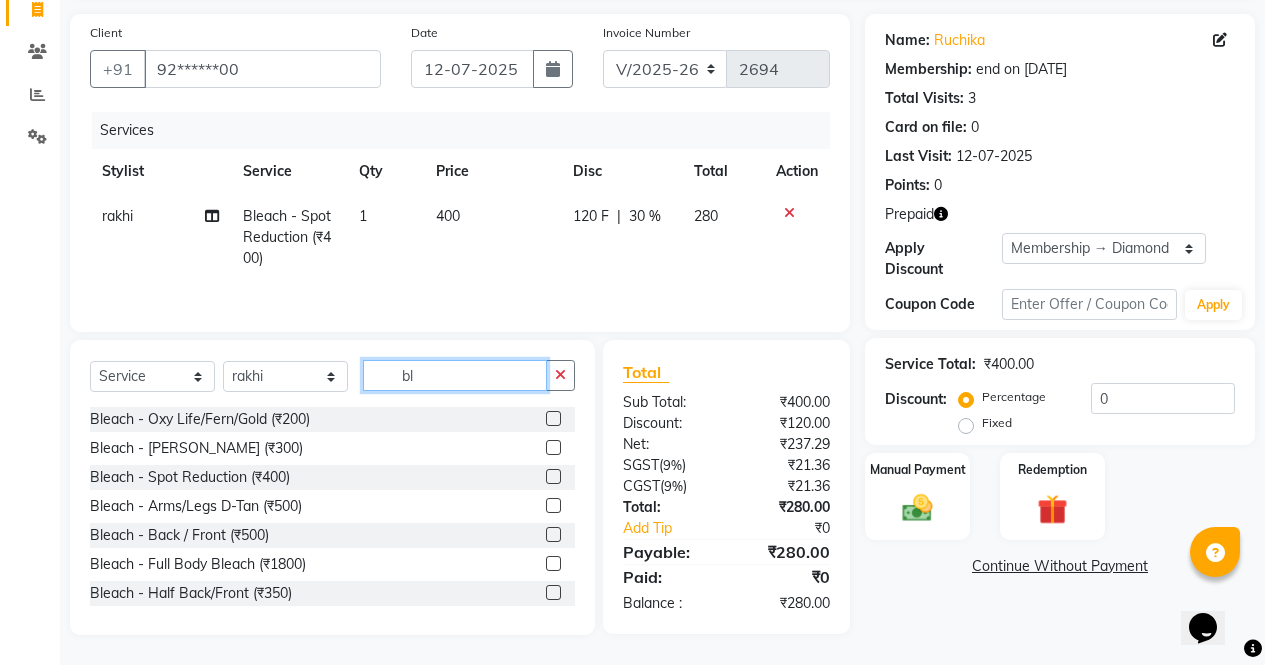 type on "b" 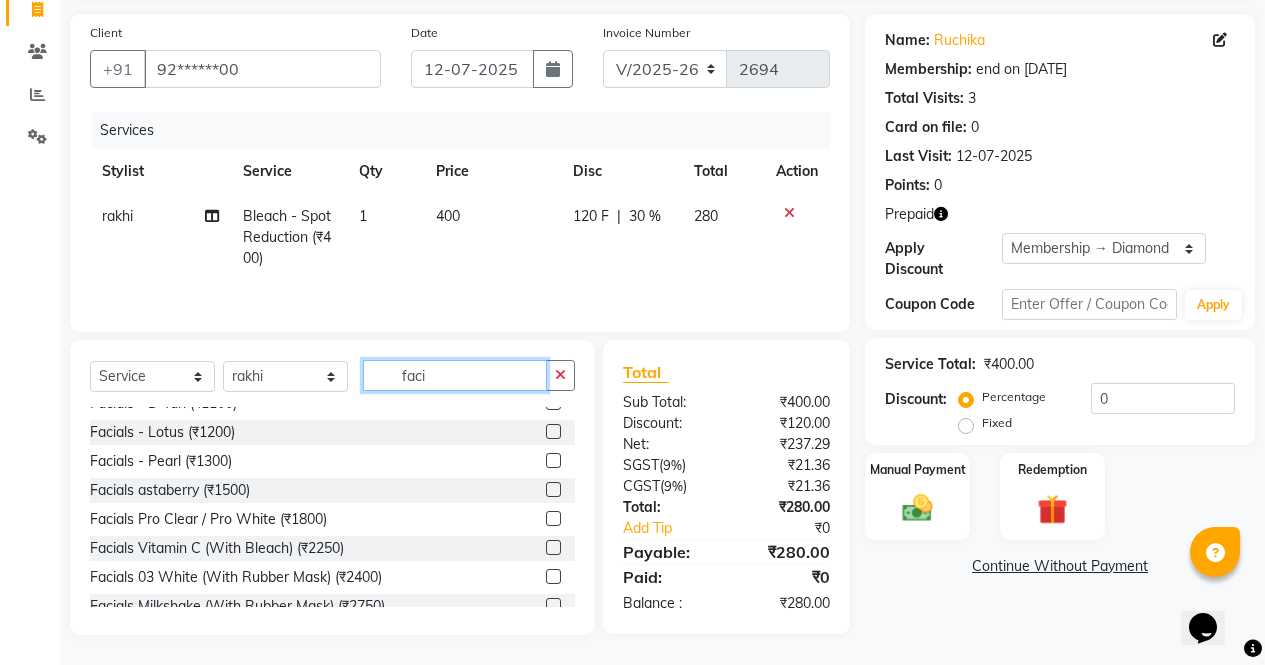 scroll, scrollTop: 48, scrollLeft: 0, axis: vertical 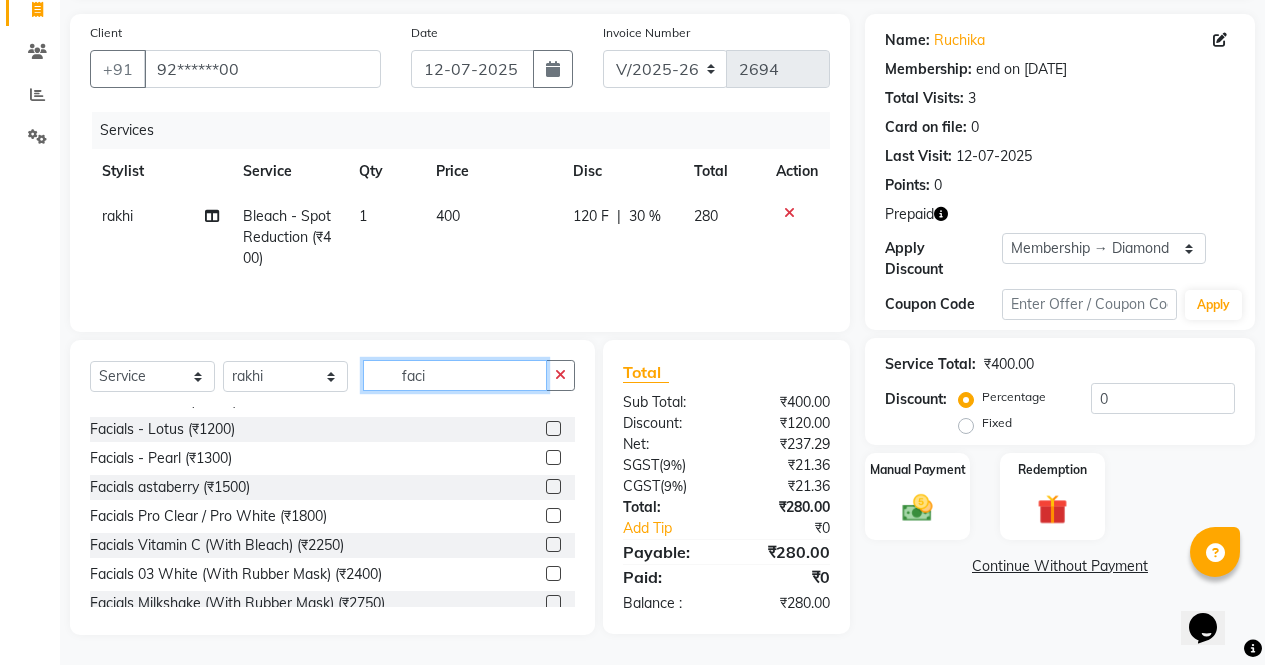 type on "faci" 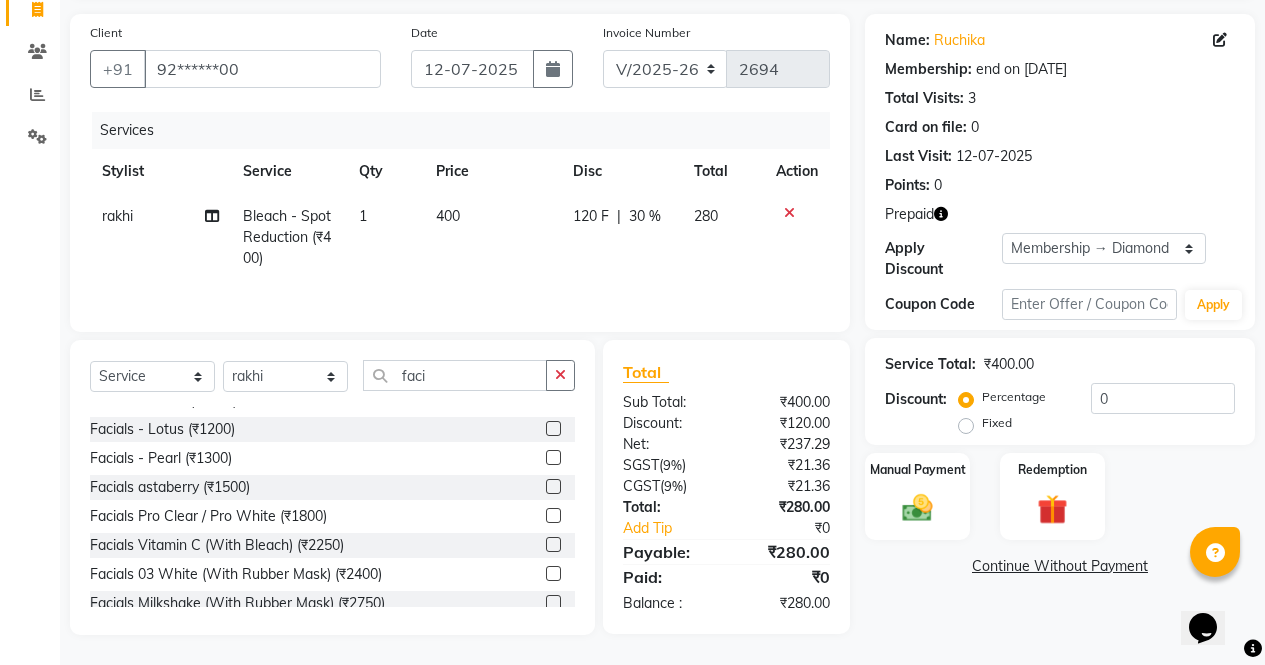 click 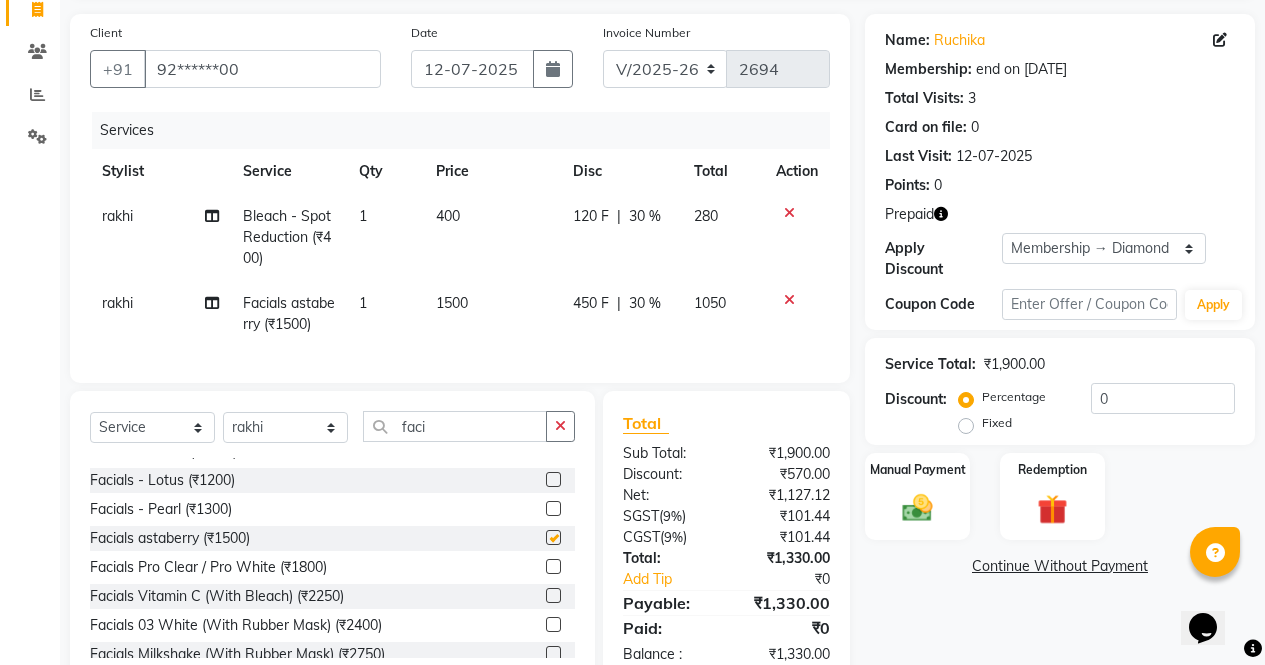 scroll, scrollTop: 202, scrollLeft: 0, axis: vertical 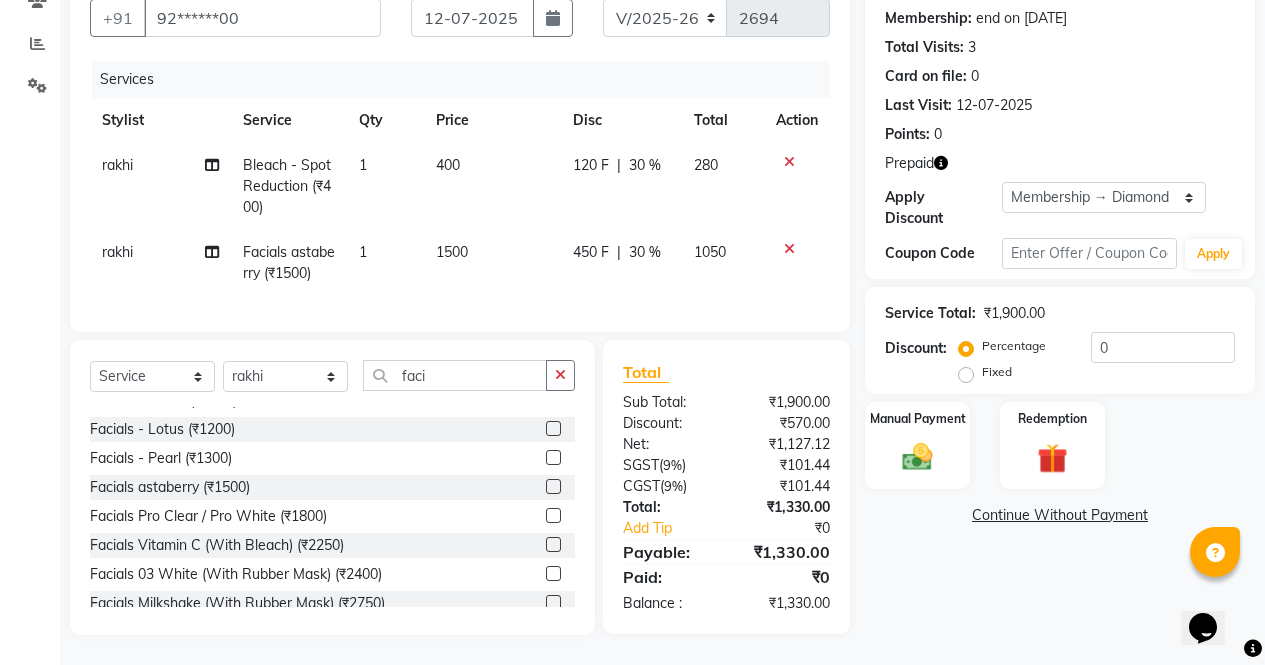 checkbox on "false" 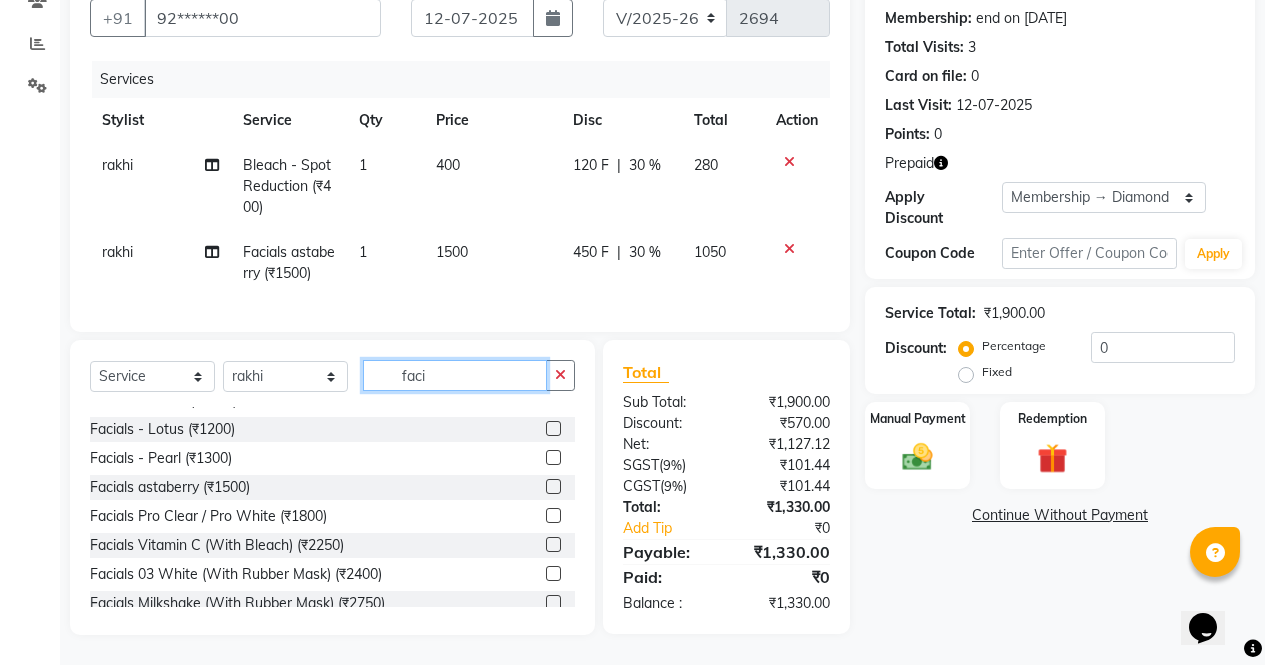 click on "faci" 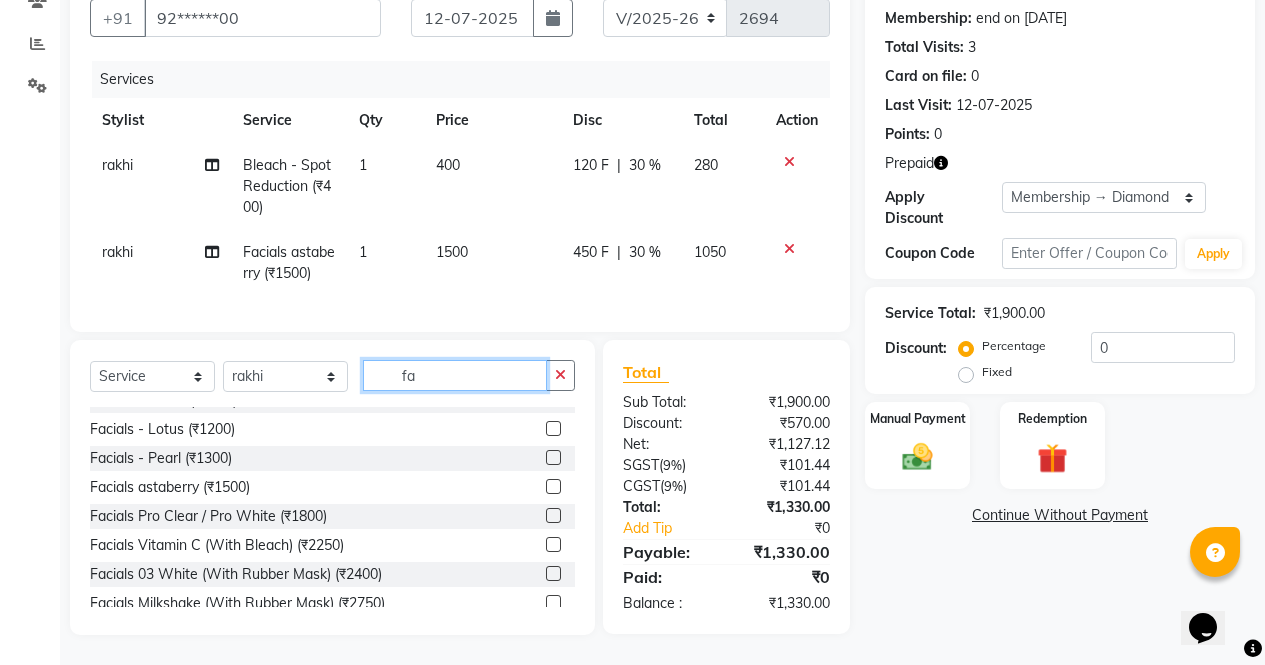type on "f" 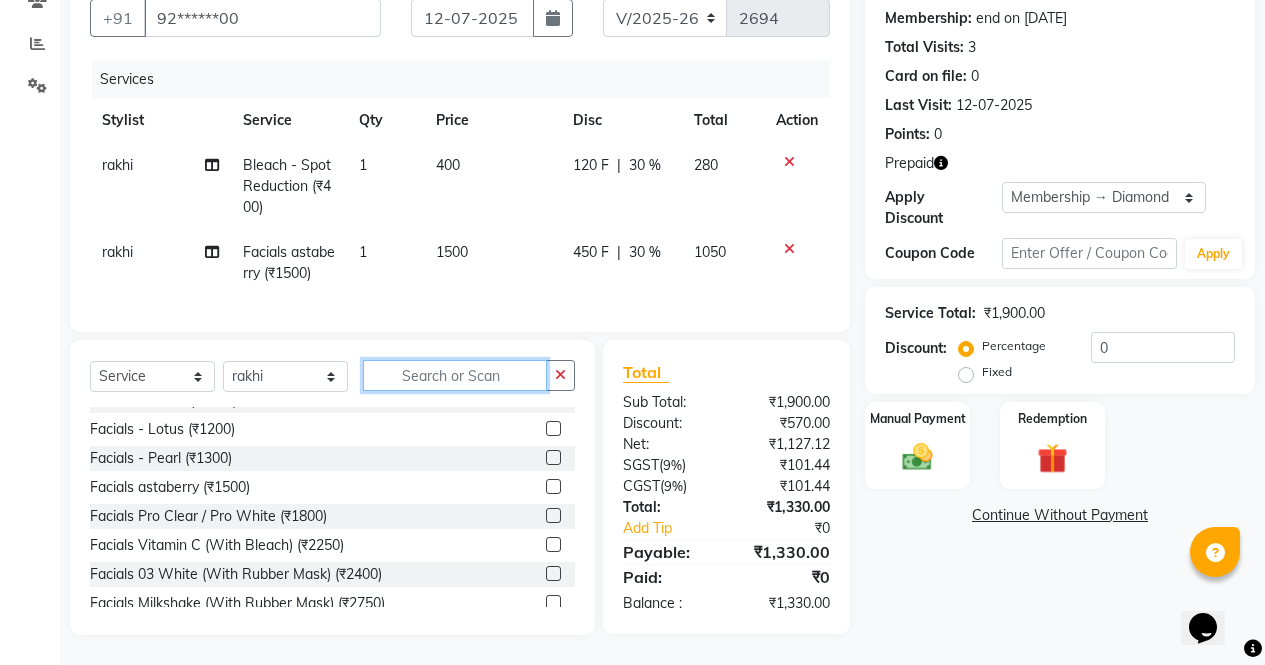 scroll, scrollTop: 1179, scrollLeft: 0, axis: vertical 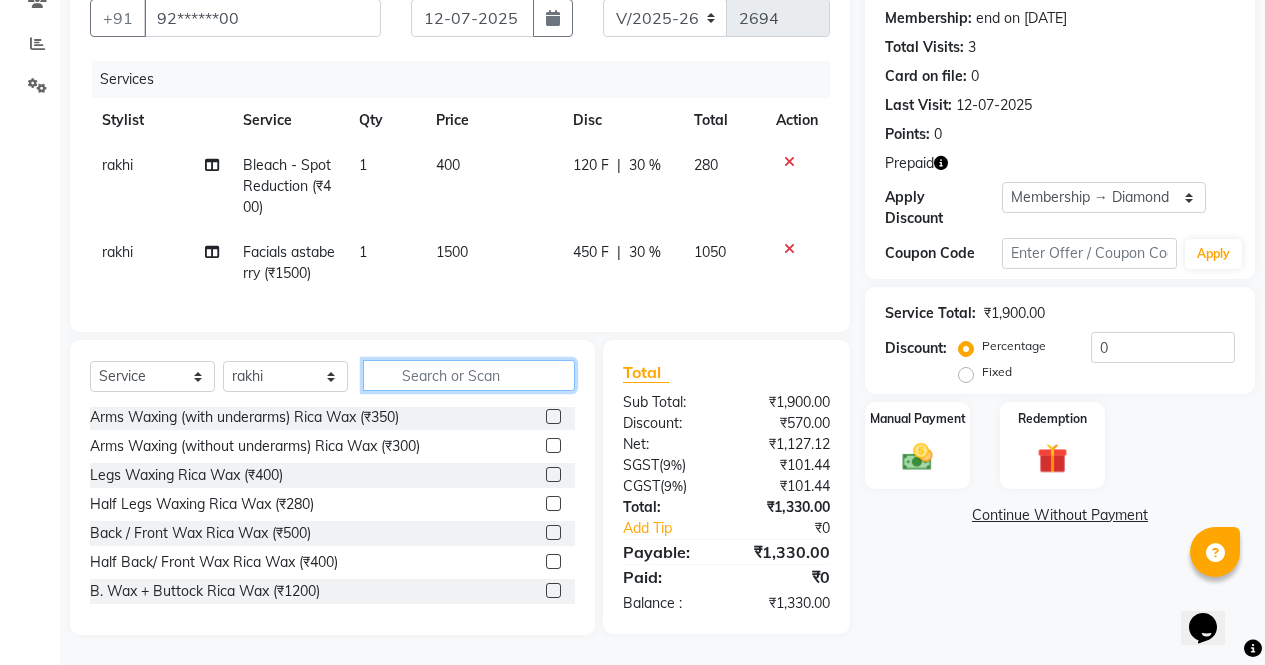 type 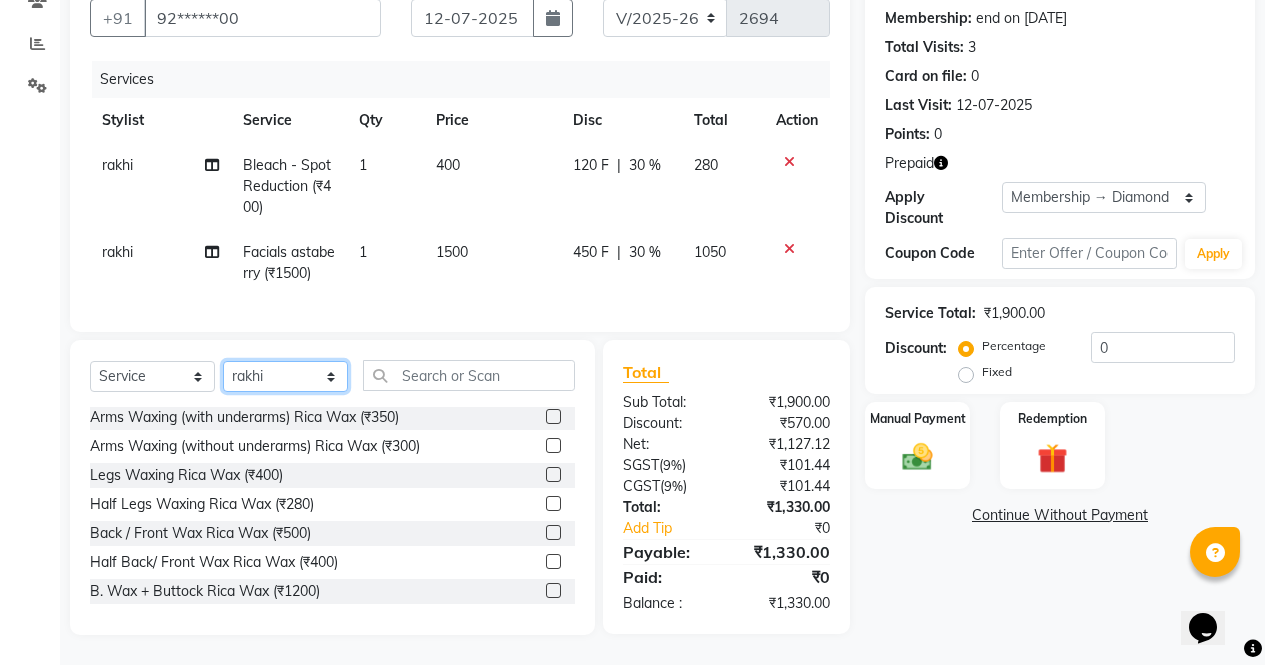 click on "Select Stylist ajeet anu ashu Front Desk muskaan pratibha rakhi rohit soni sunil" 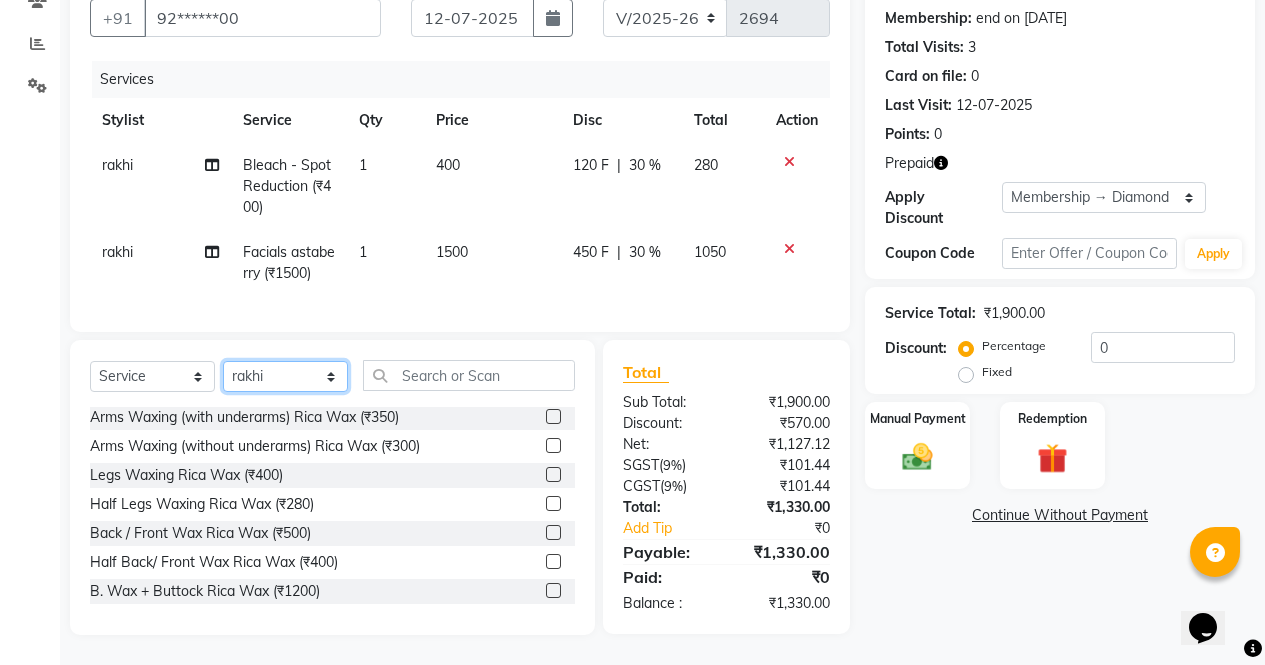 select on "28206" 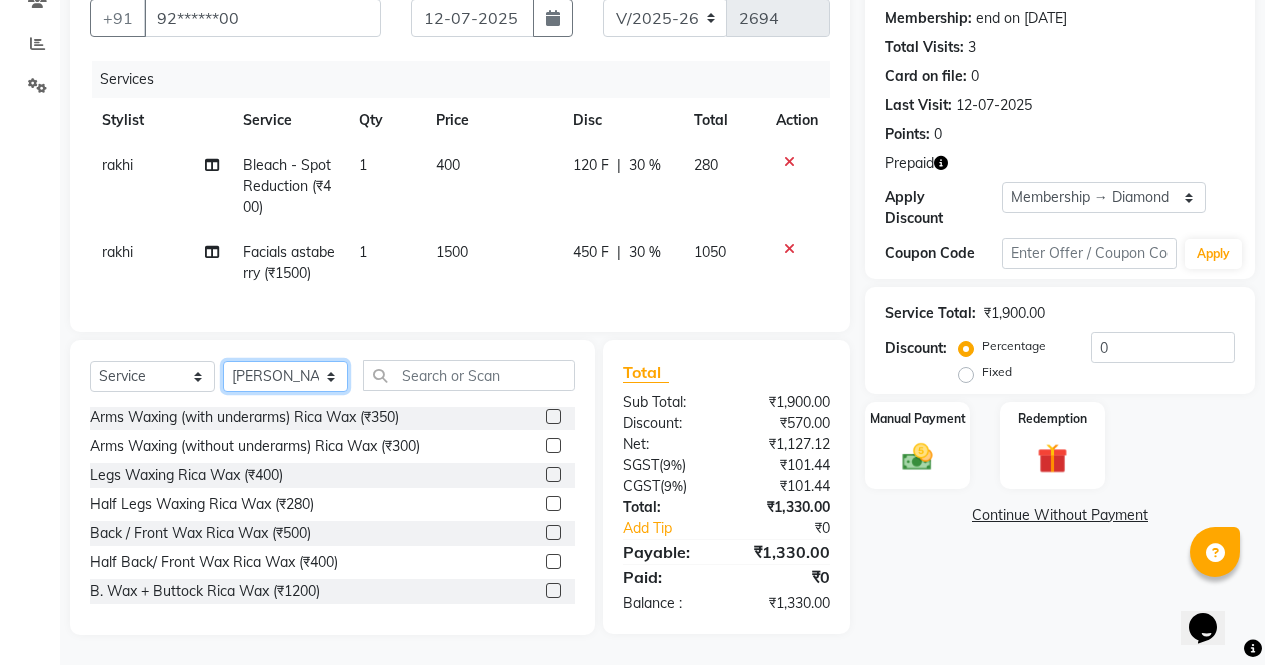 click on "Select Stylist ajeet anu ashu Front Desk muskaan pratibha rakhi rohit soni sunil" 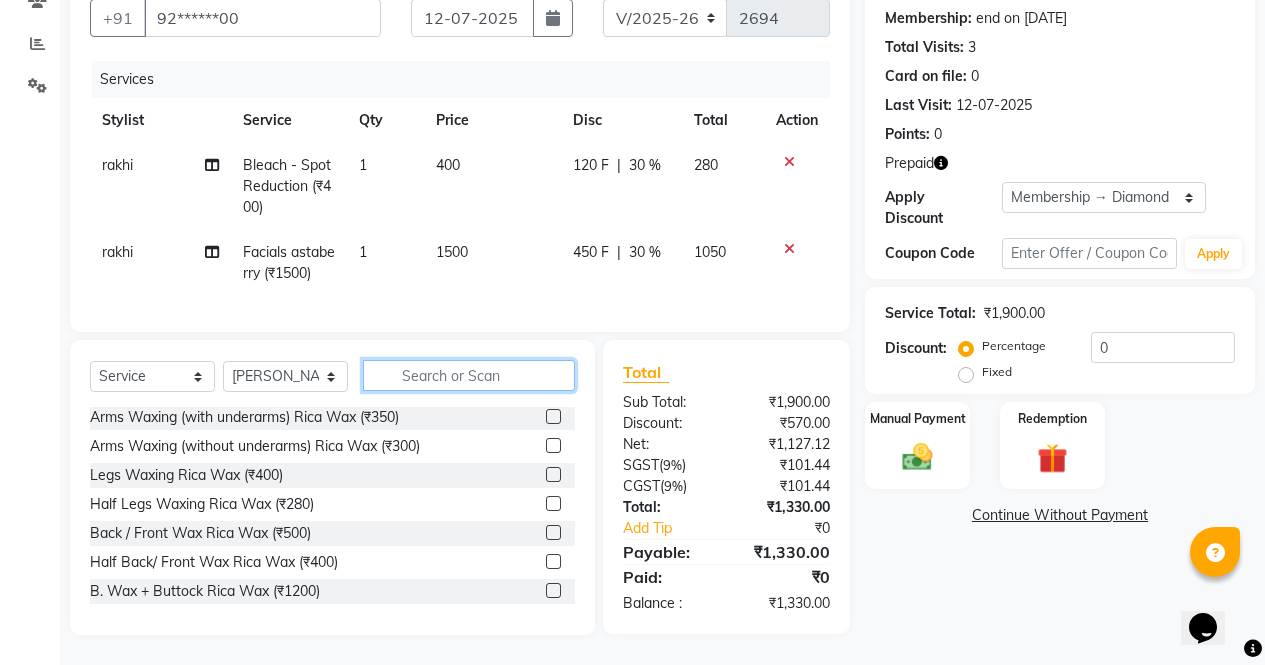 click 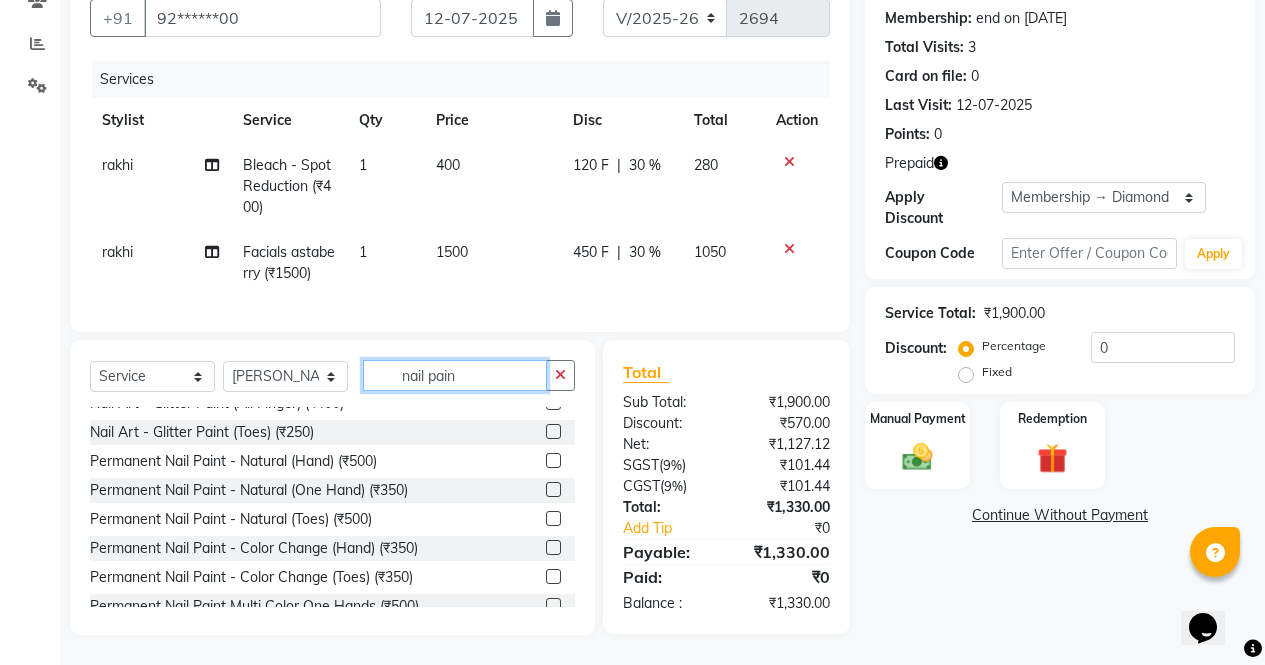 scroll, scrollTop: 0, scrollLeft: 0, axis: both 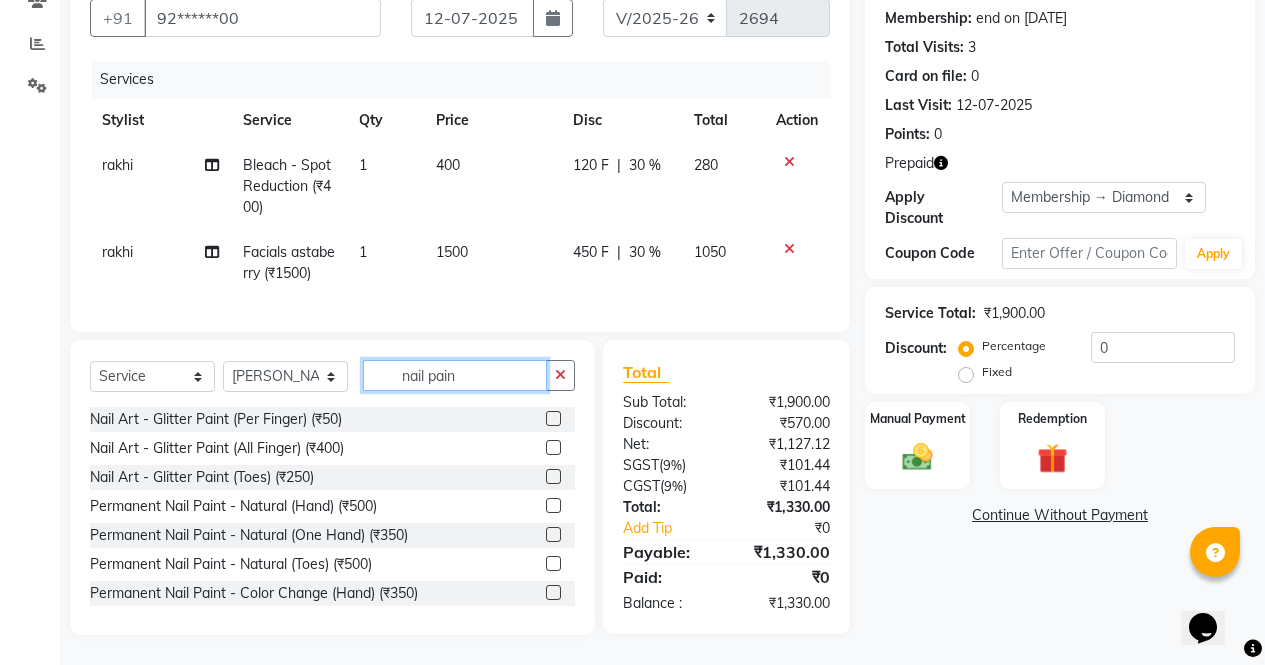 type on "nail pain" 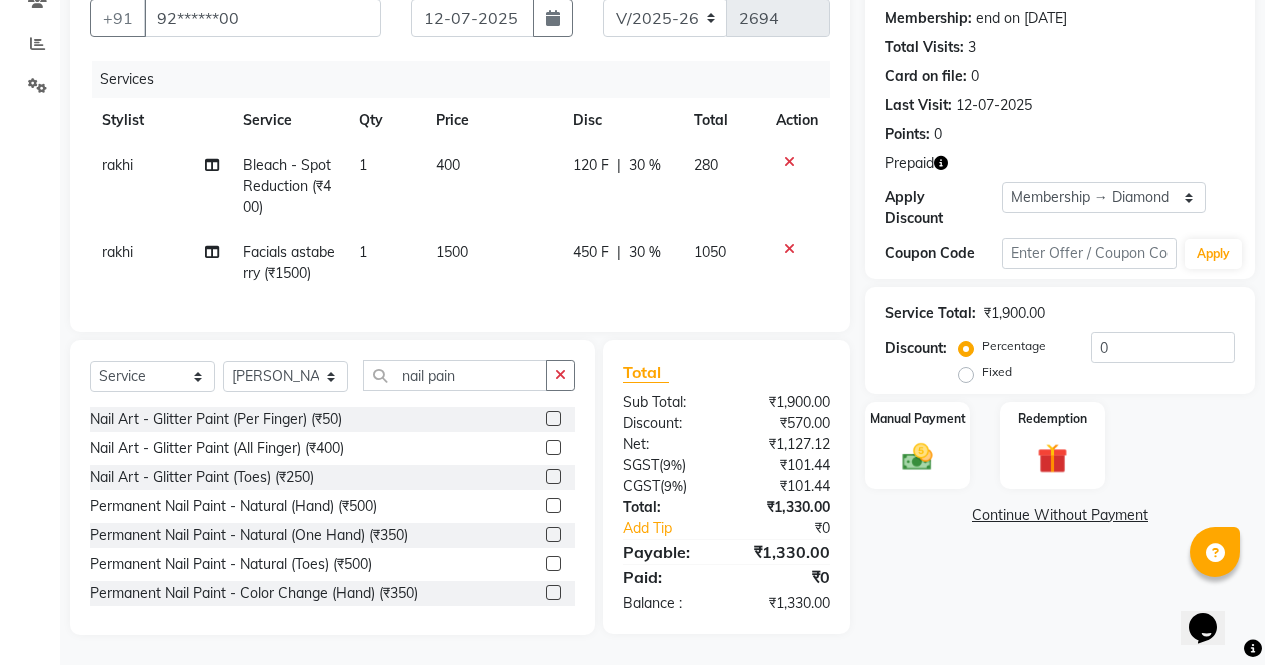 click 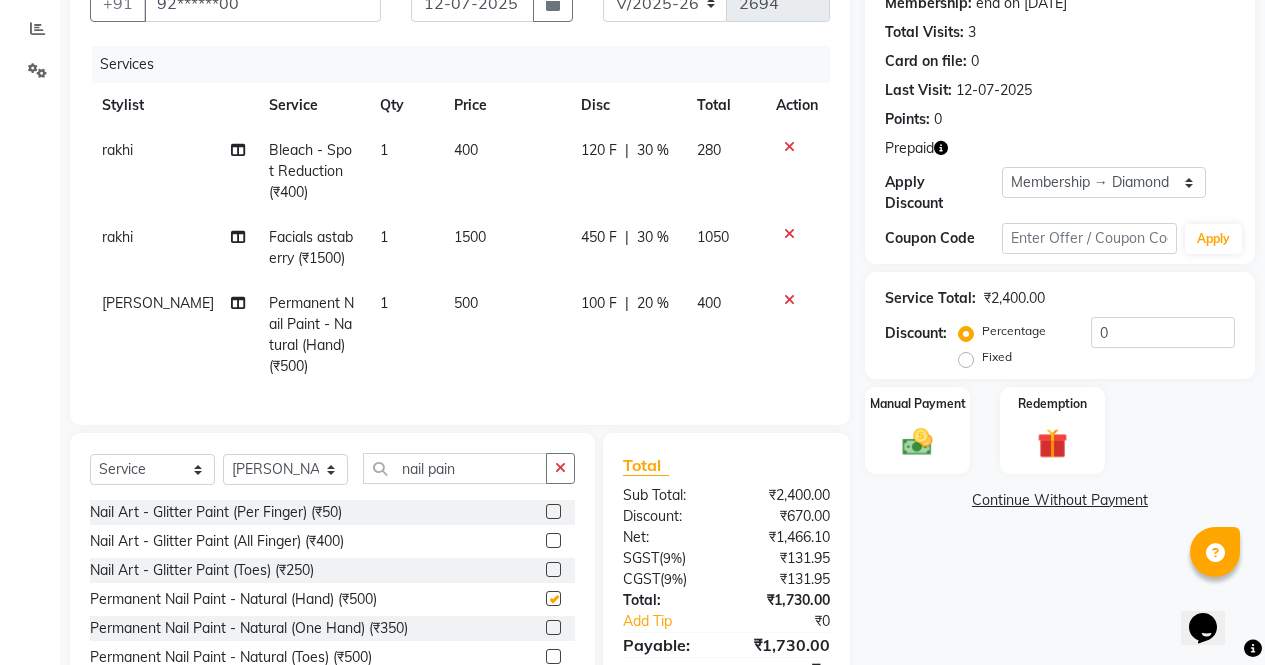 checkbox on "false" 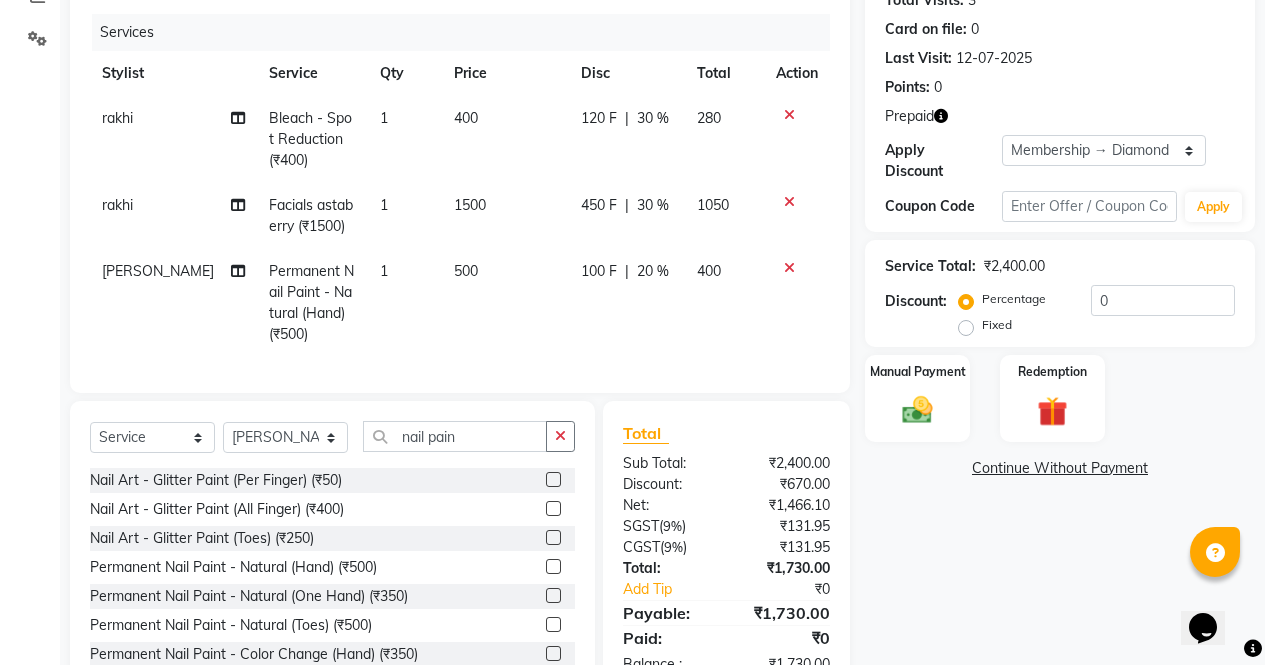 scroll, scrollTop: 282, scrollLeft: 0, axis: vertical 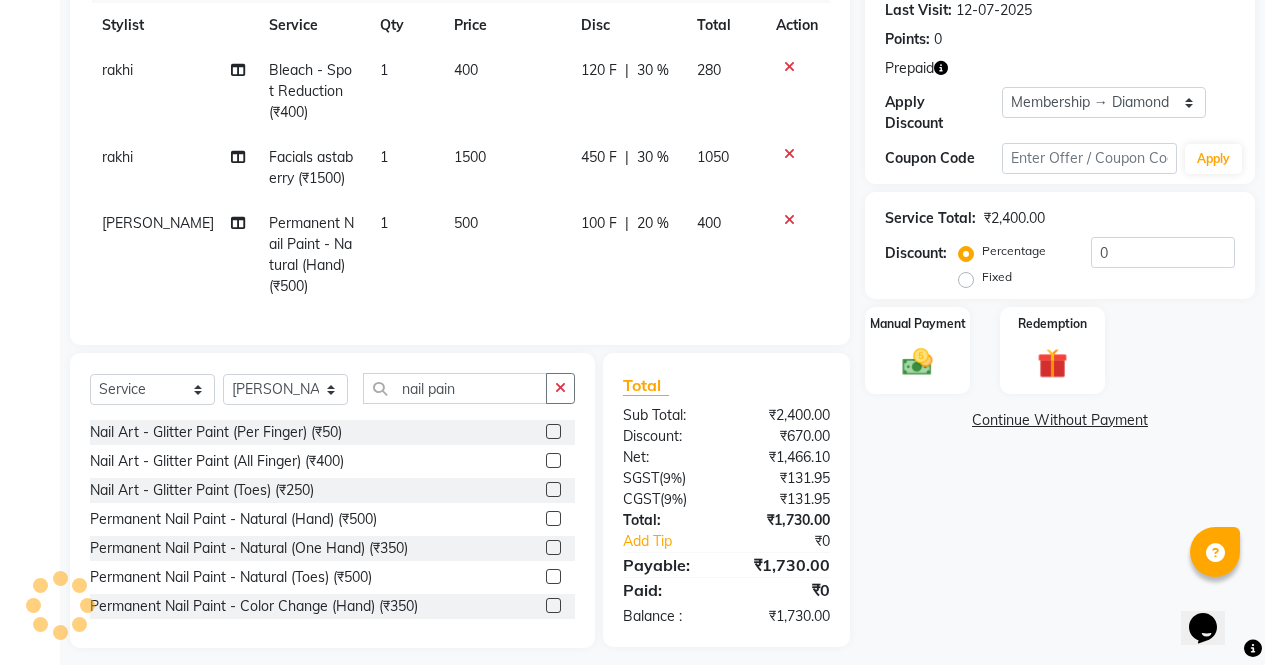 click 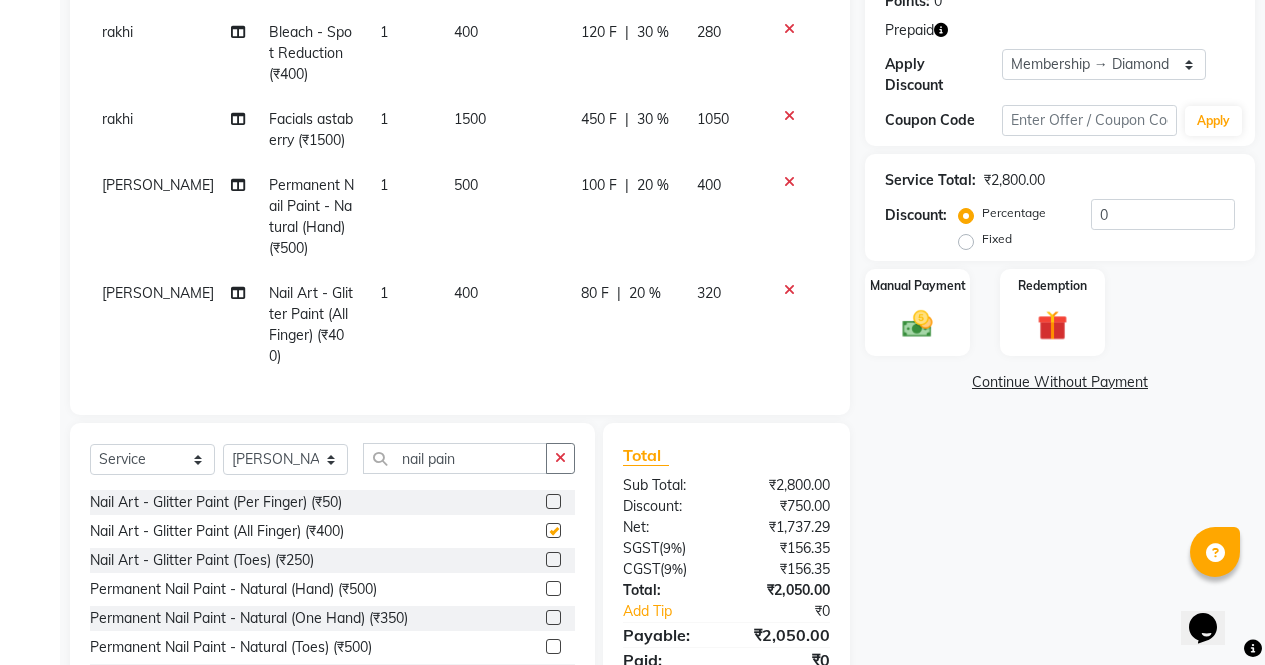 checkbox on "false" 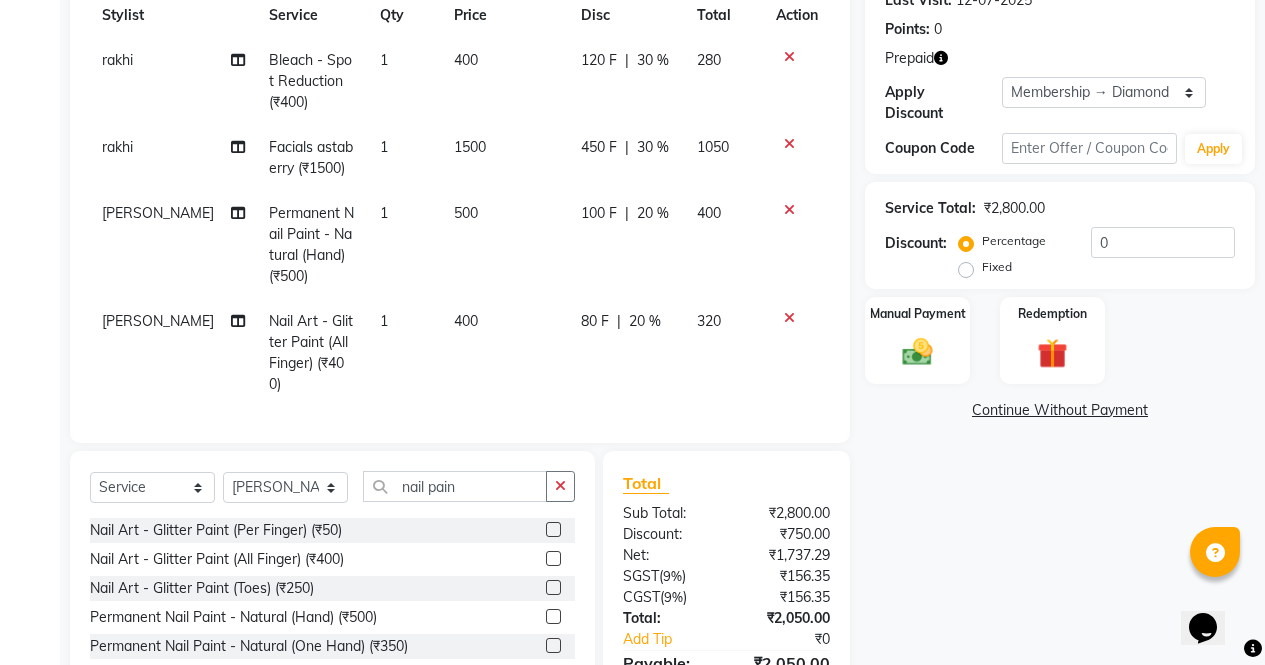 scroll, scrollTop: 283, scrollLeft: 0, axis: vertical 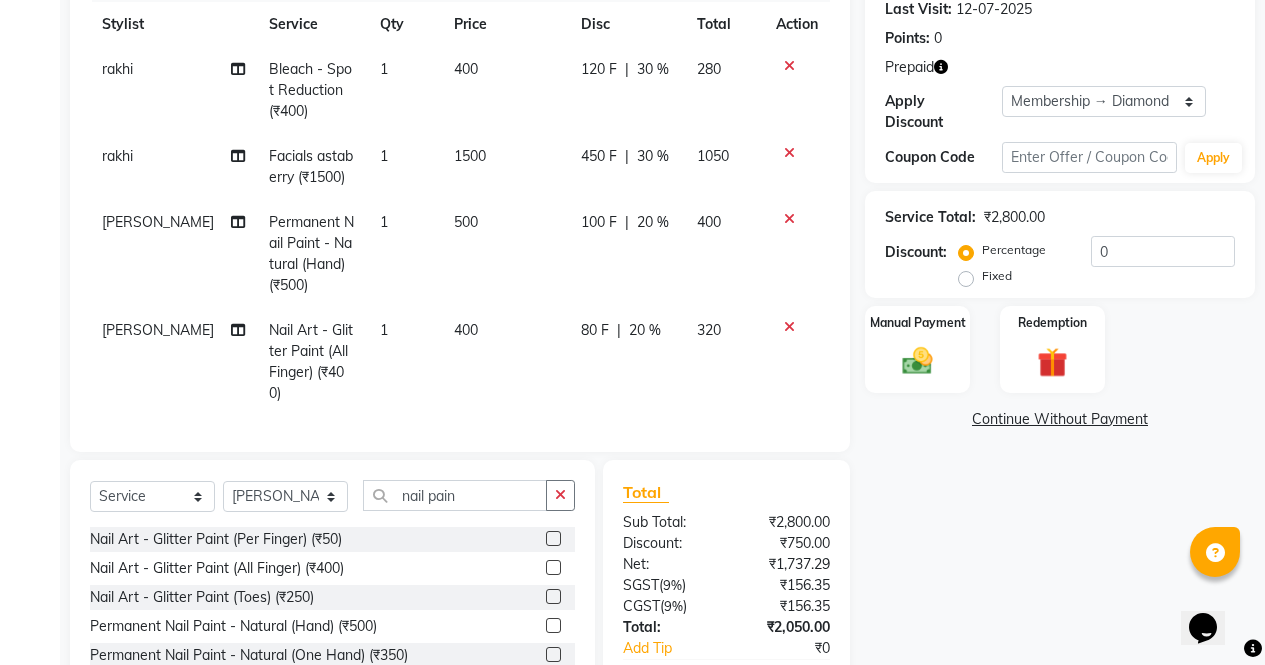 click on "Manual Payment Redemption" 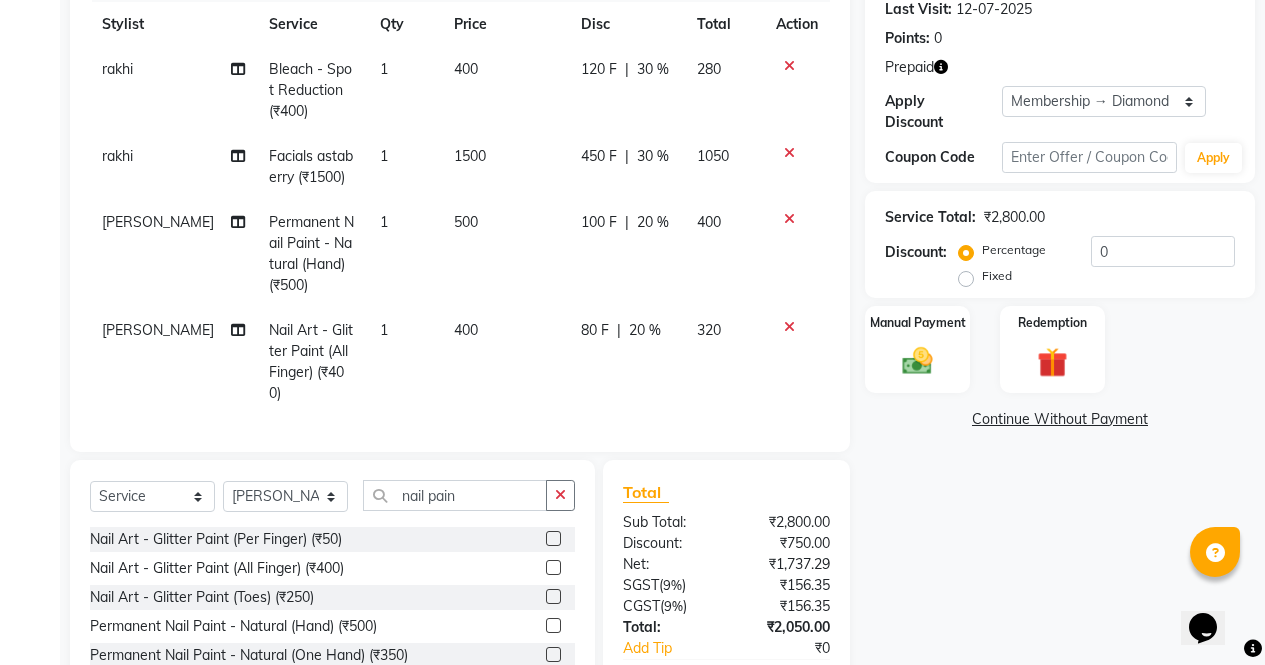 click 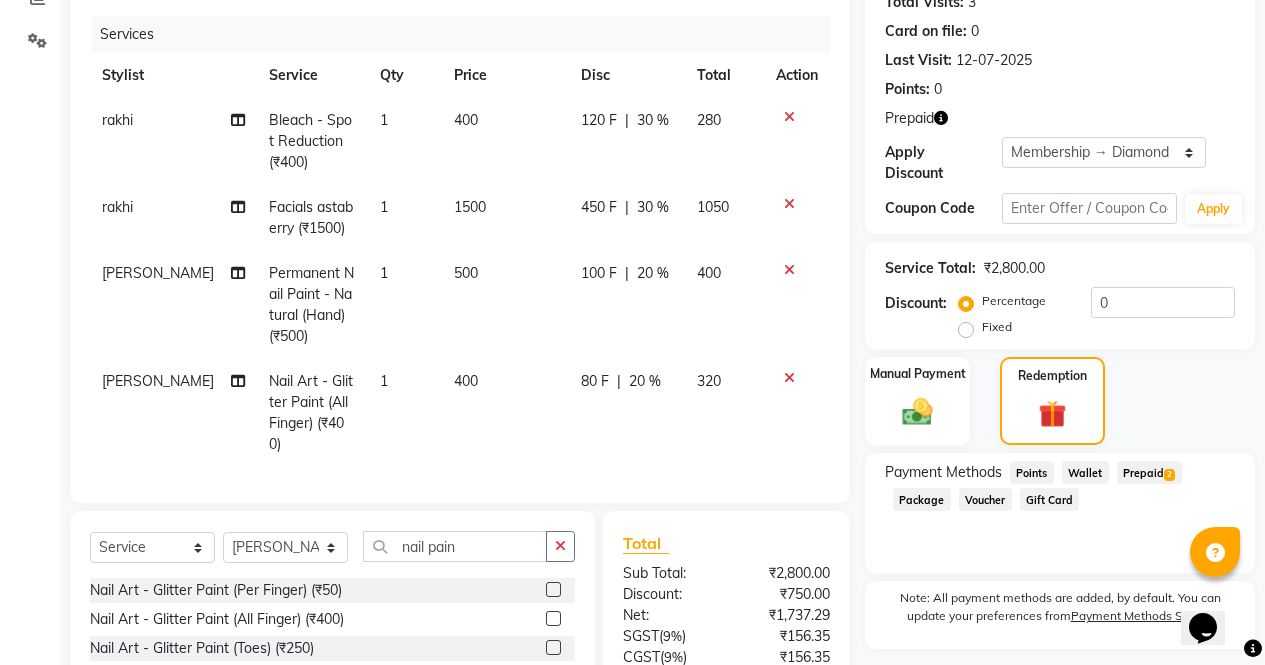 click on "Prepaid  2" 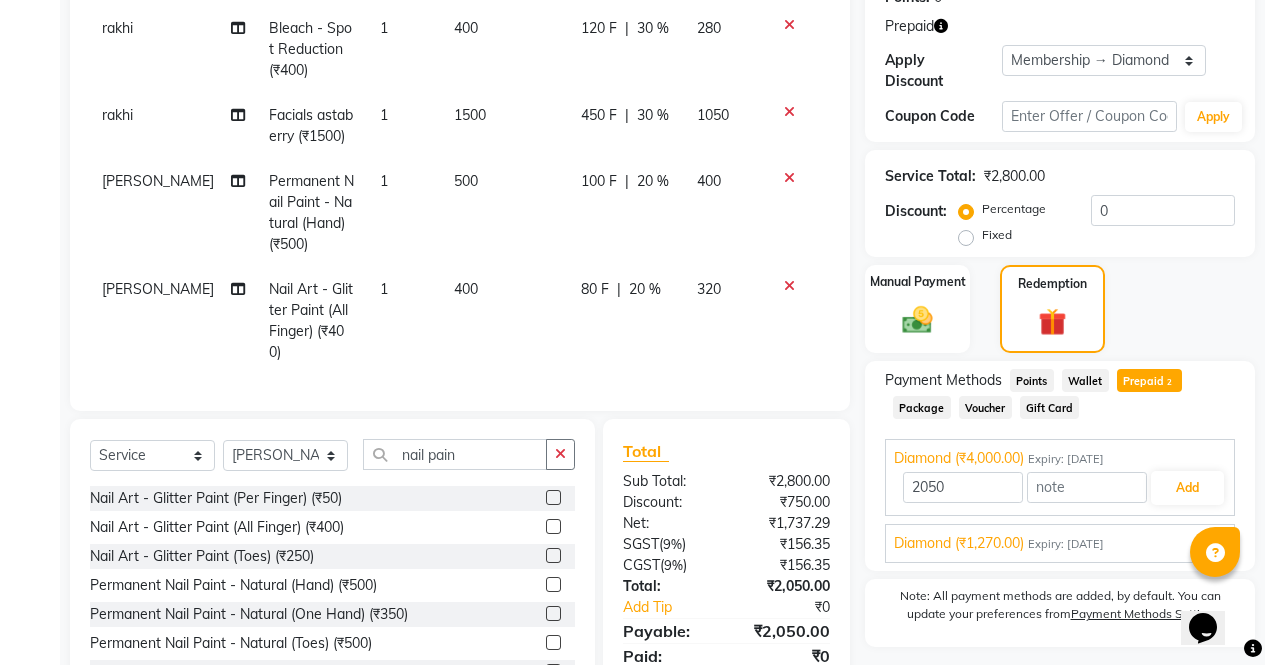 scroll, scrollTop: 384, scrollLeft: 0, axis: vertical 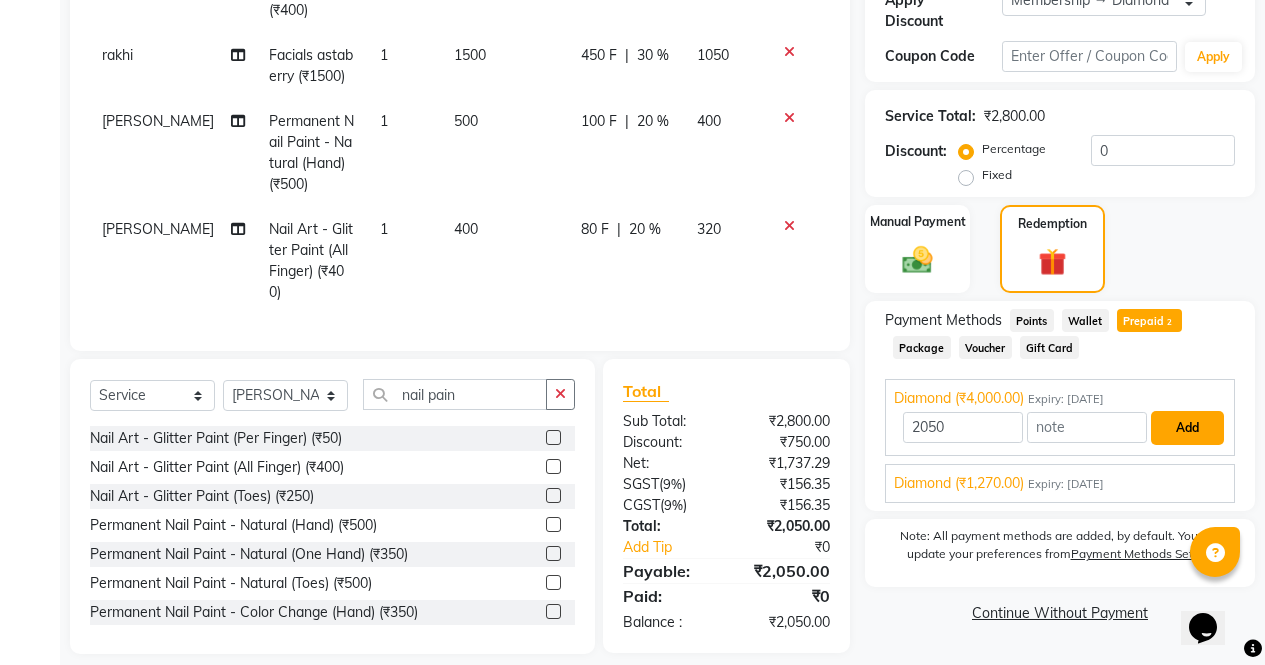 click on "Add" at bounding box center (1187, 428) 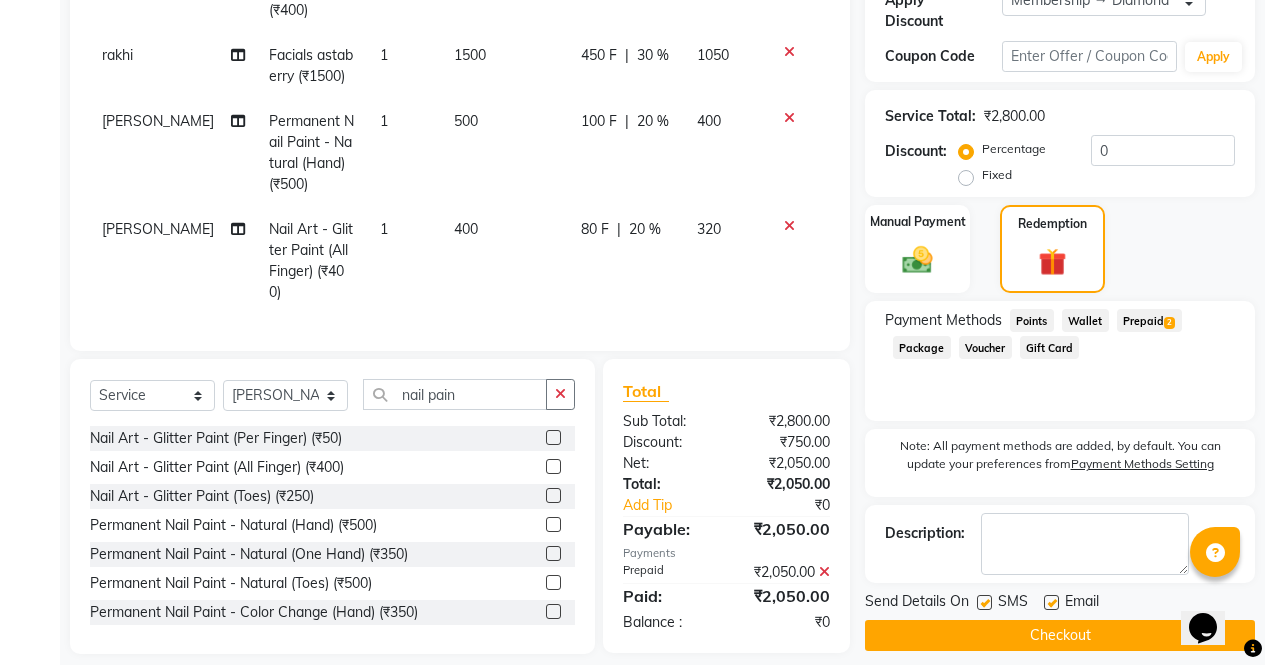 click on "Checkout" 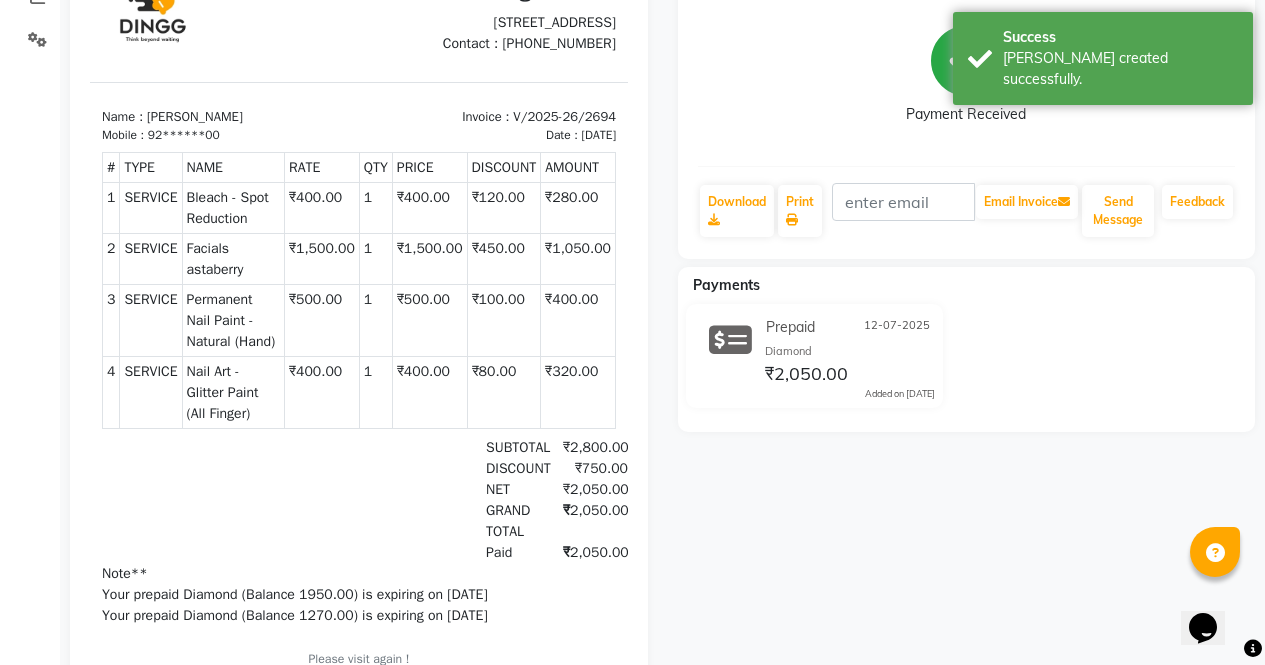 scroll, scrollTop: 0, scrollLeft: 0, axis: both 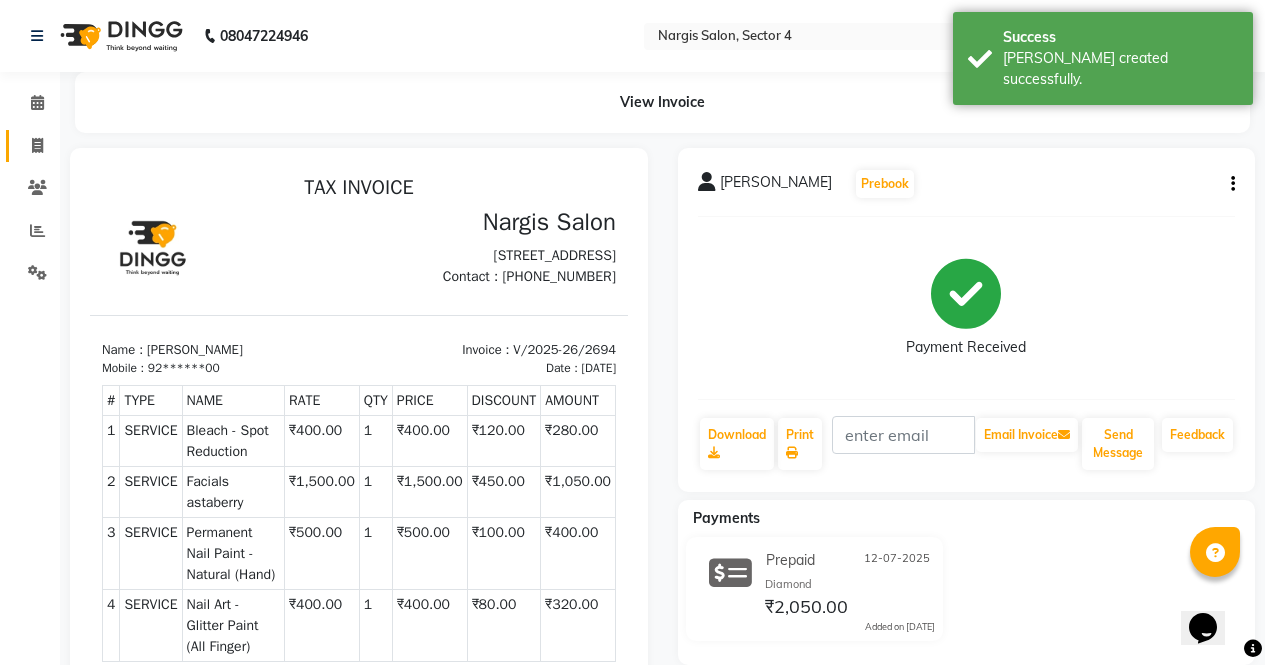 click 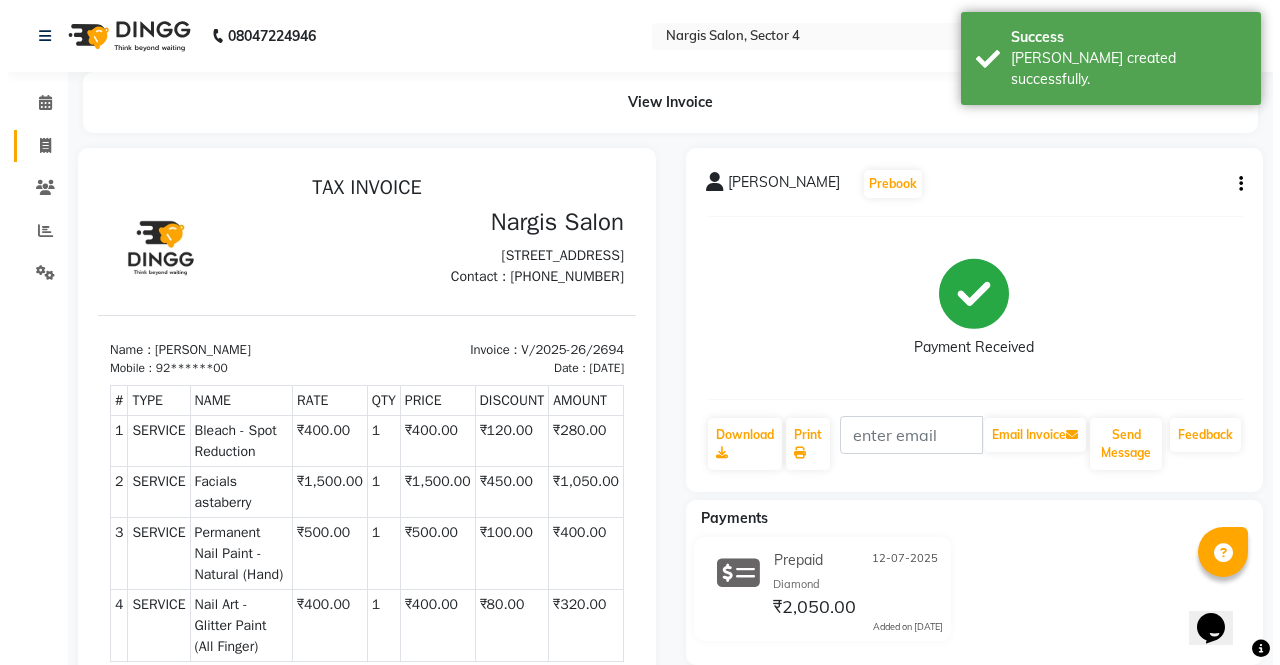select on "service" 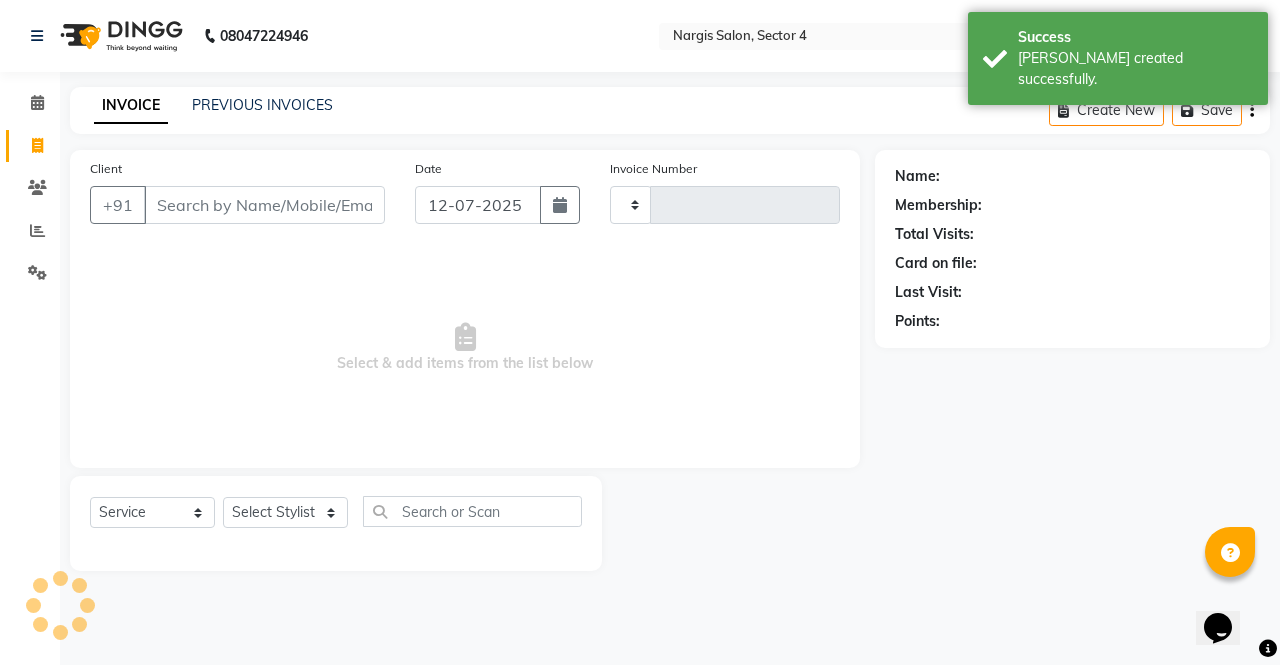 type on "2695" 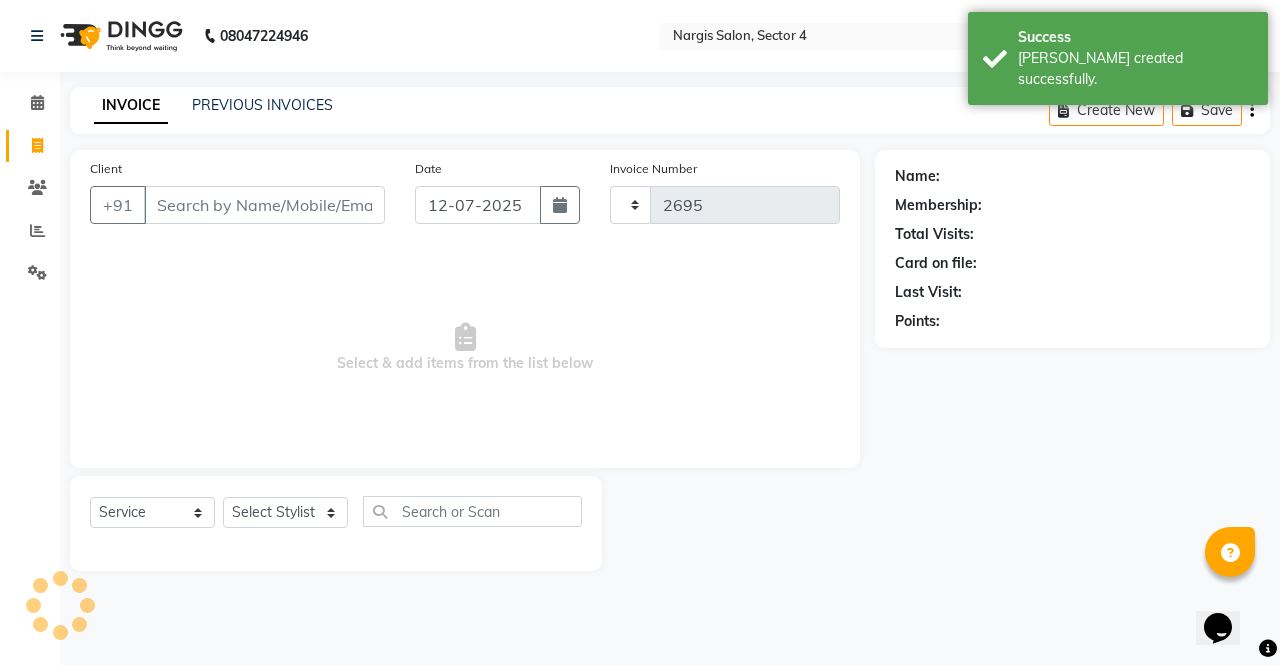 select on "4130" 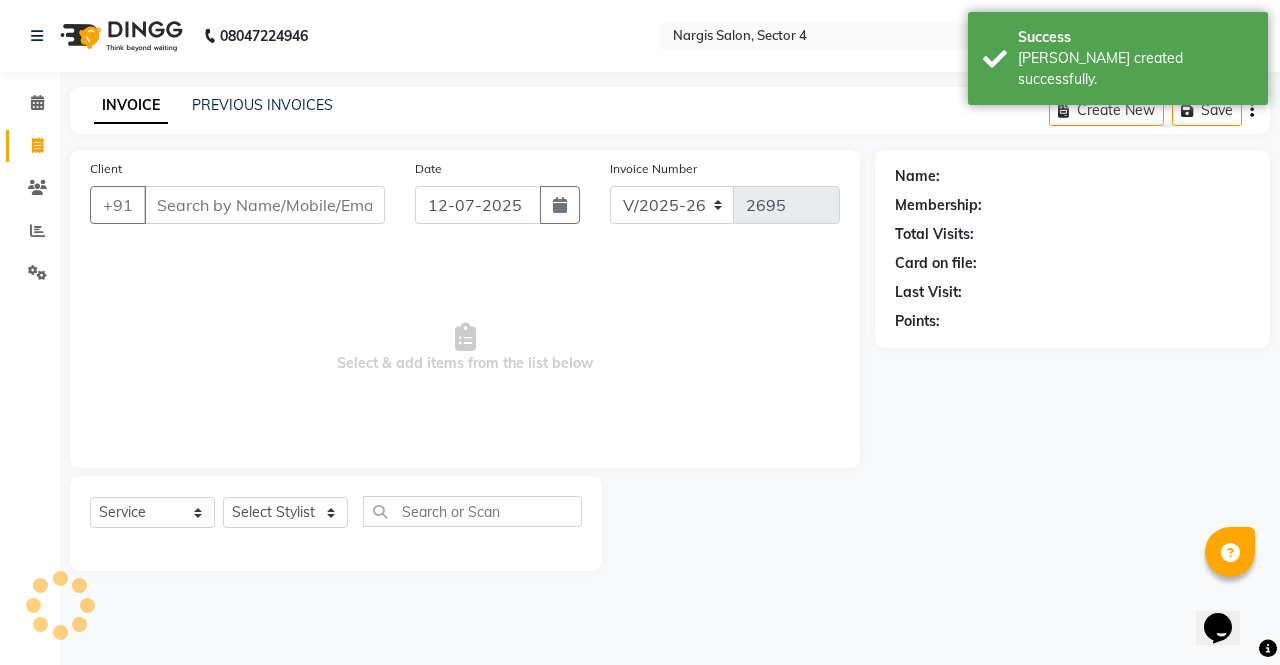 click on "Client" at bounding box center [264, 205] 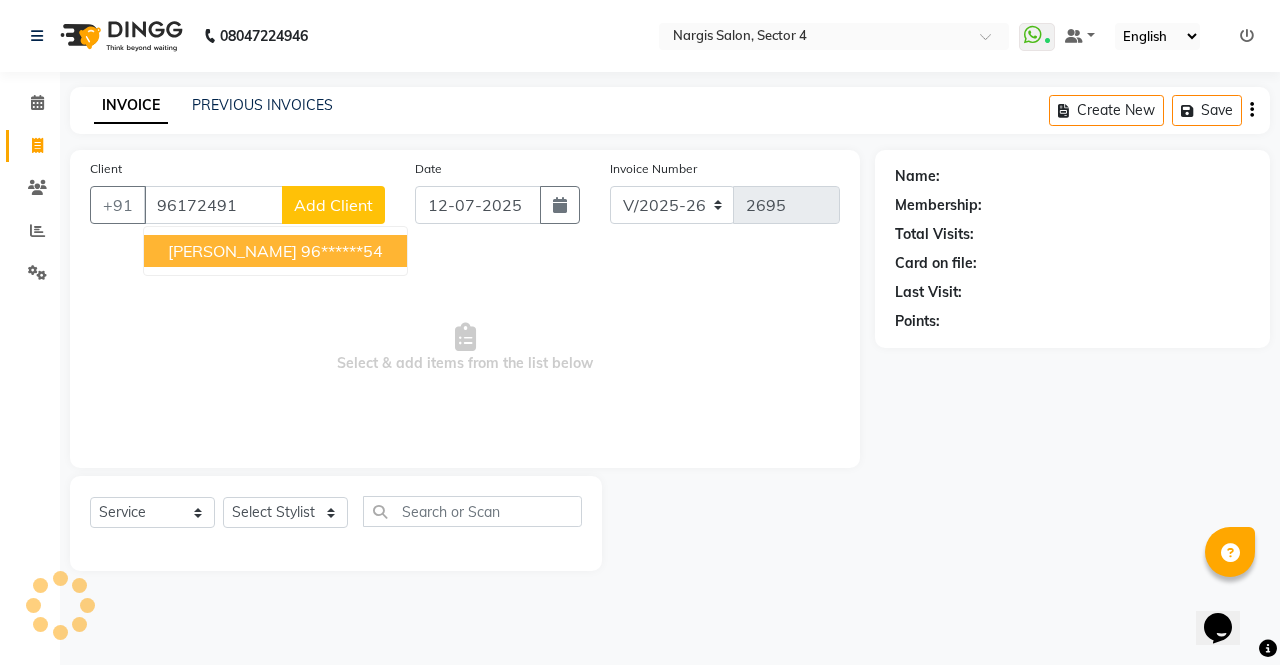 click on "96******54" at bounding box center (342, 251) 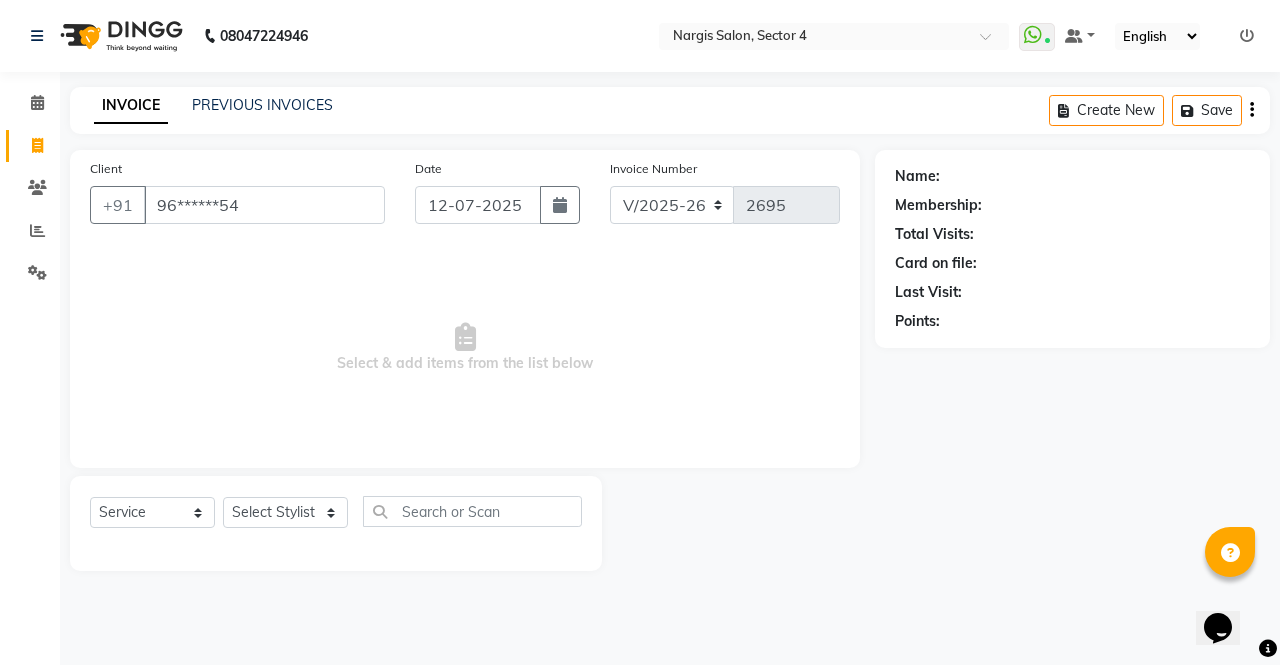 type on "96******54" 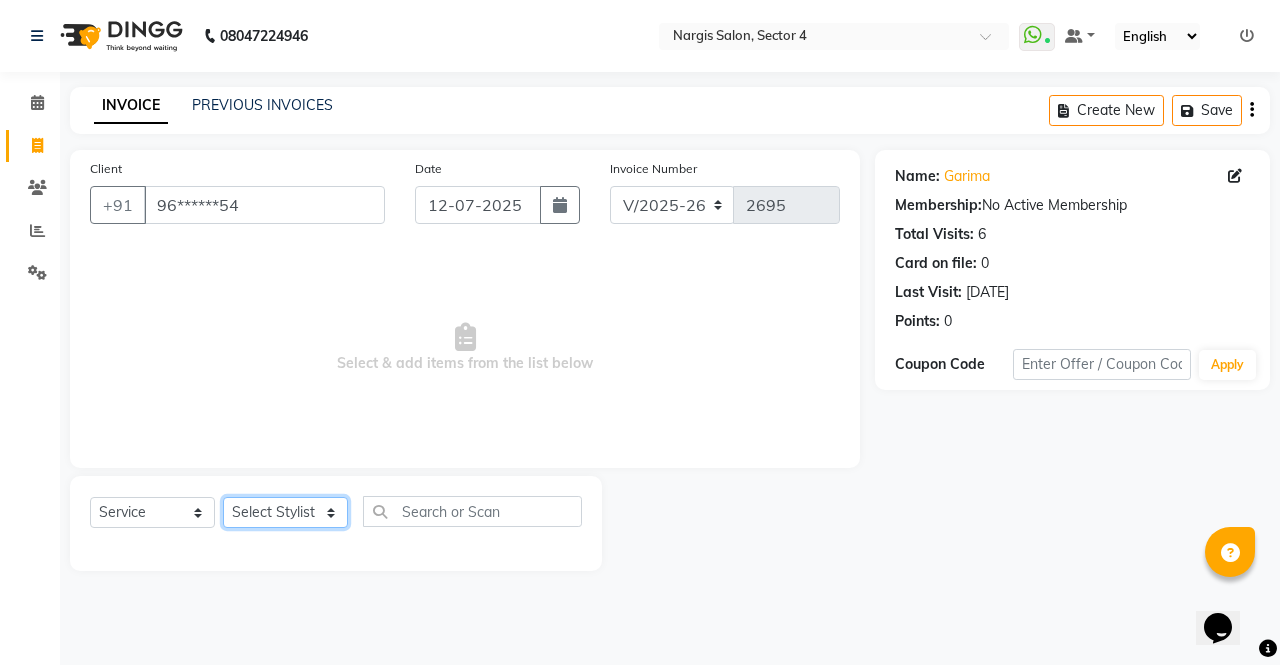 click on "Select Stylist ajeet anu ashu Front Desk muskaan pratibha rakhi rohit soni sunil" 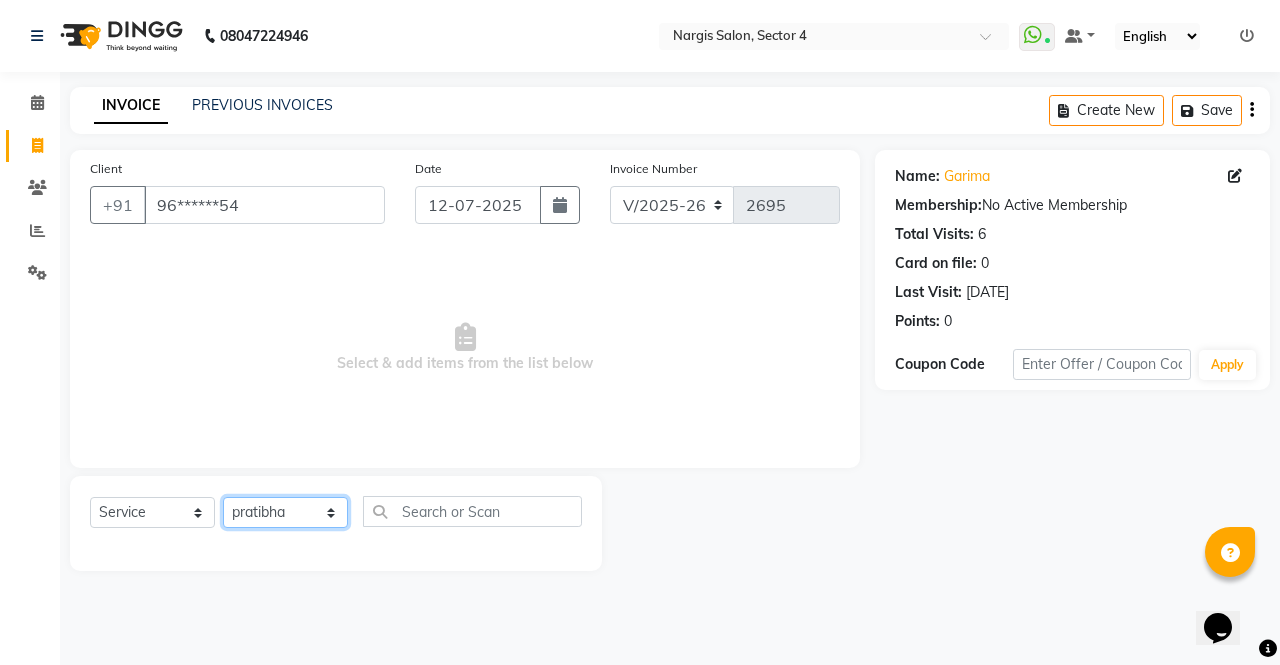 click on "Select Stylist ajeet anu ashu Front Desk muskaan pratibha rakhi rohit soni sunil" 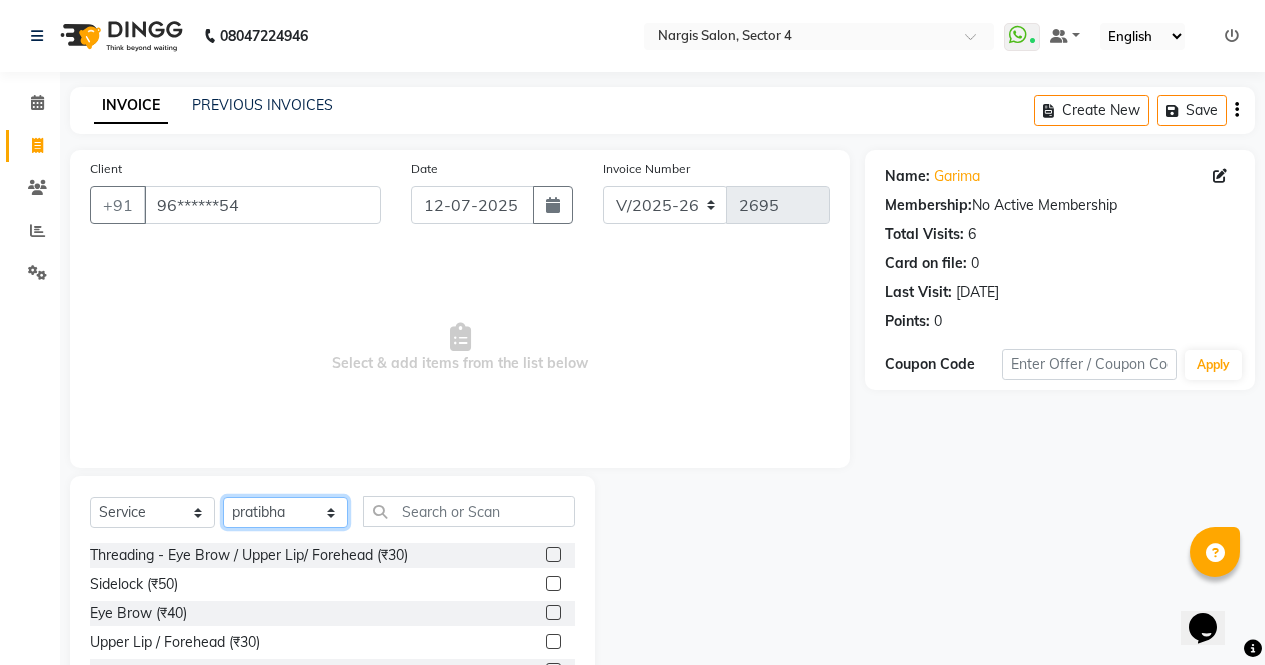 click on "Select Stylist ajeet anu ashu Front Desk muskaan pratibha rakhi rohit soni sunil" 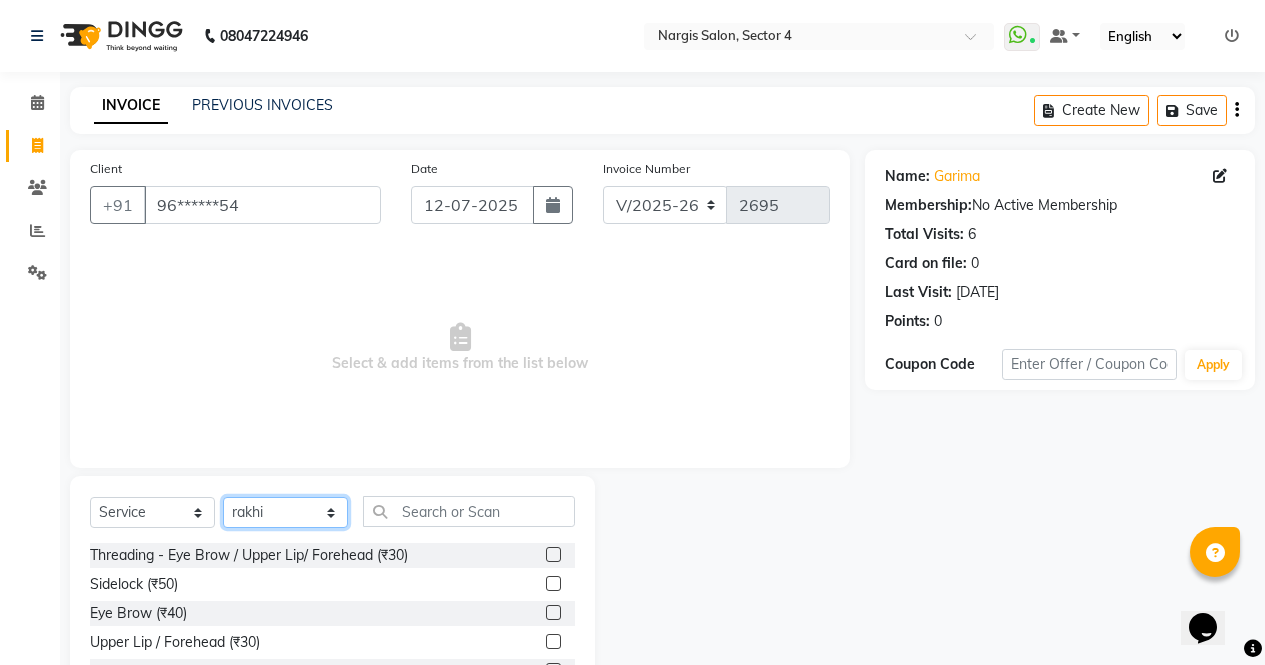 click on "Select Stylist ajeet anu ashu Front Desk muskaan pratibha rakhi rohit soni sunil" 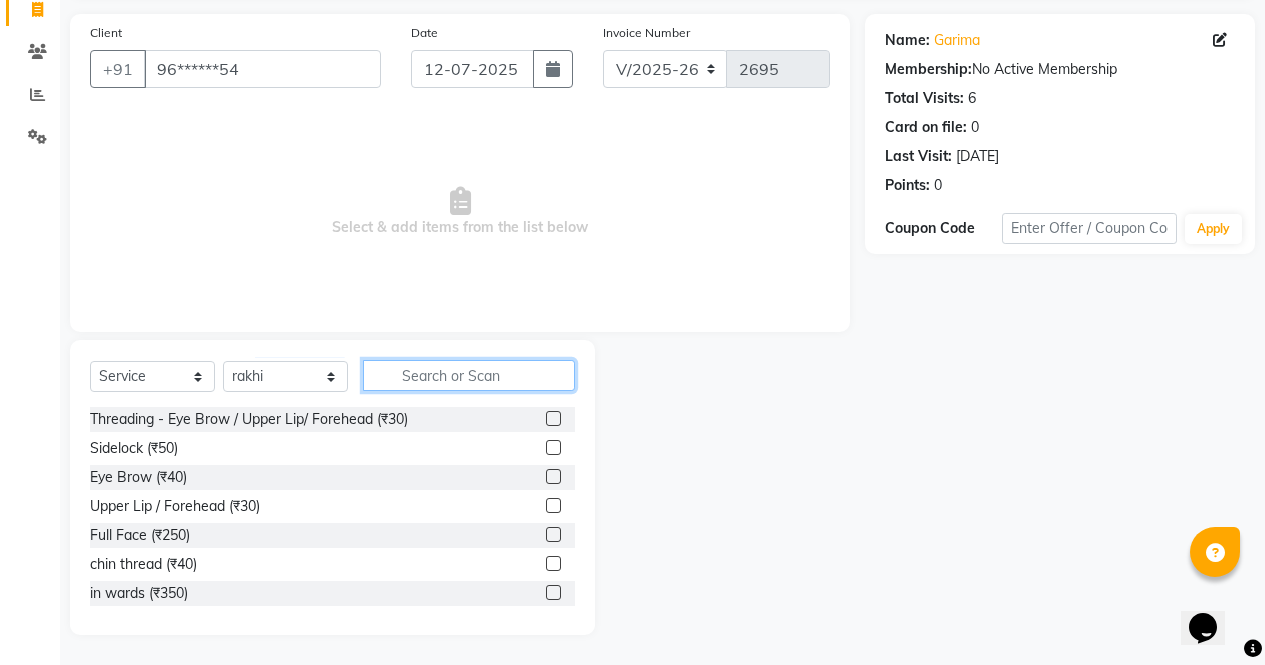 click 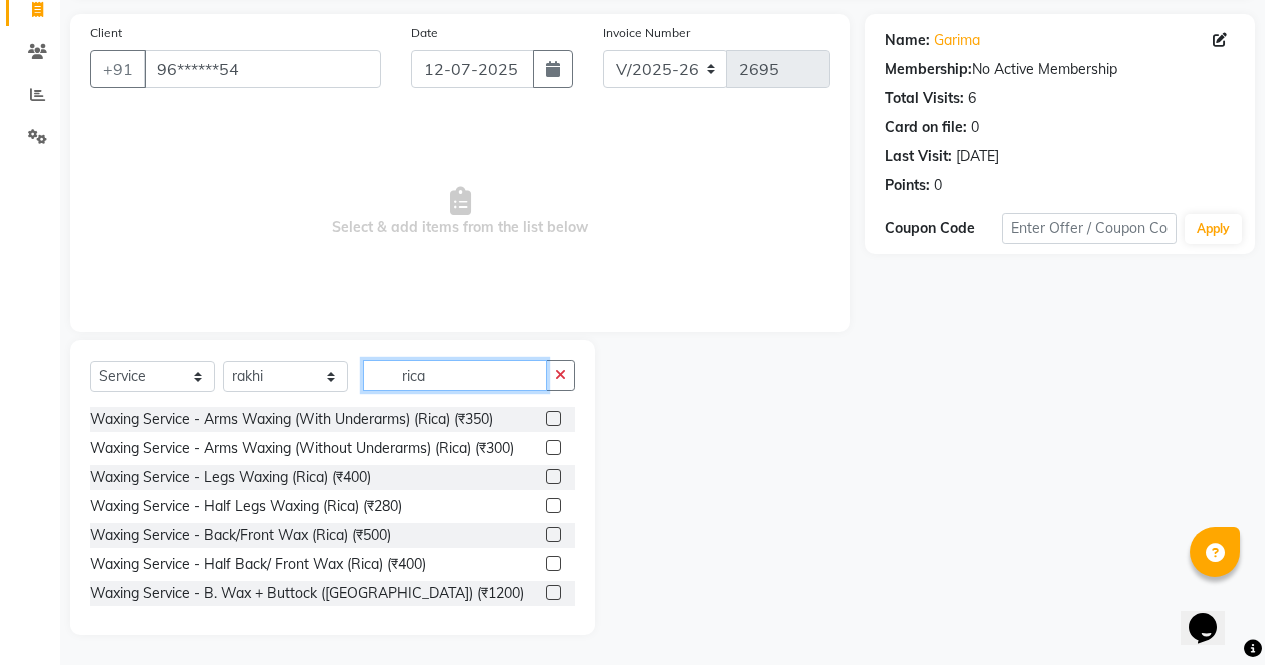 type on "rica" 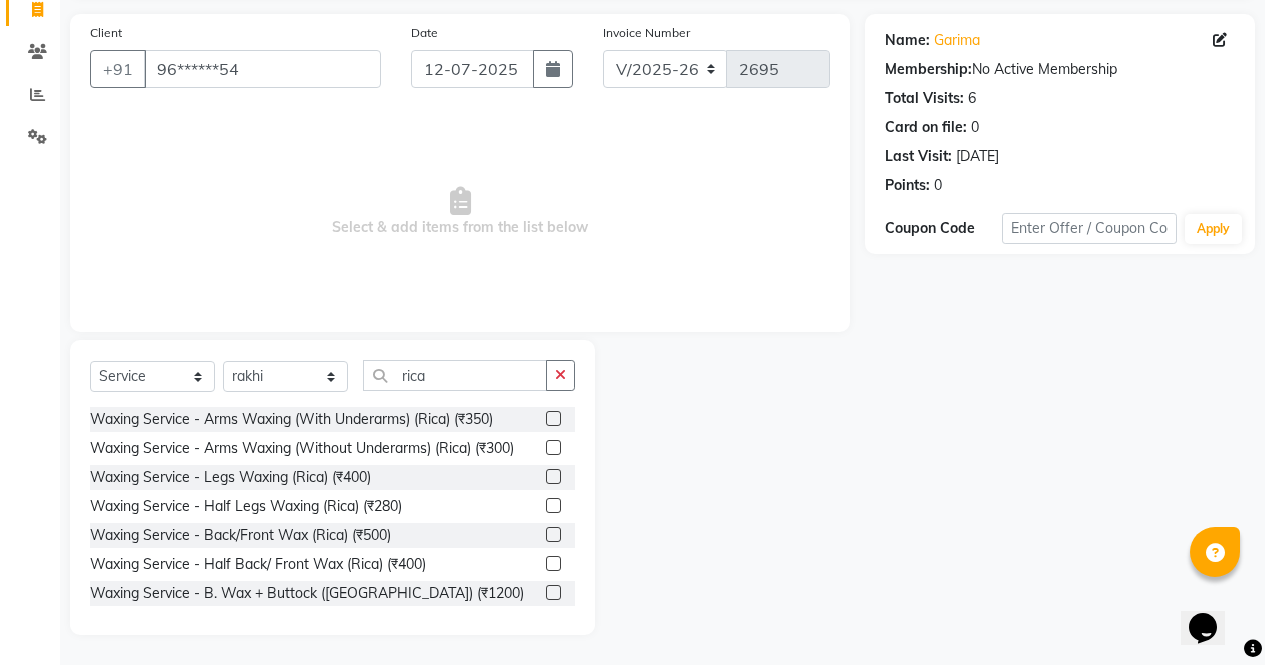 click 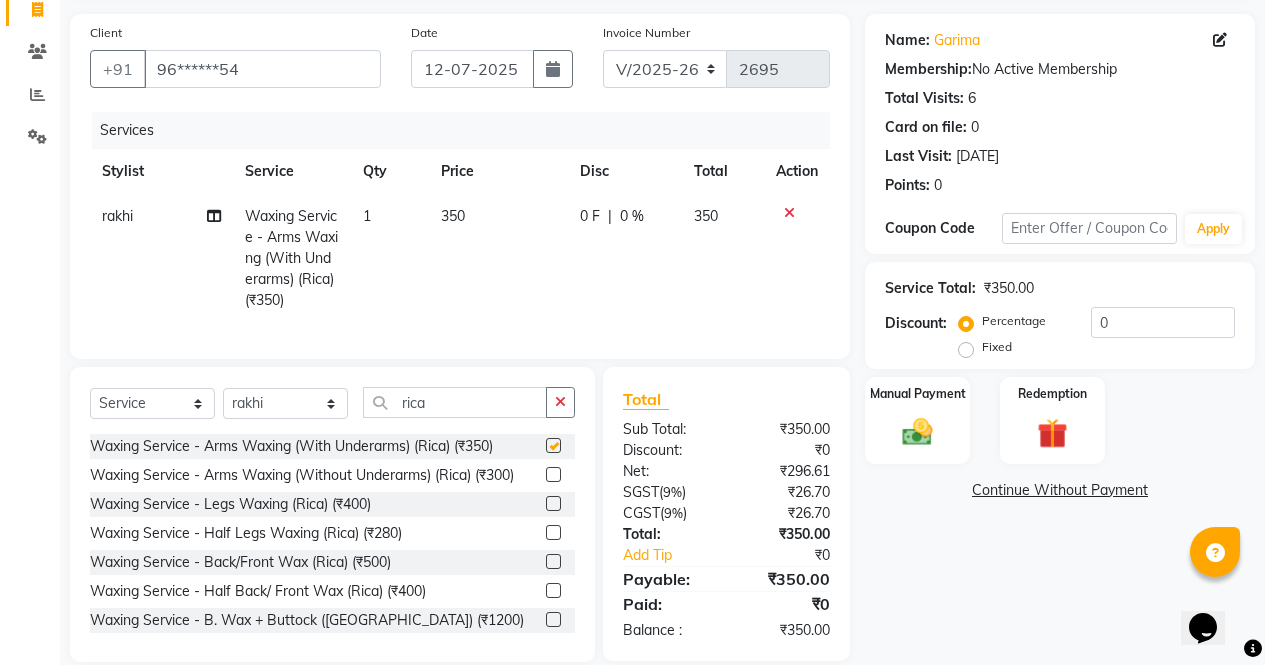scroll, scrollTop: 178, scrollLeft: 0, axis: vertical 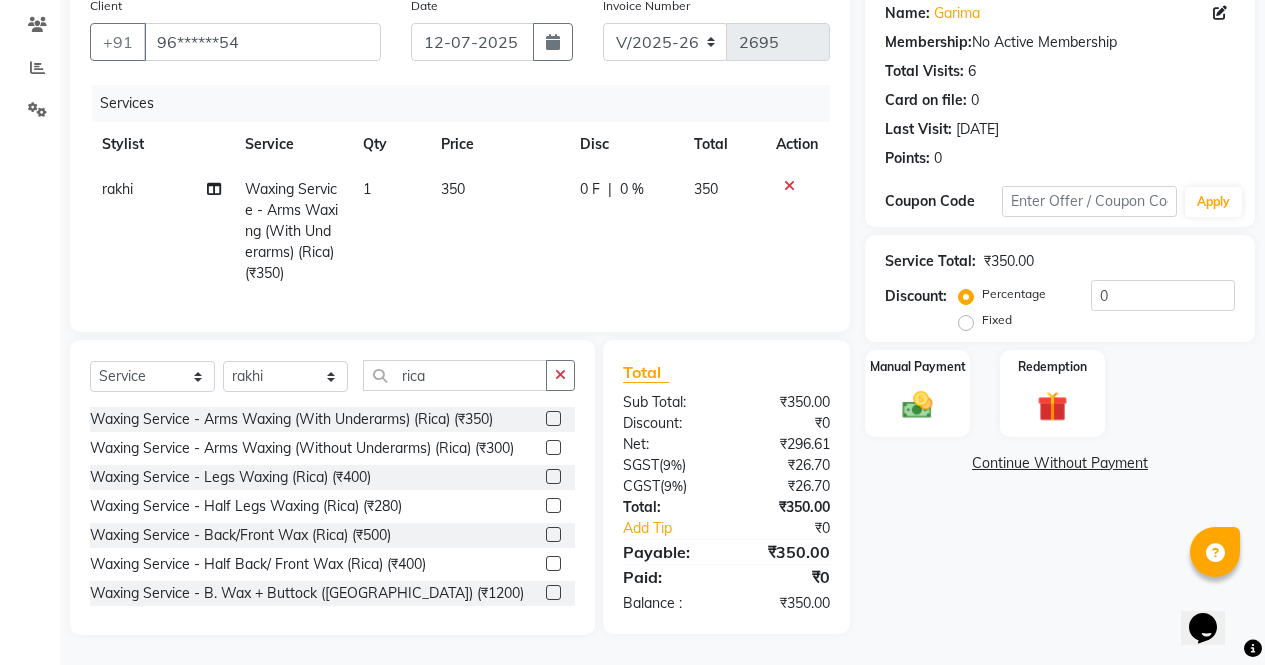 checkbox on "false" 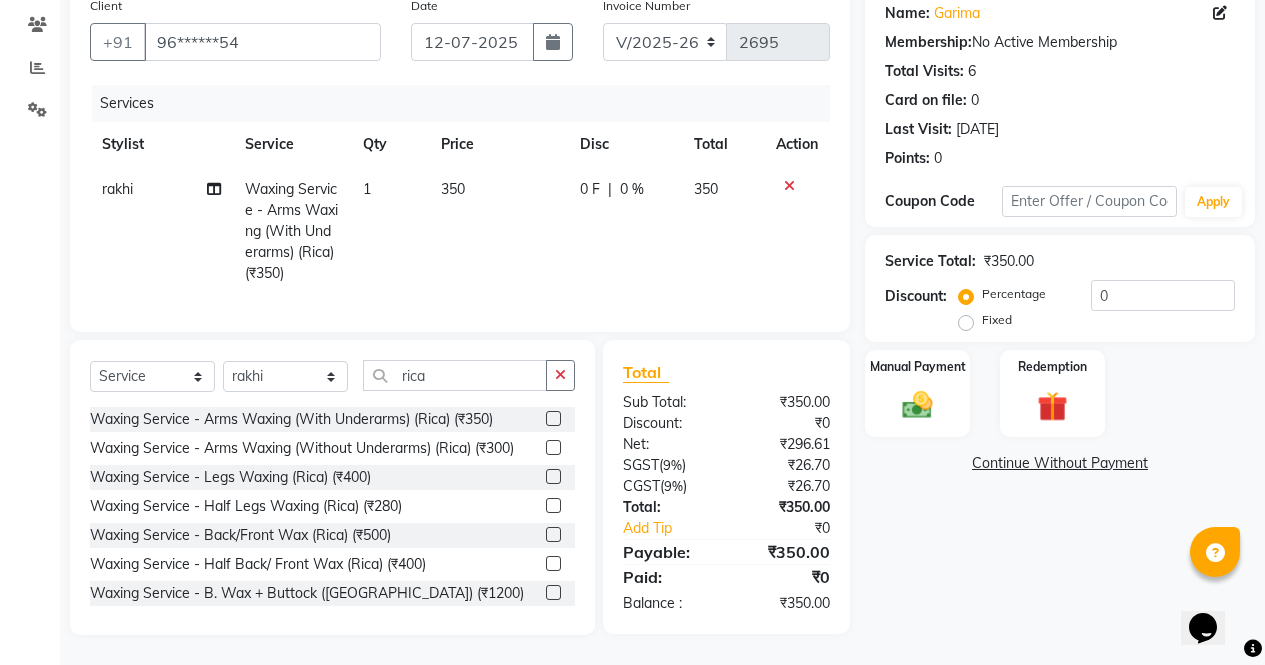 click 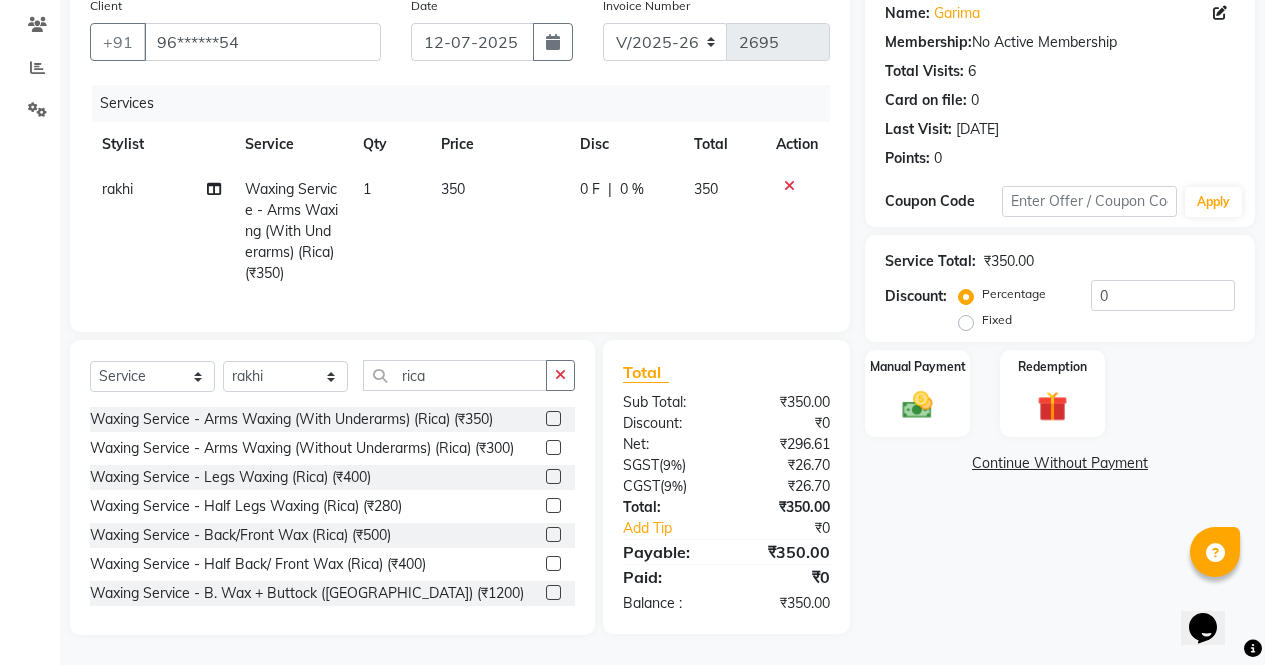 click at bounding box center (552, 506) 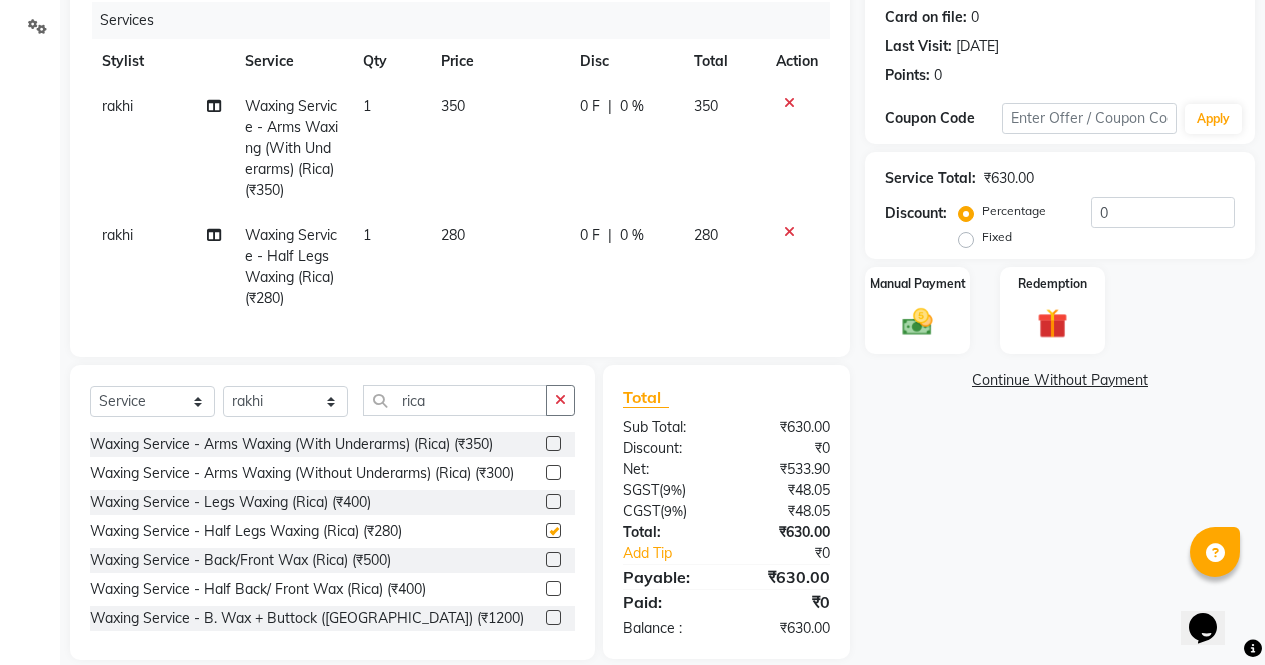 scroll, scrollTop: 286, scrollLeft: 0, axis: vertical 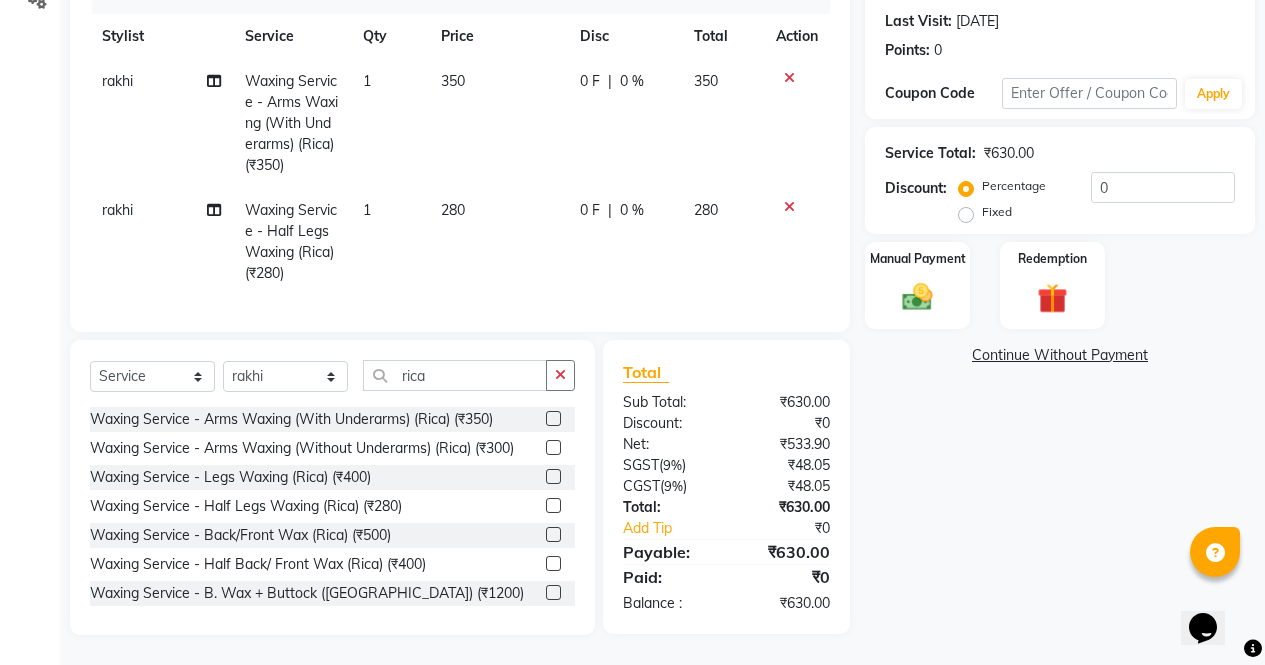 checkbox on "false" 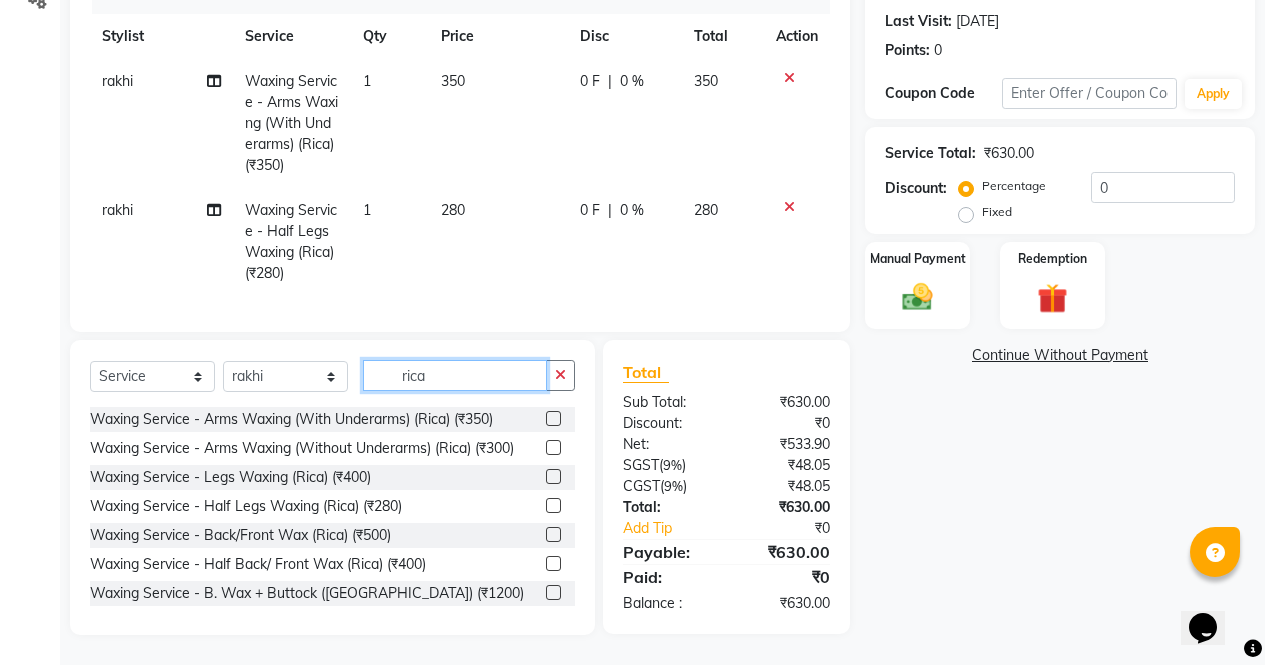 click on "rica" 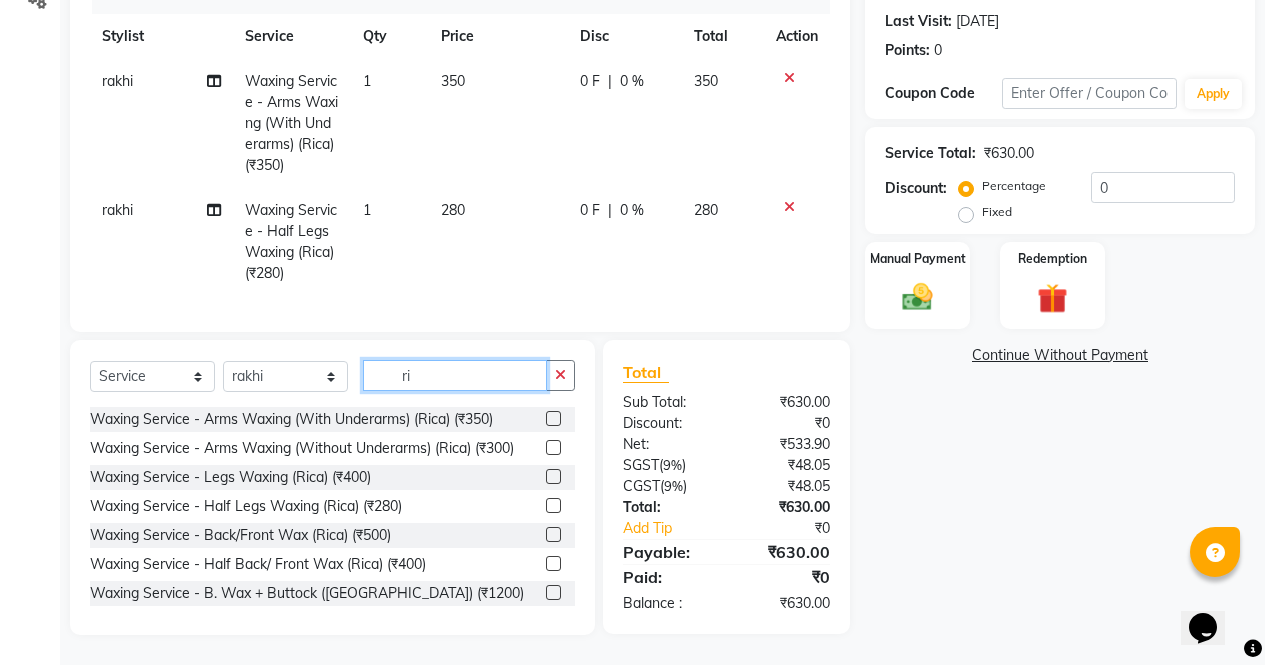 type on "r" 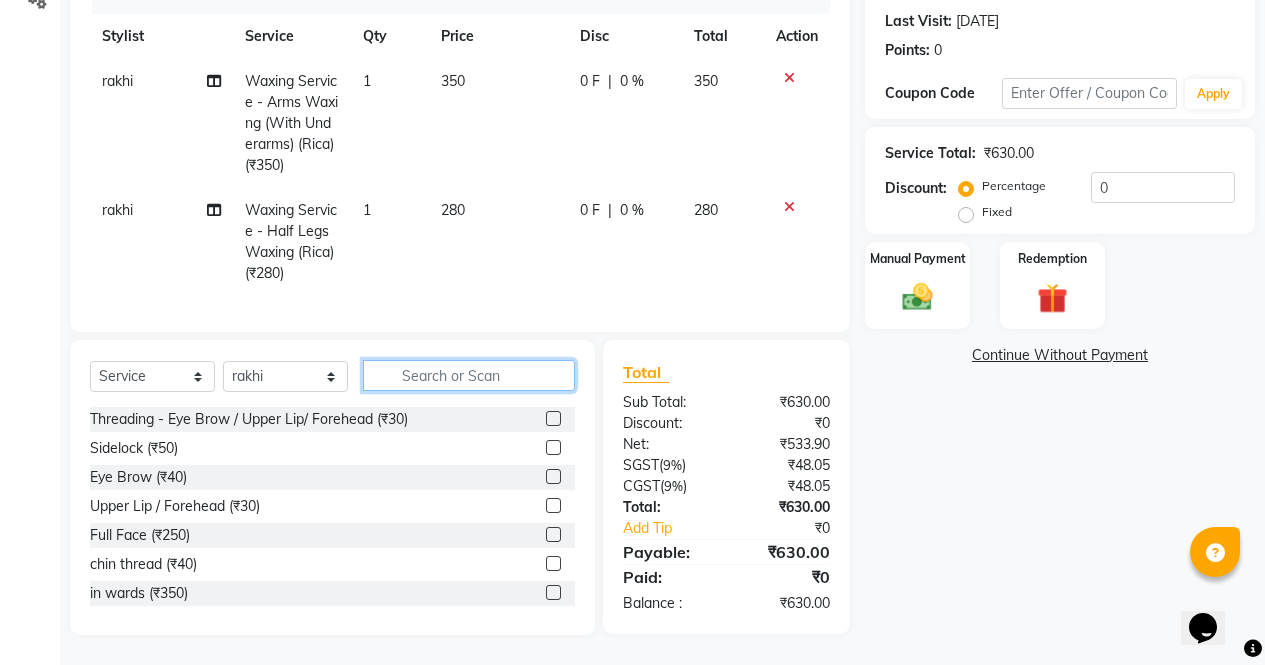 type 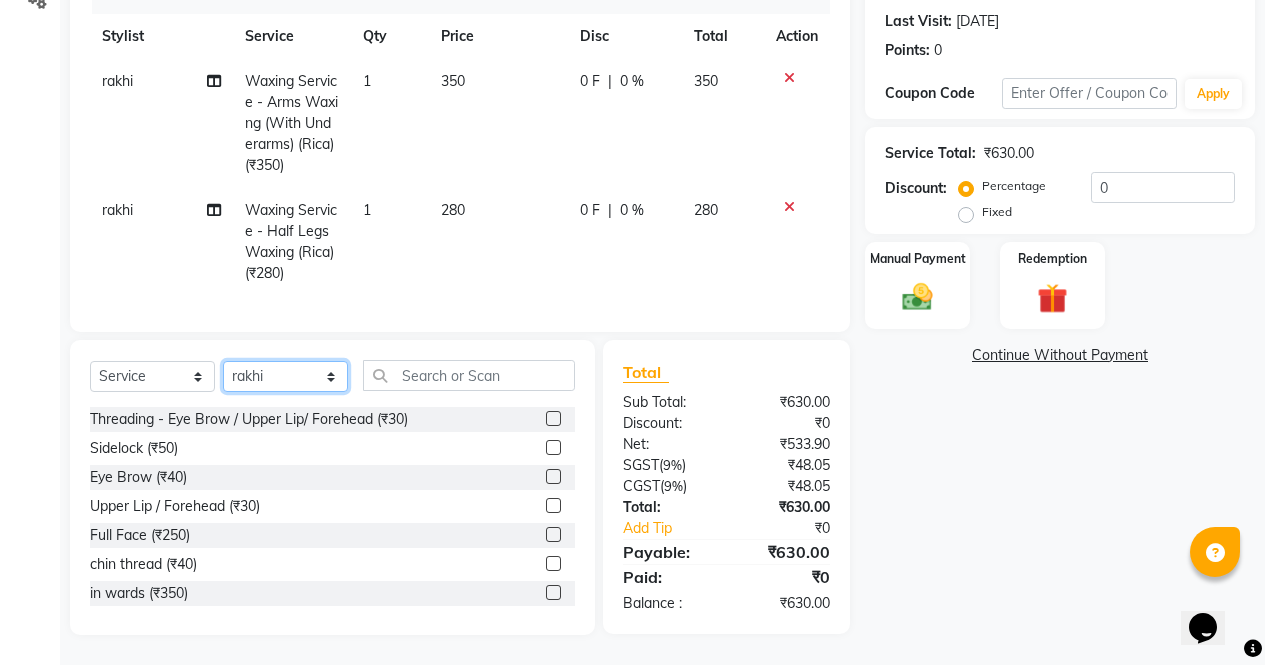 click on "Select Stylist ajeet anu ashu Front Desk muskaan pratibha rakhi rohit soni sunil" 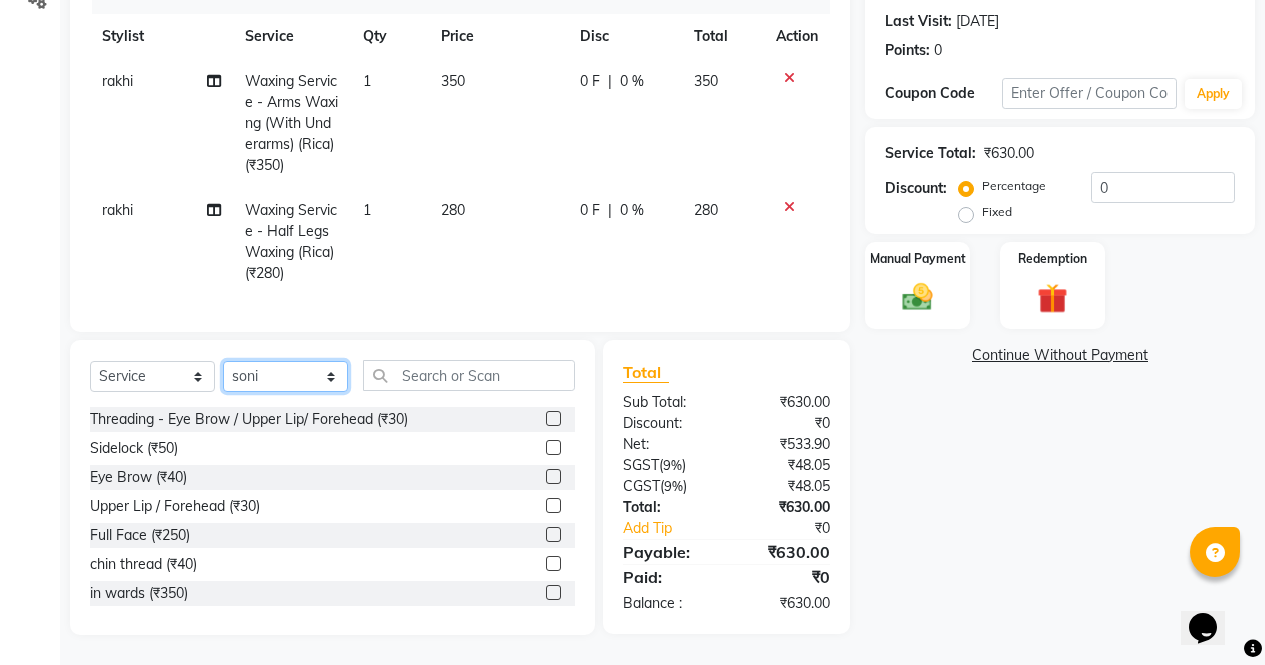 click on "Select Stylist ajeet anu ashu Front Desk muskaan pratibha rakhi rohit soni sunil" 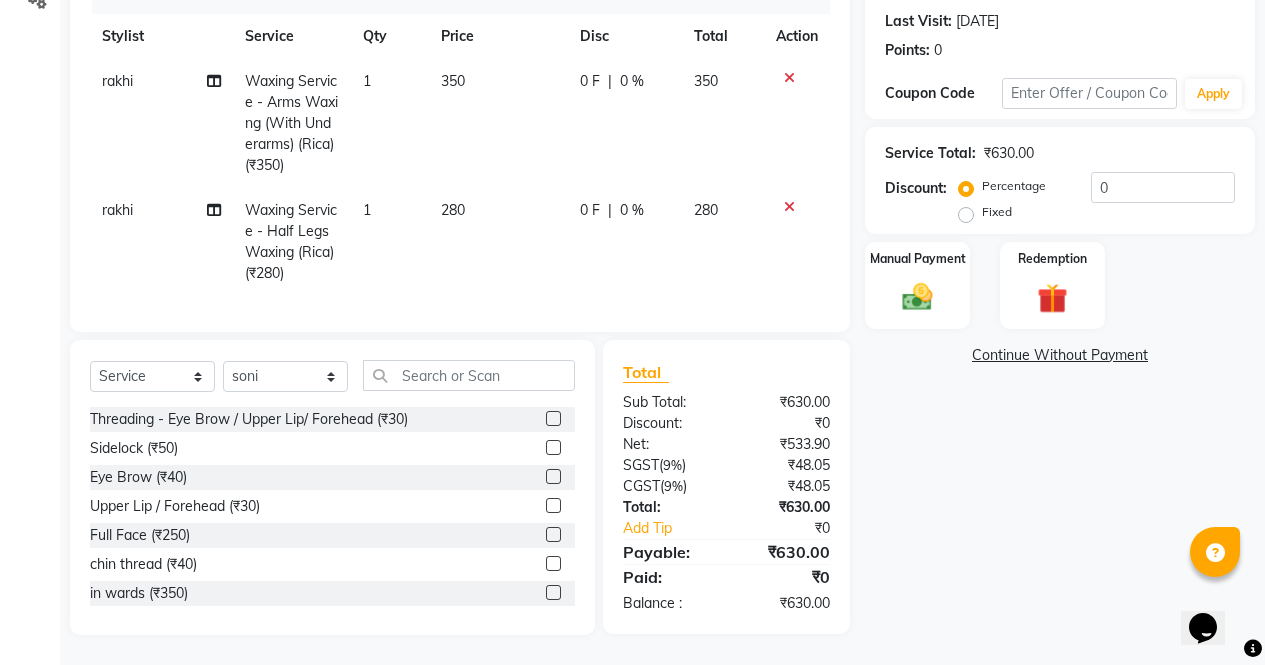 click 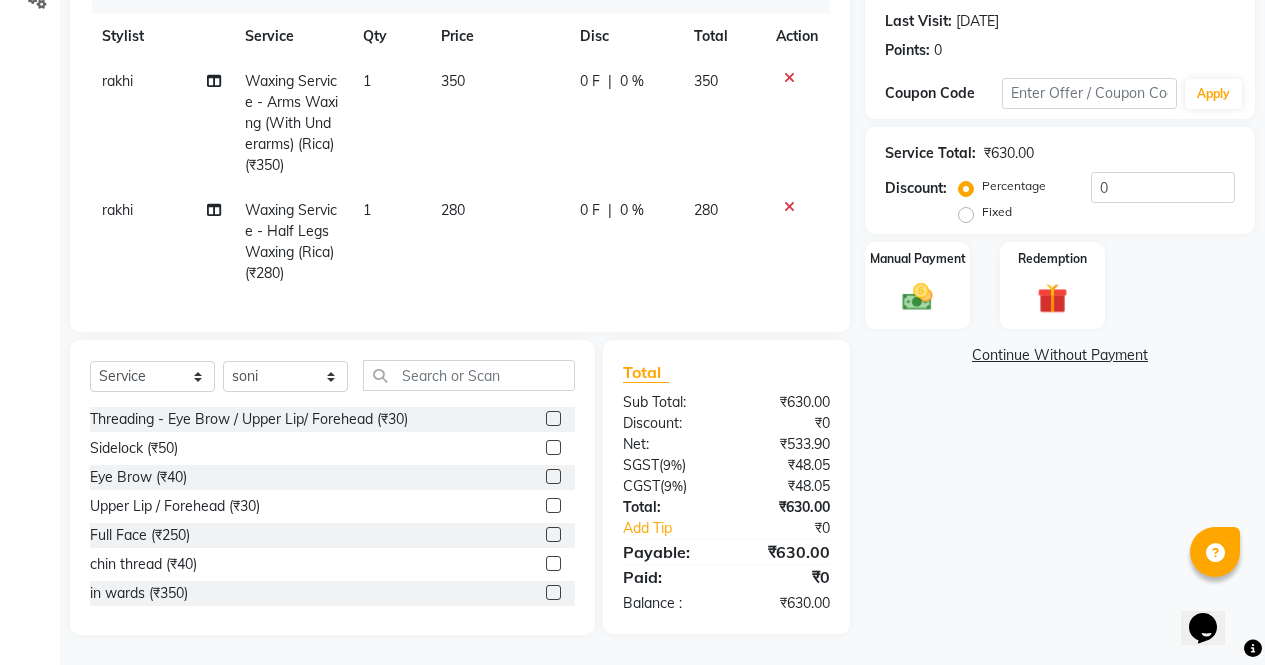 click at bounding box center [552, 477] 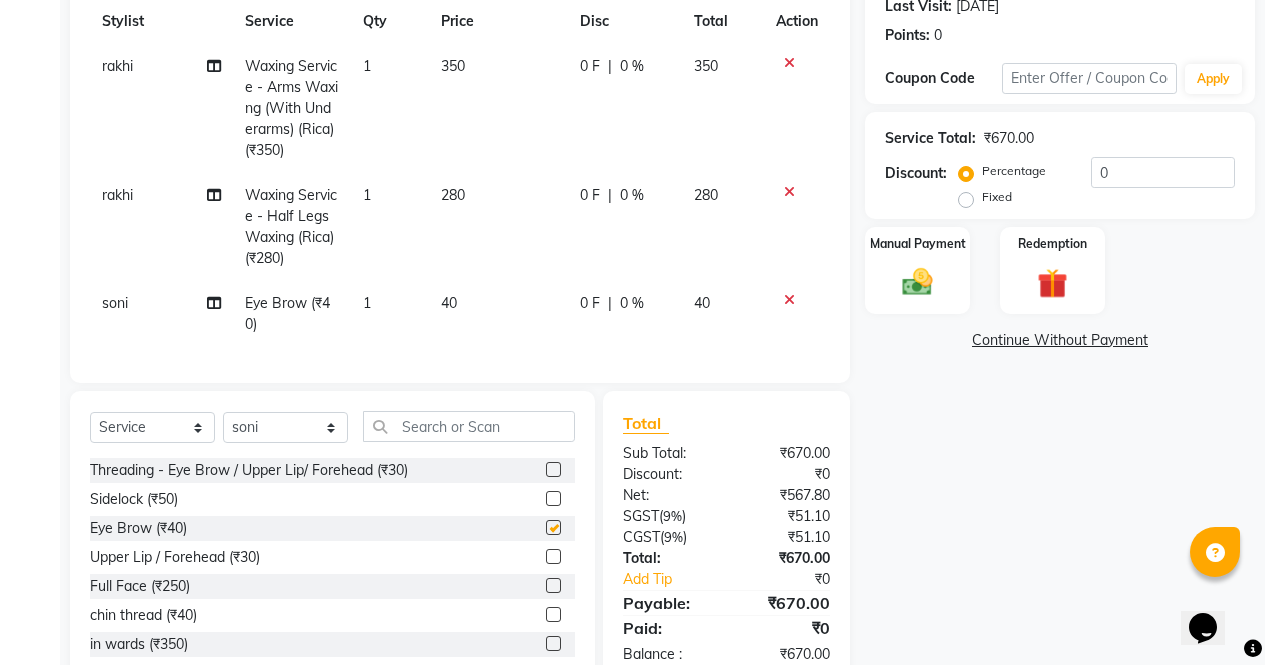 scroll, scrollTop: 352, scrollLeft: 0, axis: vertical 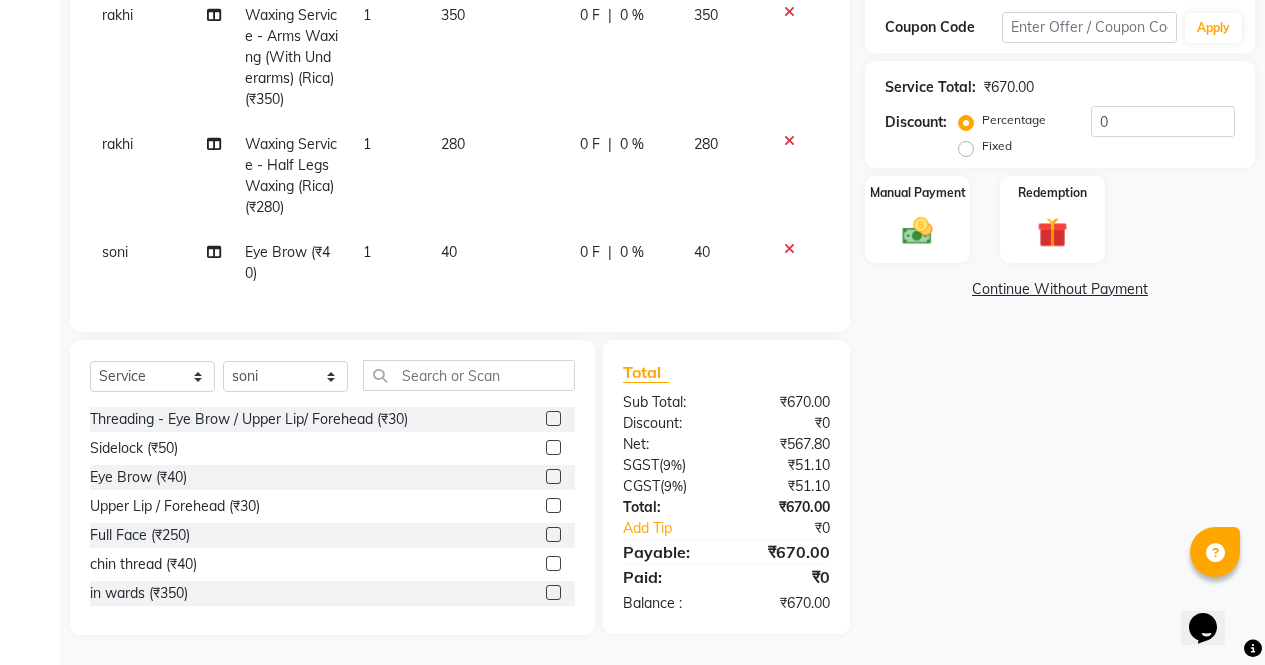 checkbox on "false" 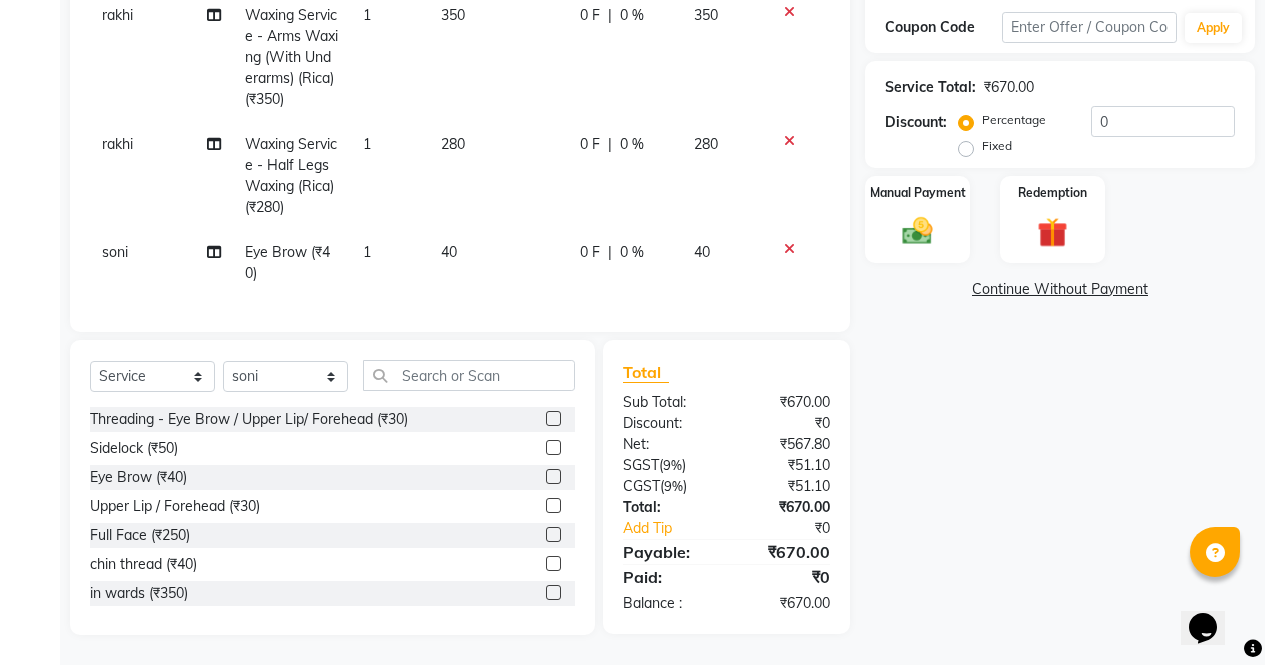 click 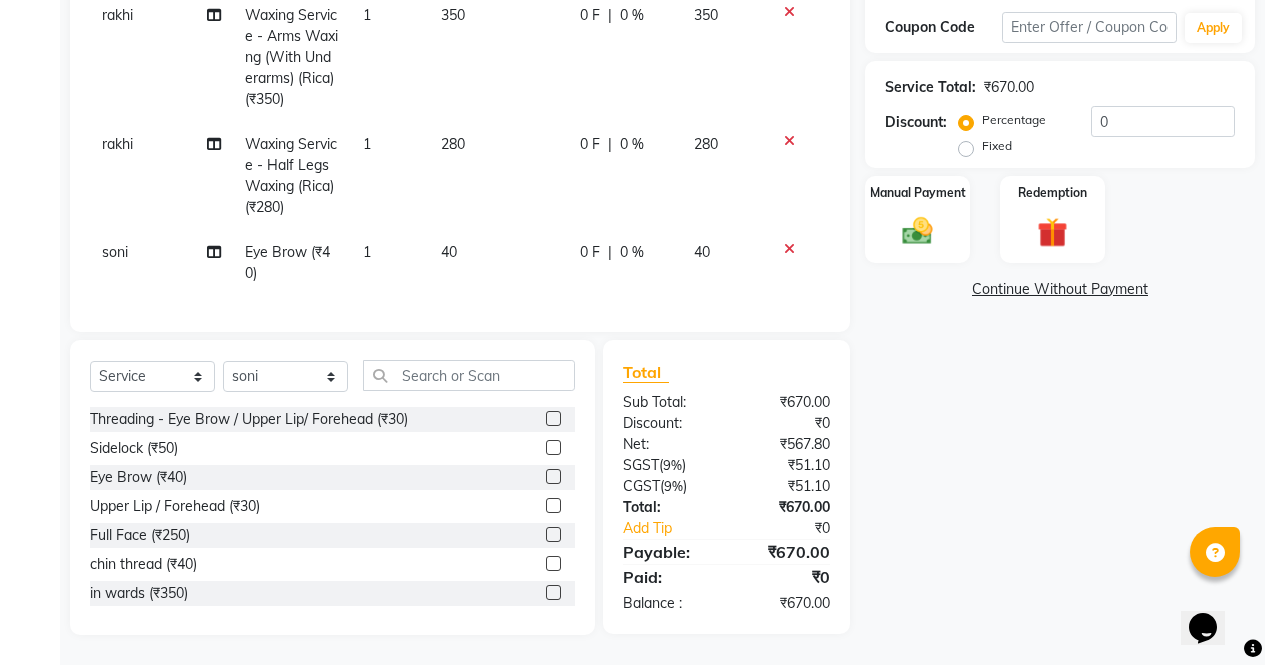 click at bounding box center (552, 419) 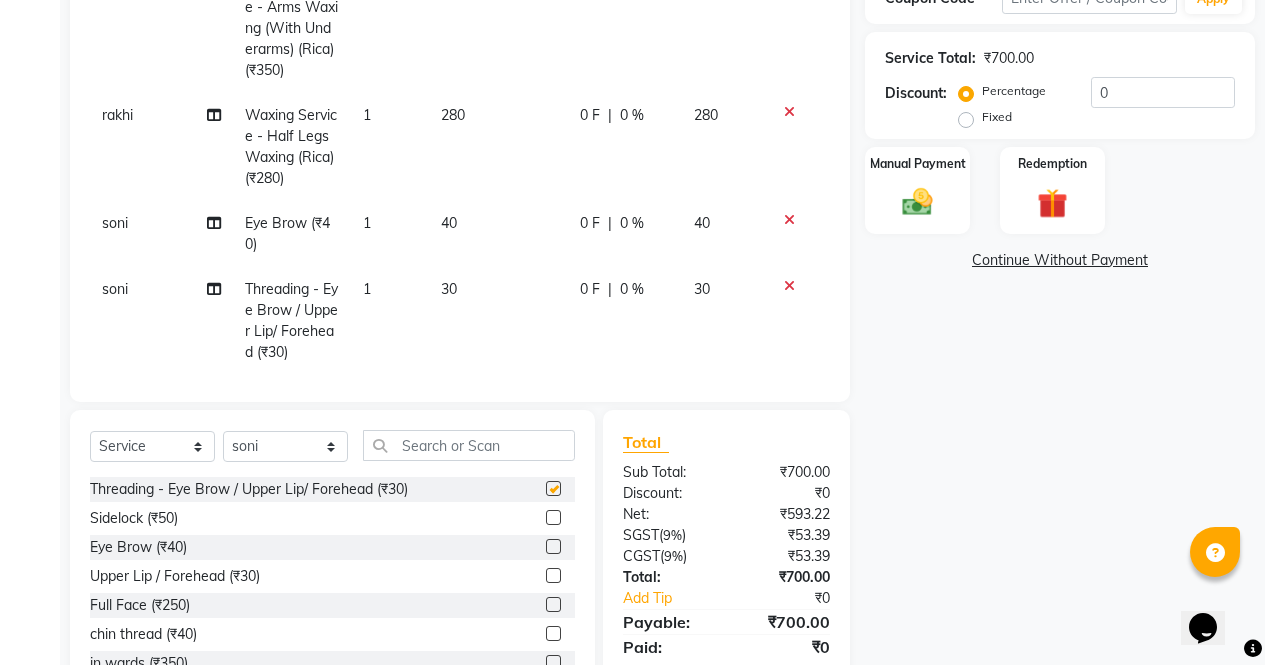 scroll, scrollTop: 436, scrollLeft: 0, axis: vertical 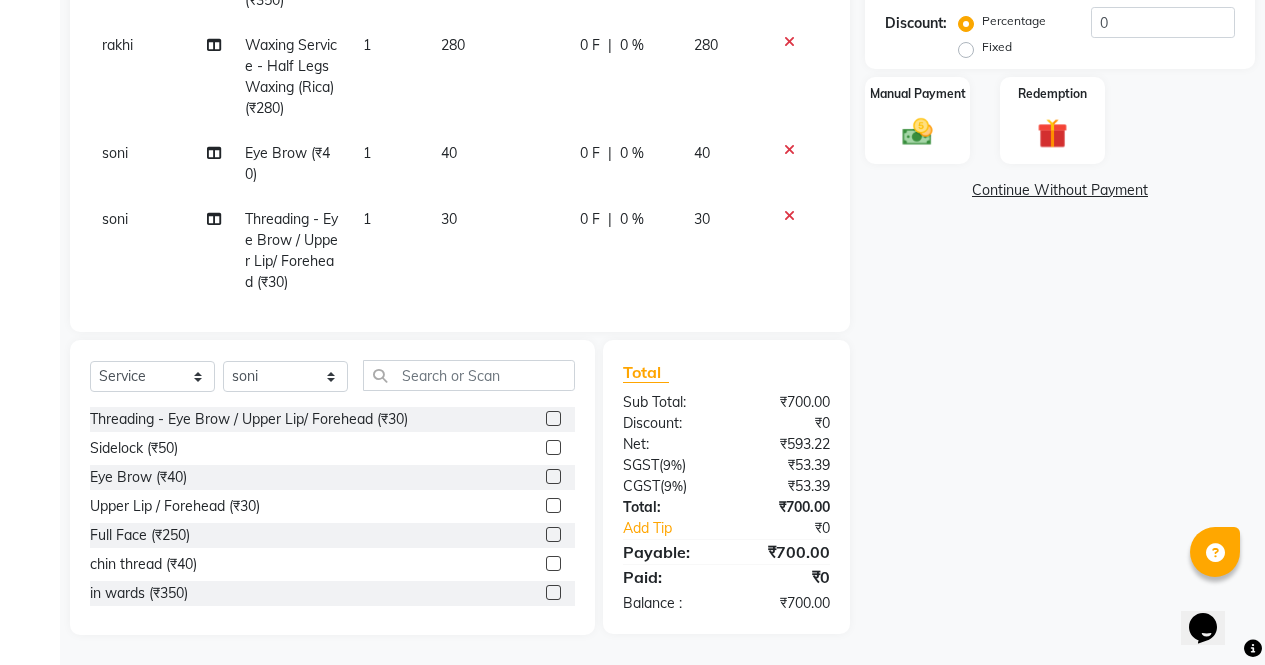 checkbox on "false" 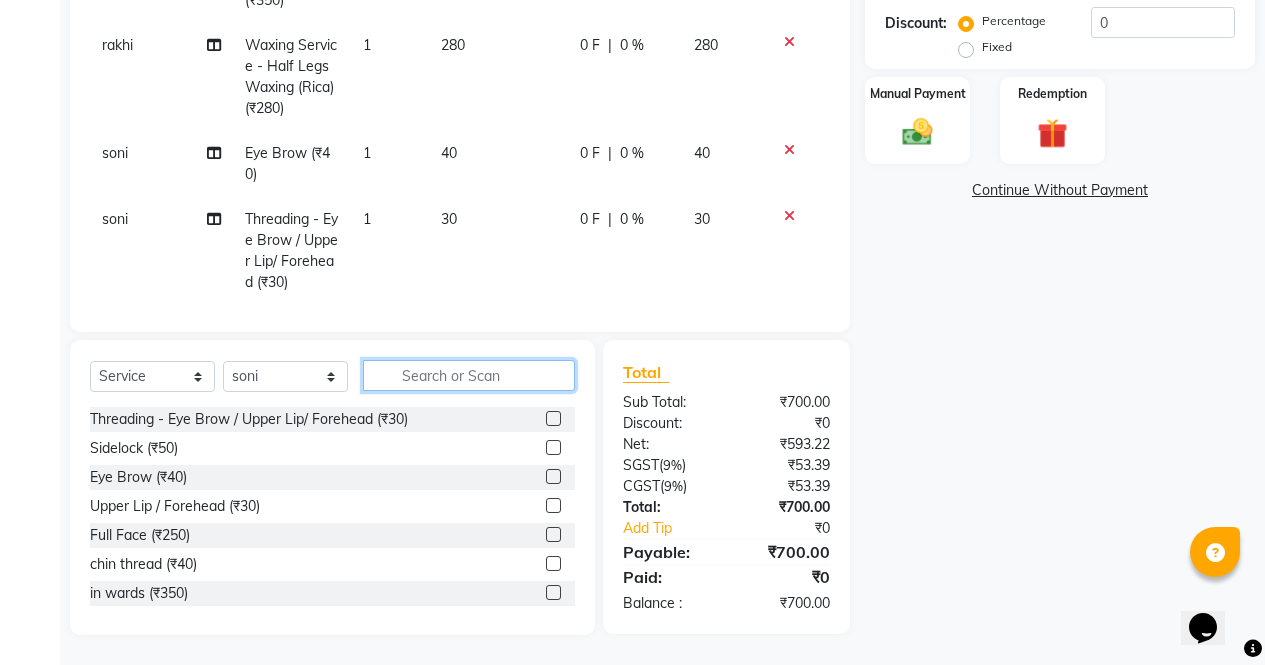 click 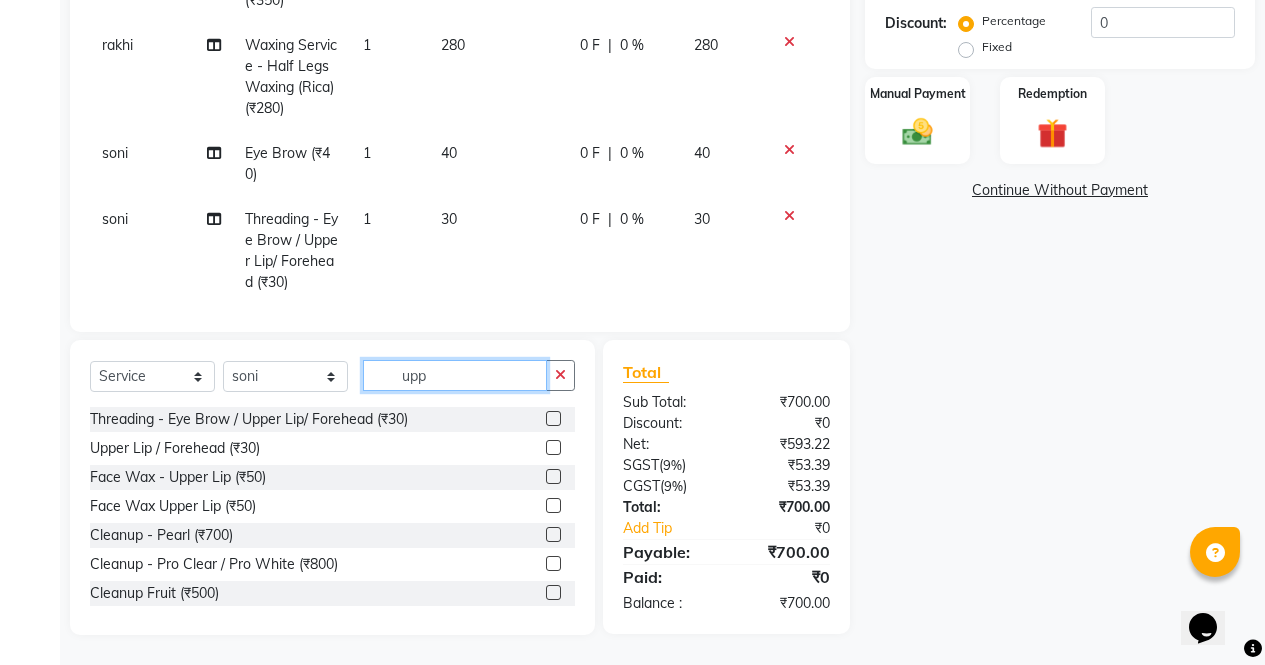 scroll, scrollTop: 435, scrollLeft: 0, axis: vertical 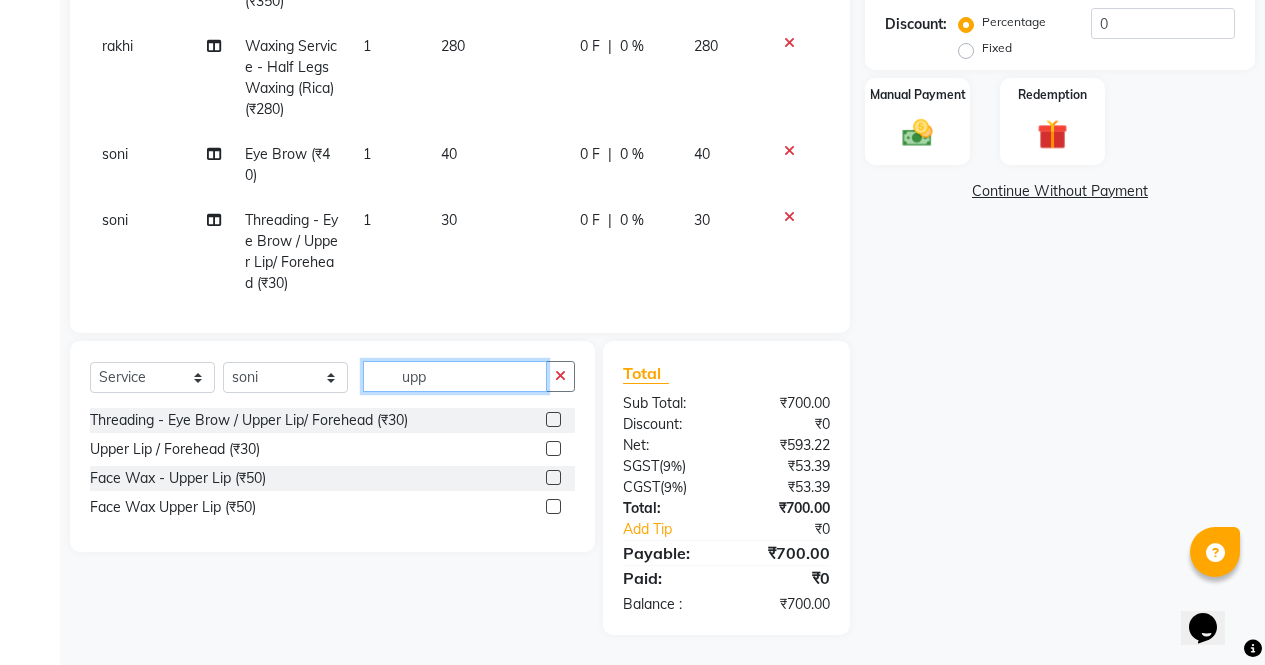 type on "upp" 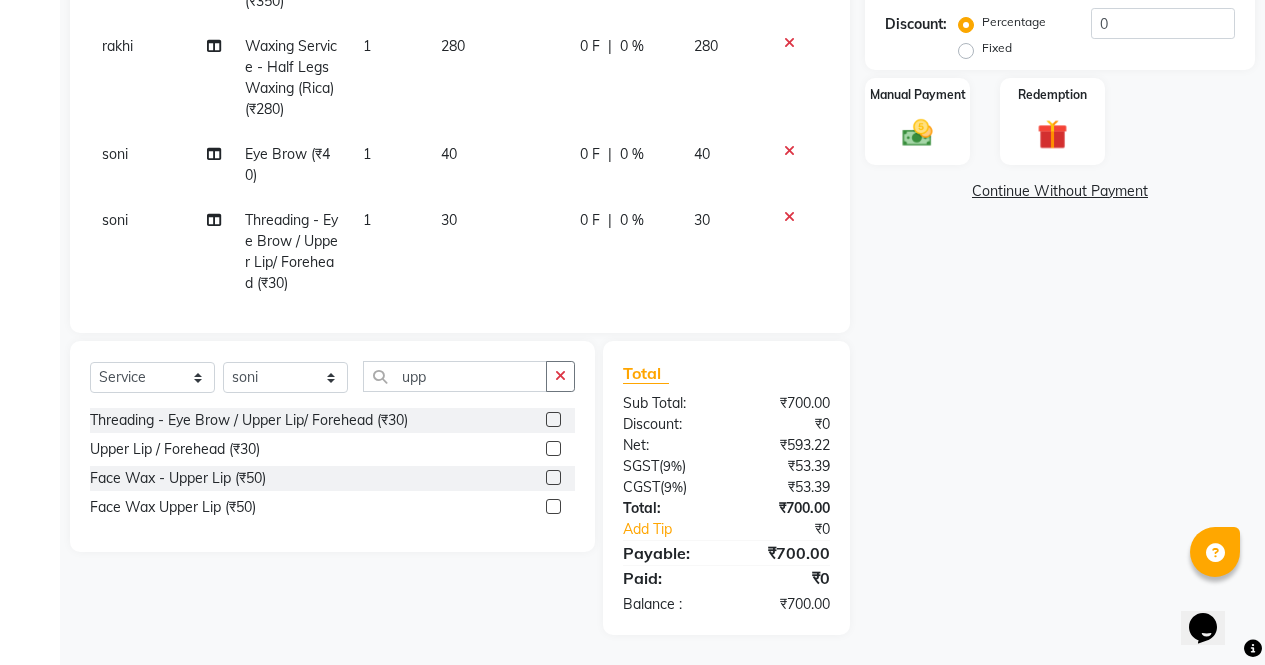 click 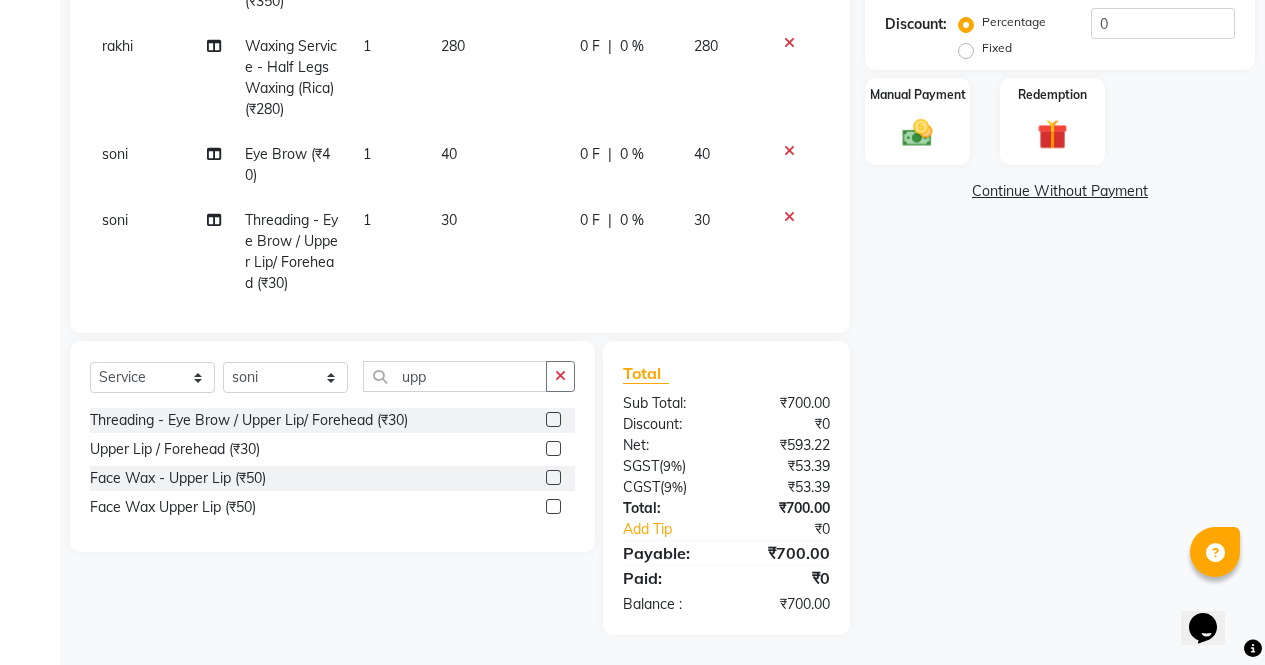 click at bounding box center (552, 478) 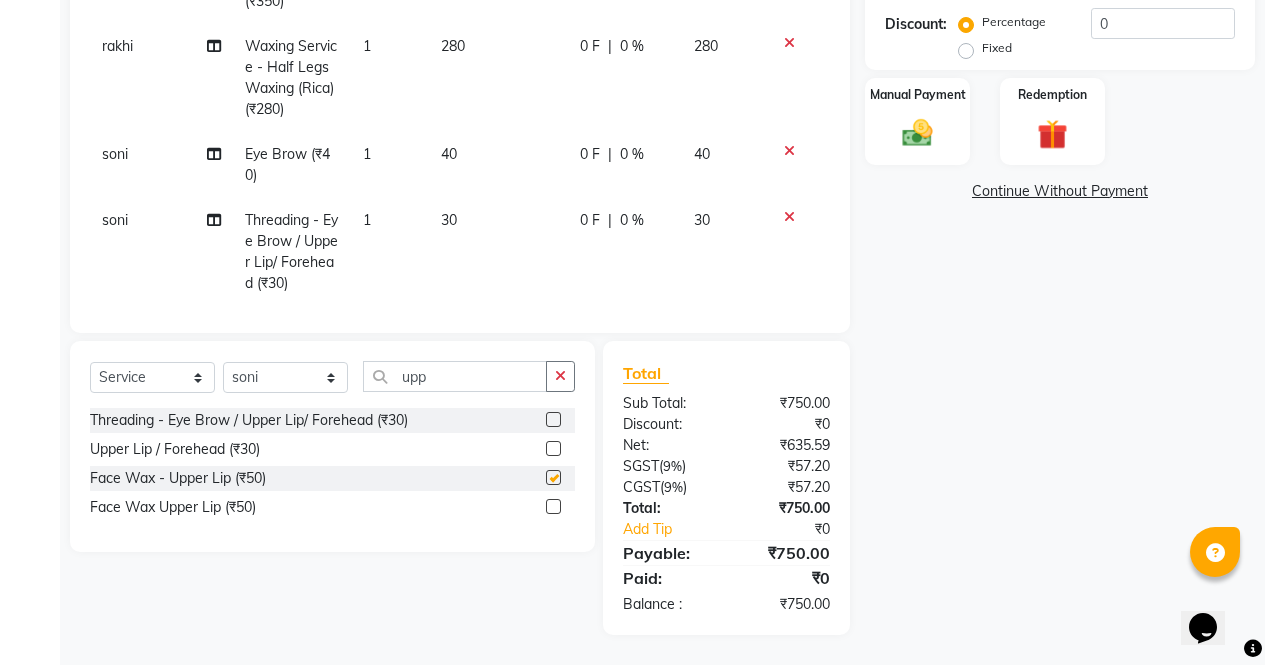 checkbox on "false" 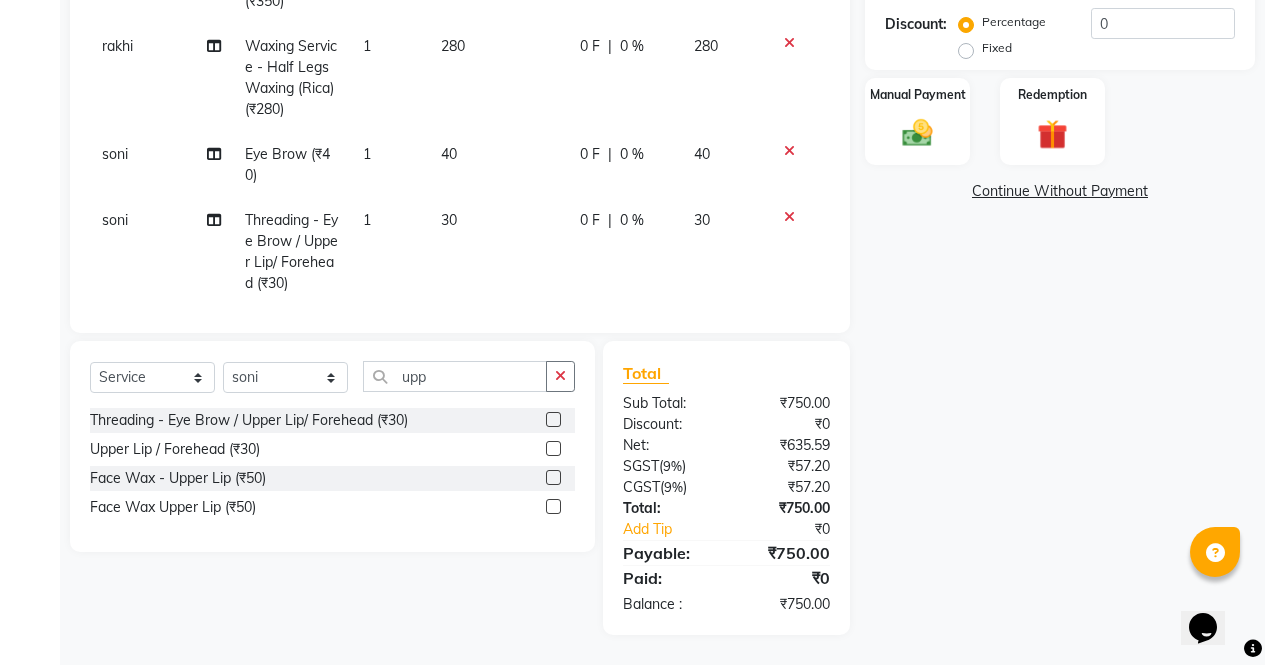 scroll, scrollTop: 90, scrollLeft: 0, axis: vertical 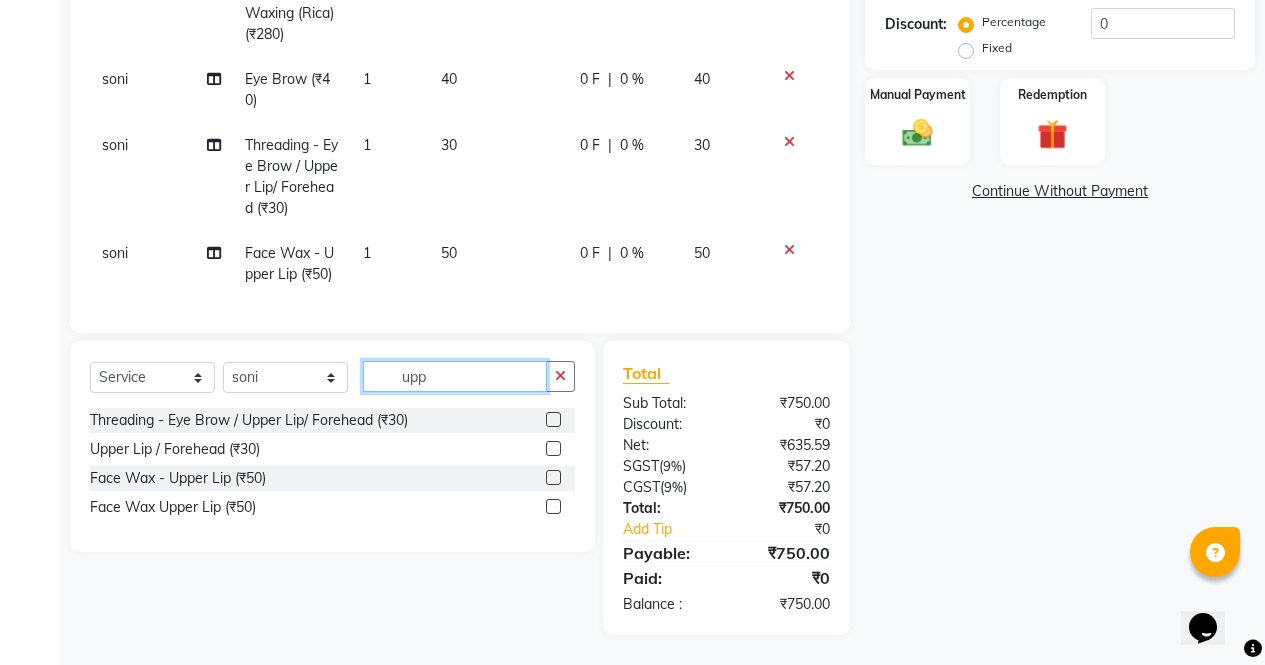 click on "upp" 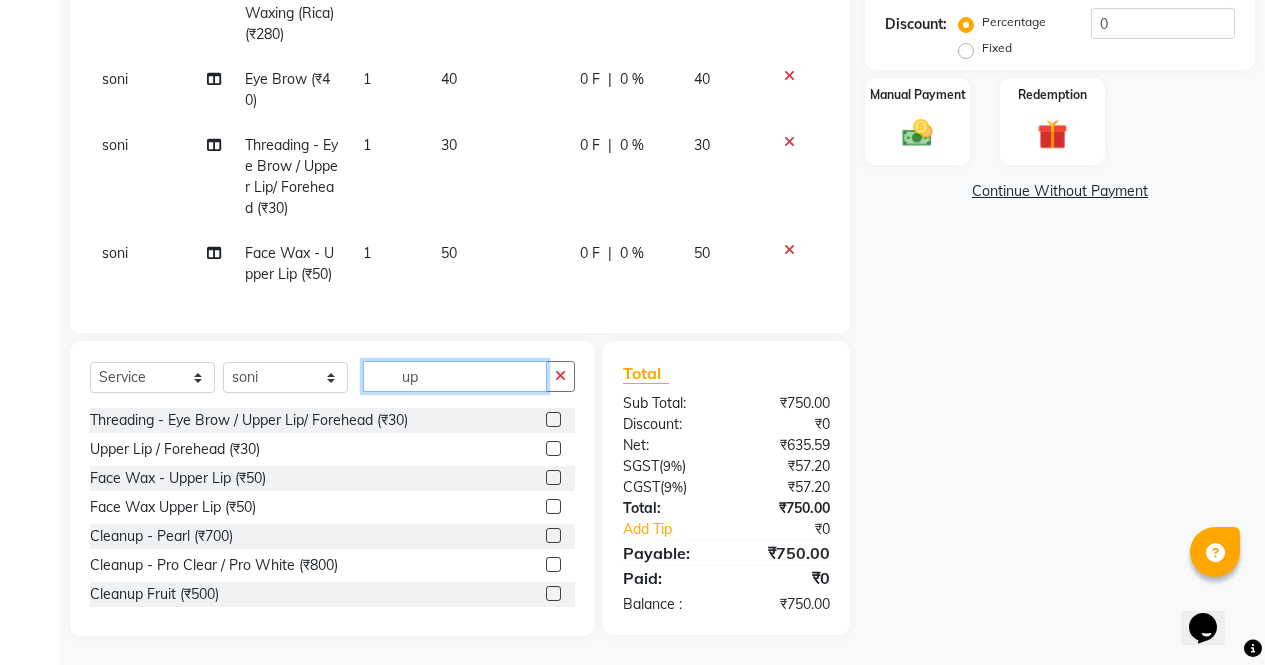 type on "u" 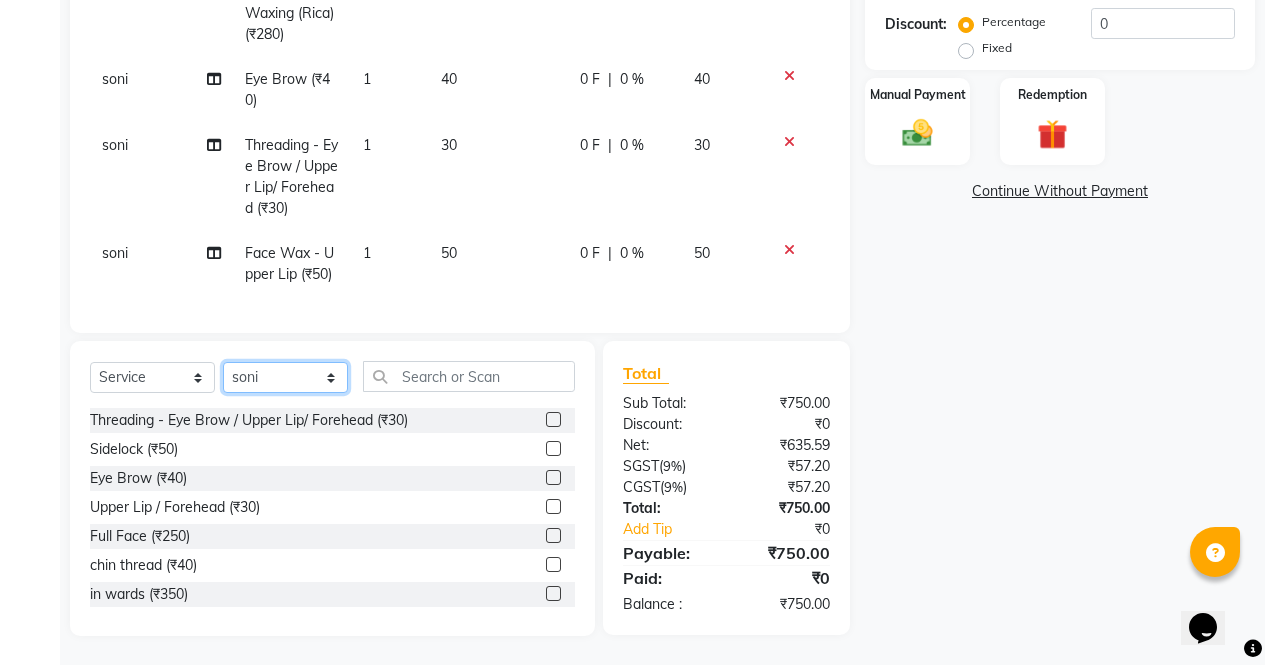 click on "Select Stylist ajeet anu ashu Front Desk muskaan pratibha rakhi rohit soni sunil" 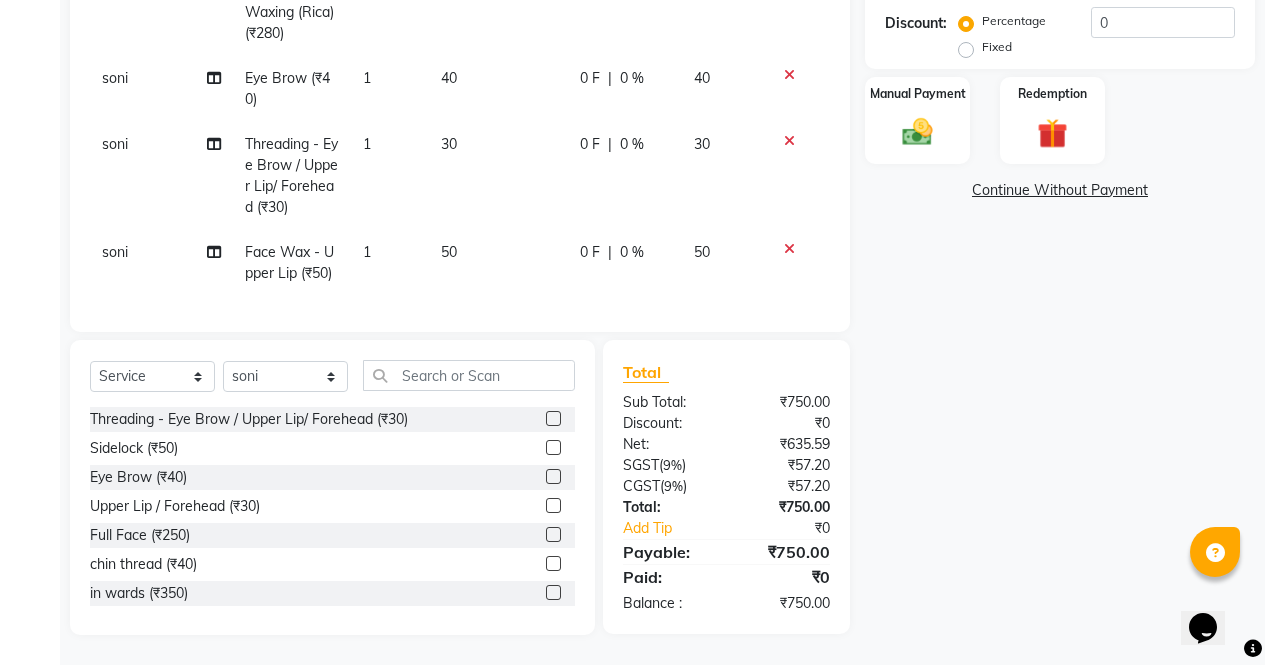 click on "Select  Service  Product  Membership  Package Voucher Prepaid Gift Card  Select Stylist ajeet anu ashu Front Desk muskaan pratibha rakhi rohit soni sunil Threading - Eye Brow / Upper Lip/ Forehead (₹30)  Sidelock (₹50)  Eye Brow (₹40)  Upper Lip / Forehead (₹30)  Full Face (₹250)  chin thread (₹40)  in wards  (₹350)  hair accessories (₹500)  hair extension (₹700)  Waxing Service - Arms Waxing (With Underarms) (Normal) (₹200)  Waxing Service - Arms Waxing (Without Underarms) (Normal) (₹170)  Waxing Service - Legs Waxing (Normal) (₹300)  Waxing Service - Half Legs Waxing (Normal) (₹180)  Waxing Service - Back/Front Wax (Normal) (₹400)  Waxing Service - Half Back/ Front Wax (Normal) (₹270)  Waxing Service - B. Wax + Buttock (Normal) (₹800)  Waxing Service - B. Wax (Normal) (₹600)  Waxing Service - Buttock (Normal) (₹400)  Waxing Service - Under Arms (Normal) (₹60)  Waxing Service - Arms Waxing (With Underarms) (Rica) (₹350)  Waxing Service - Legs Waxing (Rica) (₹400)" 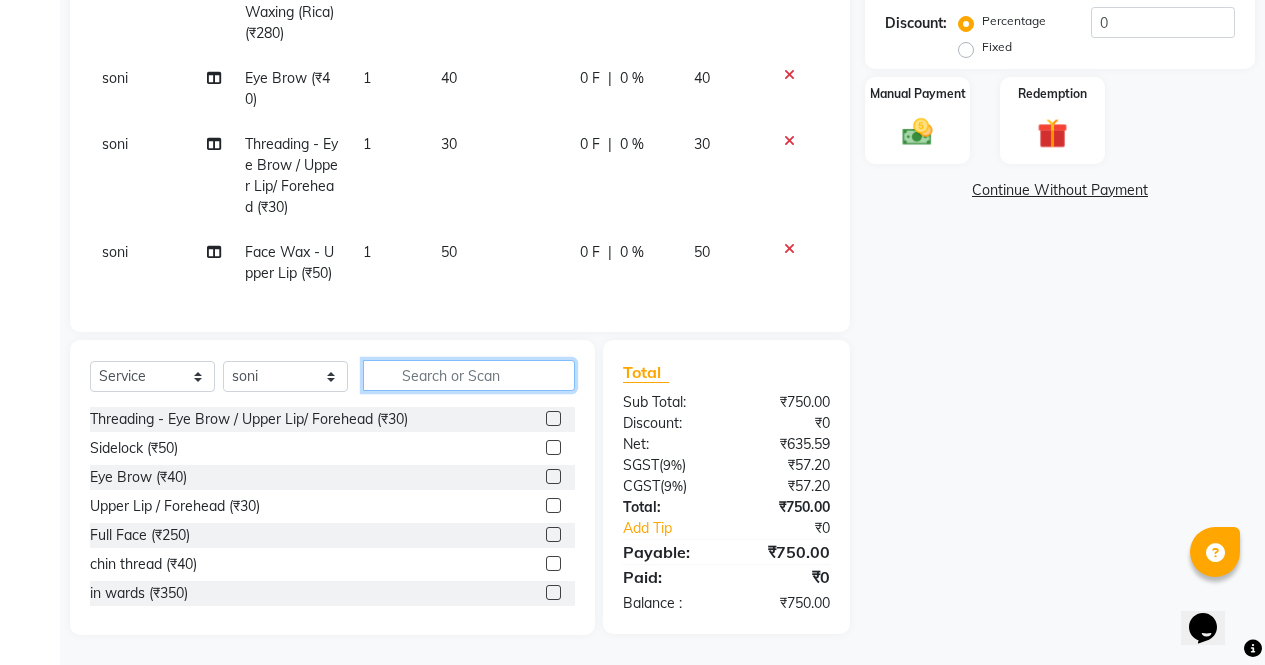 click 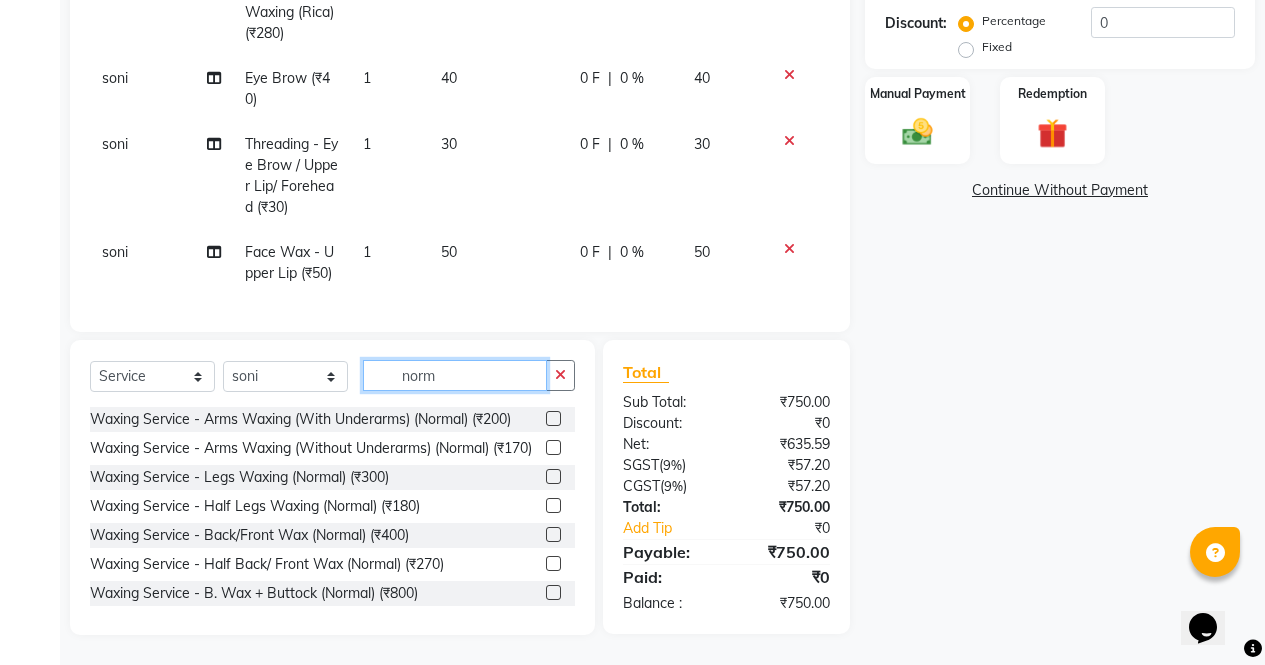 type on "norm" 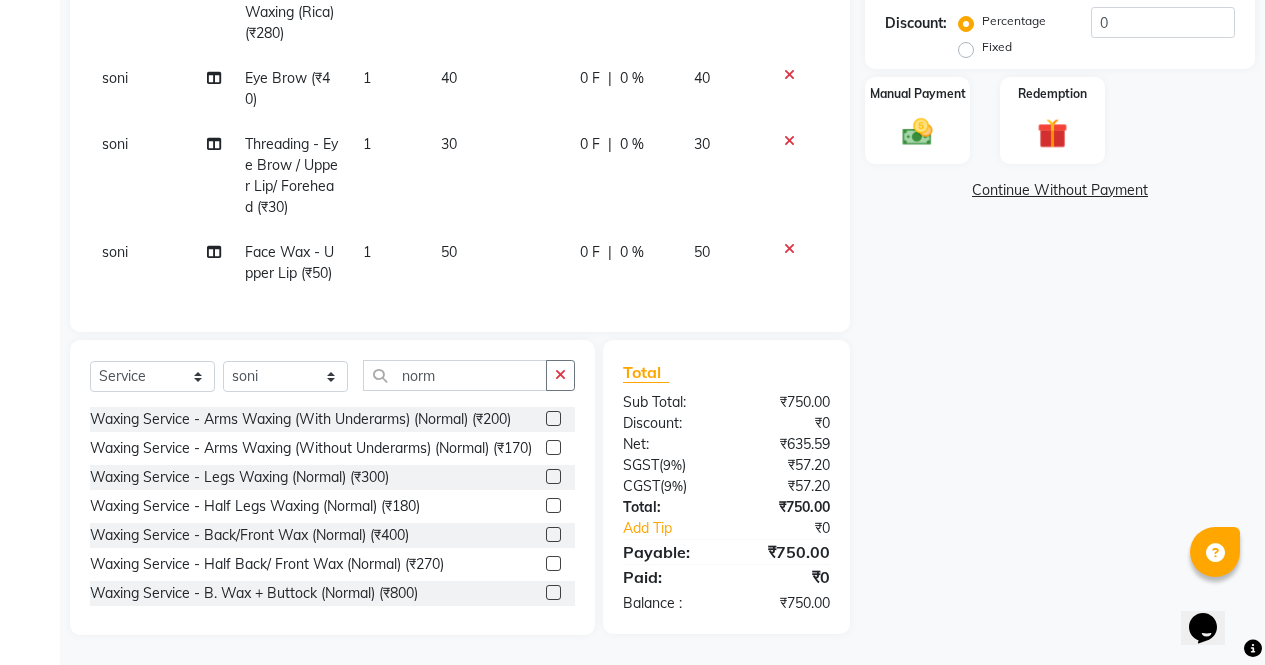 click 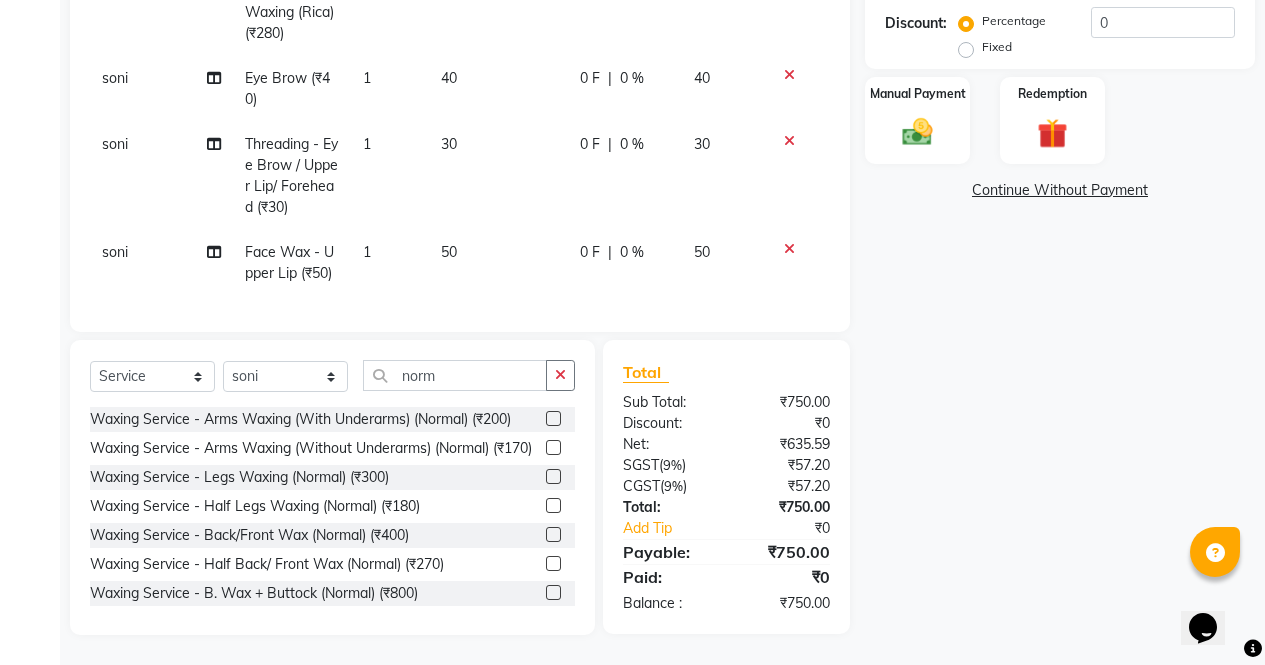 click at bounding box center (552, 419) 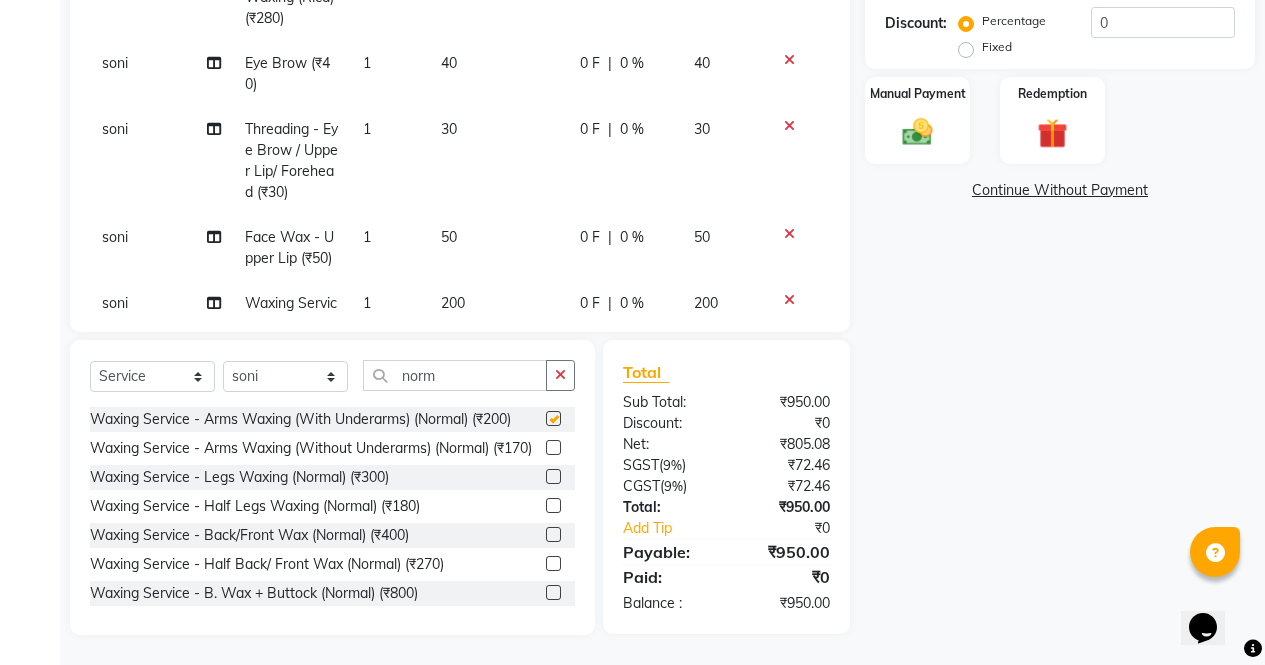 checkbox on "false" 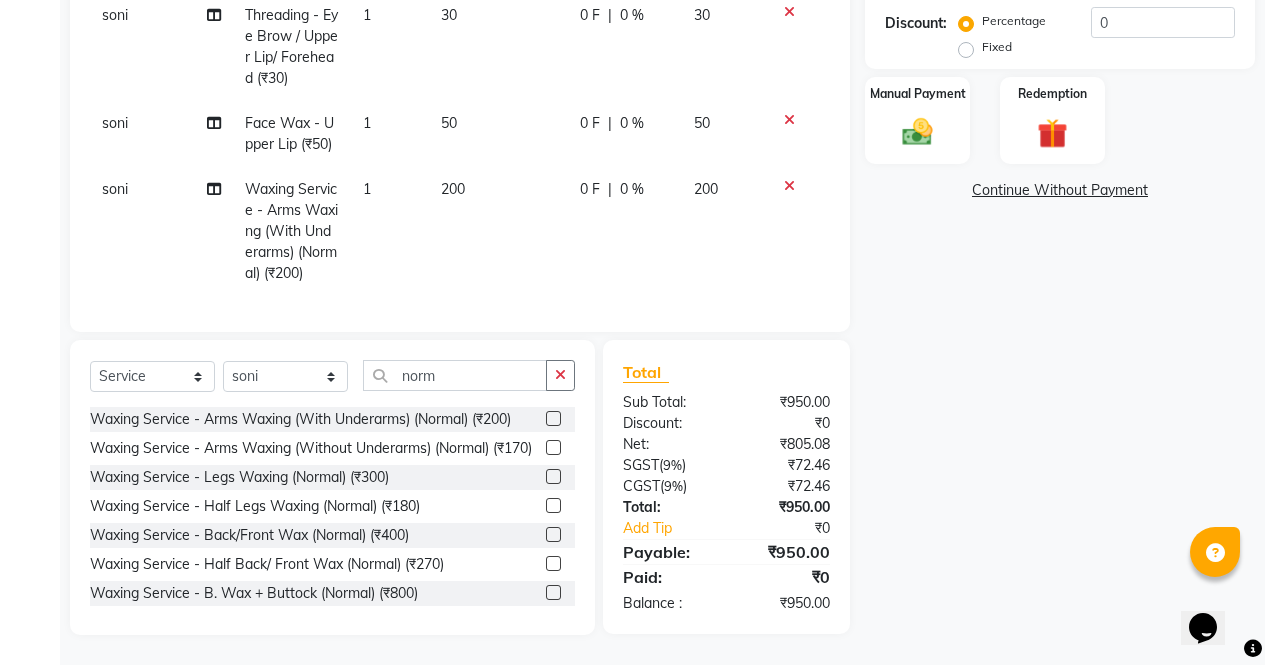 scroll, scrollTop: 219, scrollLeft: 0, axis: vertical 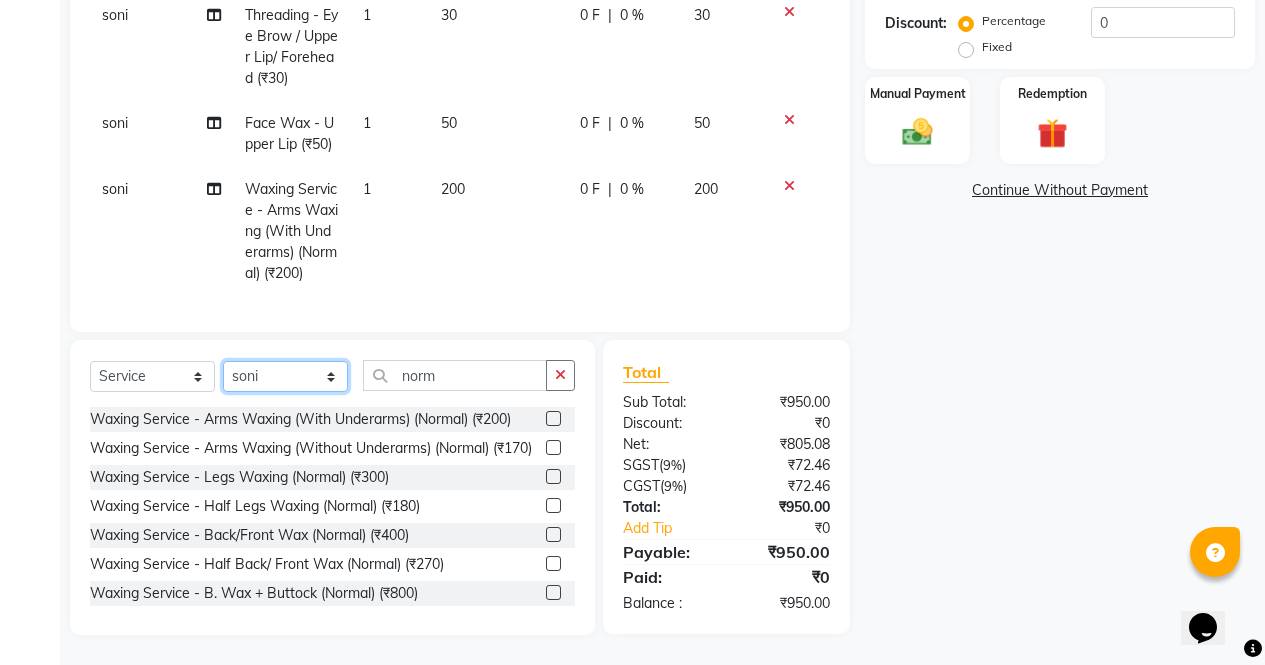 click on "Select Stylist ajeet anu ashu Front Desk muskaan pratibha rakhi rohit soni sunil" 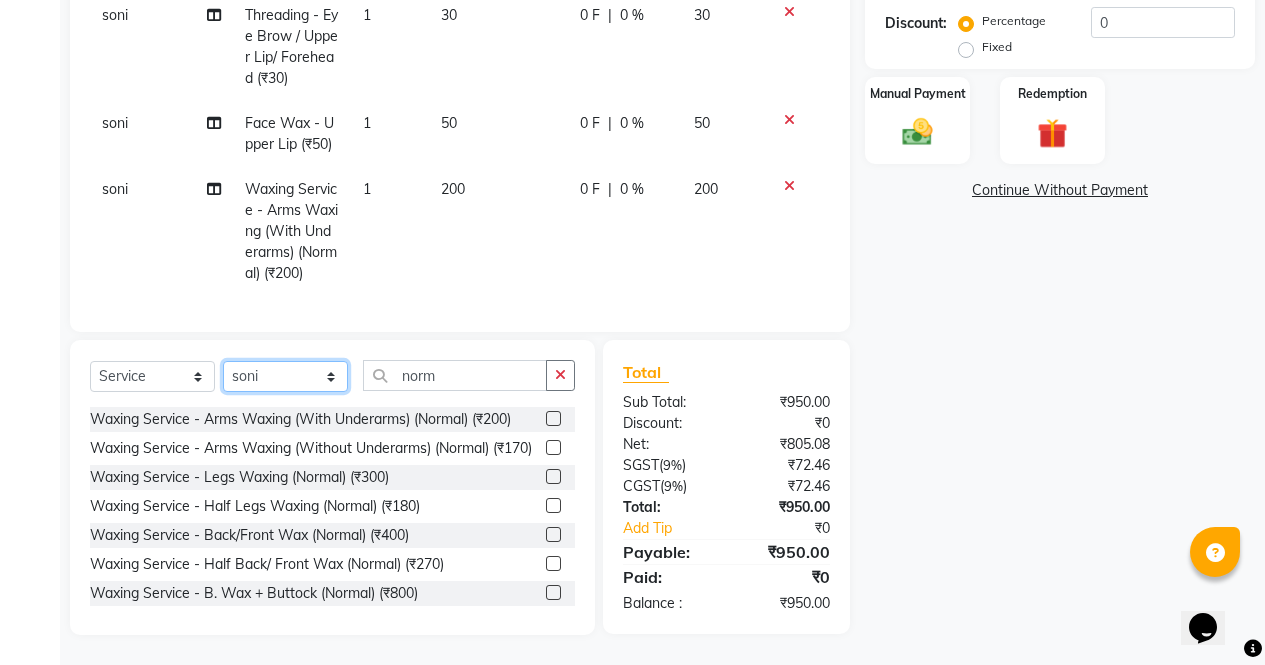 select on "60383" 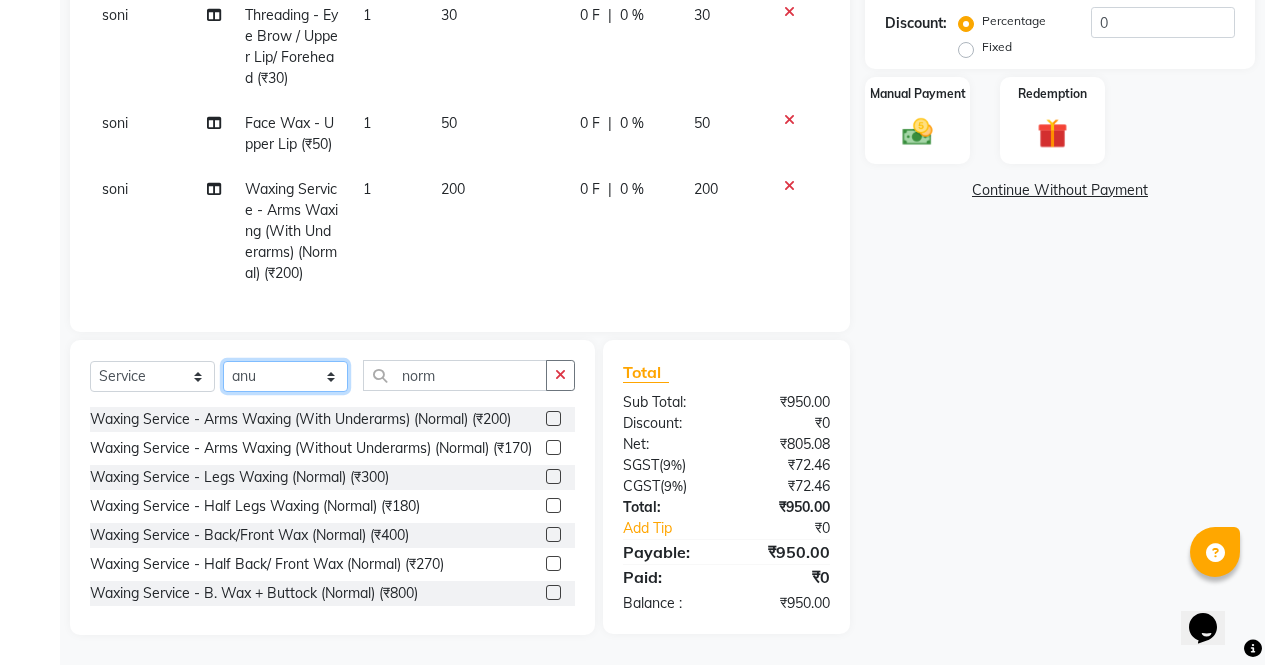 click on "Select Stylist ajeet anu ashu Front Desk muskaan pratibha rakhi rohit soni sunil" 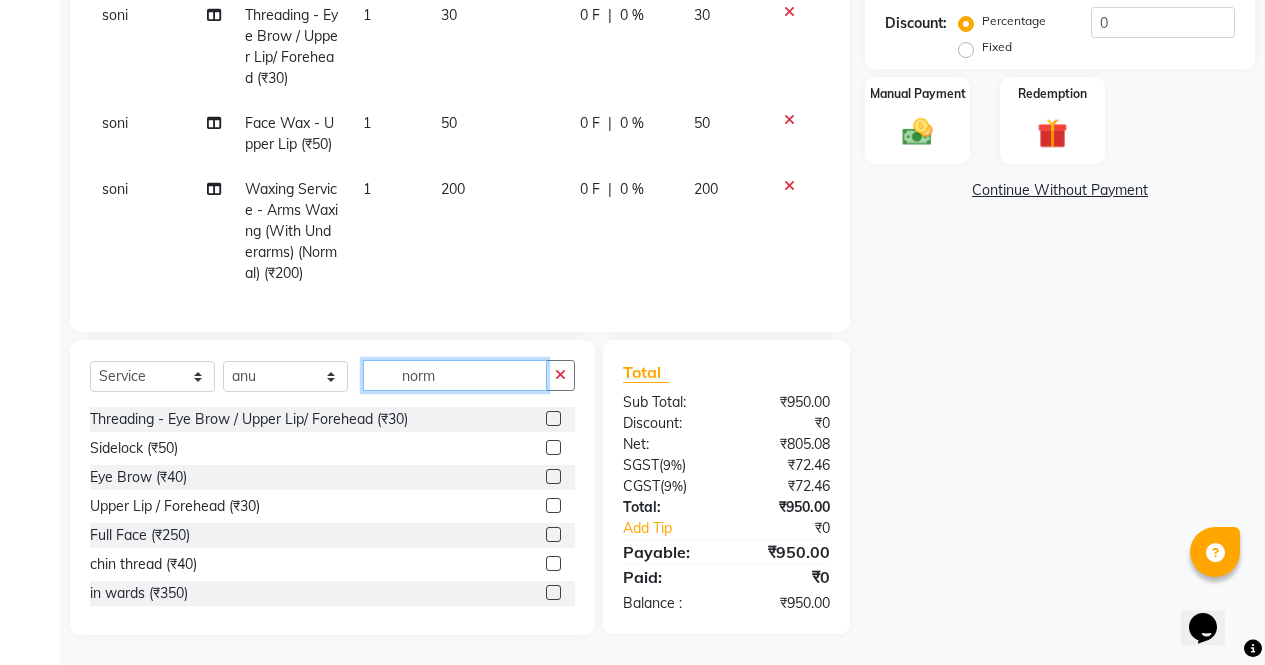 click on "norm" 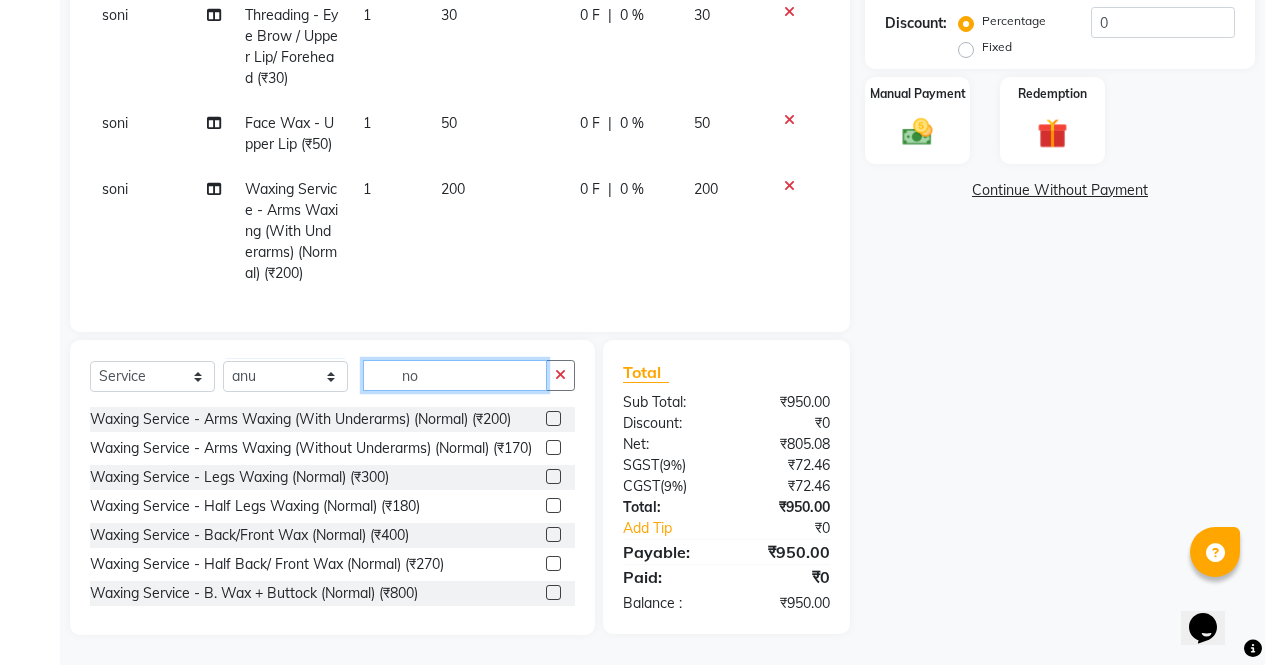 type on "n" 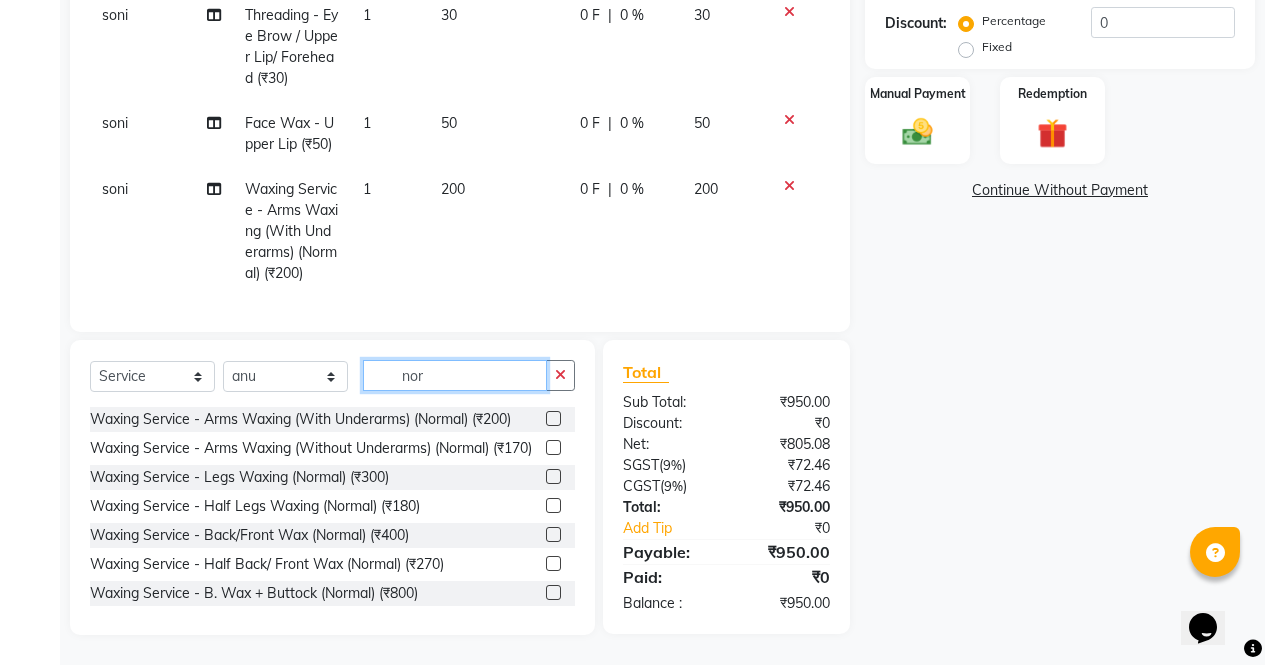 type on "norm" 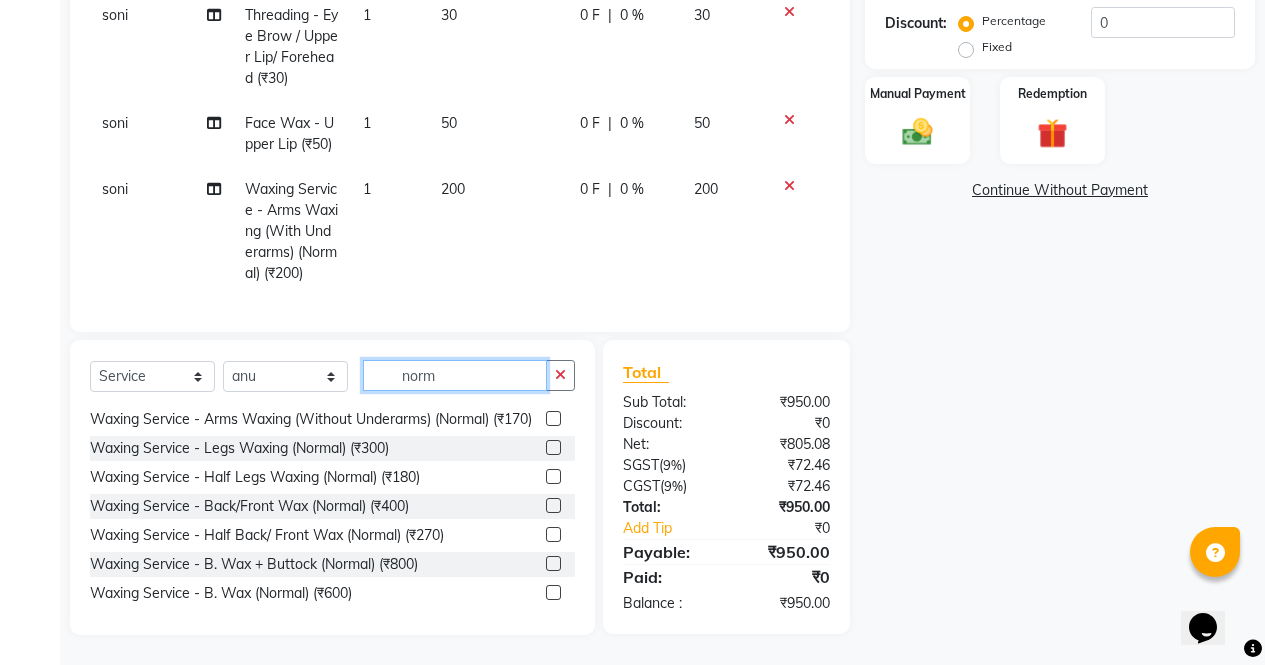 scroll, scrollTop: 34, scrollLeft: 0, axis: vertical 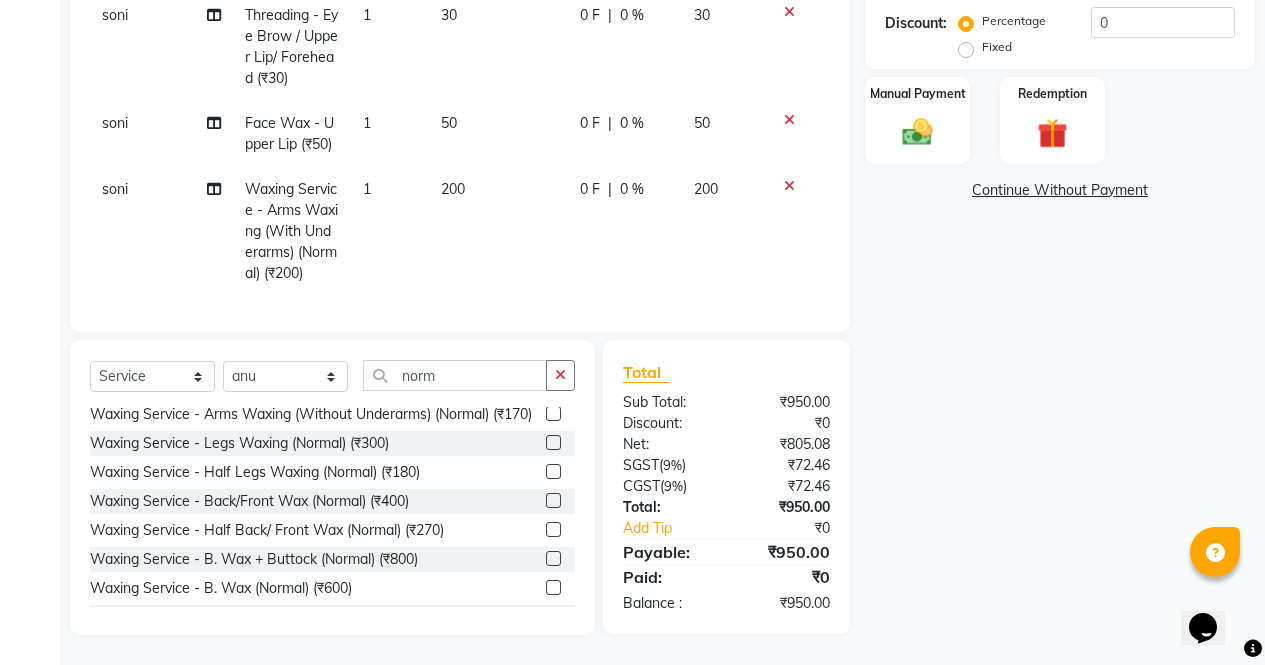 click 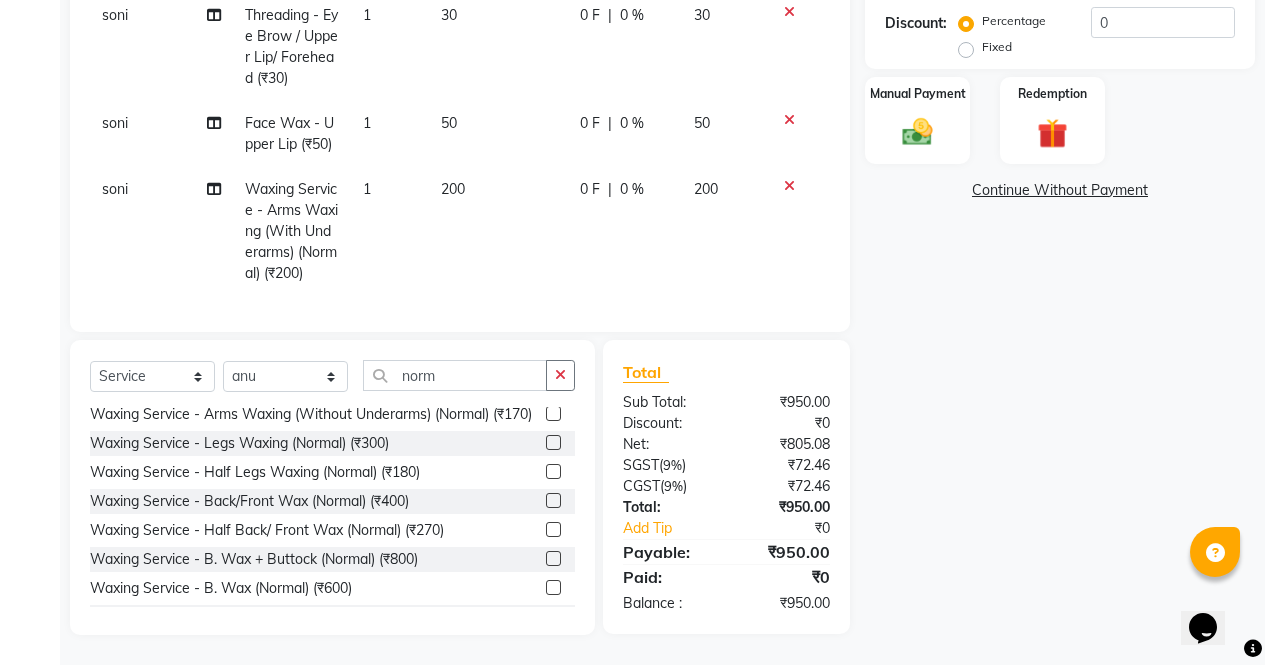 click at bounding box center (552, 472) 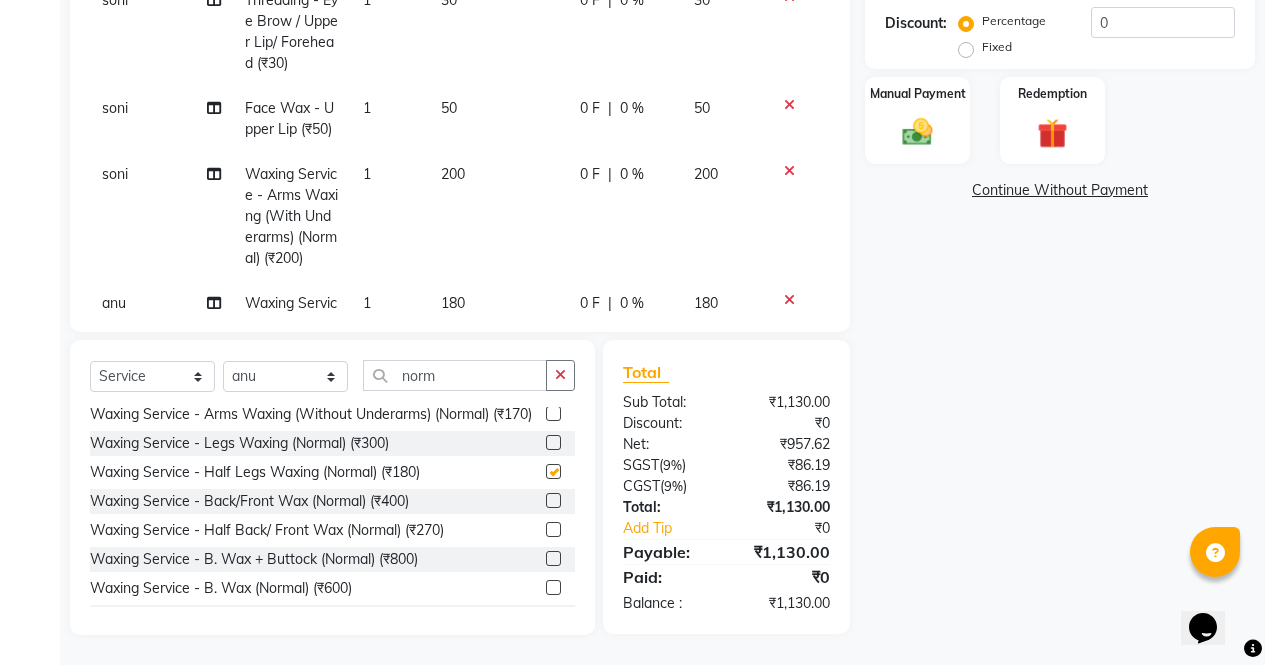 scroll, scrollTop: 327, scrollLeft: 0, axis: vertical 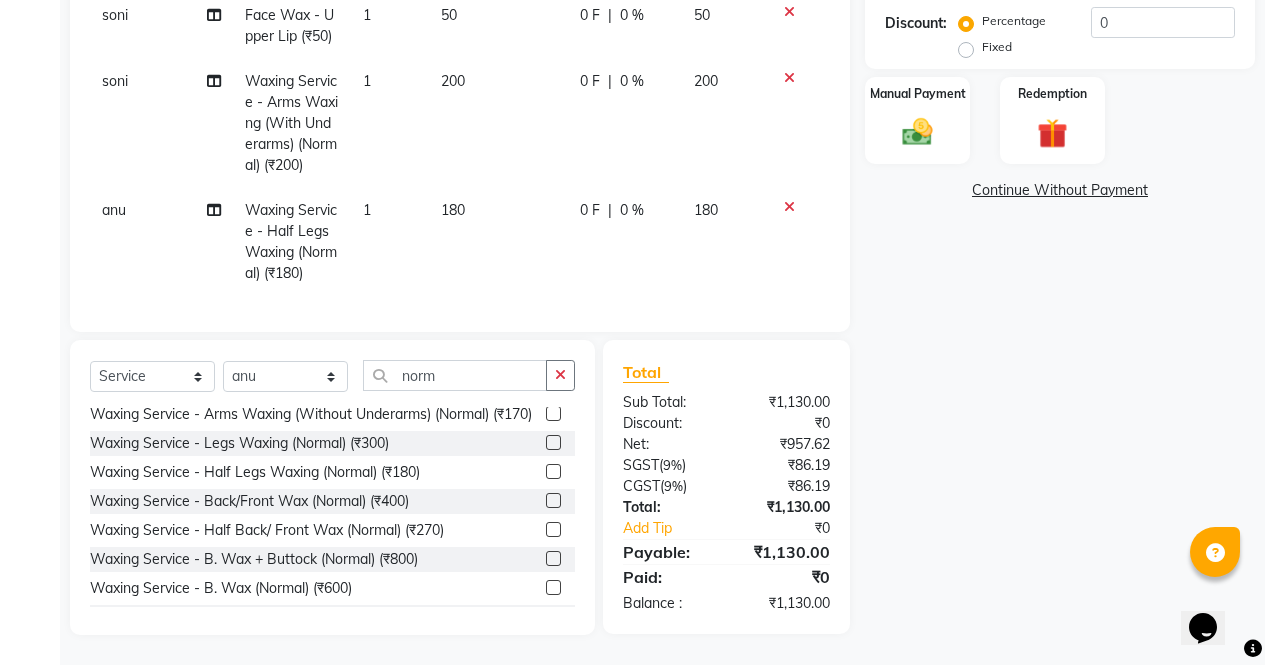 checkbox on "false" 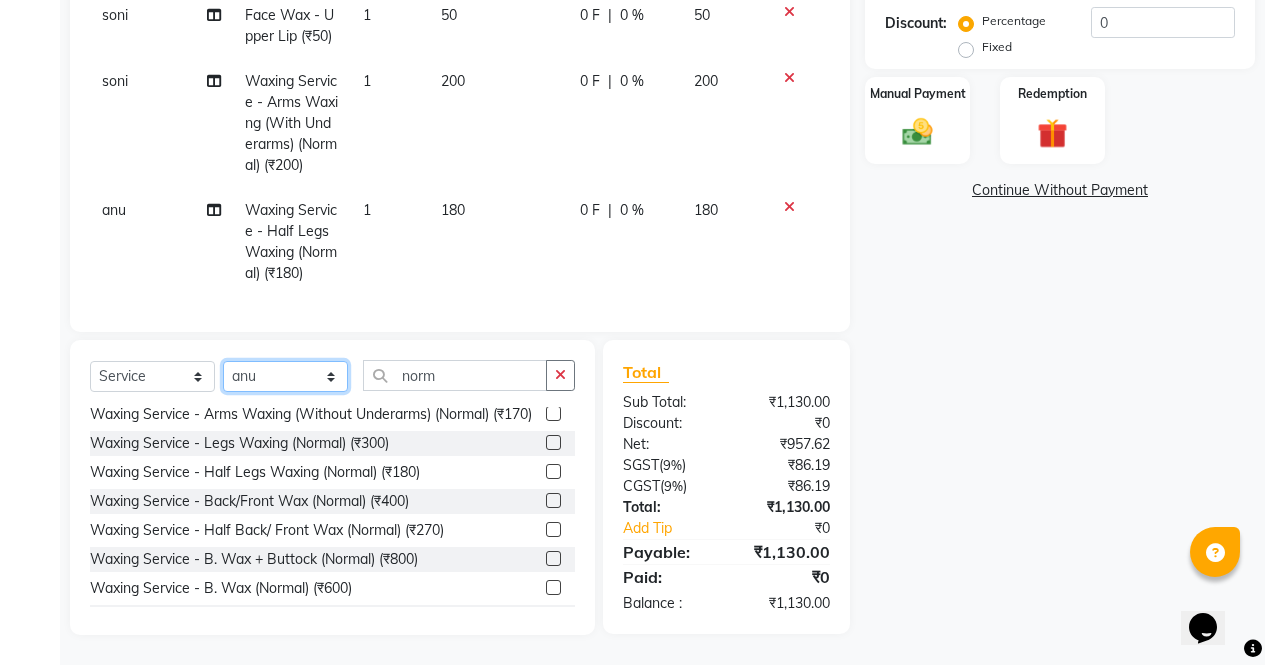 click on "Select Stylist ajeet anu ashu Front Desk muskaan pratibha rakhi rohit soni sunil" 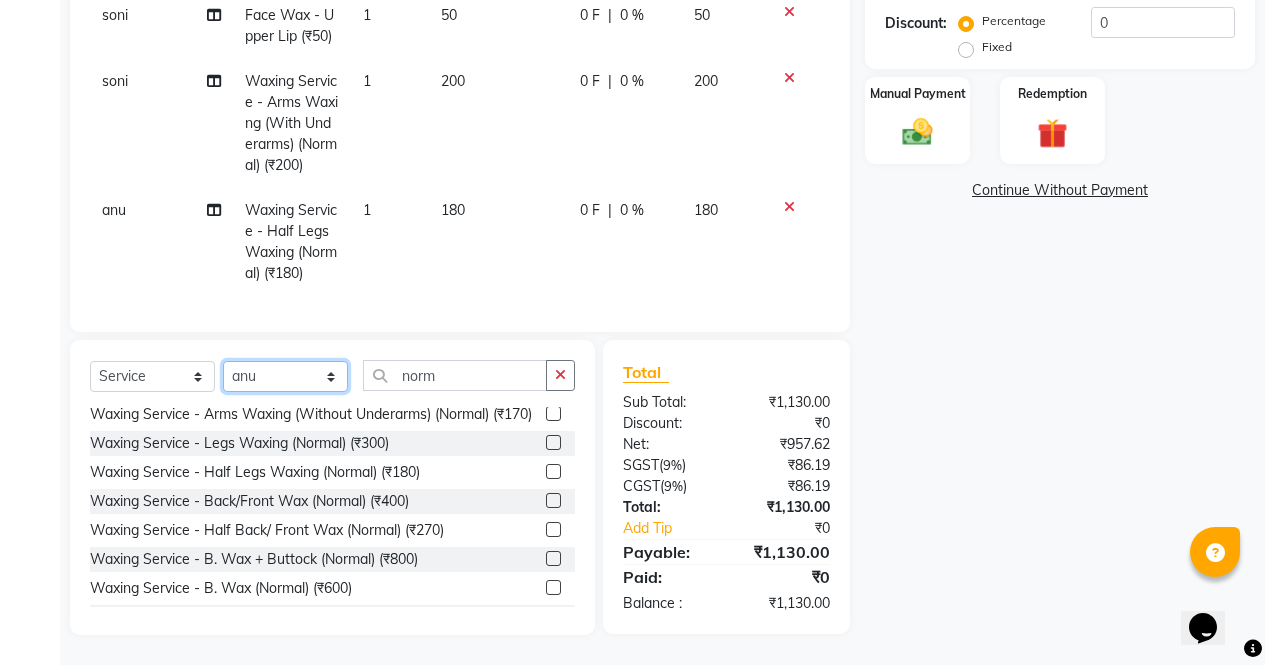 select on "28131" 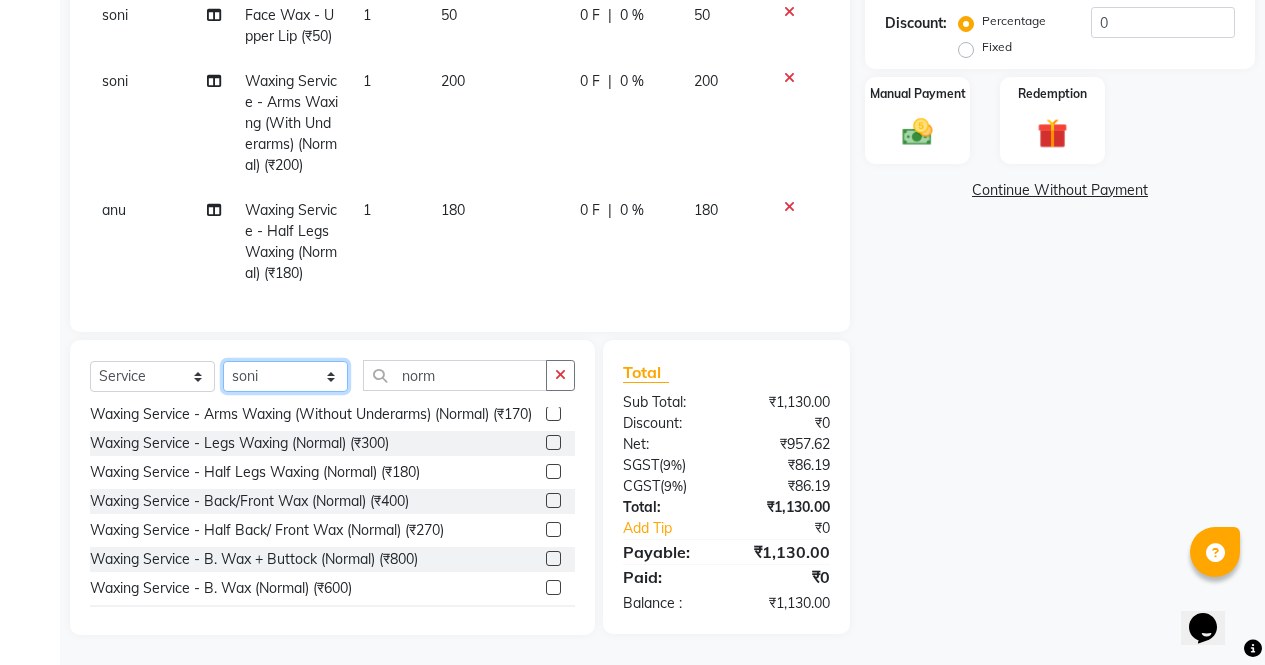 click on "Select Stylist ajeet anu ashu Front Desk muskaan pratibha rakhi rohit soni sunil" 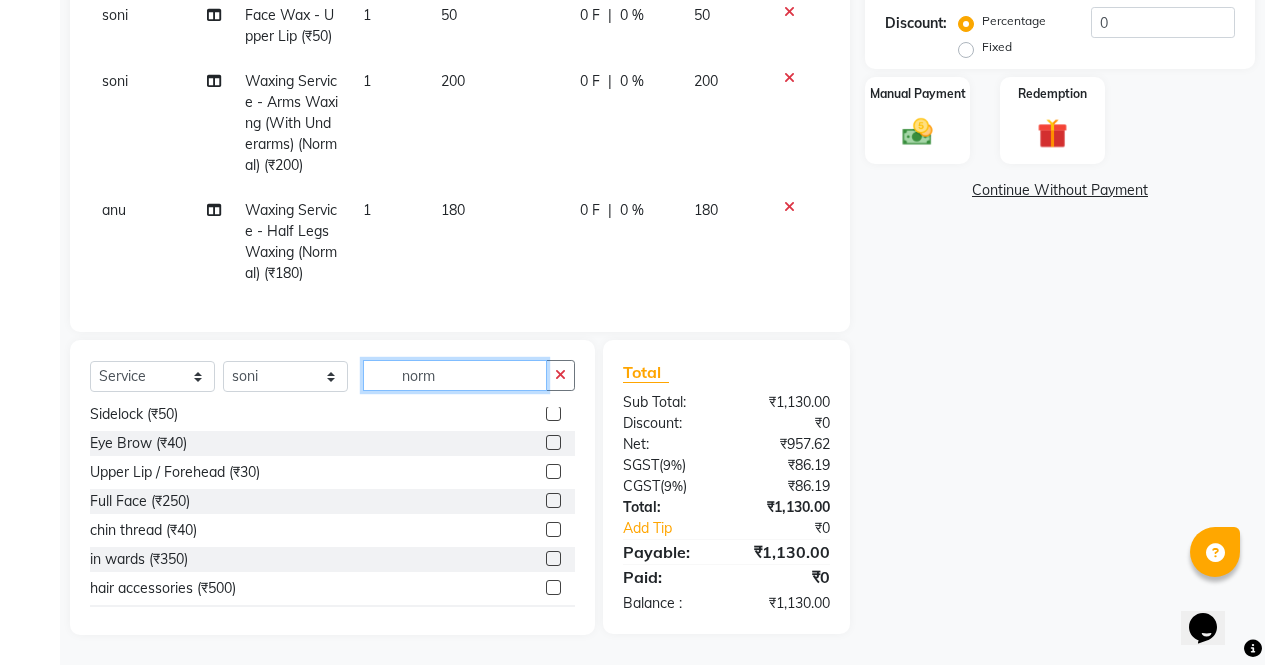 click on "norm" 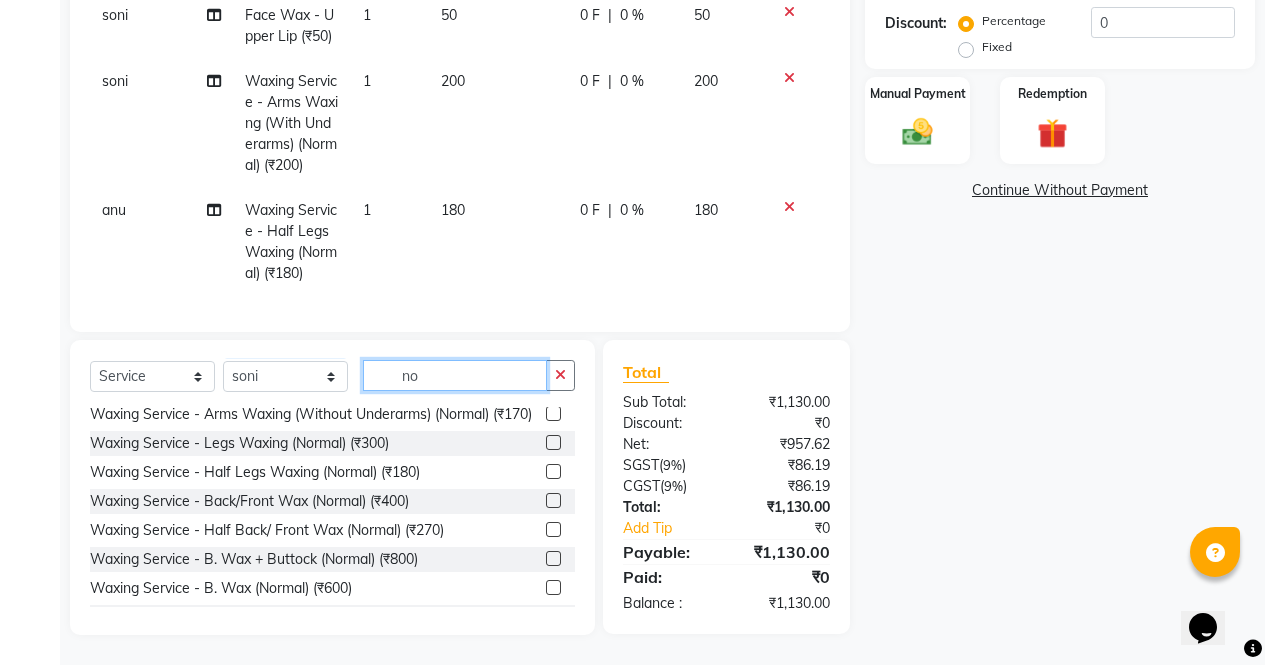 type on "n" 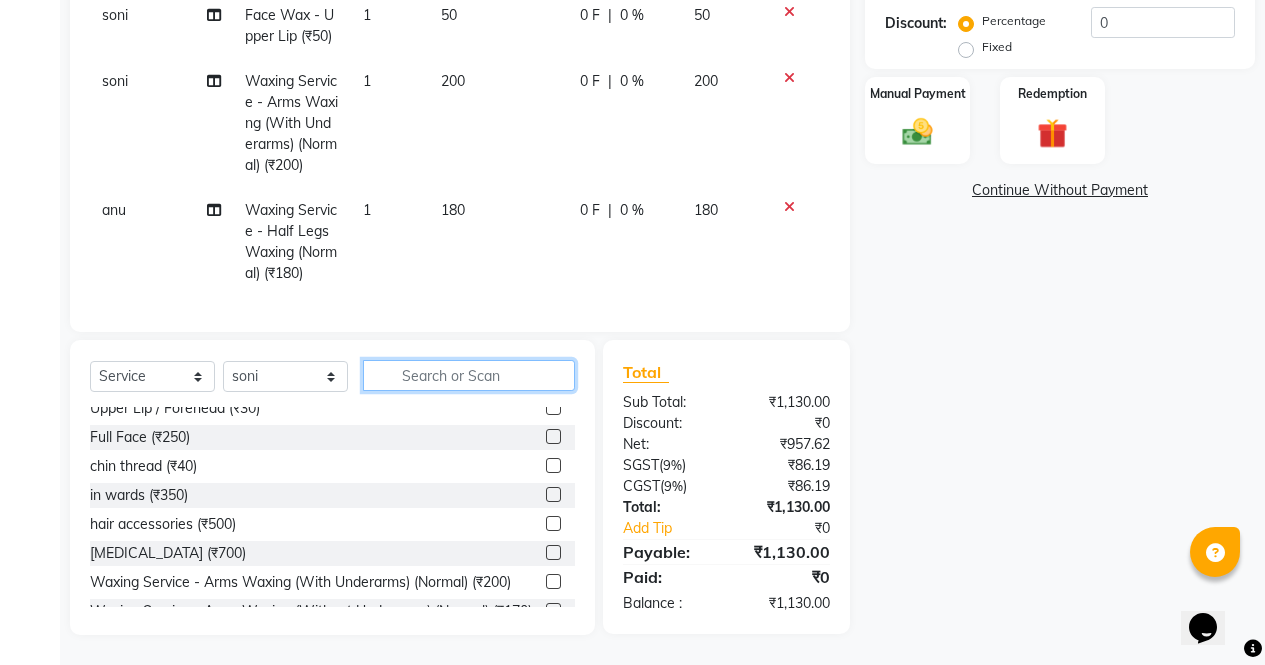 scroll, scrollTop: 0, scrollLeft: 0, axis: both 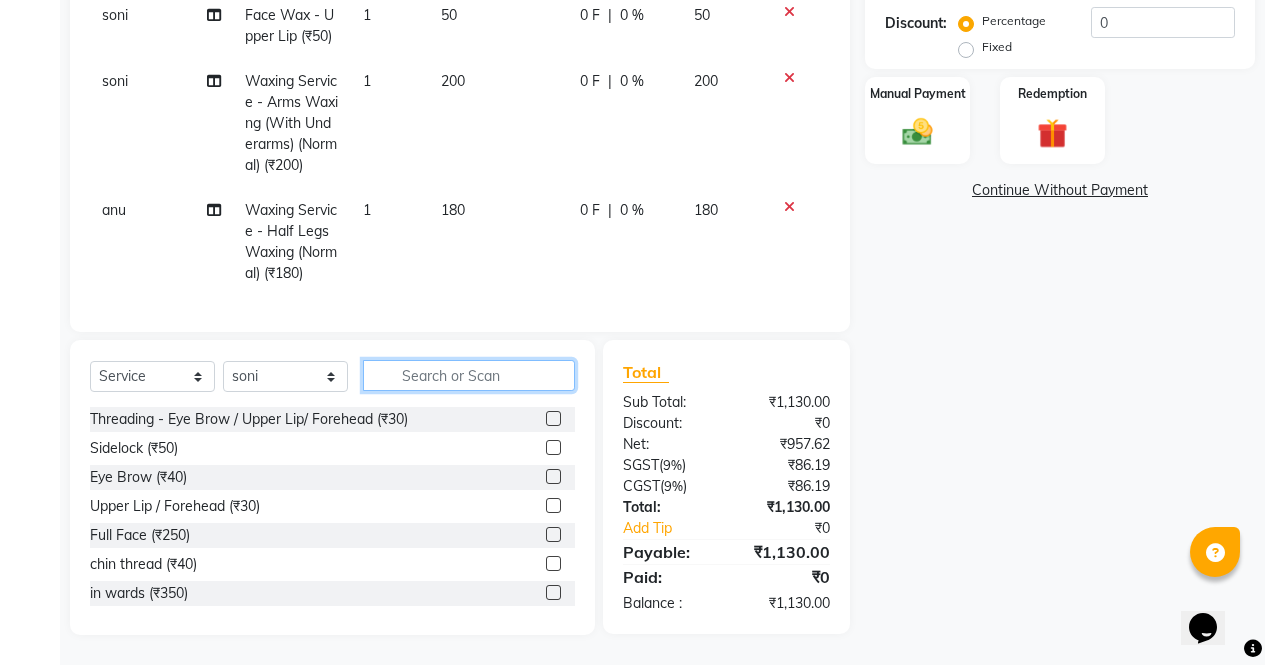 type 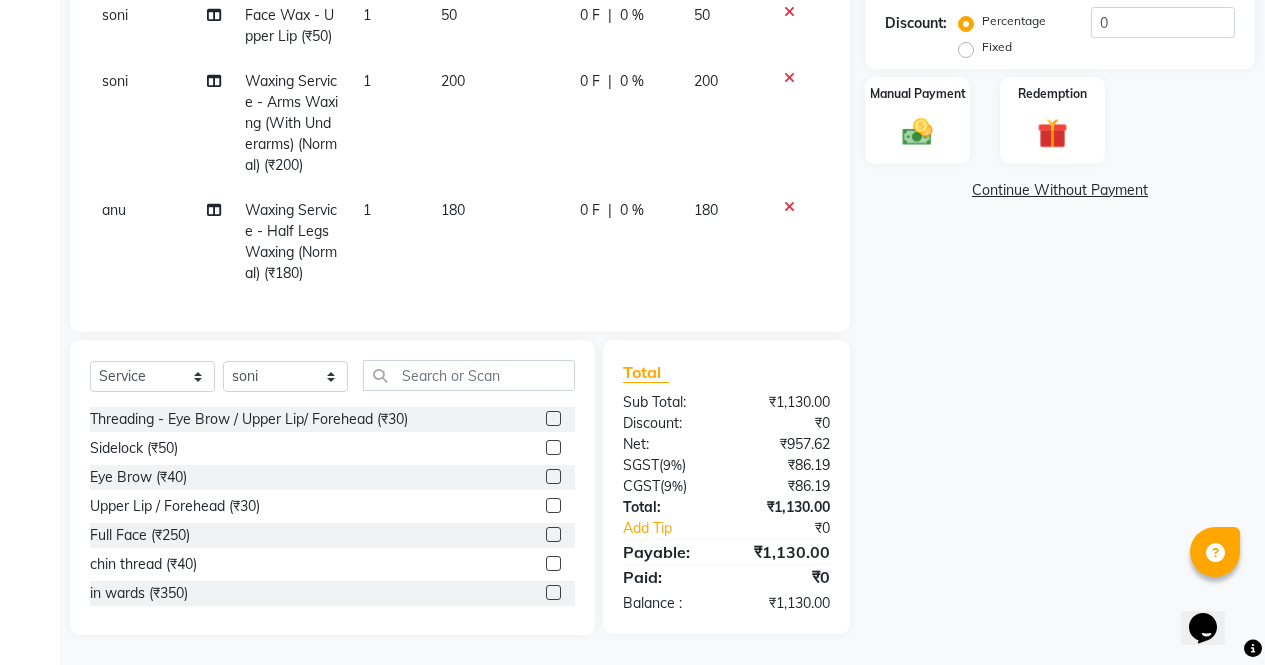 click 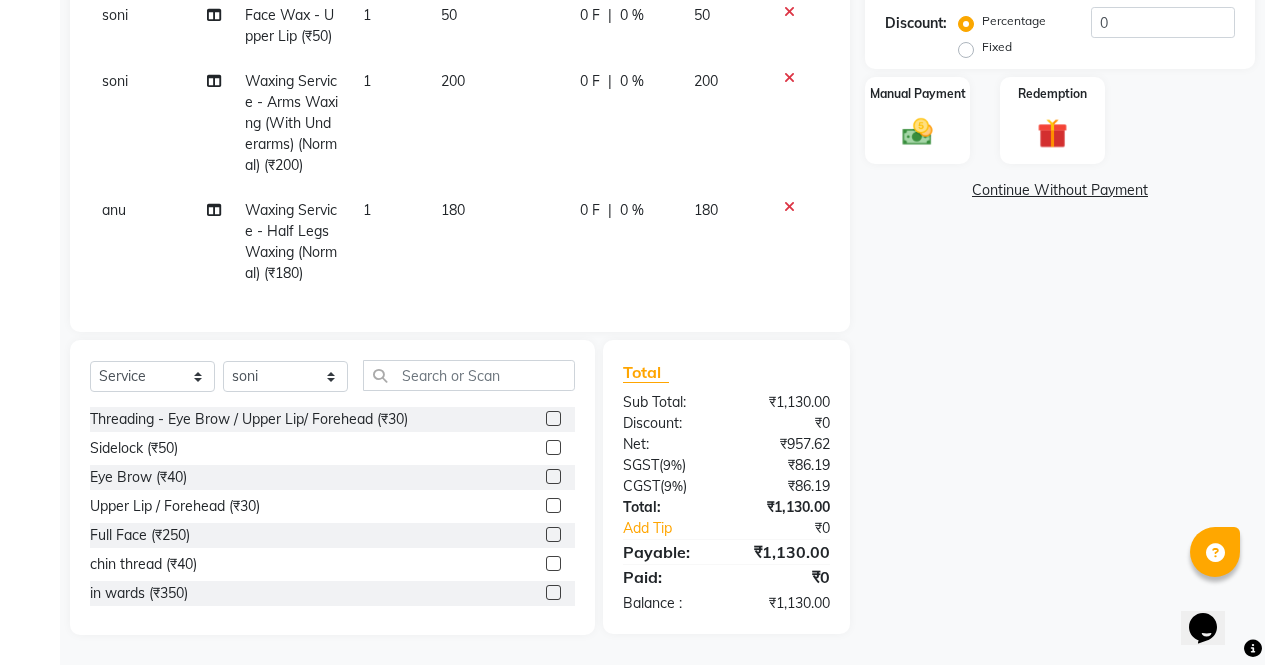 click at bounding box center (552, 477) 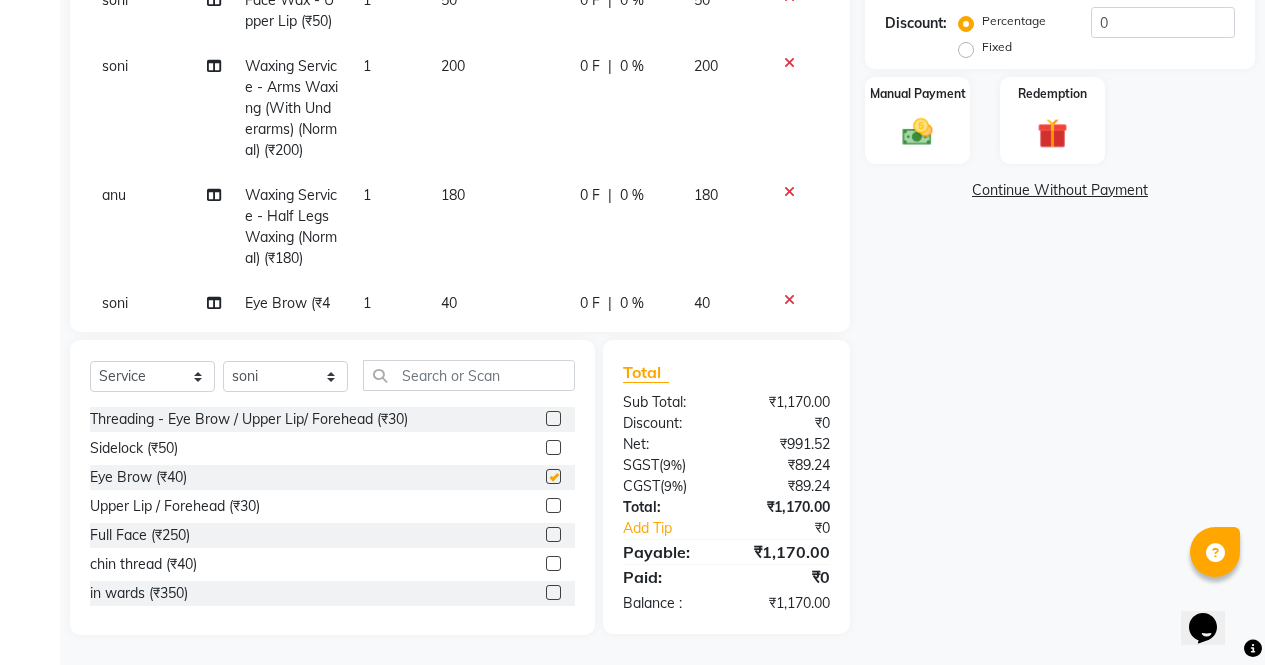 checkbox on "false" 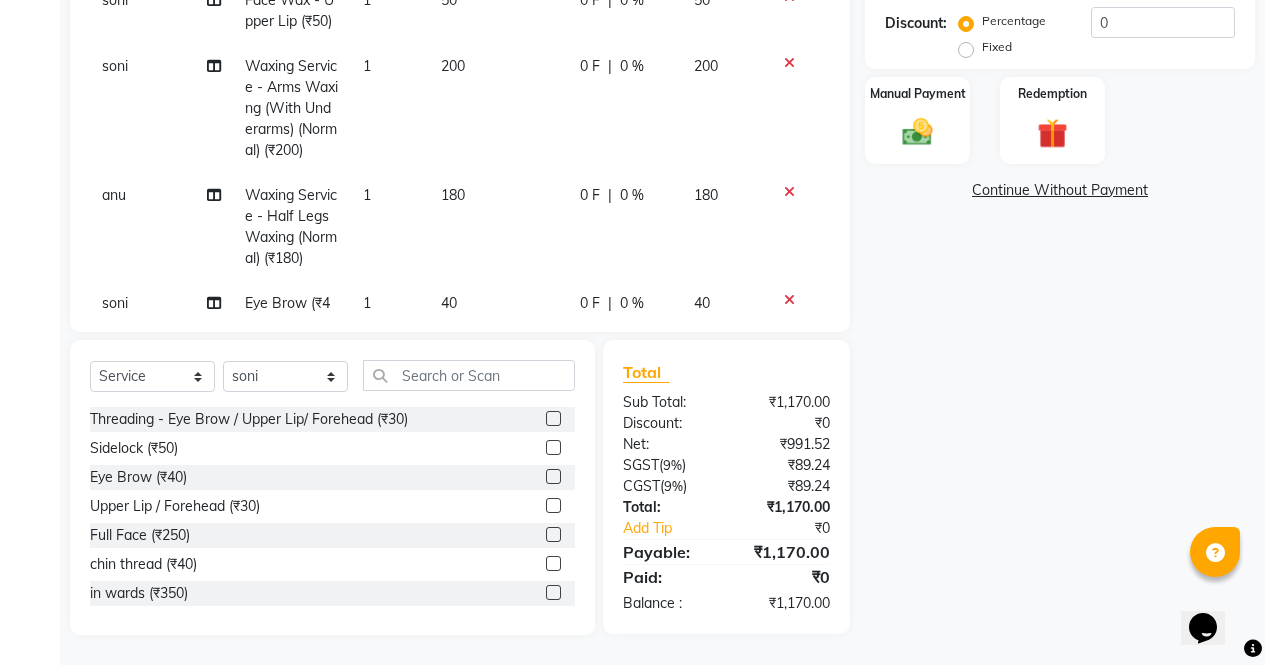 click 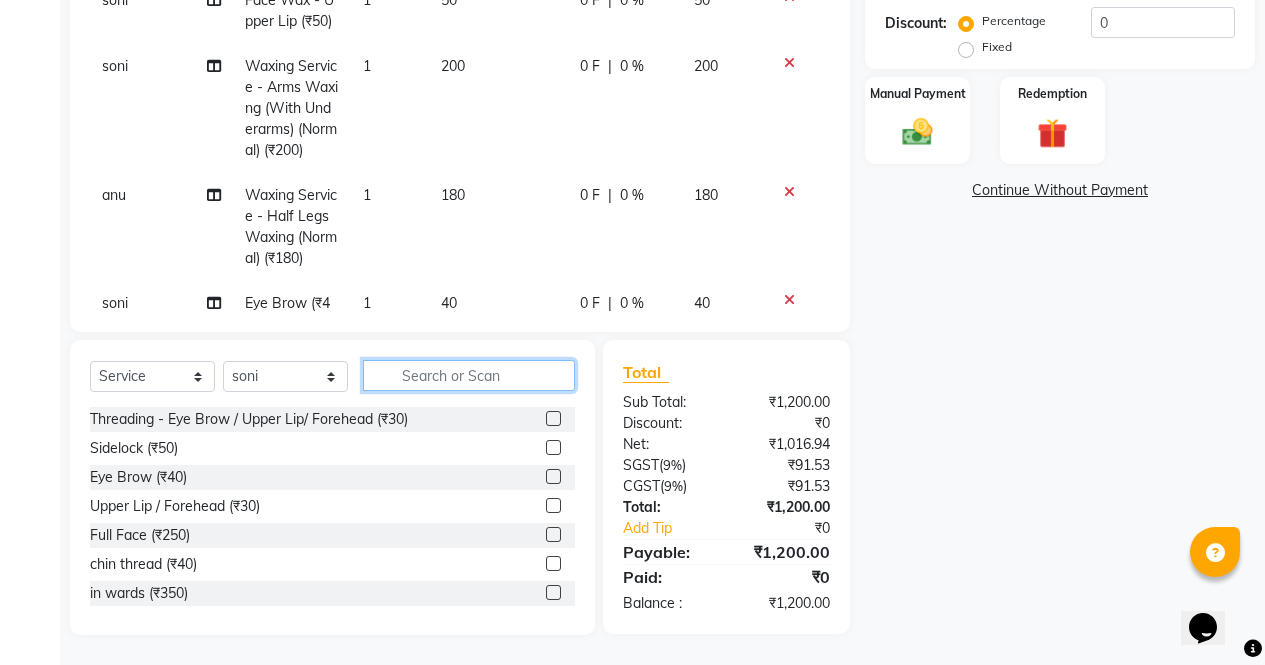click 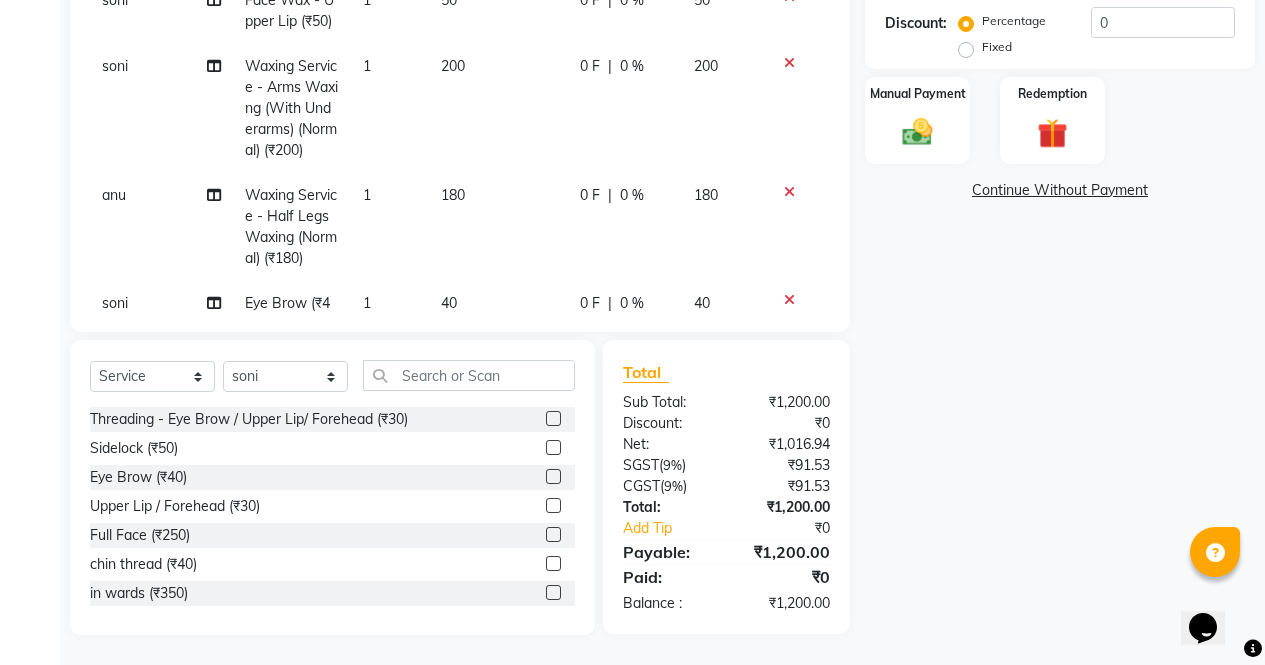 click 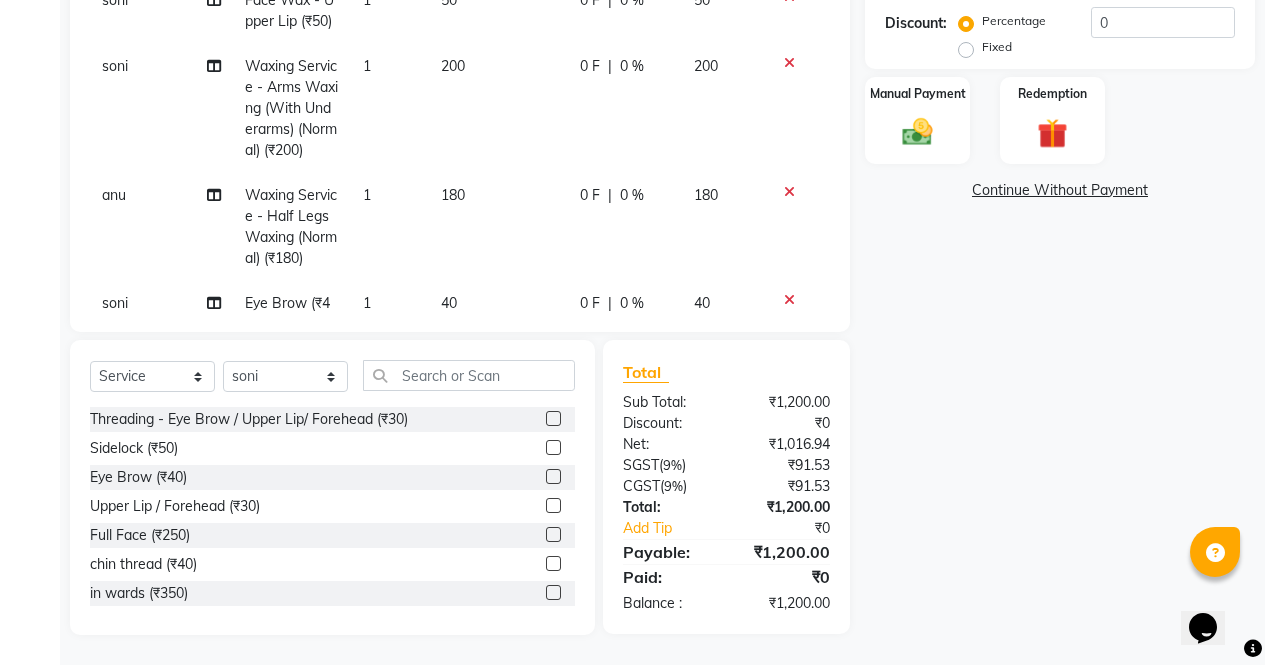 click at bounding box center [552, 419] 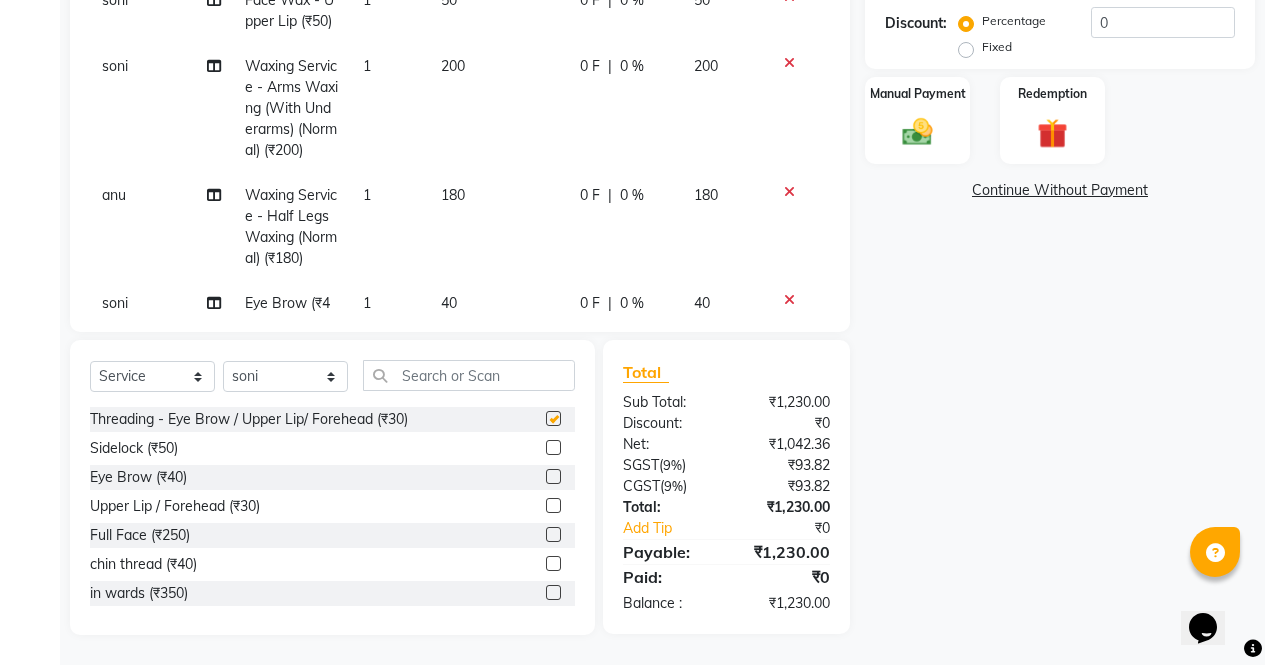 checkbox on "false" 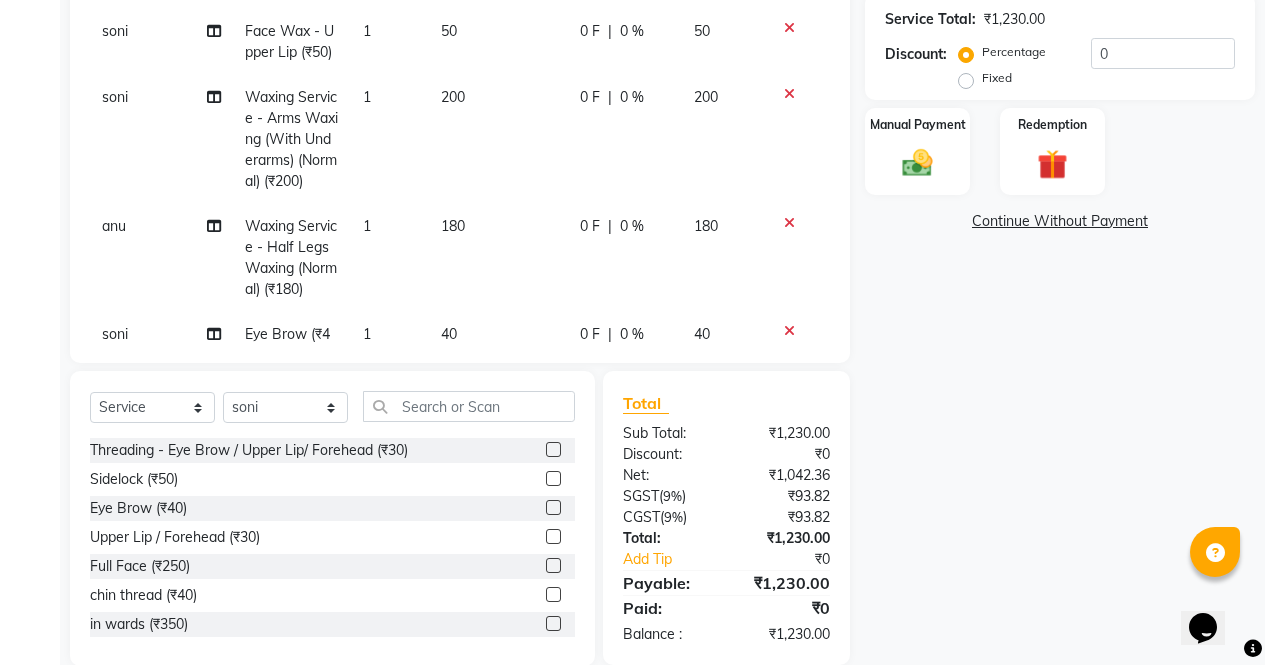 scroll, scrollTop: 329, scrollLeft: 0, axis: vertical 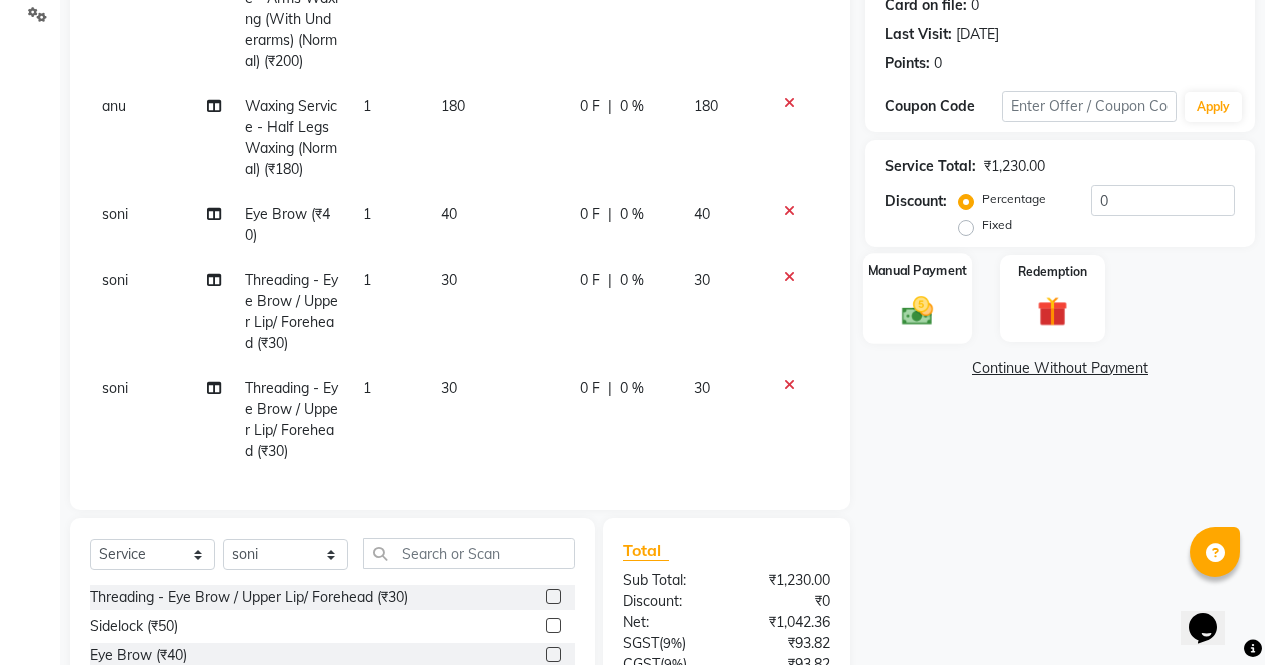 click on "Manual Payment" 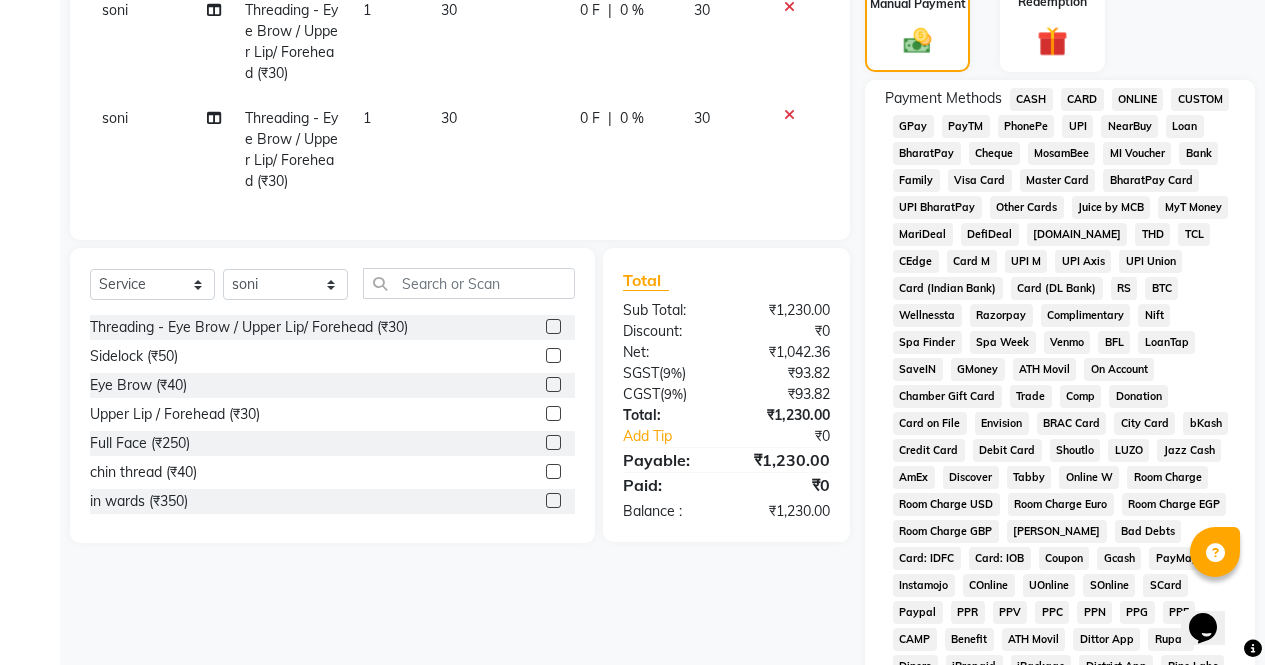 scroll, scrollTop: 495, scrollLeft: 0, axis: vertical 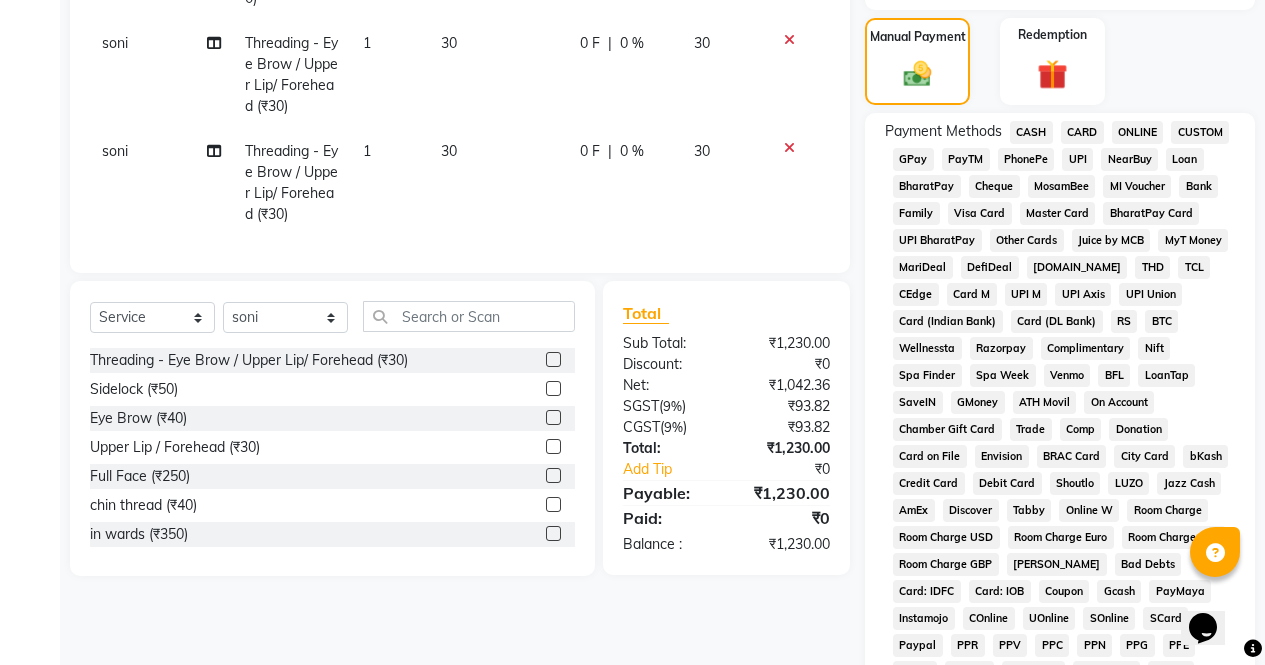 click on "CASH" 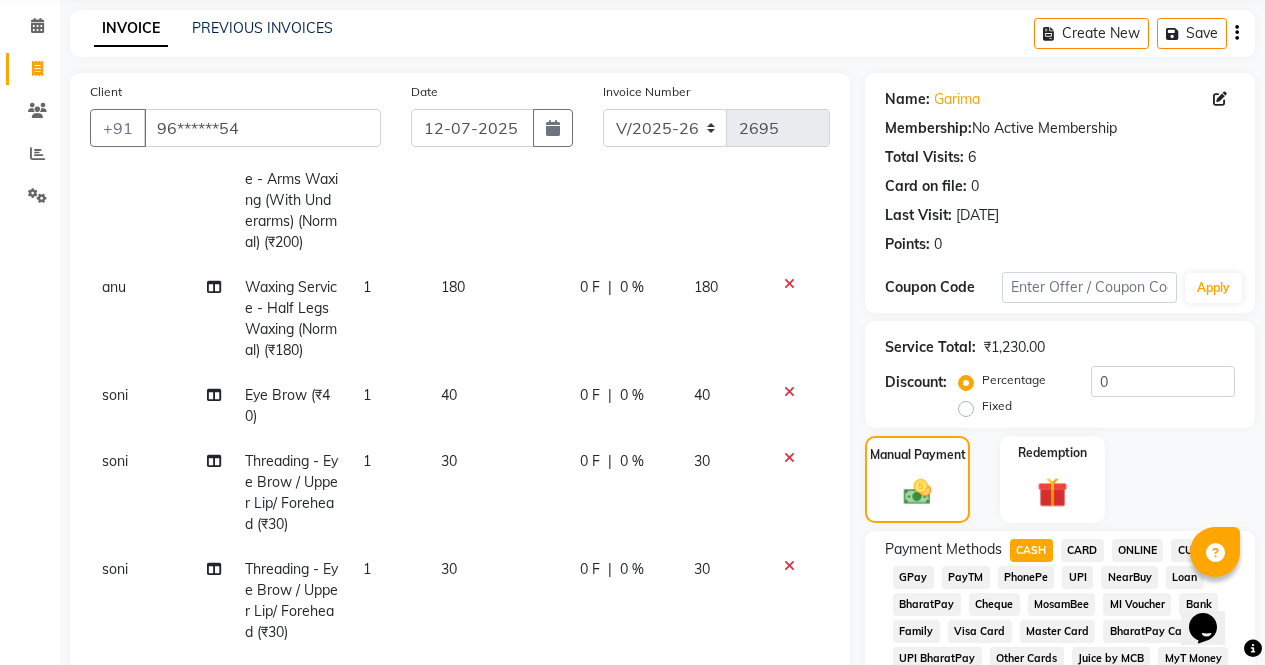 scroll, scrollTop: 76, scrollLeft: 0, axis: vertical 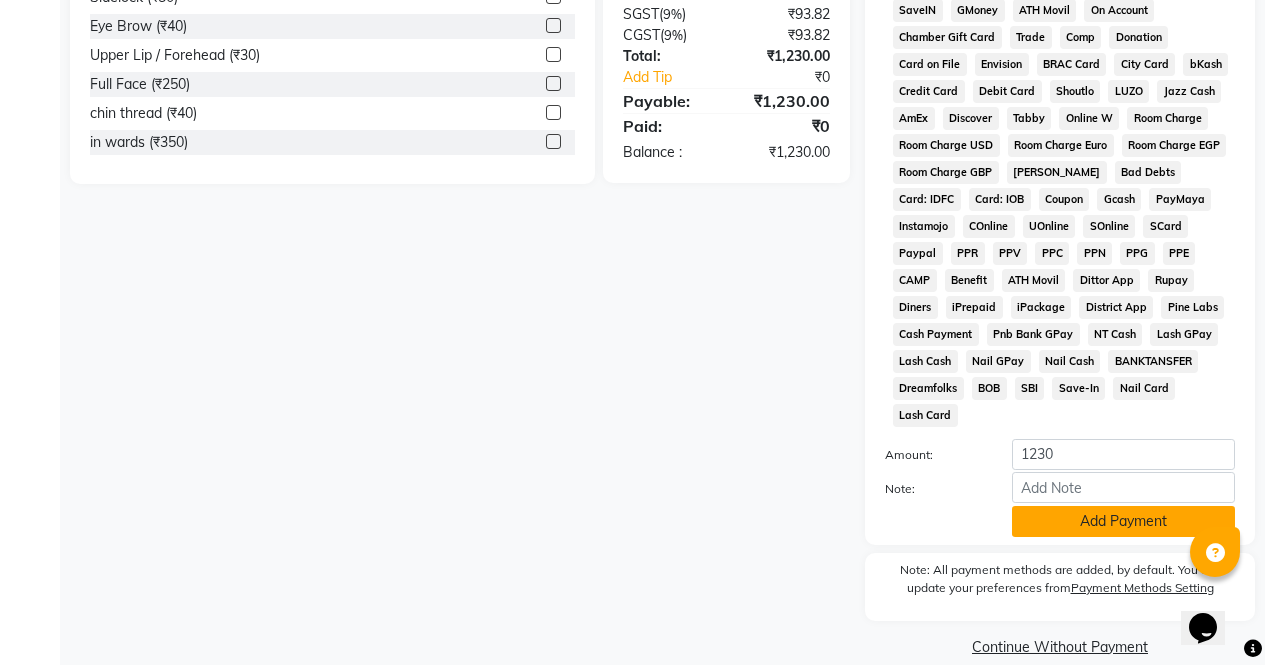click on "Add Payment" 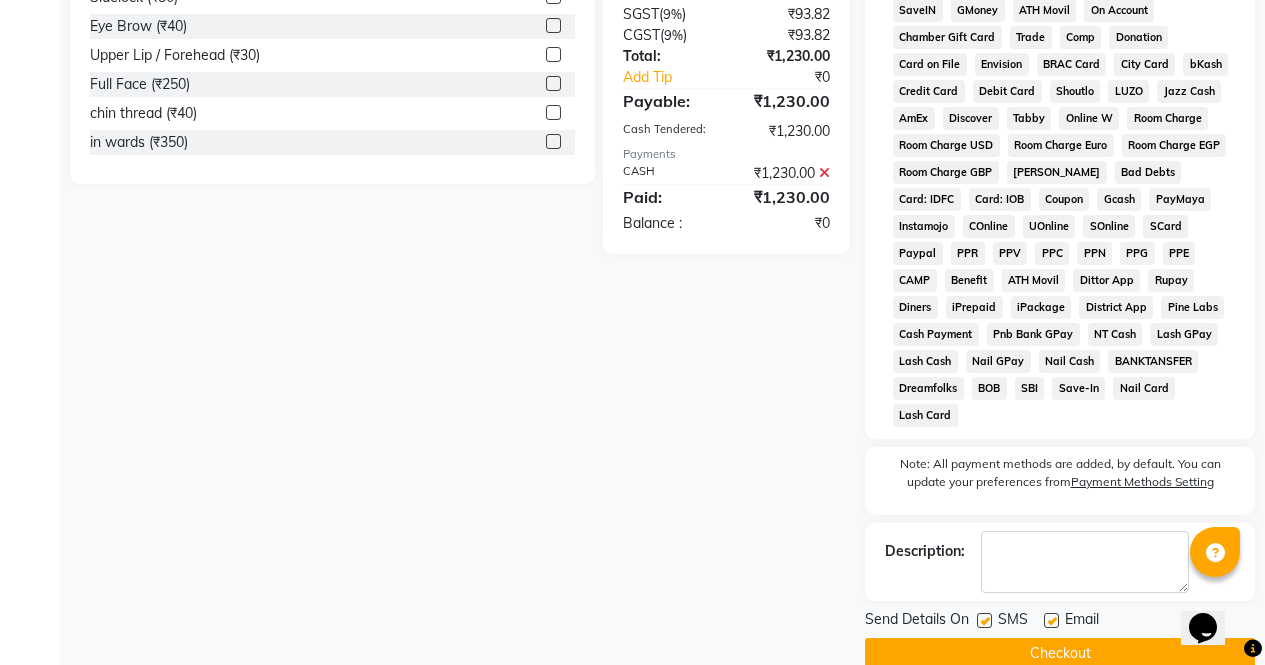 click on "Checkout" 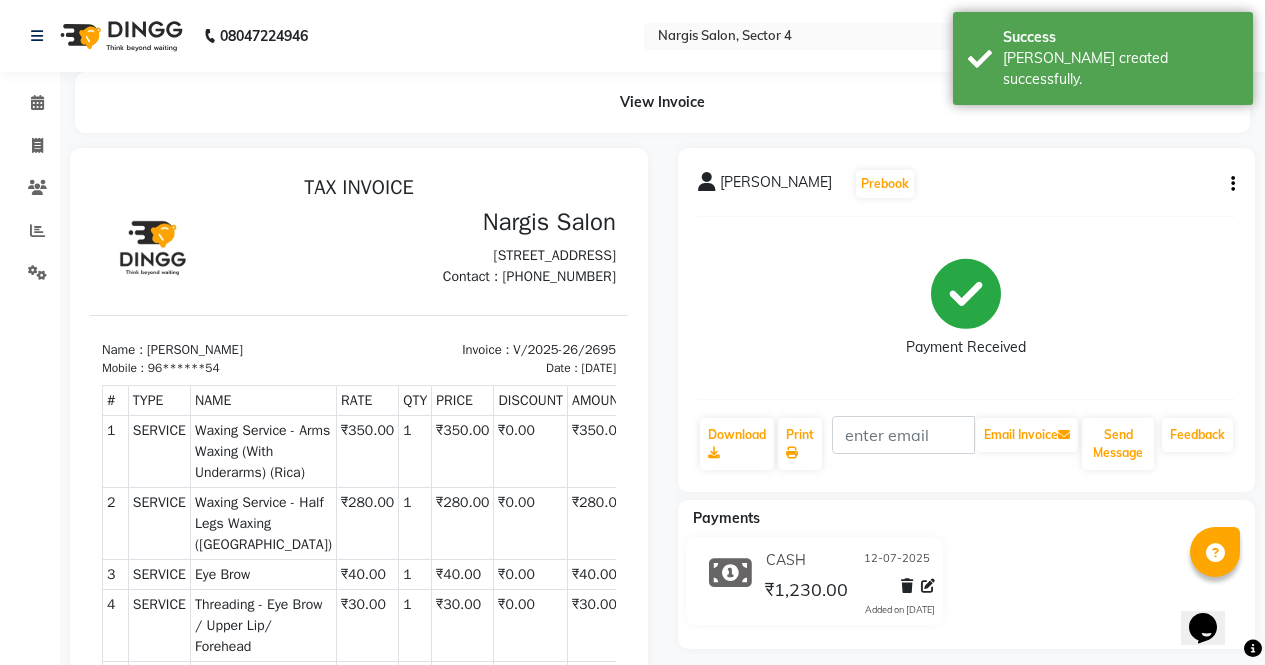 scroll, scrollTop: 0, scrollLeft: 0, axis: both 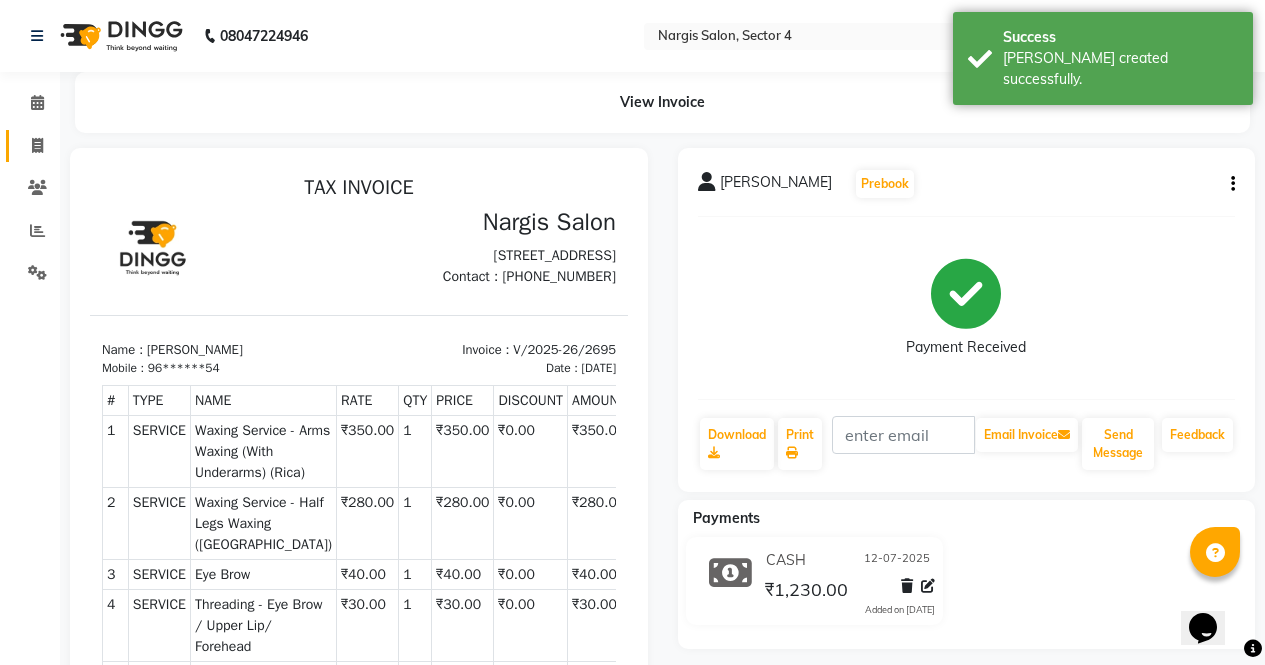 click 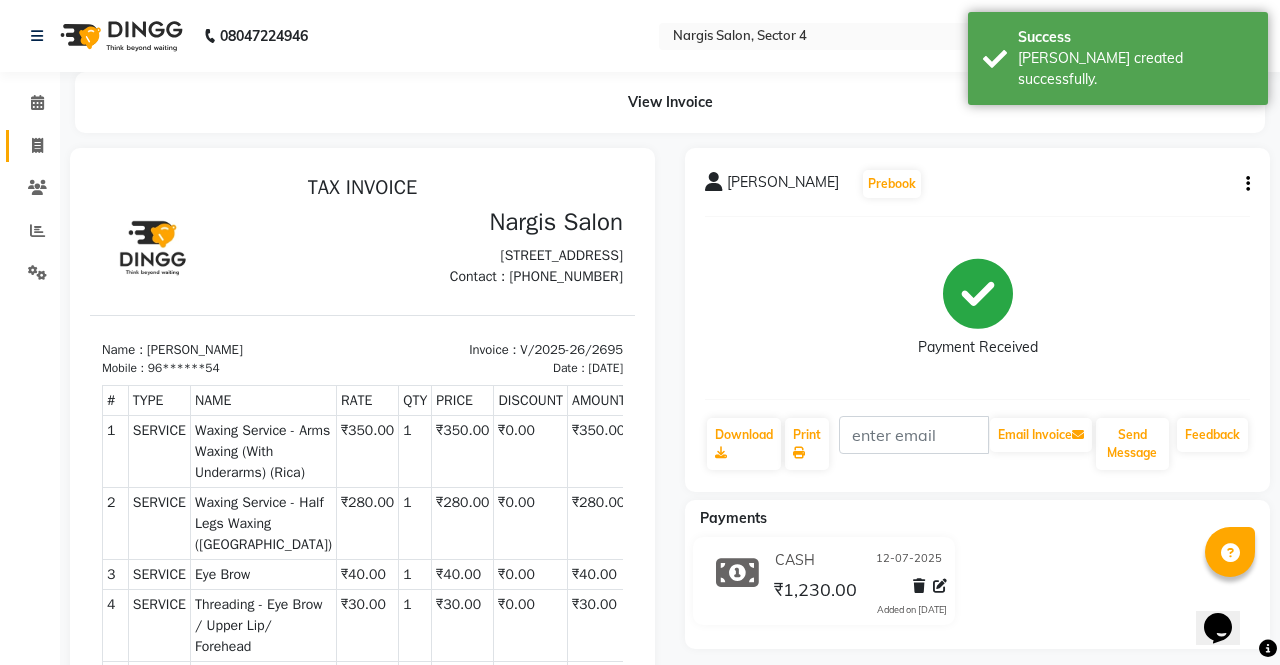 select on "service" 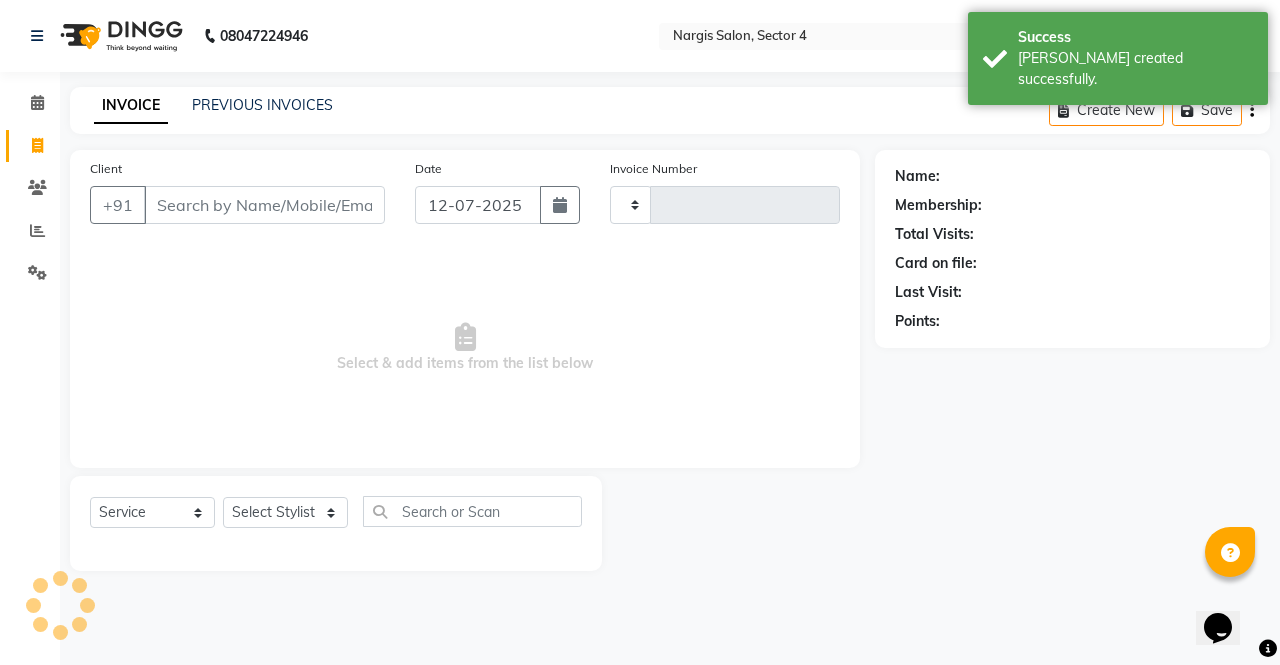 type on "2696" 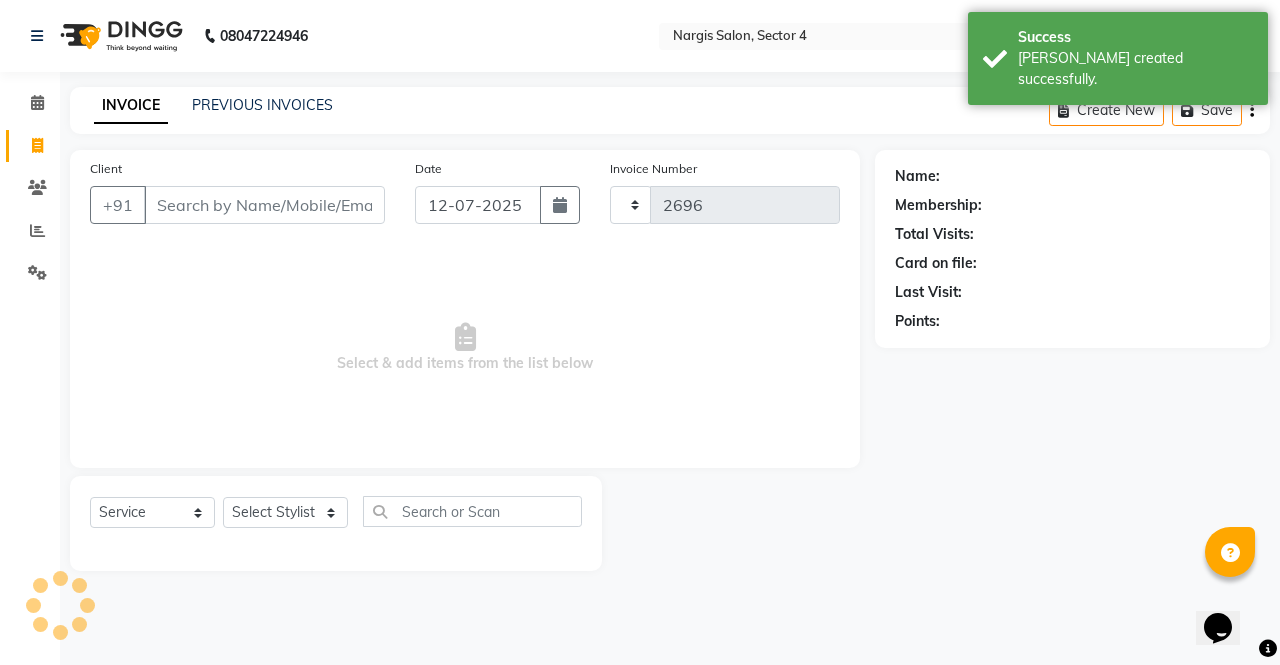 select on "4130" 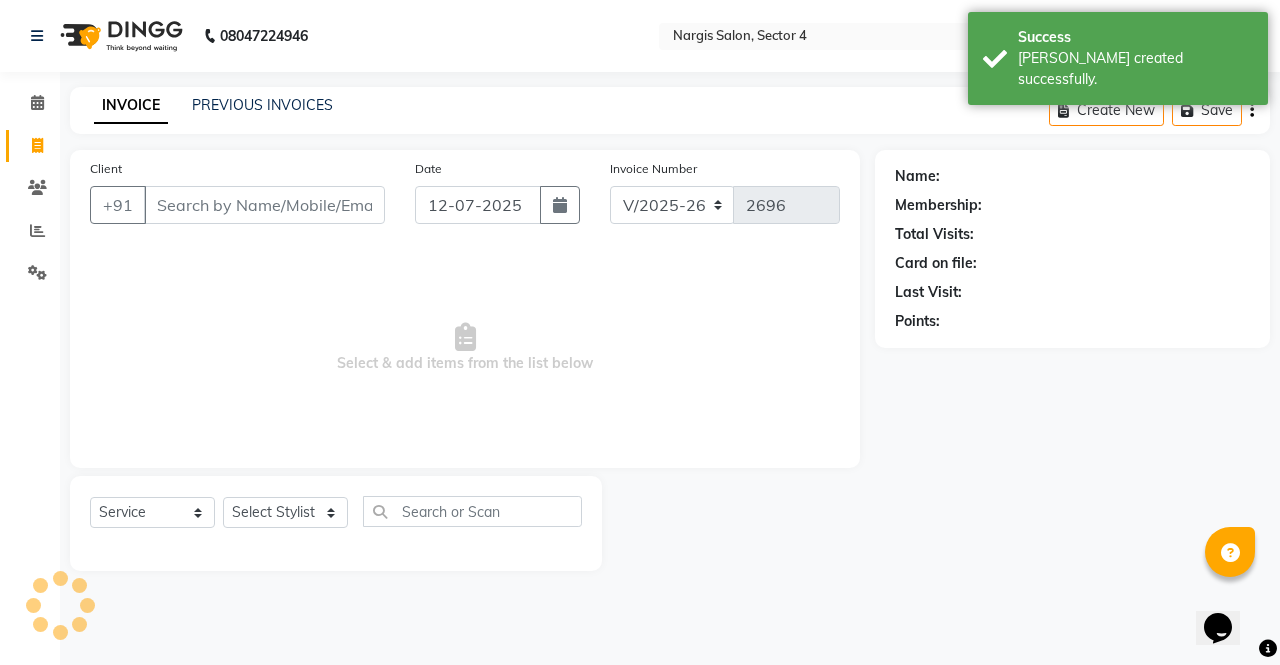 click on "Client" at bounding box center (264, 205) 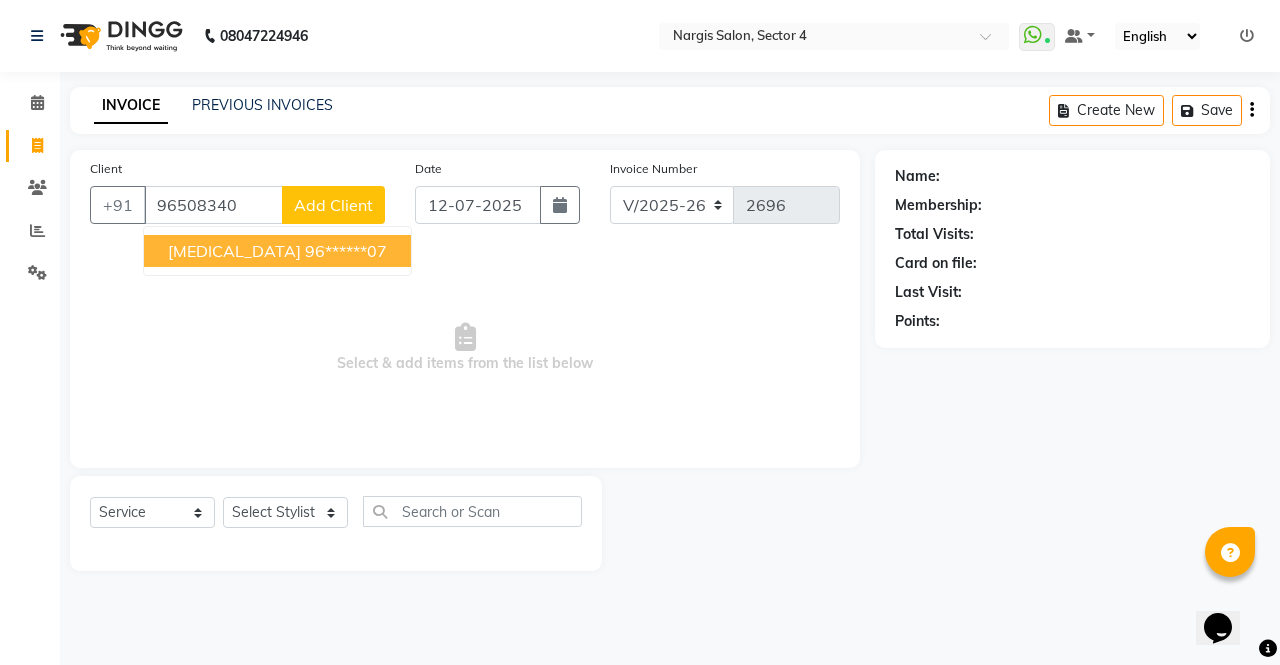 click on "nikita  96******07" at bounding box center (277, 251) 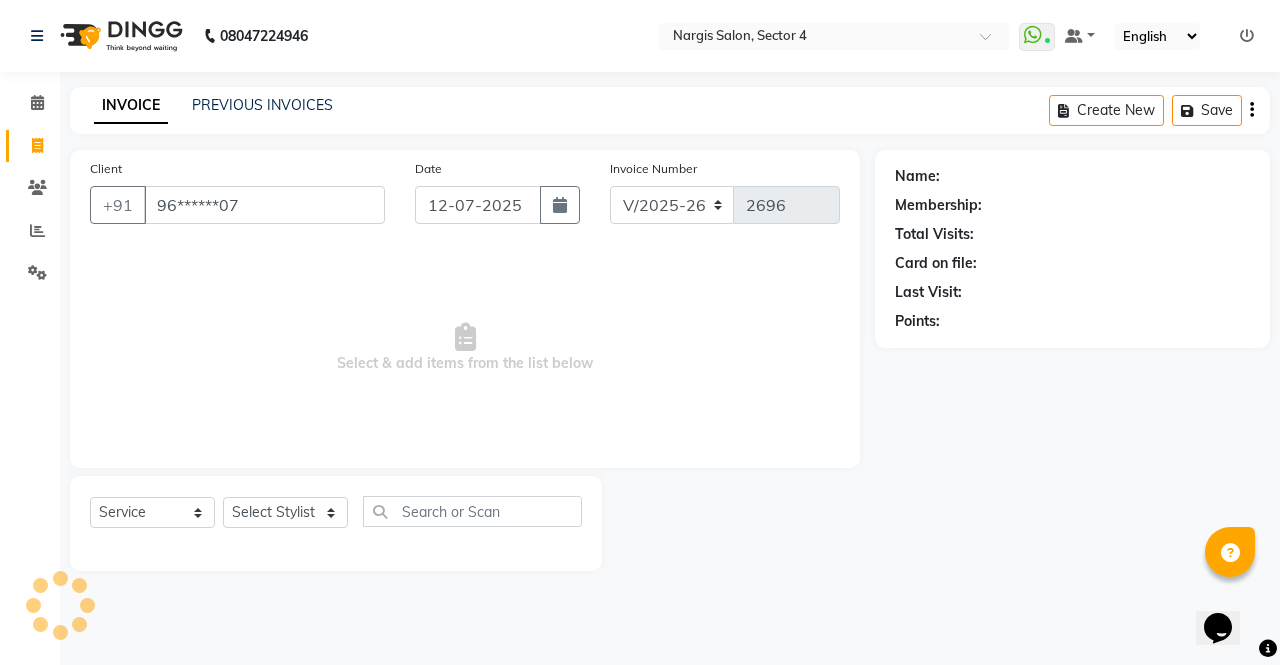 type on "96******07" 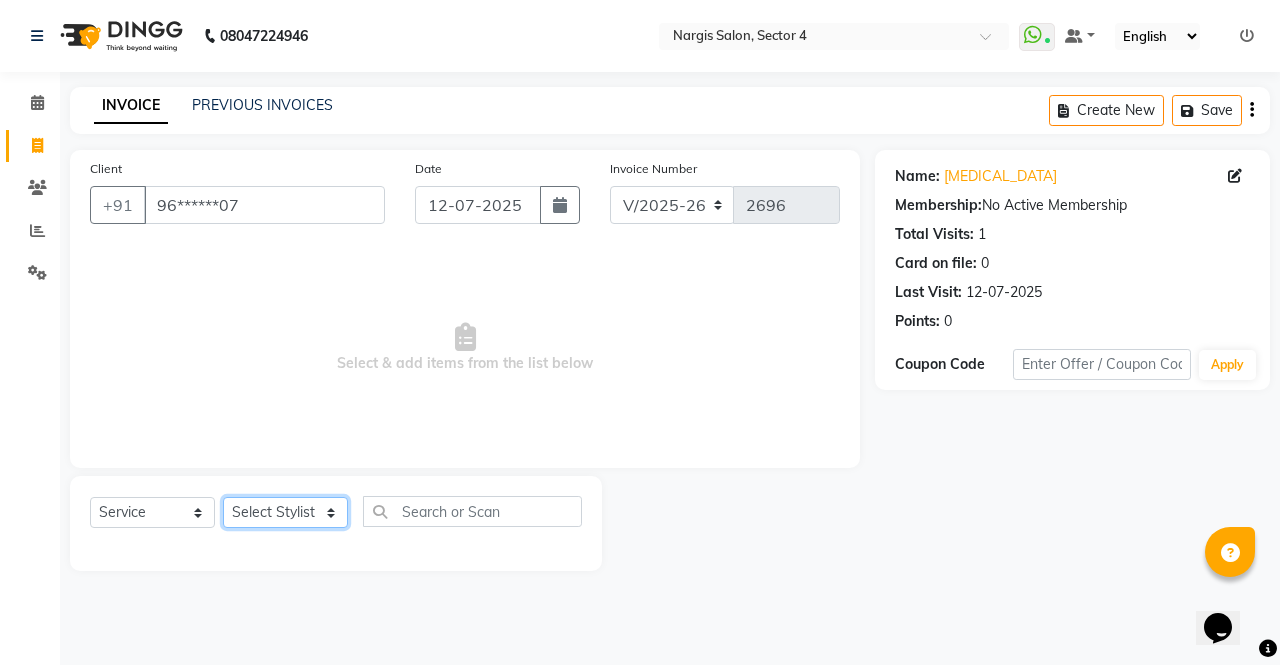 click on "Select Stylist ajeet anu ashu Front Desk muskaan pratibha rakhi rohit soni sunil" 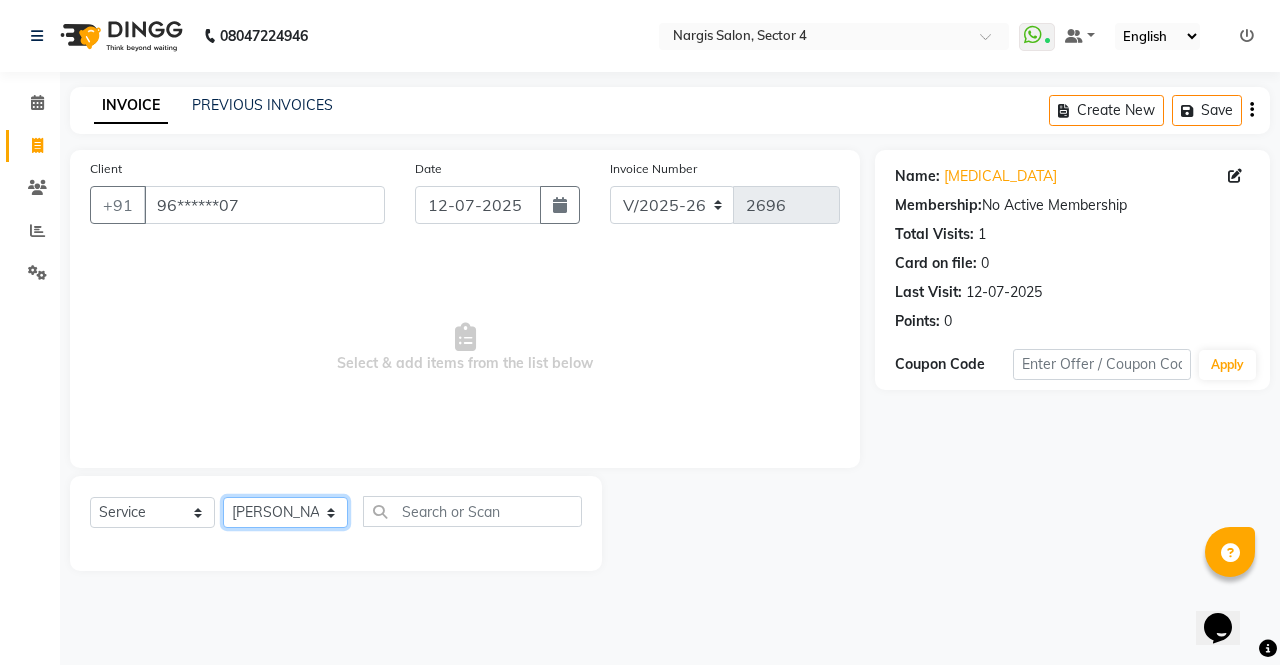 click on "Select Stylist ajeet anu ashu Front Desk muskaan pratibha rakhi rohit soni sunil" 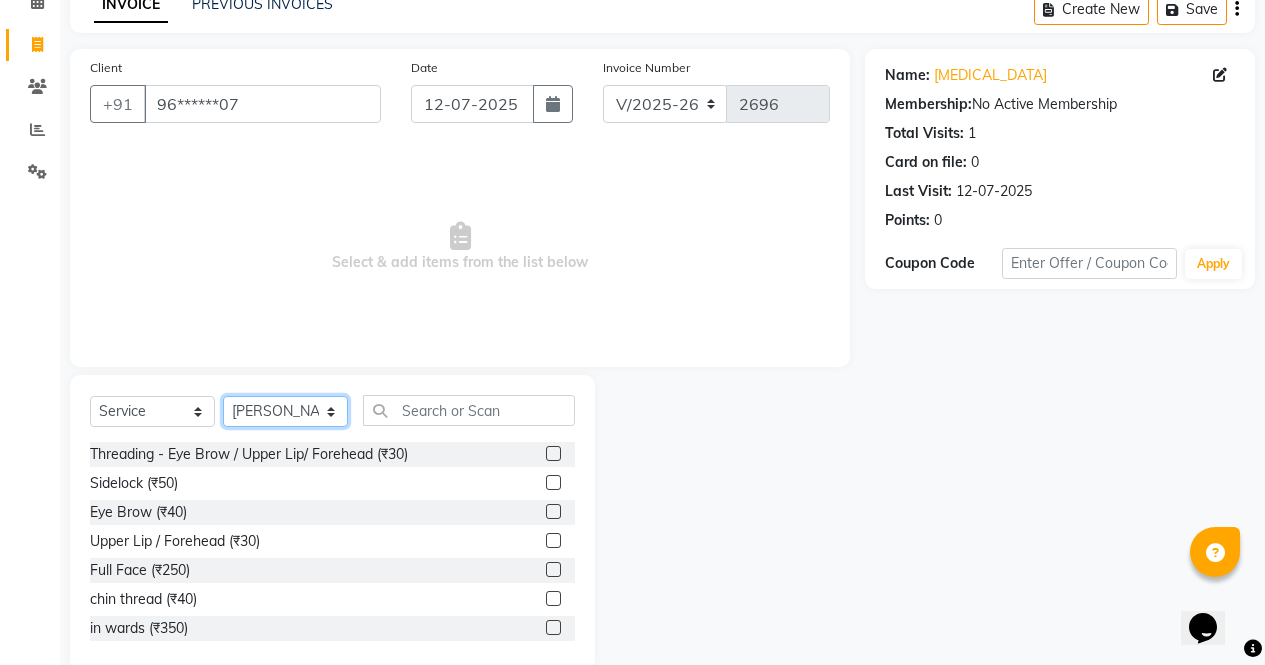 scroll, scrollTop: 136, scrollLeft: 0, axis: vertical 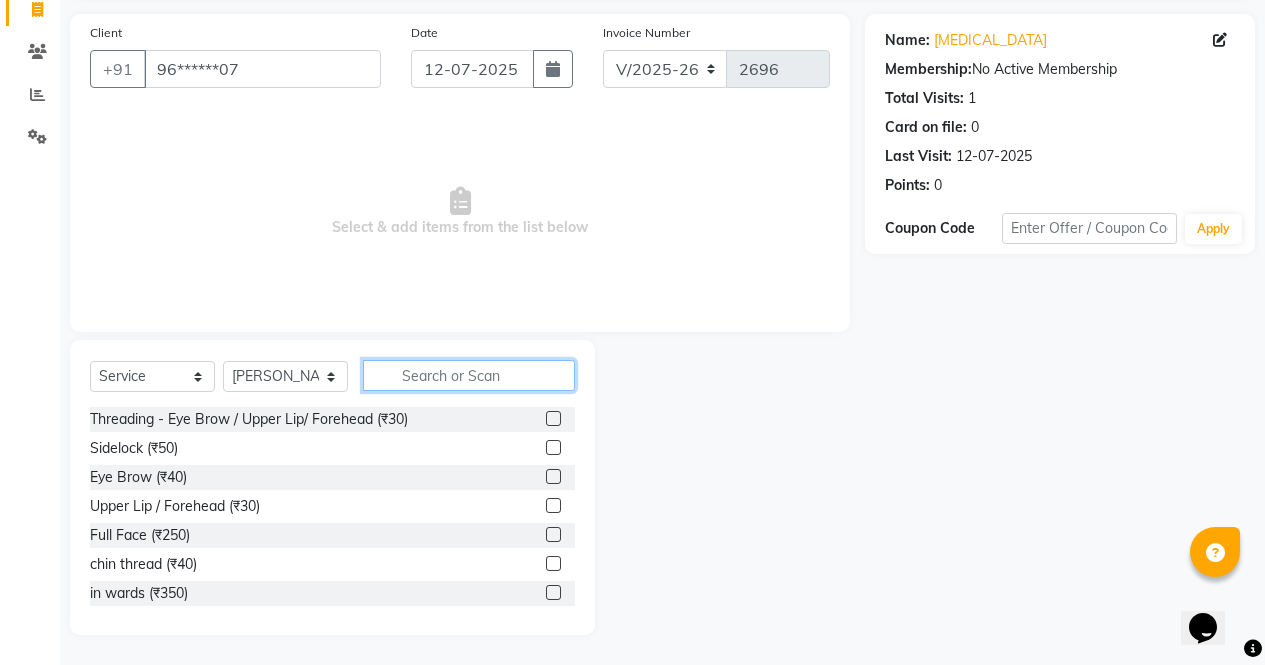 click 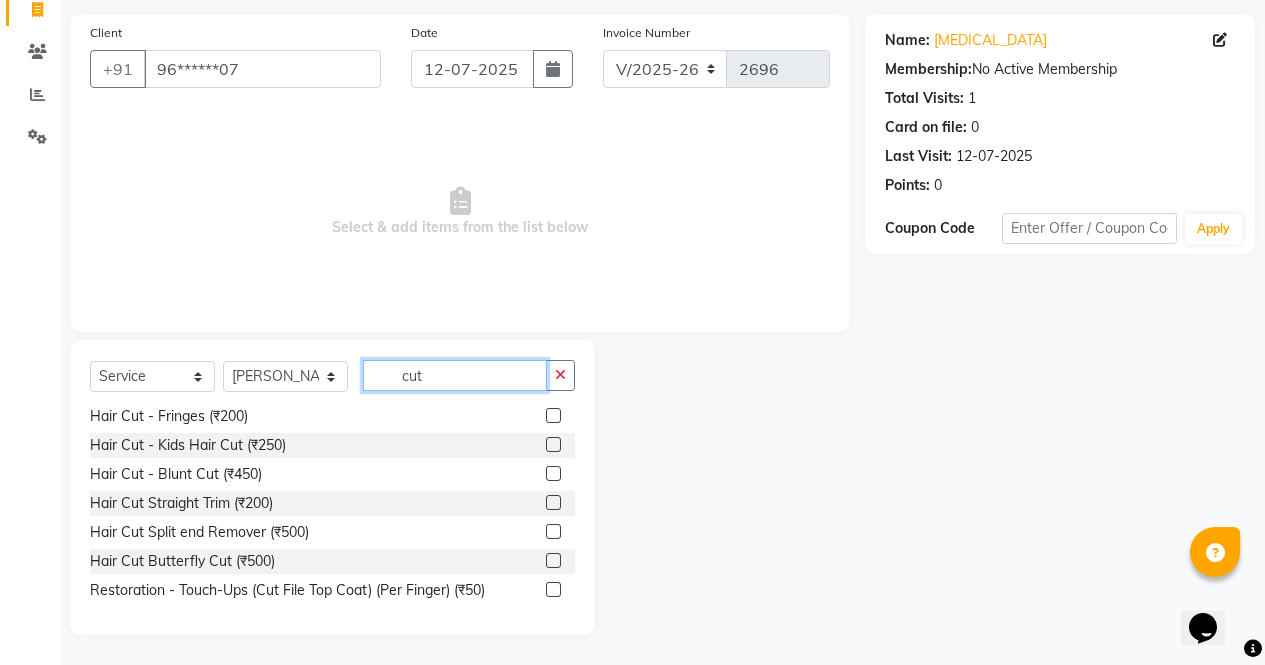 scroll, scrollTop: 152, scrollLeft: 0, axis: vertical 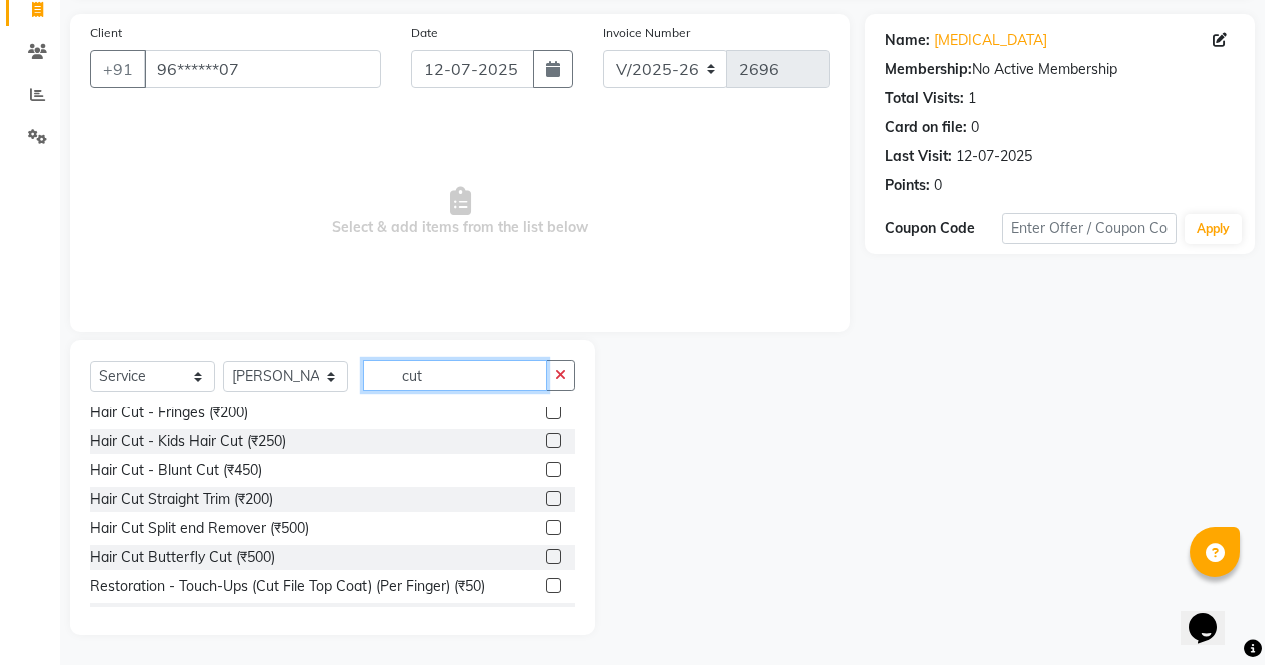 type on "cut" 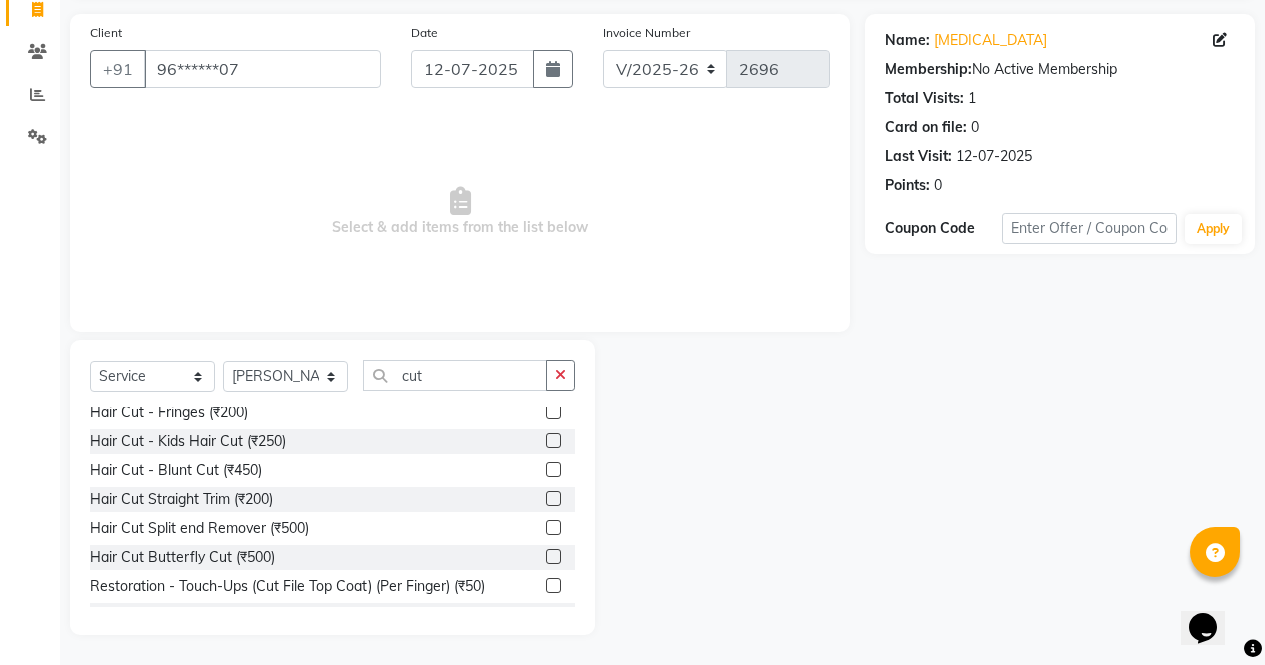 click 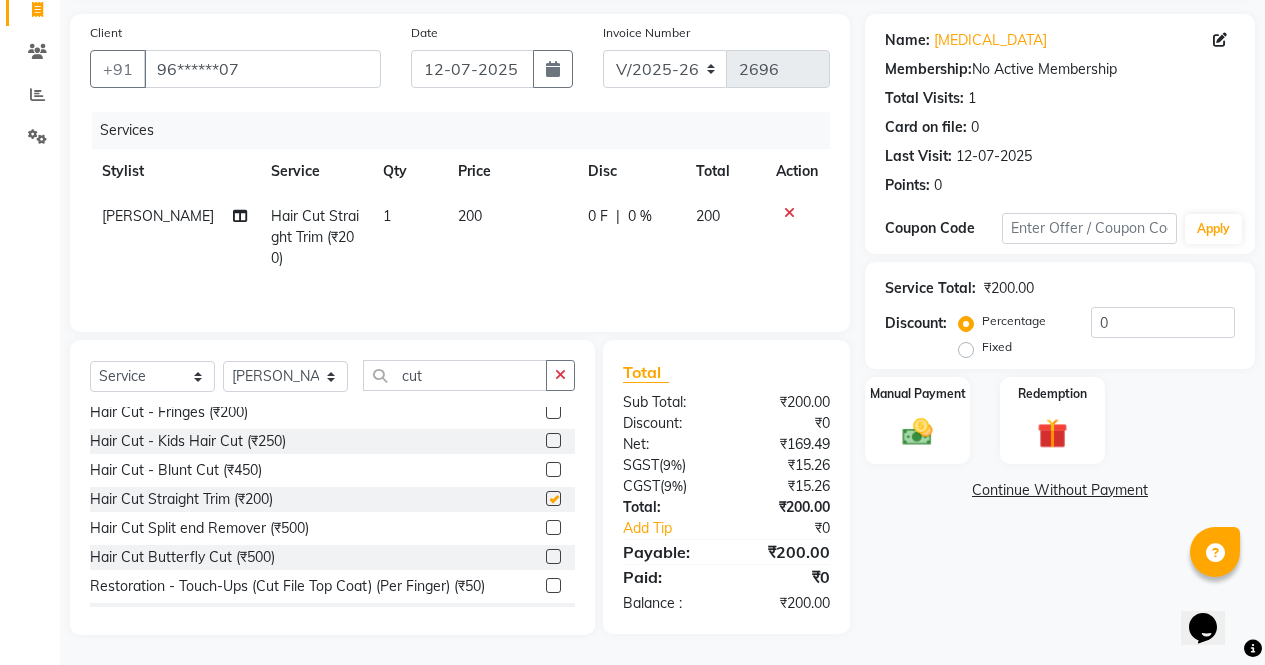 checkbox on "false" 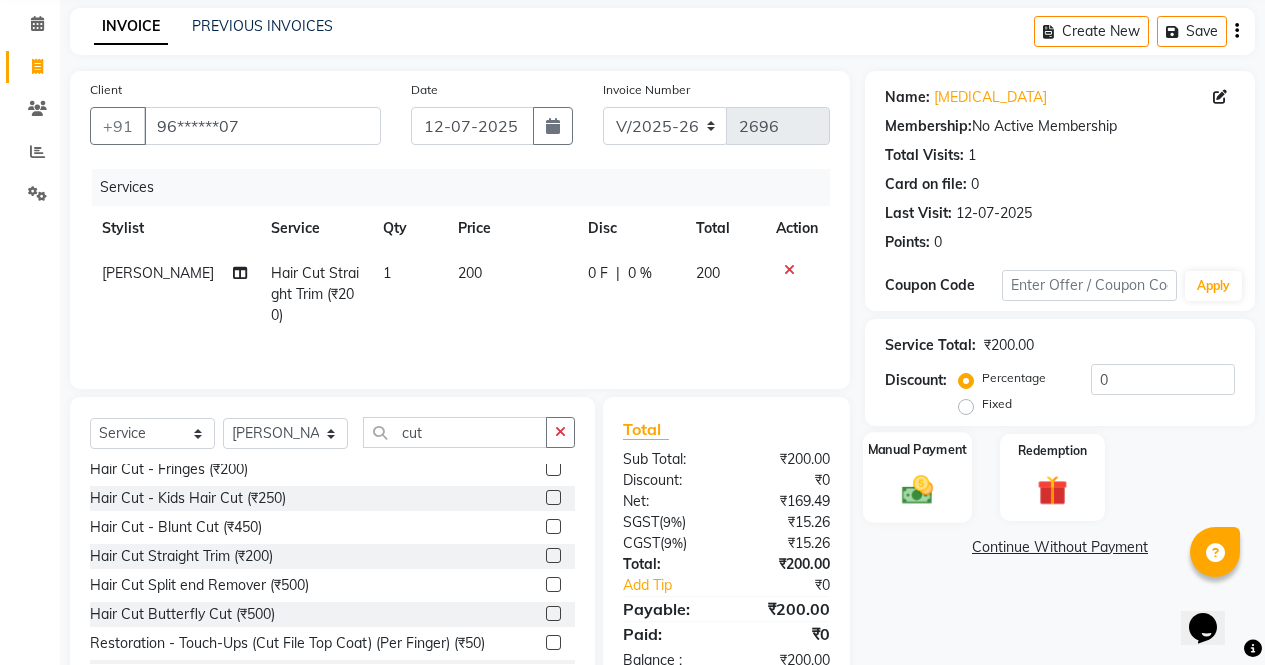 click on "Manual Payment" 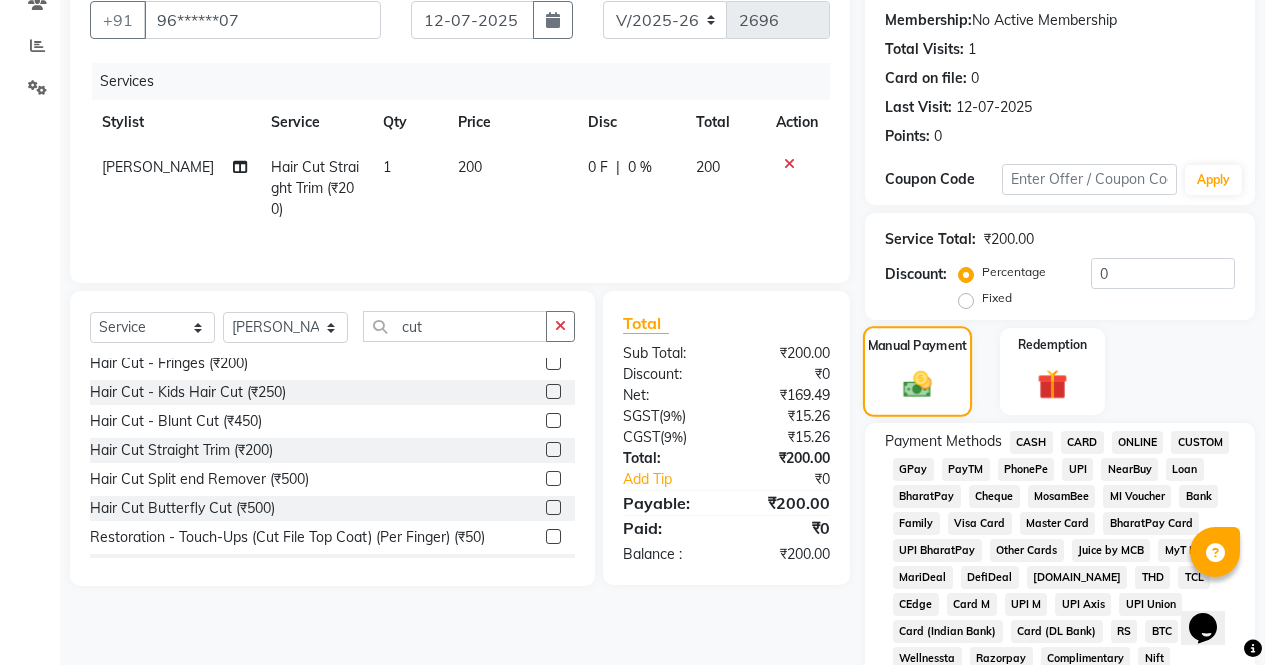 scroll, scrollTop: 187, scrollLeft: 0, axis: vertical 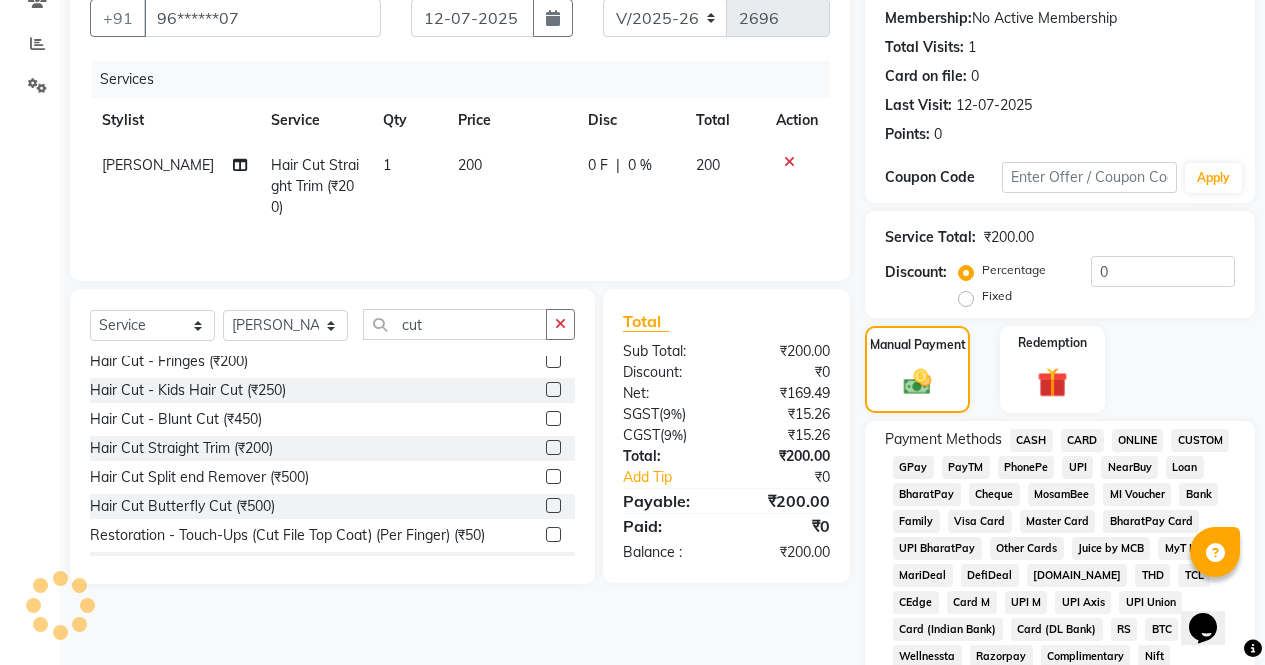 click on "ONLINE" 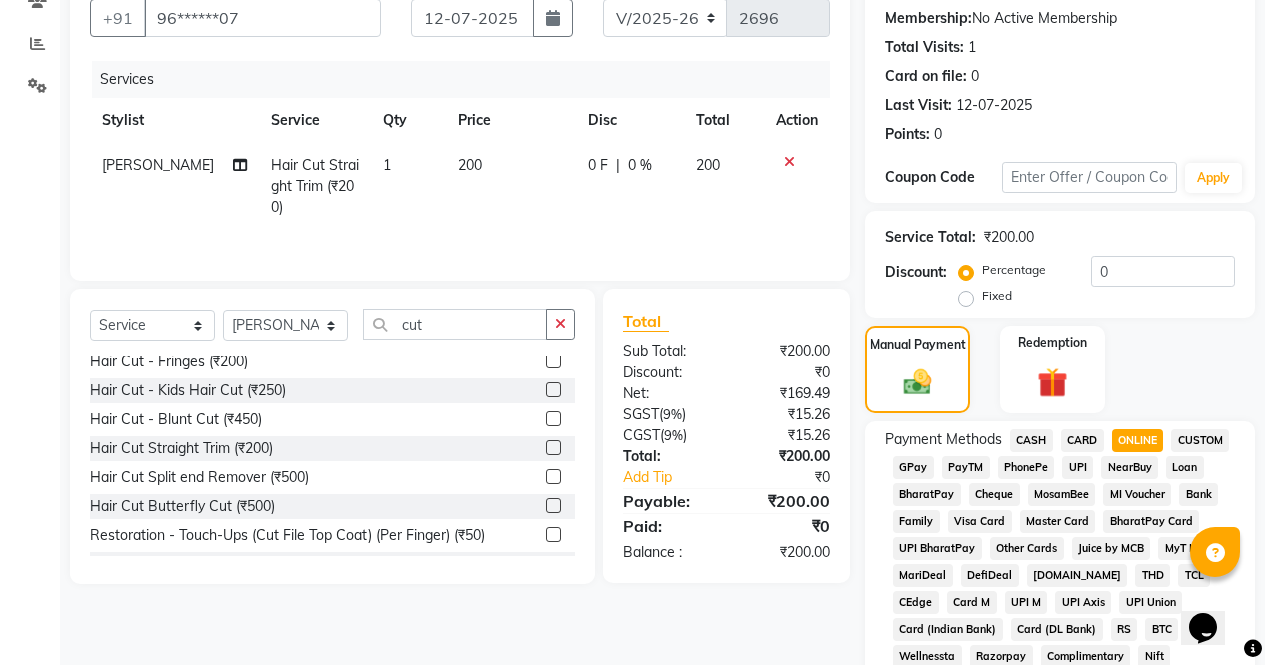 click on "CASH" 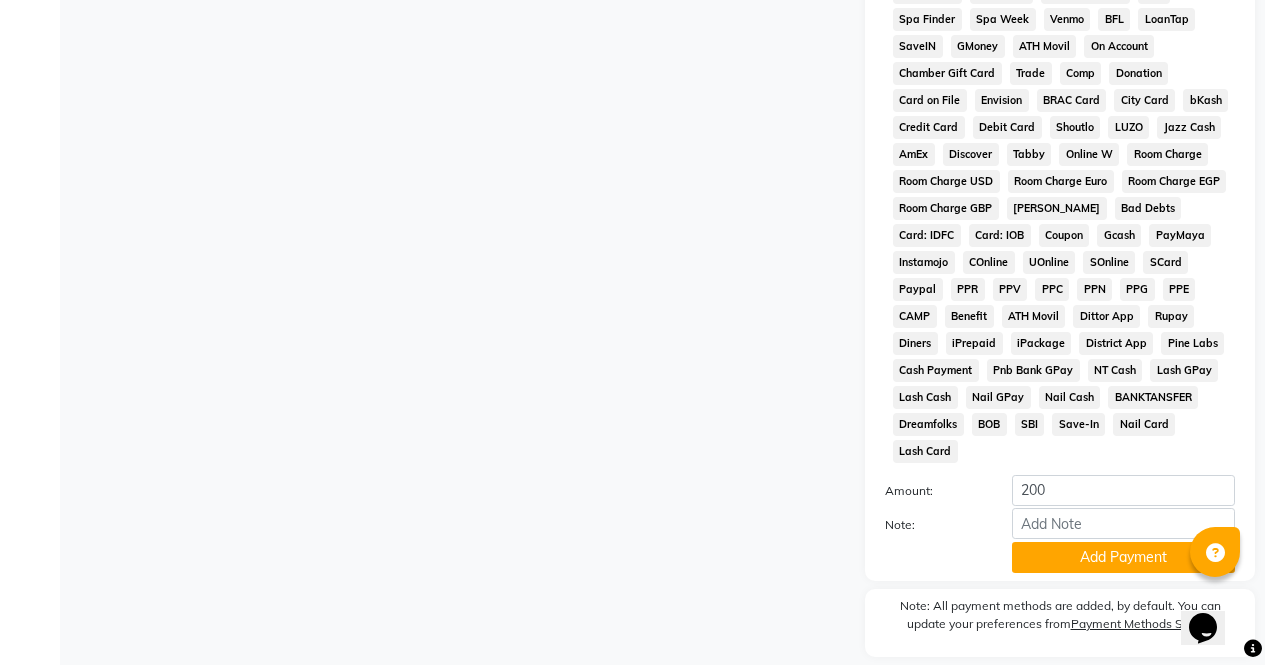 scroll, scrollTop: 887, scrollLeft: 0, axis: vertical 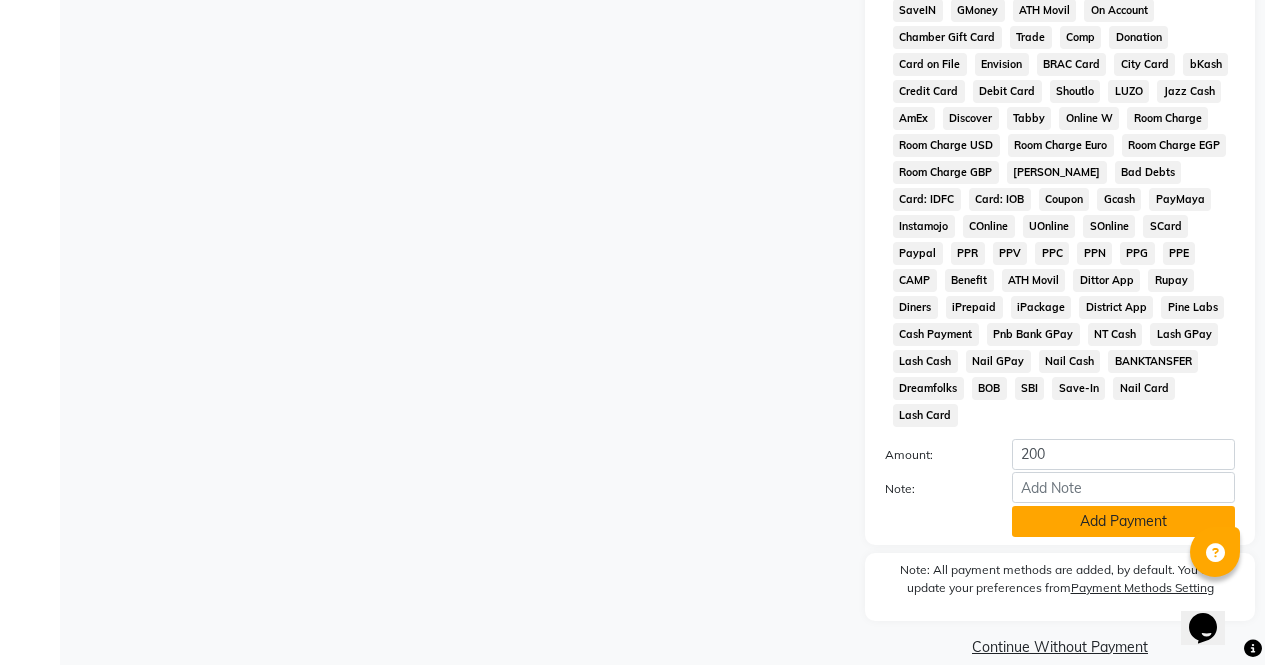 click on "Add Payment" 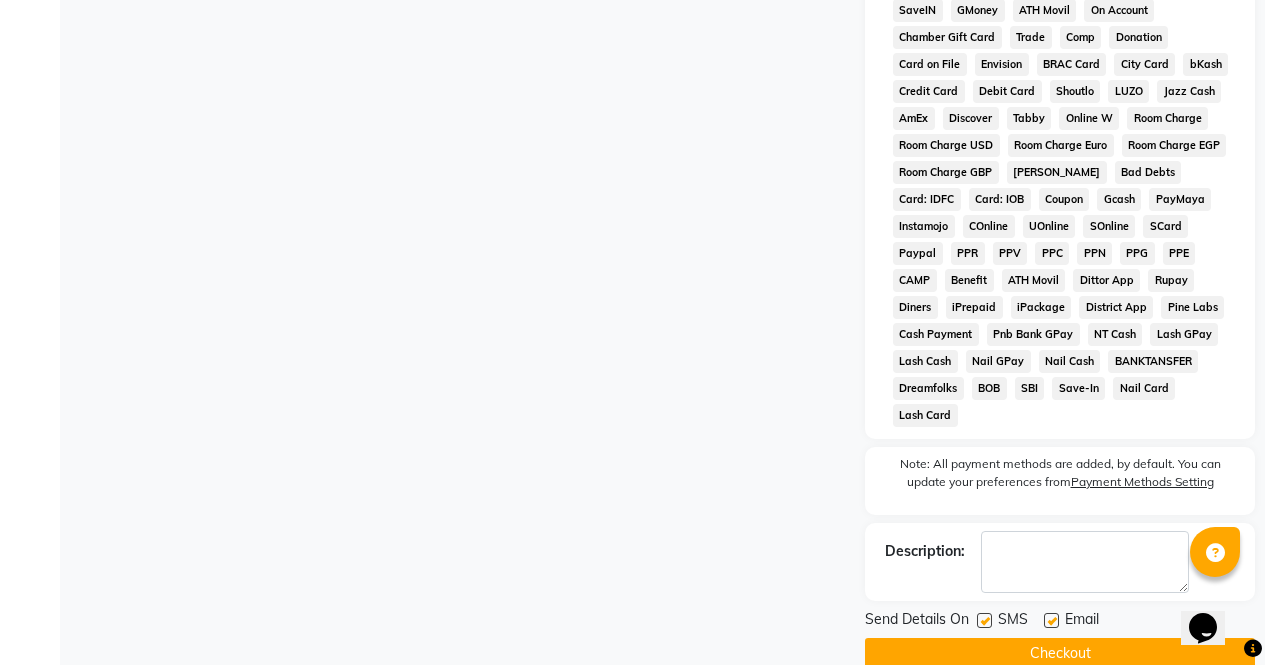 click on "Checkout" 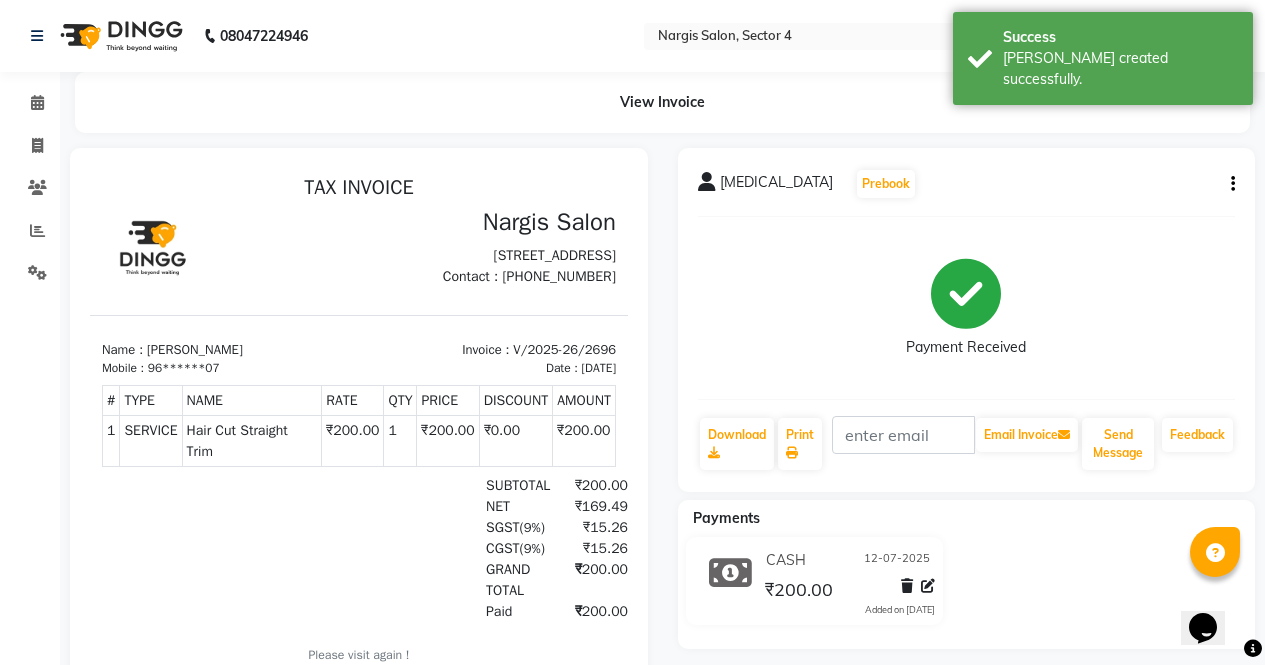 scroll, scrollTop: 0, scrollLeft: 0, axis: both 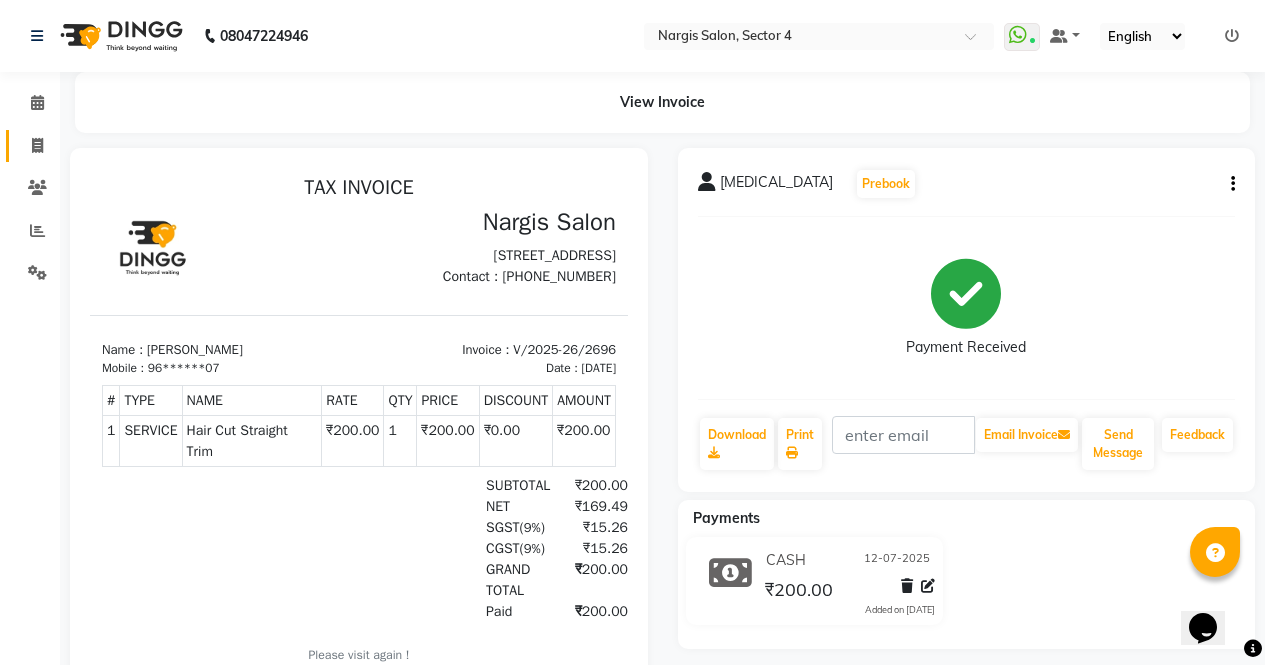 click 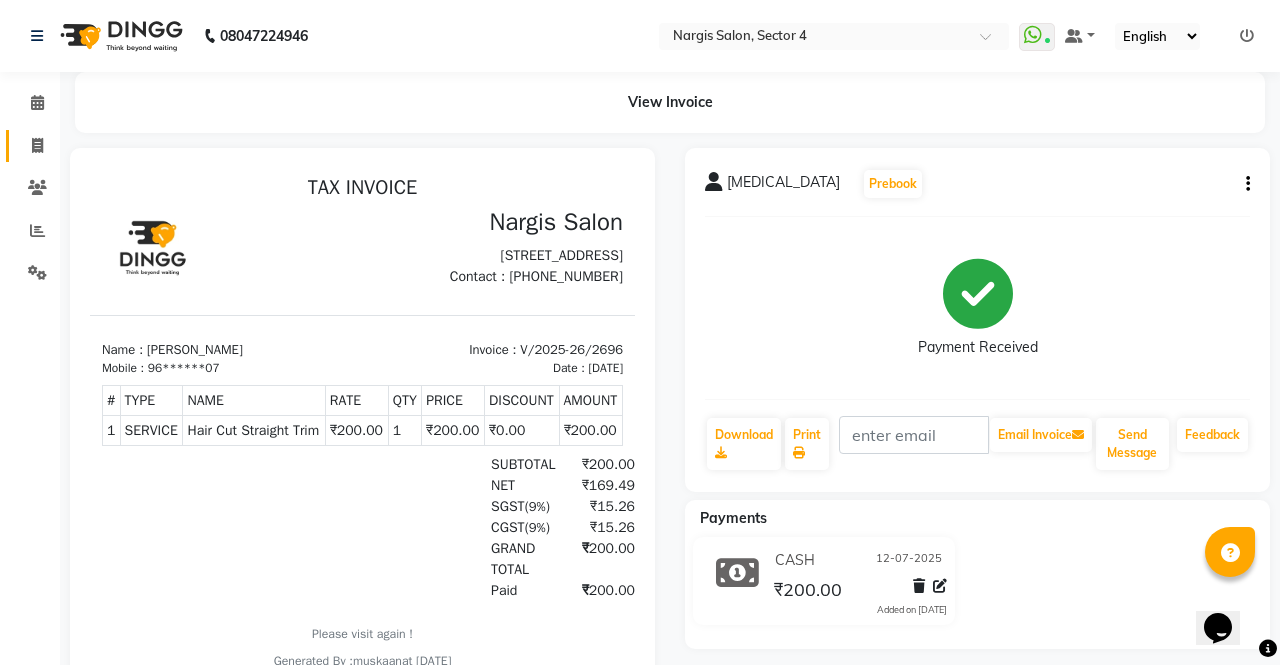 select on "service" 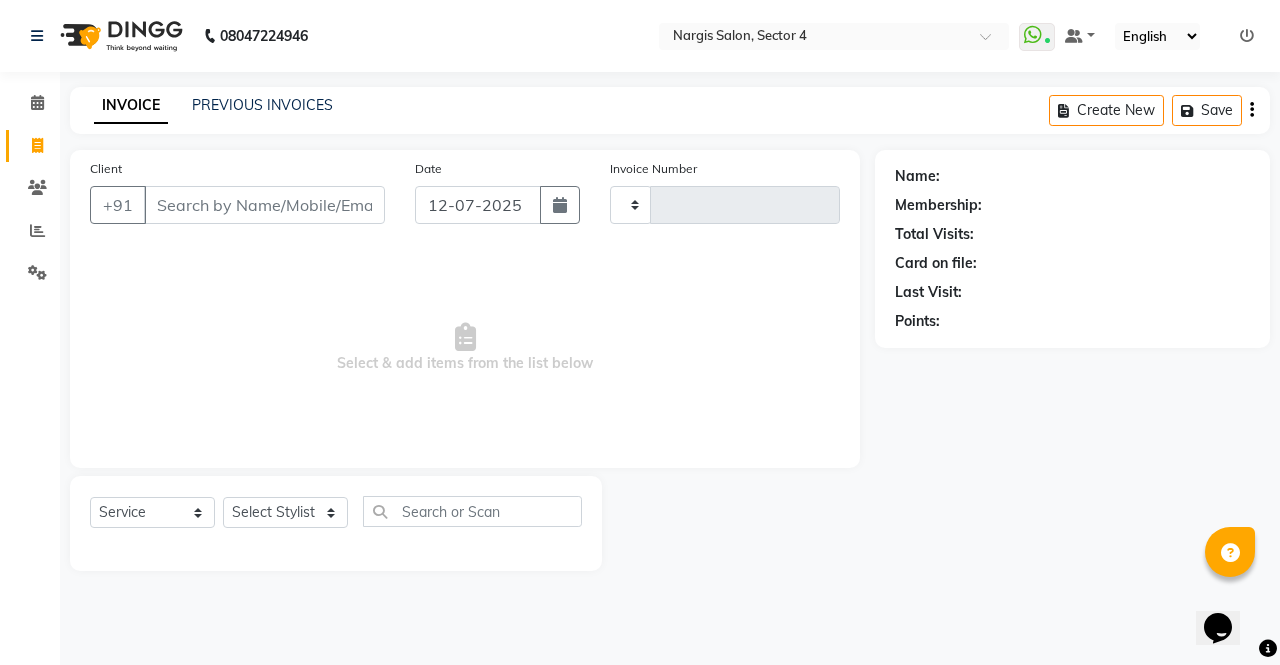 type on "2697" 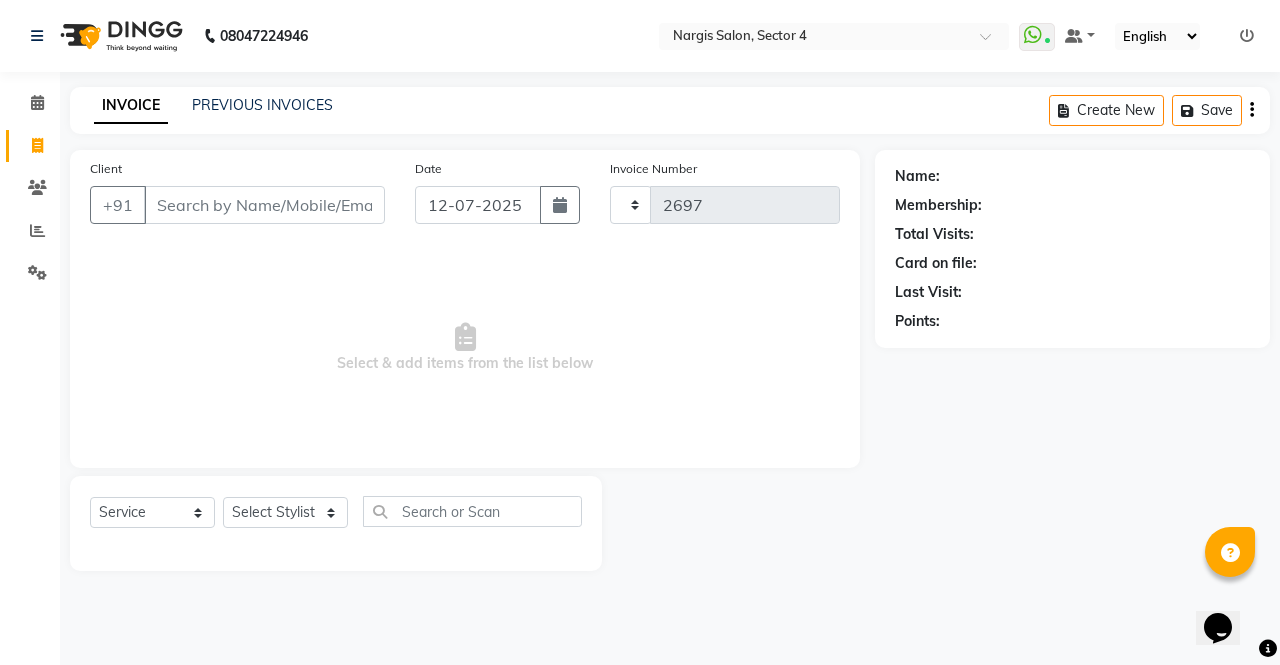 select on "4130" 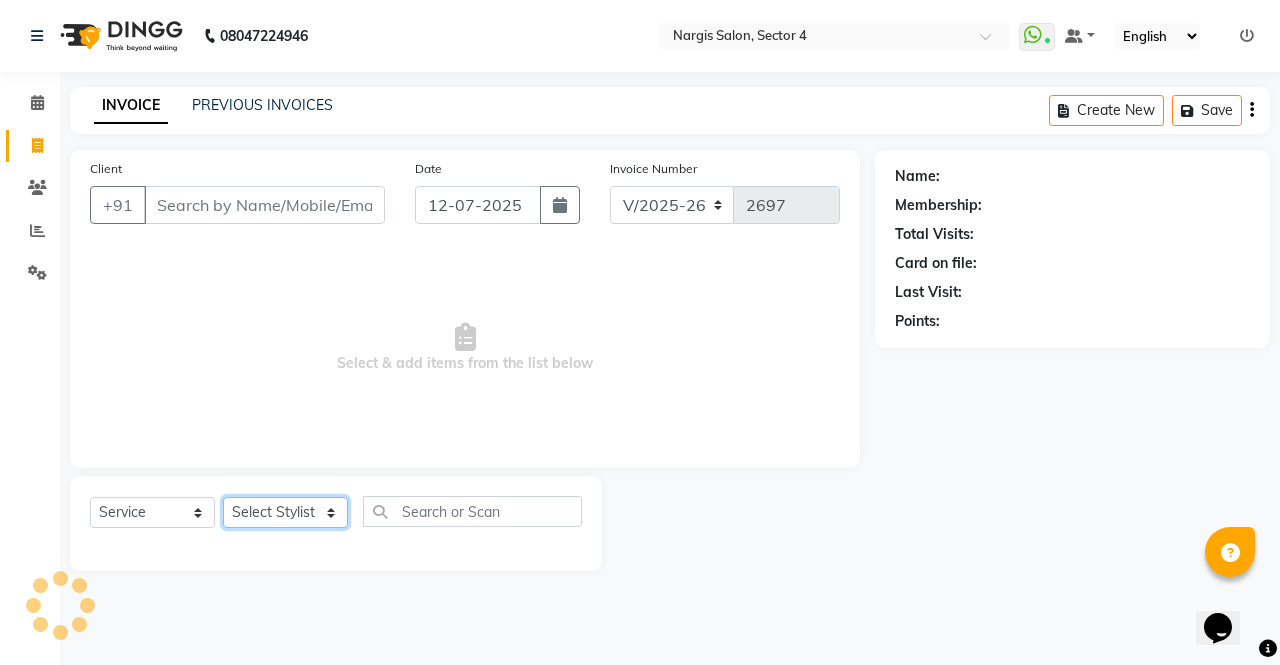 click on "Select Stylist" 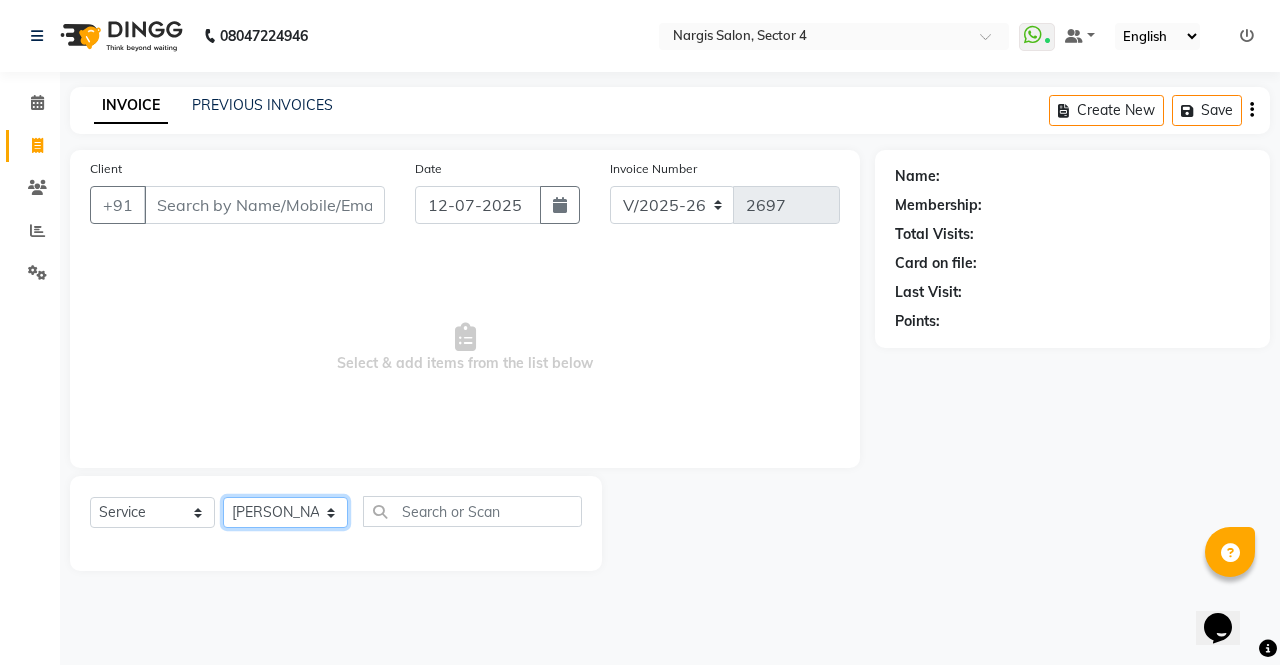 click on "Select Stylist ajeet anu ashu Front Desk muskaan pratibha rakhi rohit soni sunil" 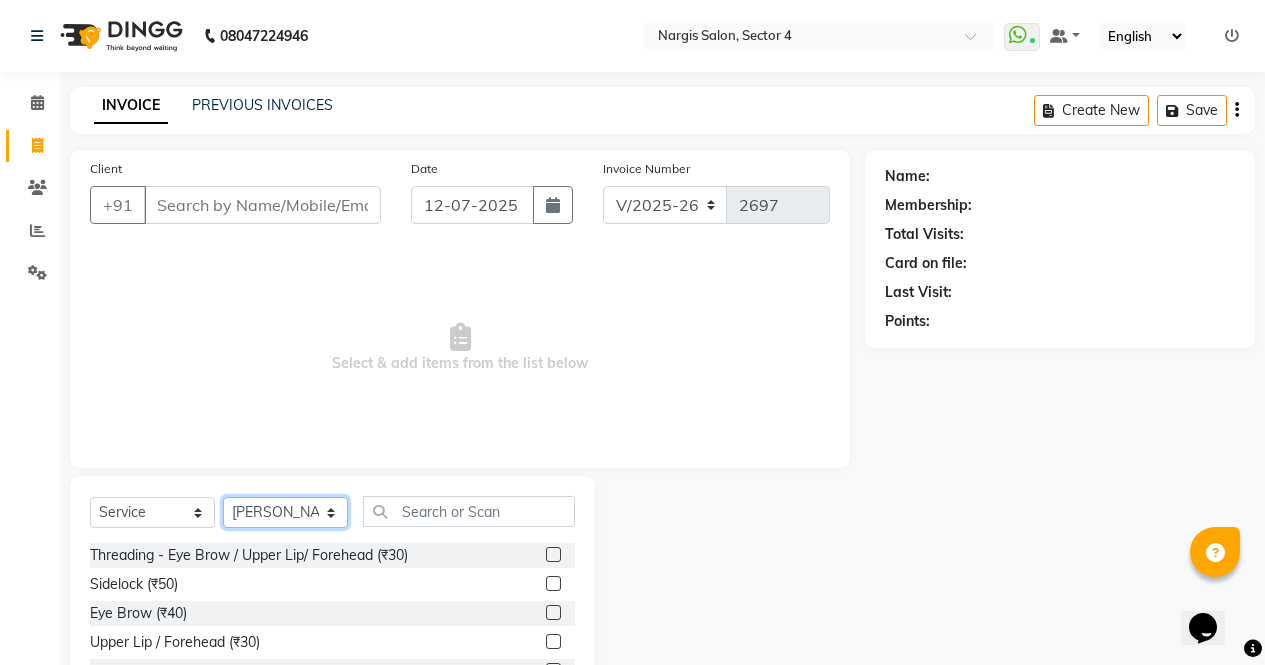 click on "Select Stylist ajeet anu ashu Front Desk muskaan pratibha rakhi rohit soni sunil" 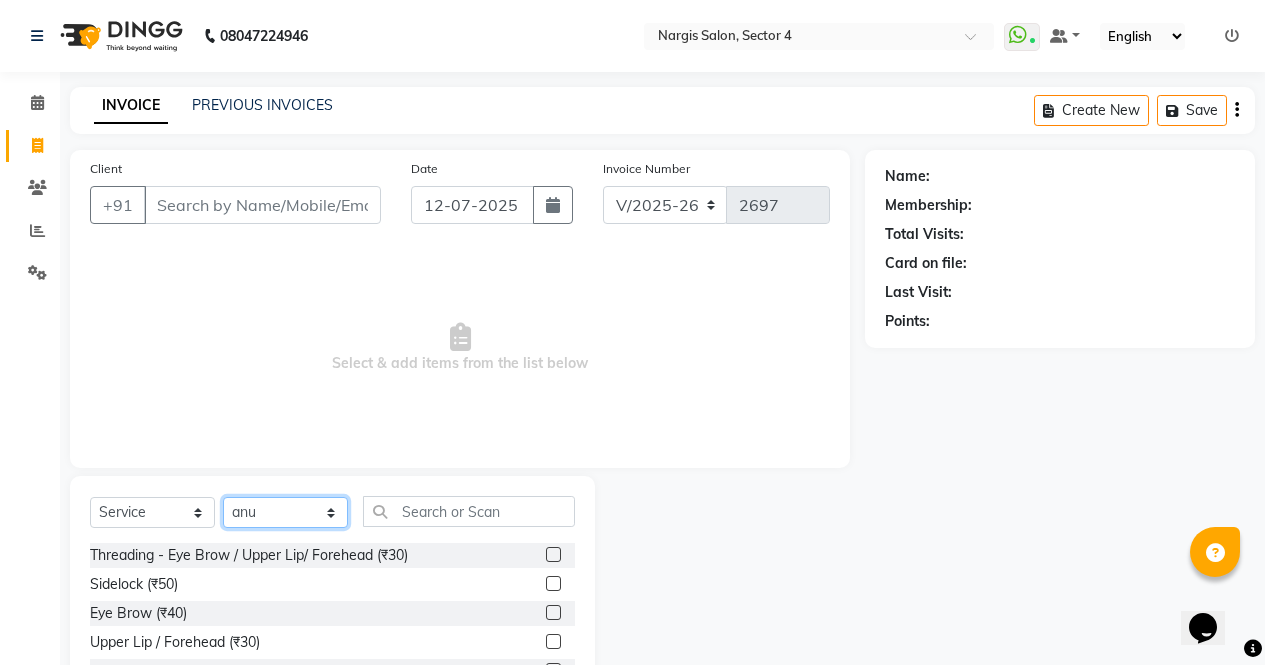 click on "Select Stylist ajeet anu ashu Front Desk muskaan pratibha rakhi rohit soni sunil" 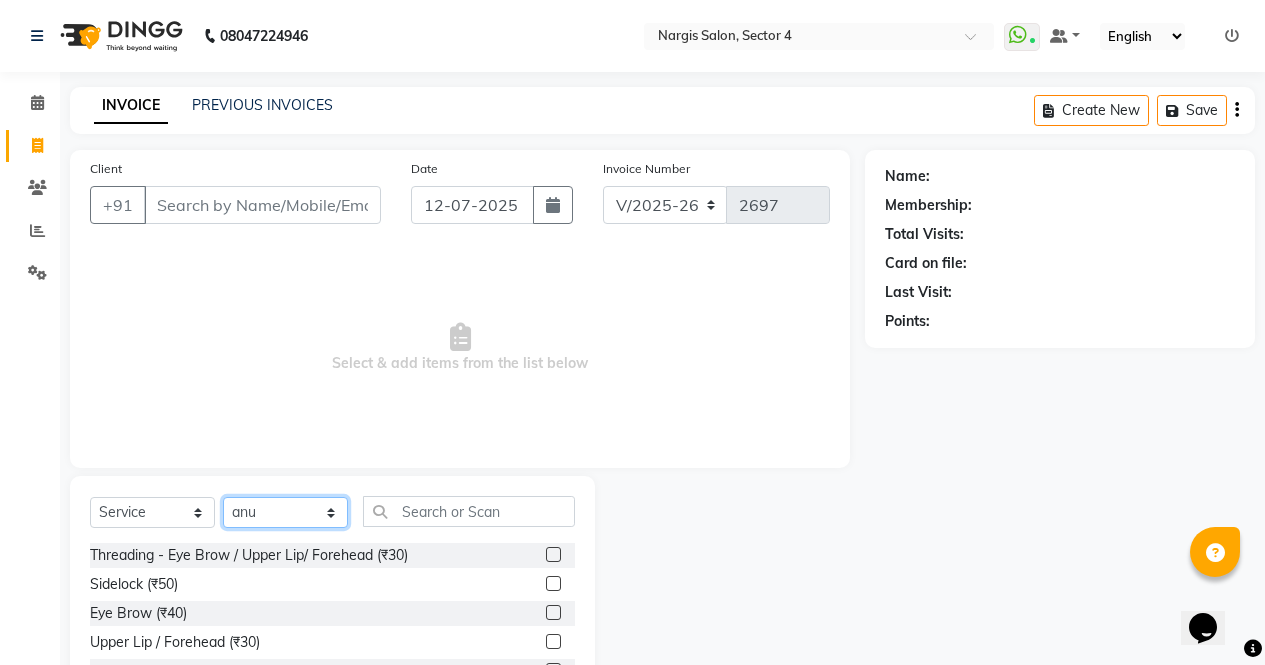 scroll, scrollTop: 136, scrollLeft: 0, axis: vertical 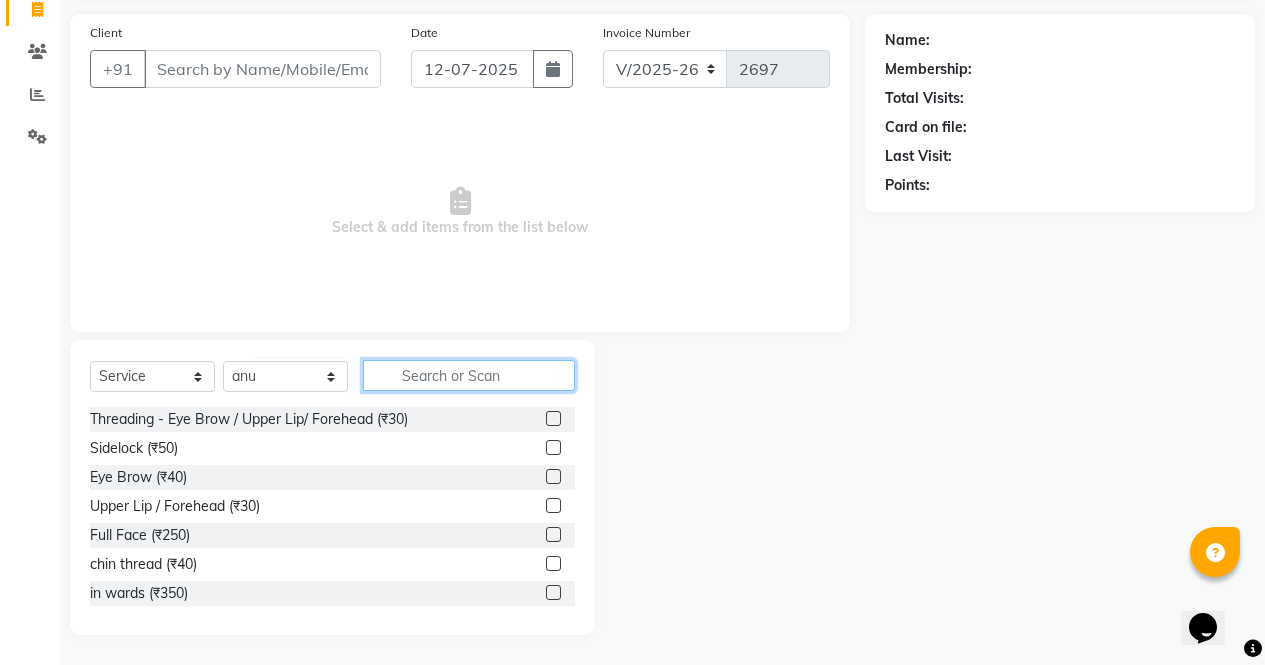 click 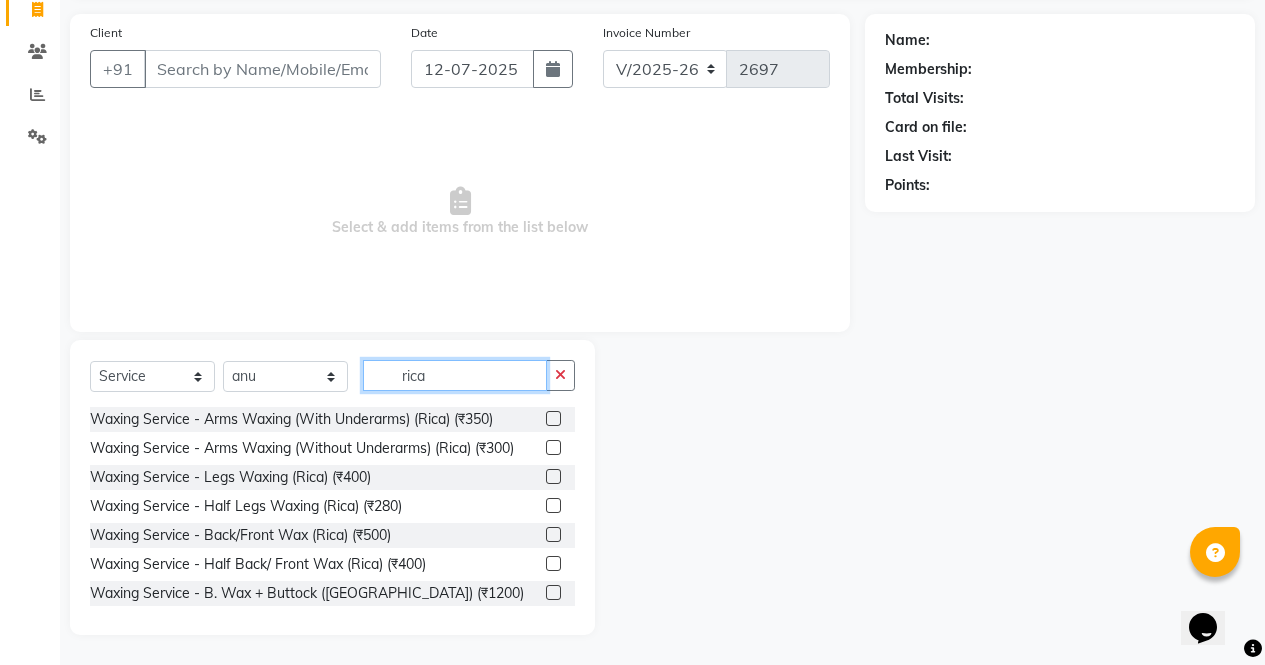 type on "rica" 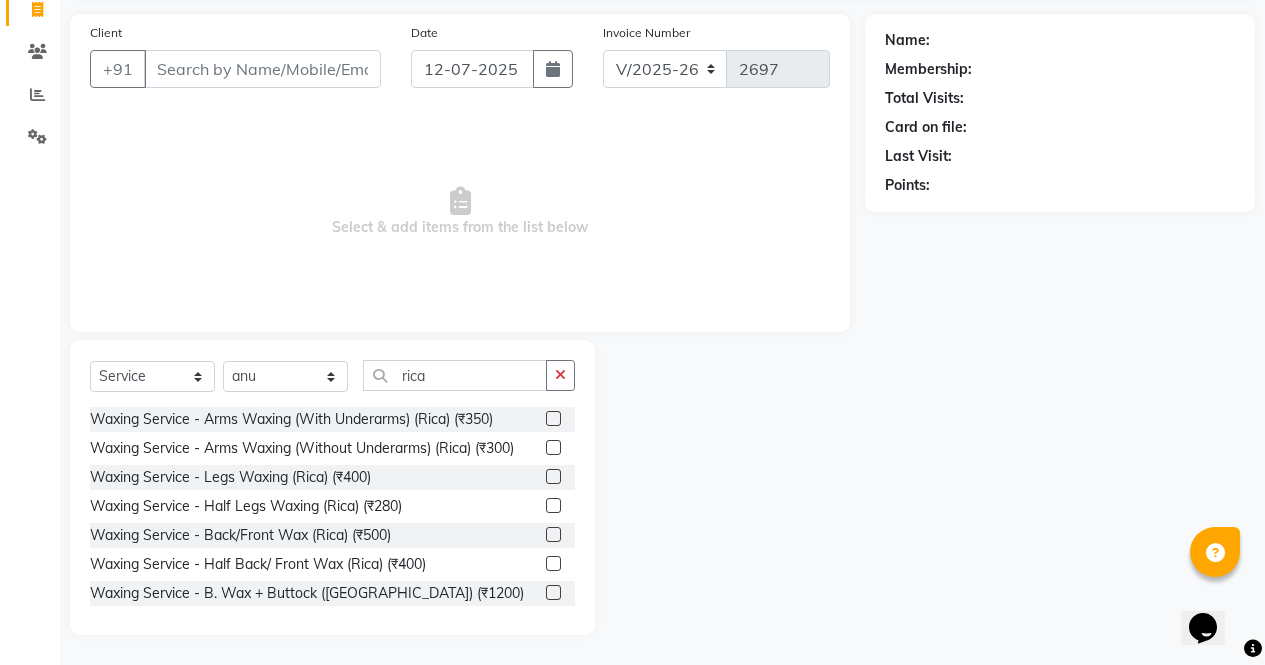click 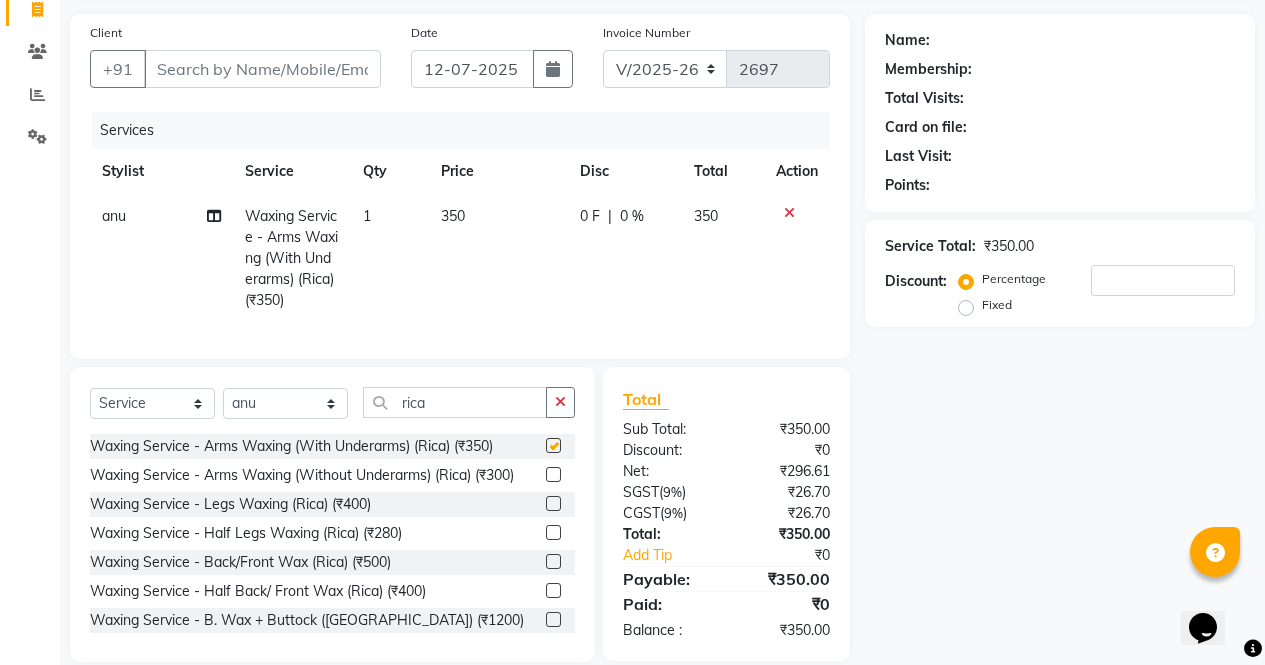 scroll, scrollTop: 178, scrollLeft: 0, axis: vertical 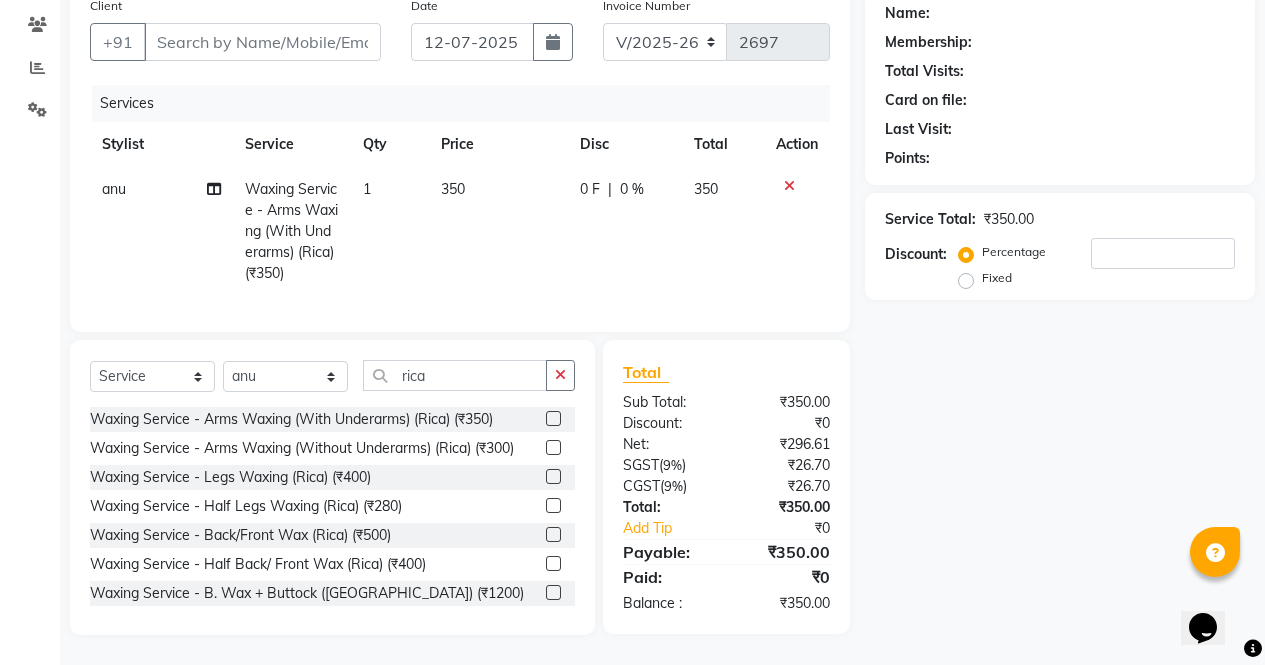 checkbox on "false" 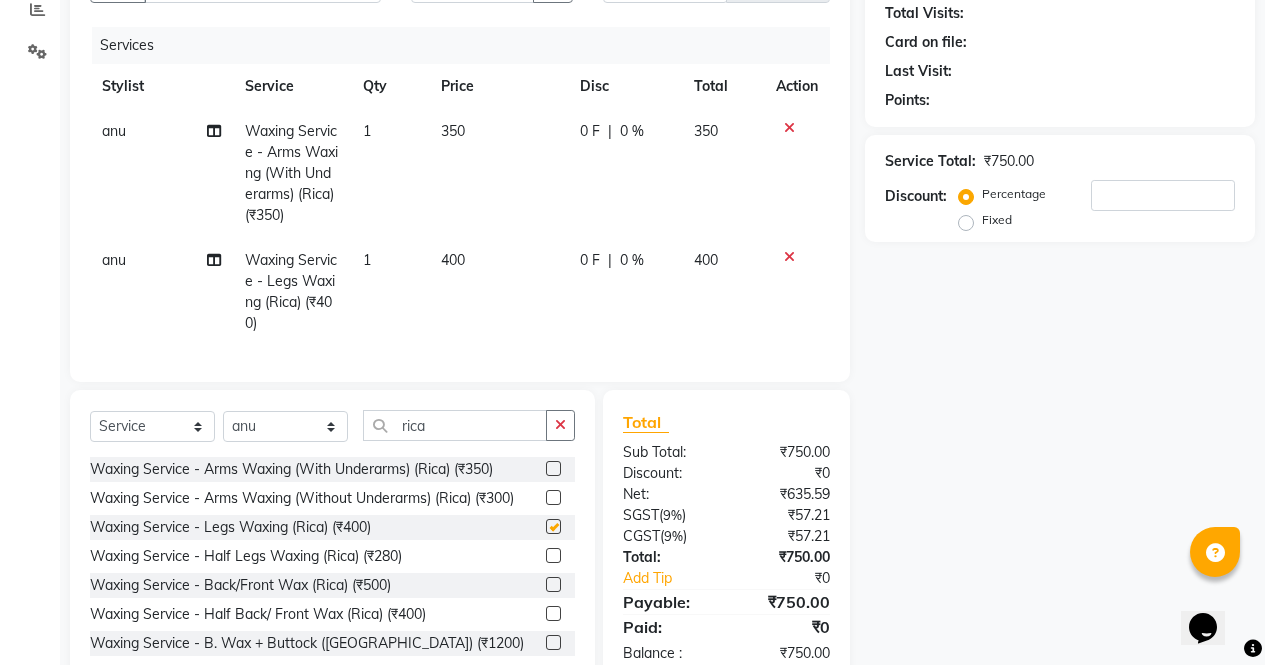 checkbox on "false" 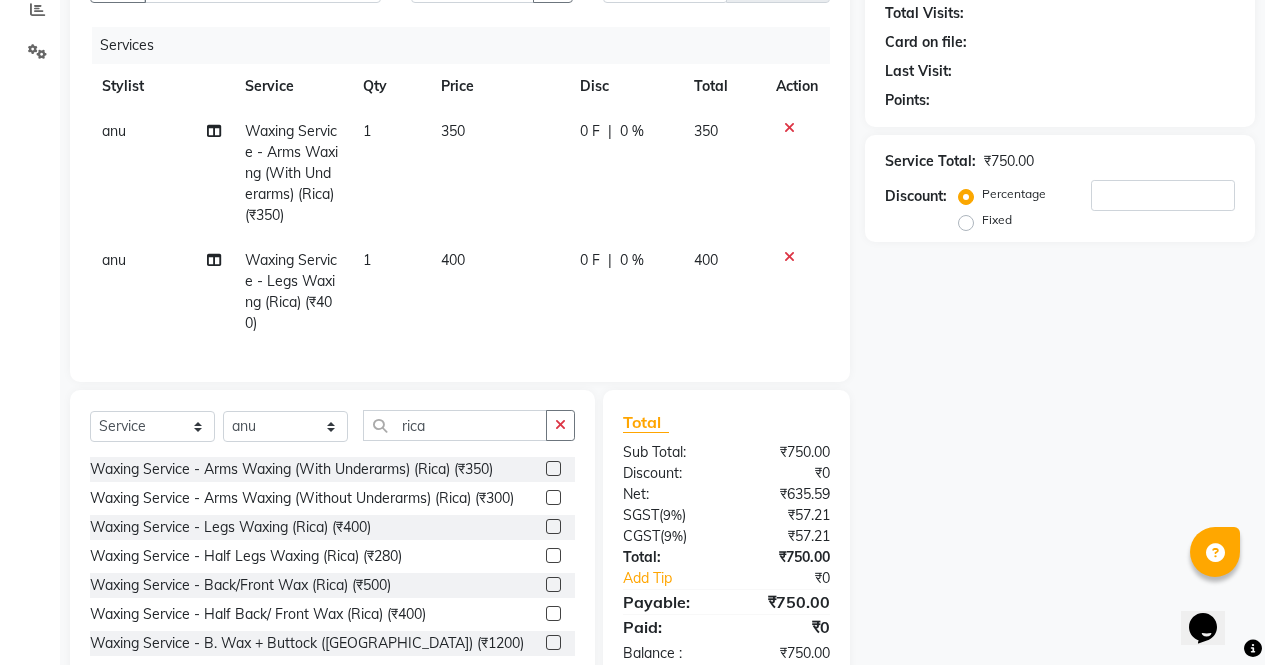 scroll, scrollTop: 222, scrollLeft: 0, axis: vertical 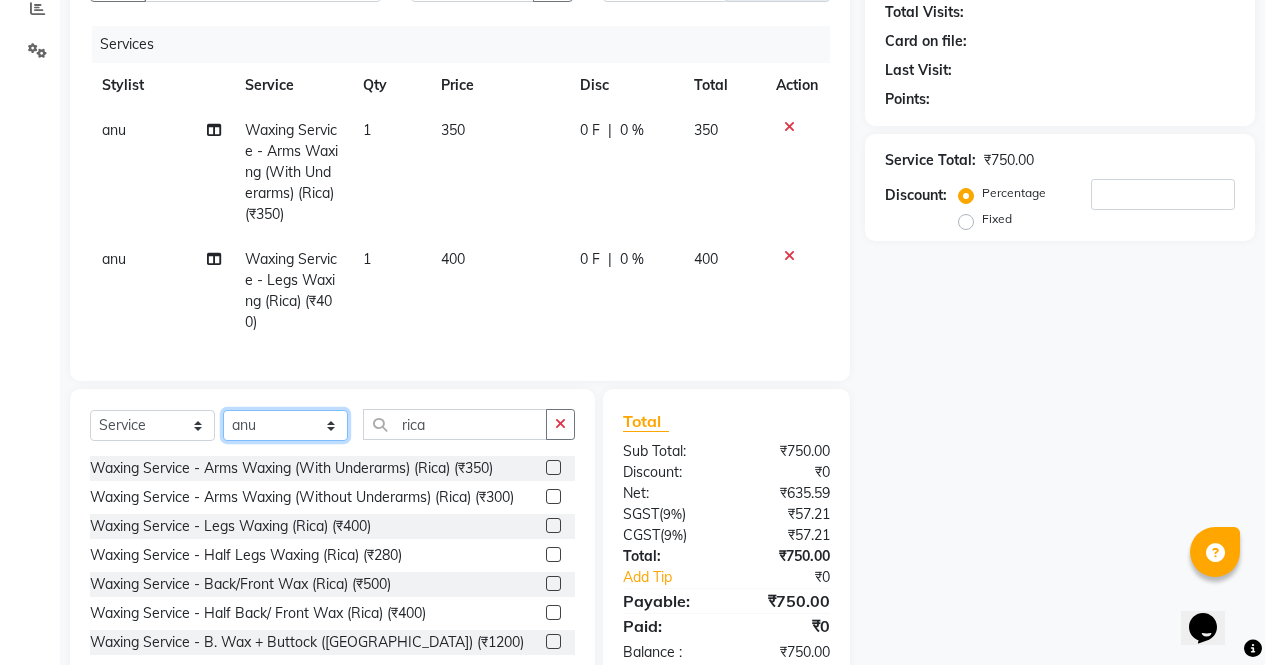 click on "Select Stylist ajeet anu ashu Front Desk muskaan pratibha rakhi rohit soni sunil" 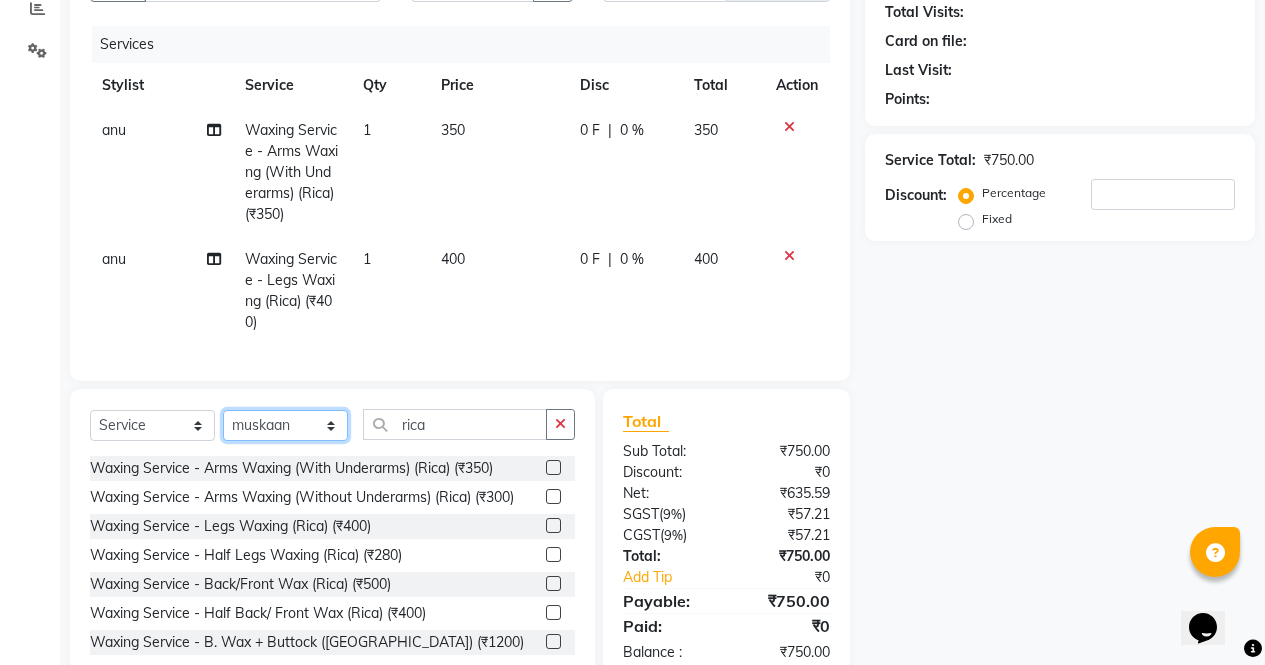 click on "Select Stylist ajeet anu ashu Front Desk muskaan pratibha rakhi rohit soni sunil" 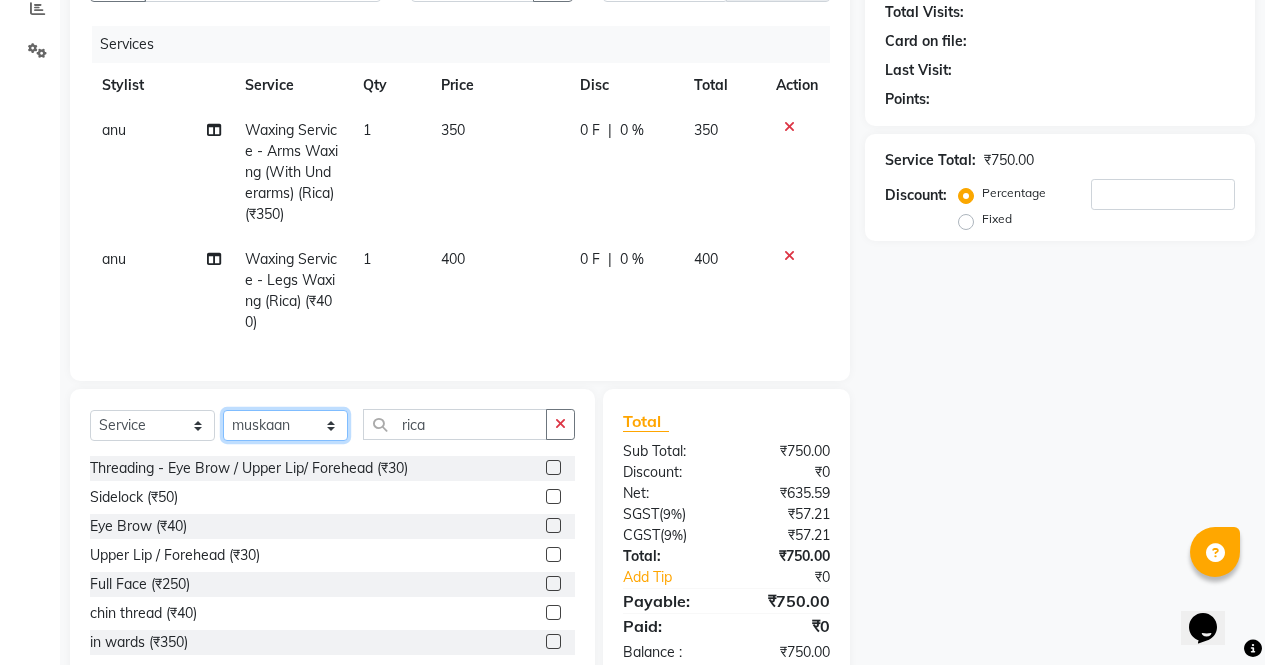 scroll, scrollTop: 286, scrollLeft: 0, axis: vertical 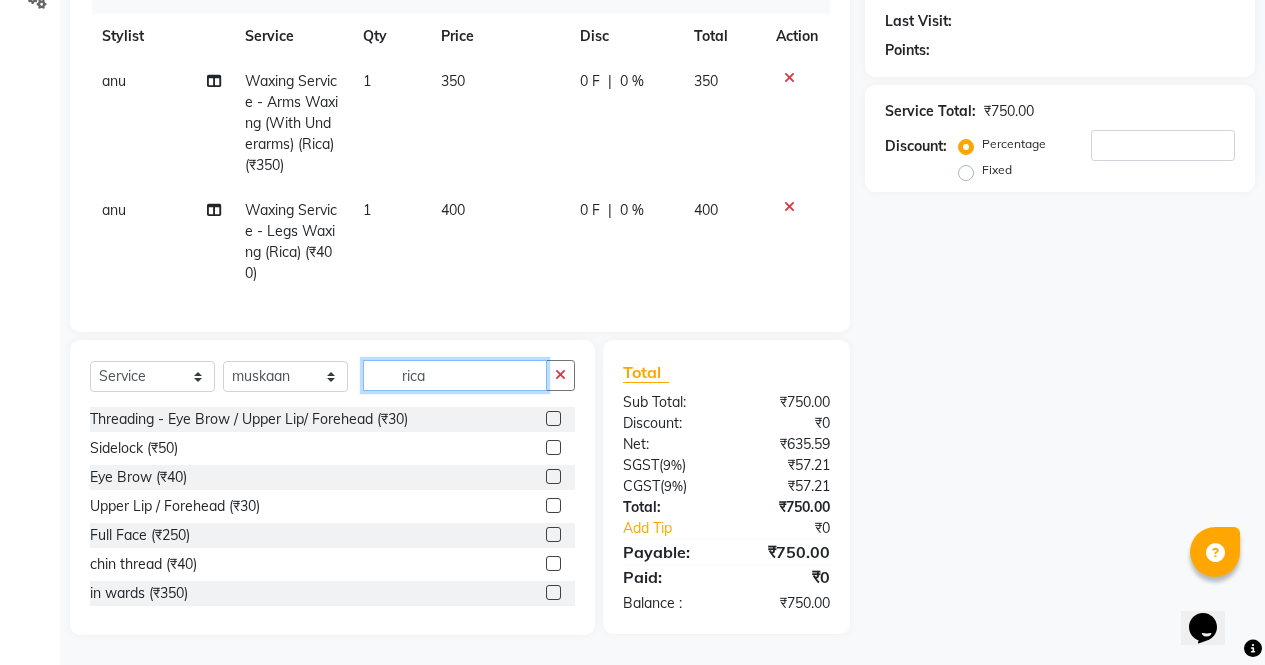click on "rica" 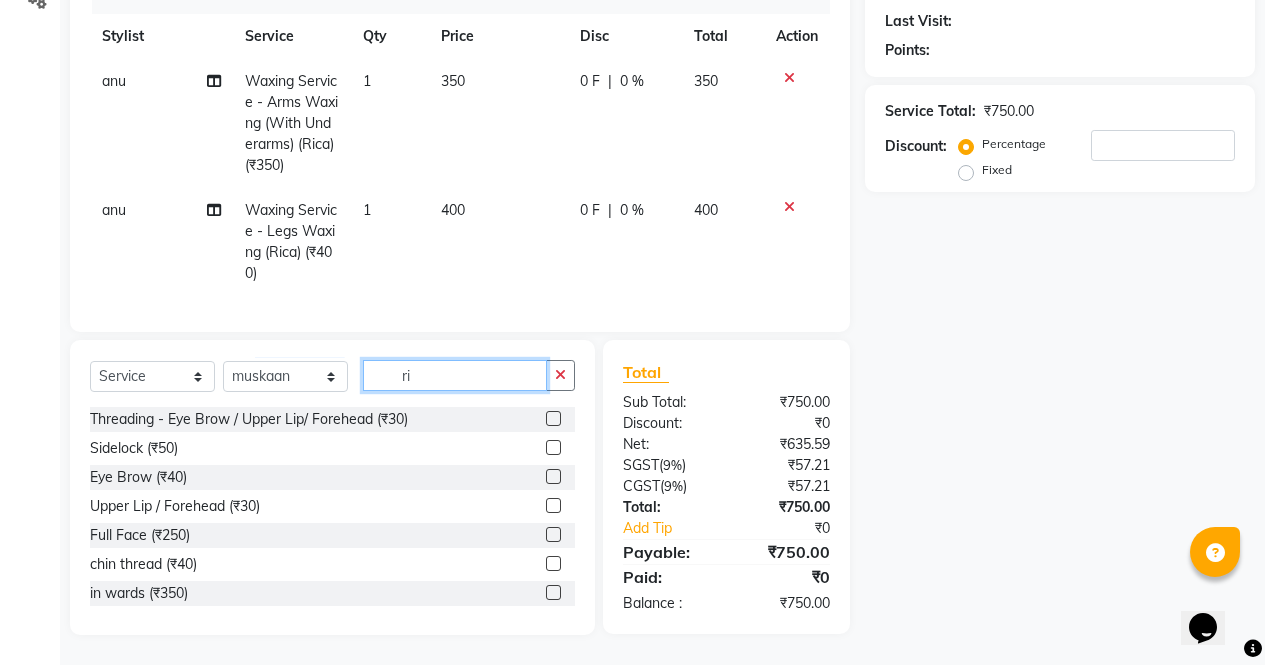 type on "r" 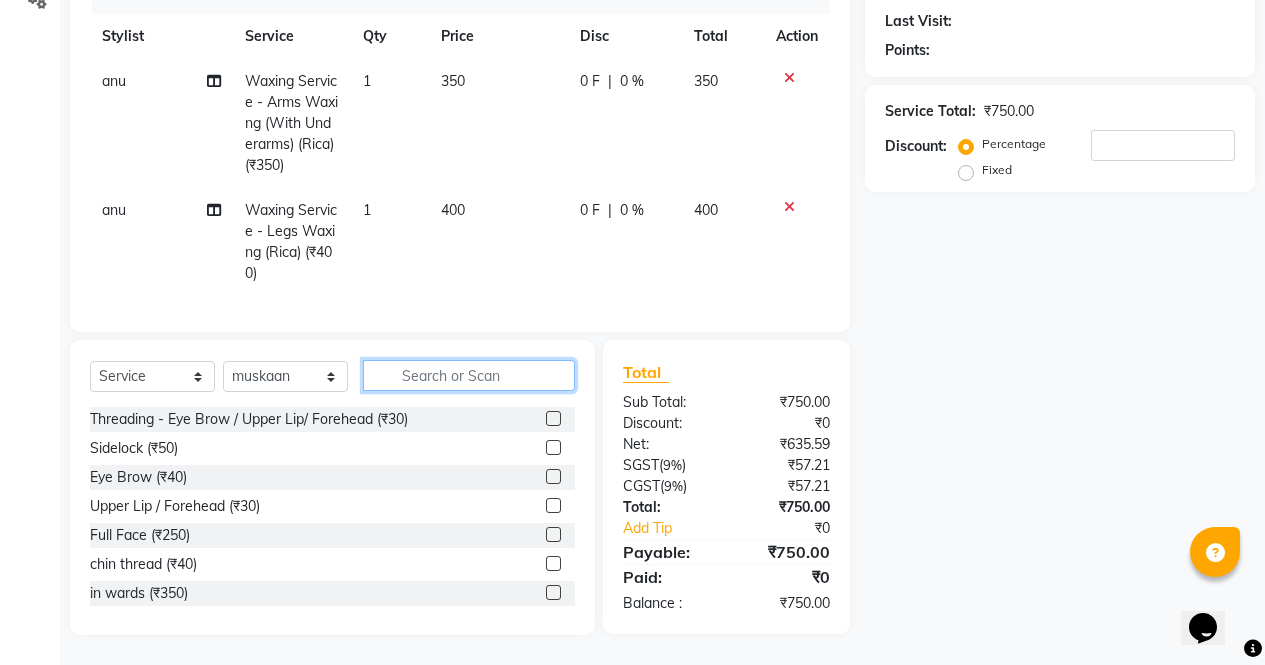 type 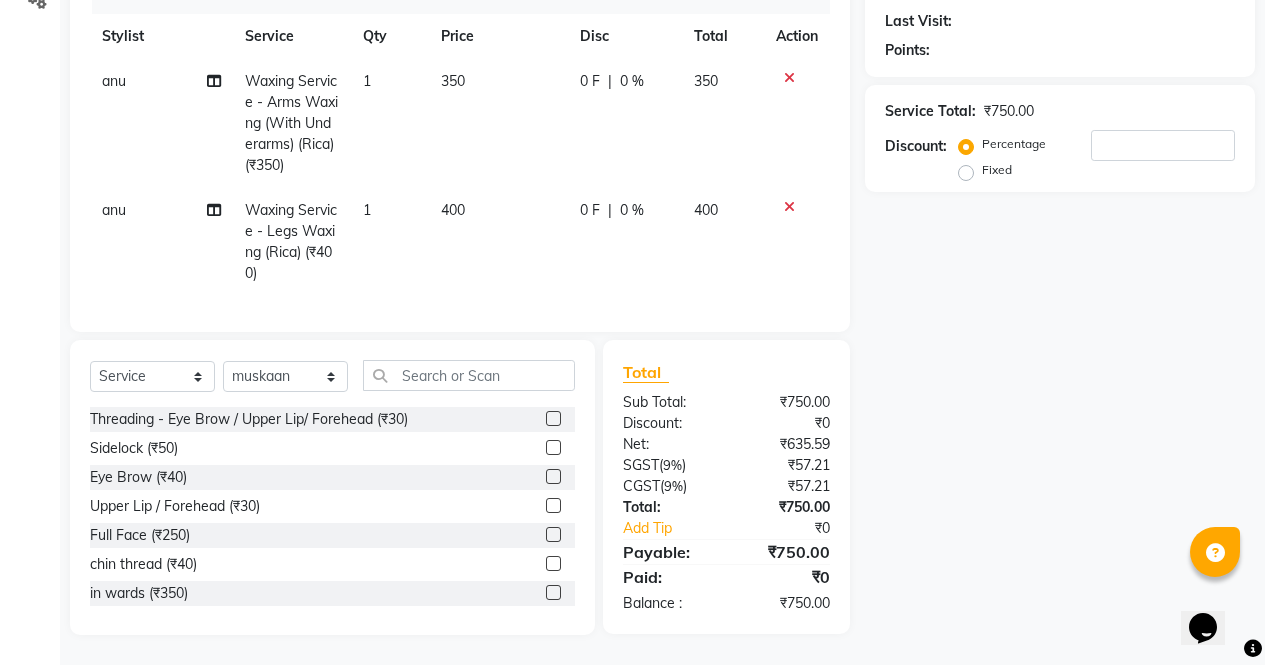 click 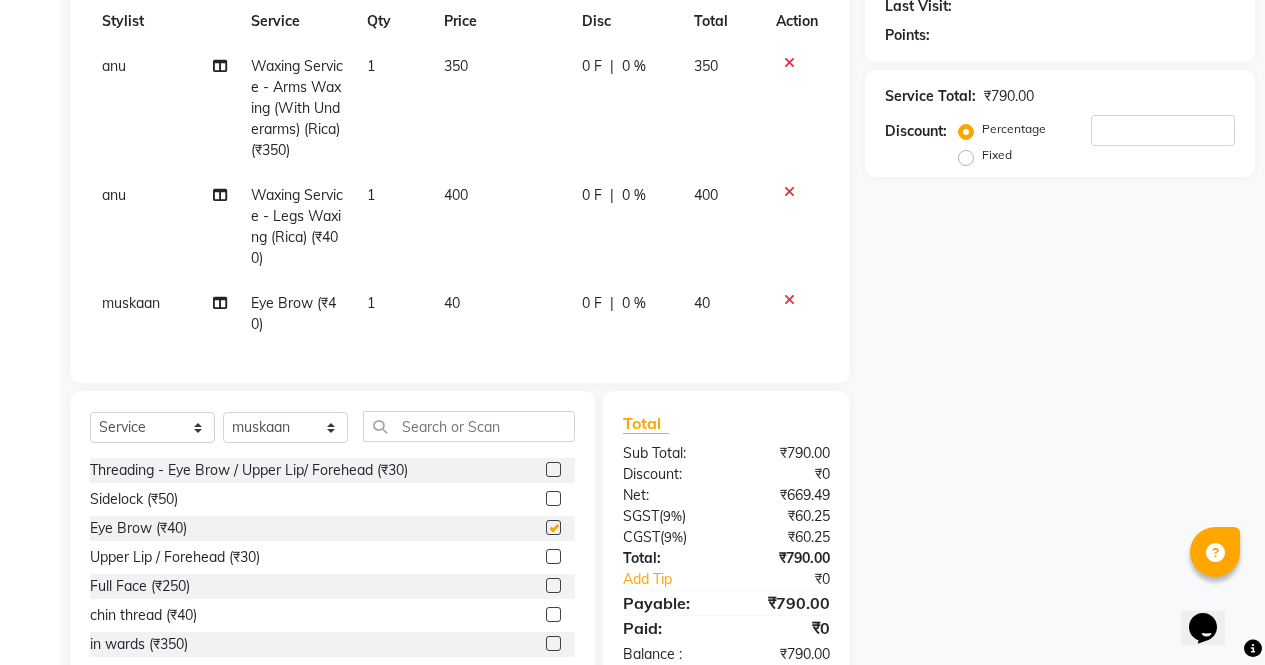 checkbox on "false" 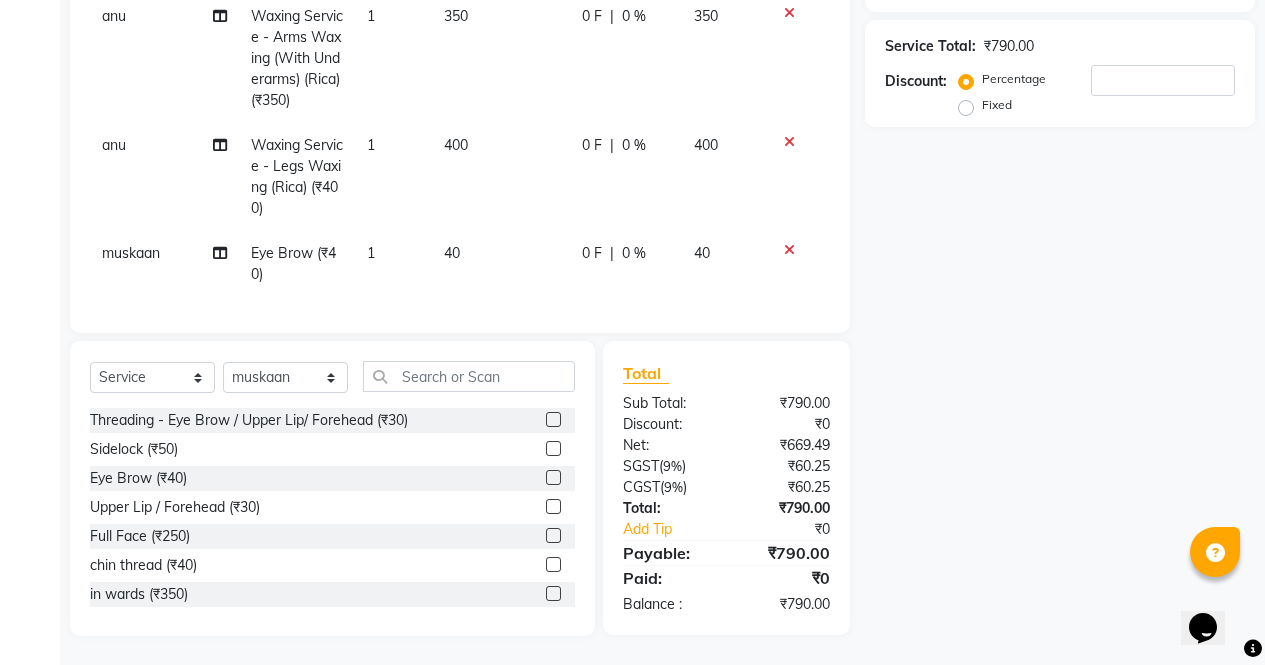scroll, scrollTop: 352, scrollLeft: 0, axis: vertical 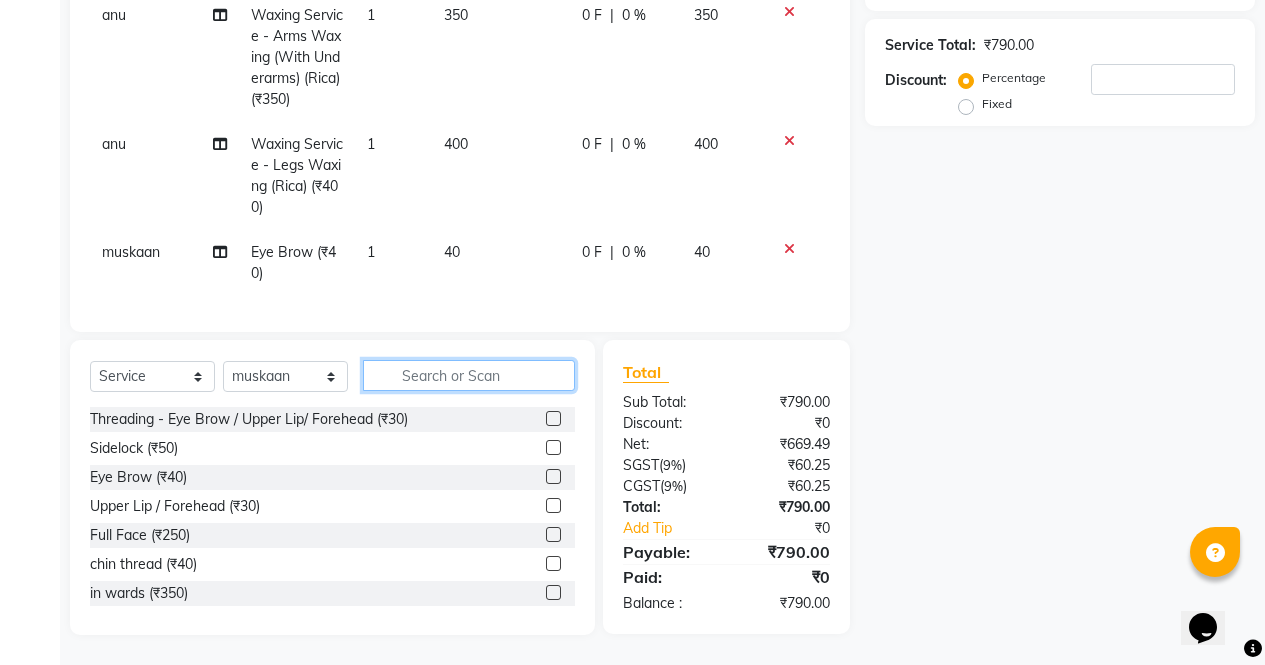 click 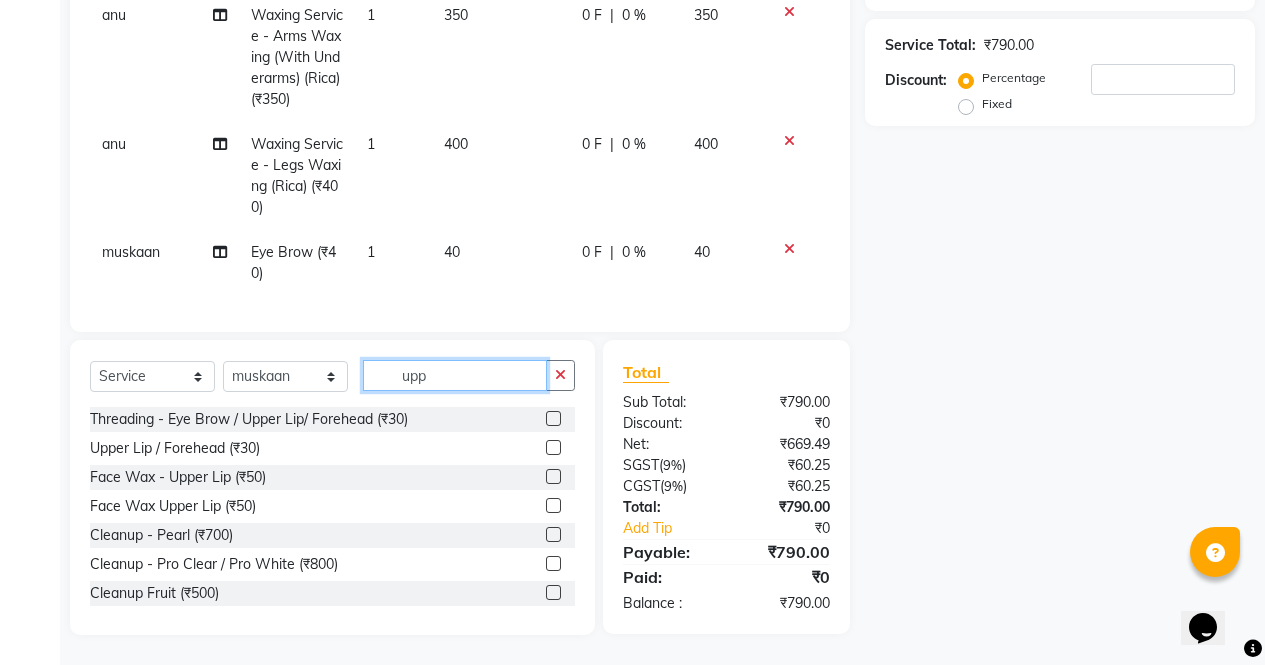 scroll, scrollTop: 351, scrollLeft: 0, axis: vertical 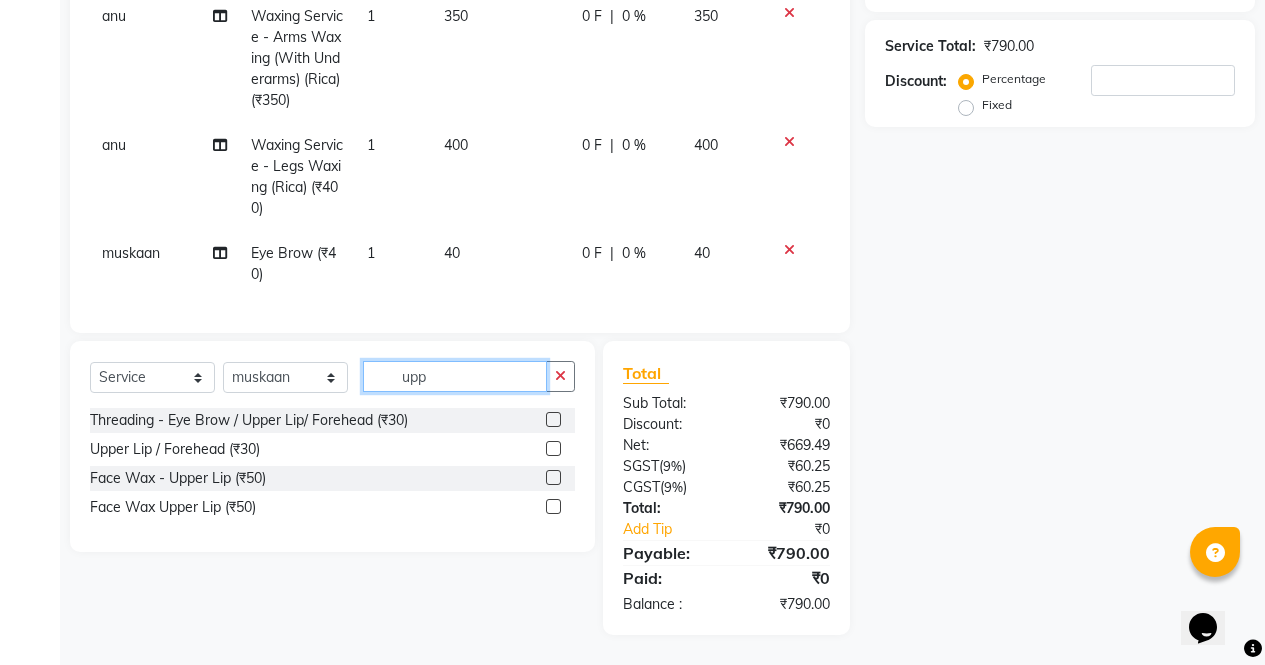 type on "upp" 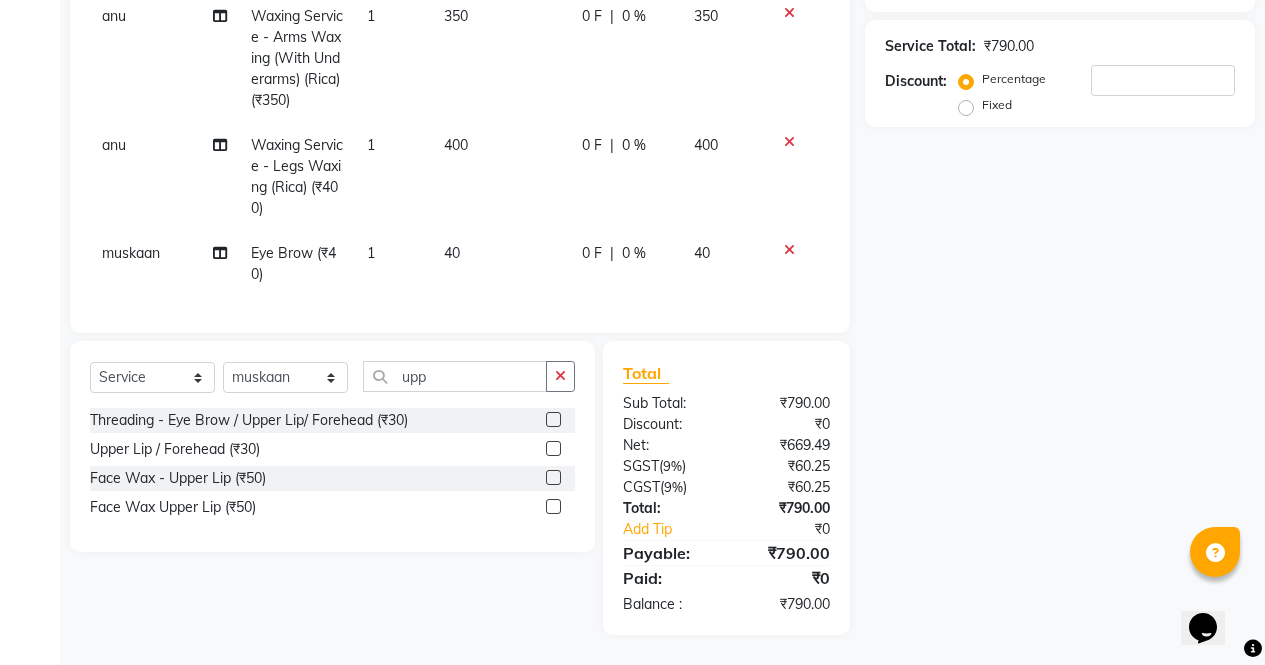 click 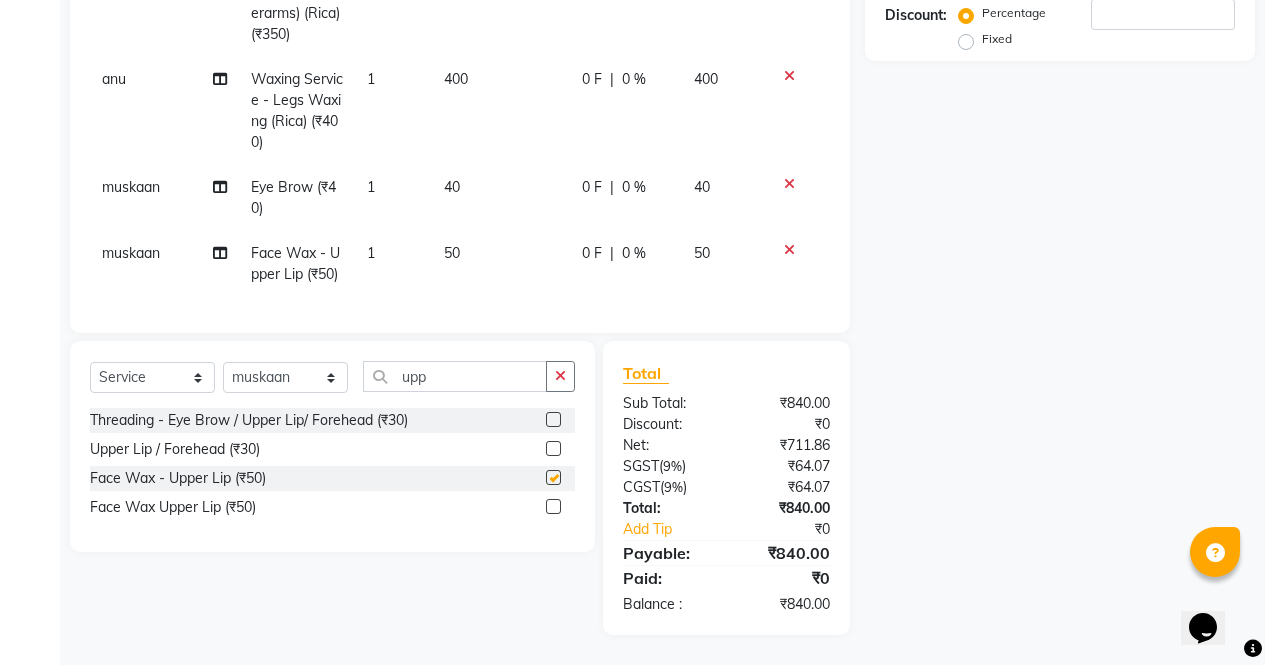 checkbox on "false" 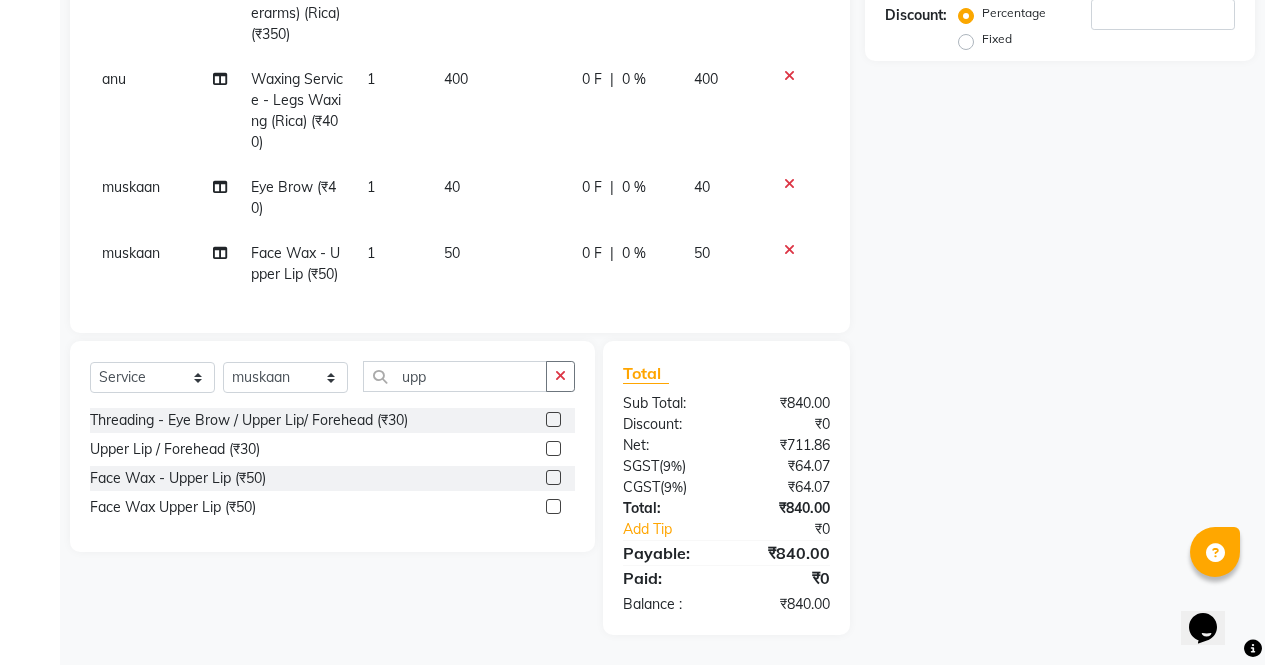 scroll, scrollTop: 380, scrollLeft: 0, axis: vertical 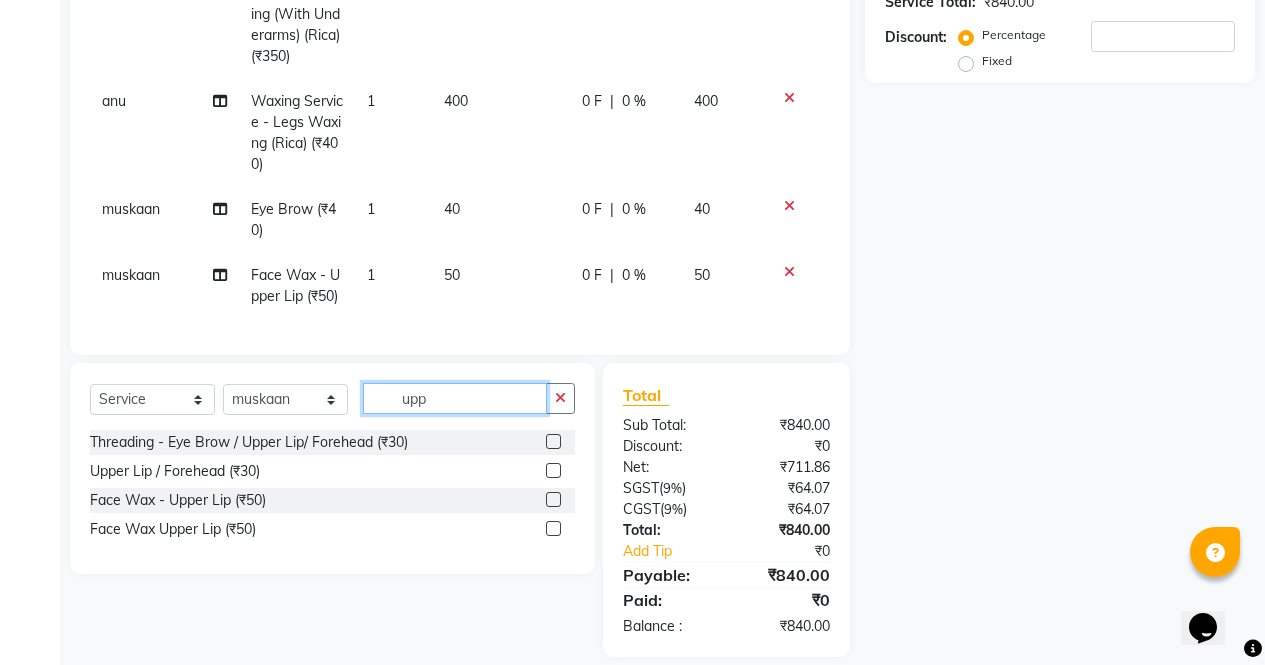click on "upp" 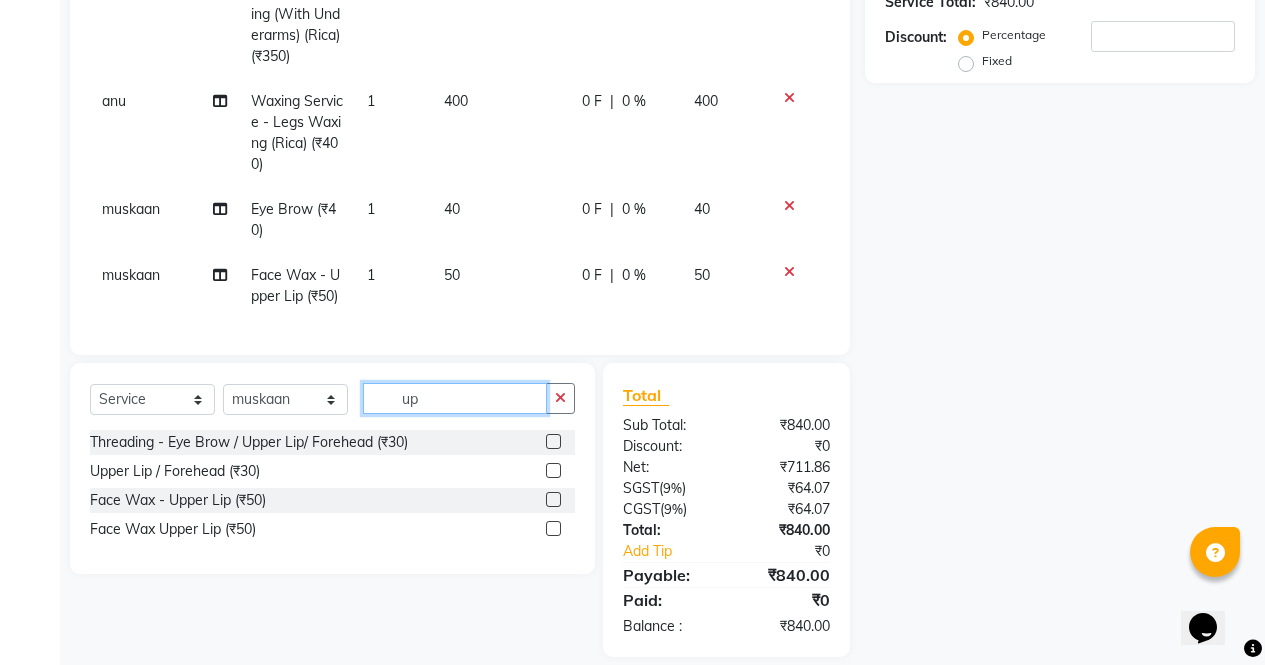 type on "u" 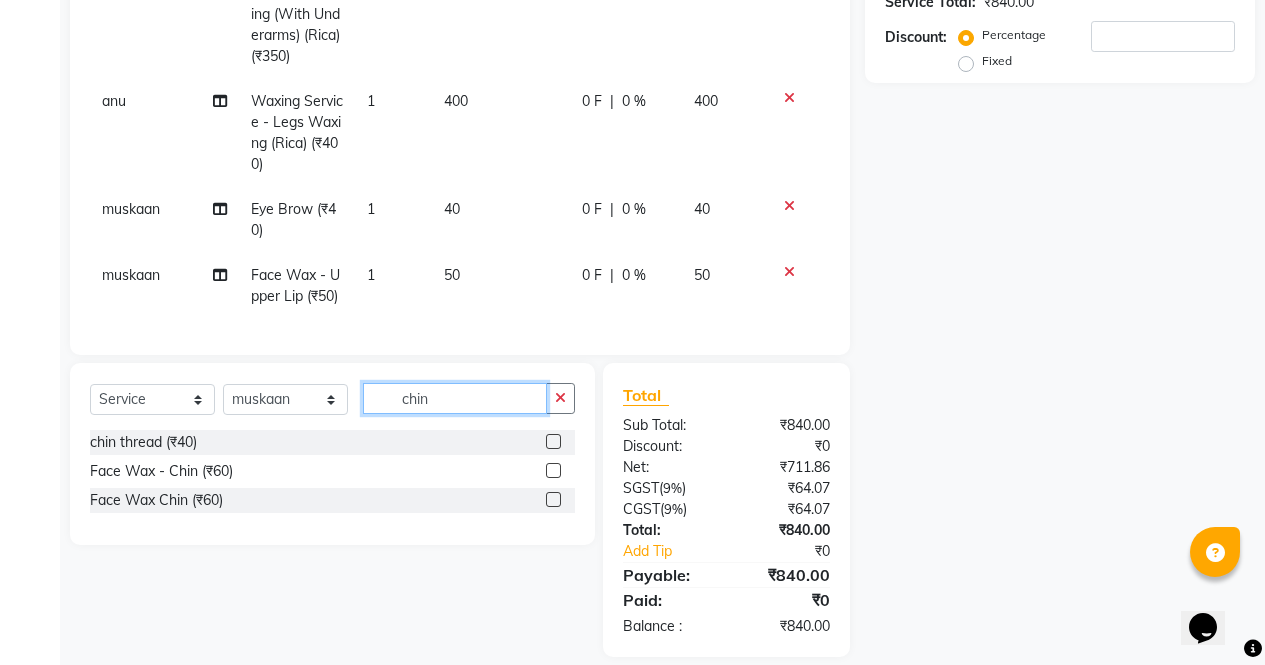 type on "chin" 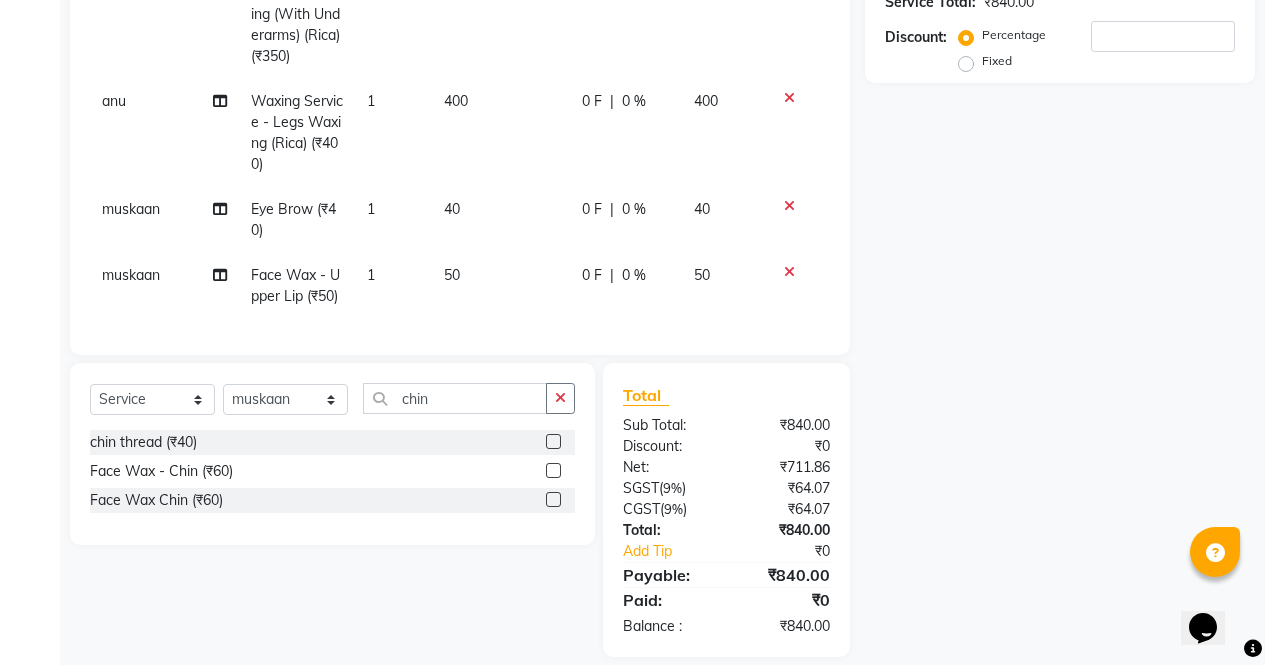 click 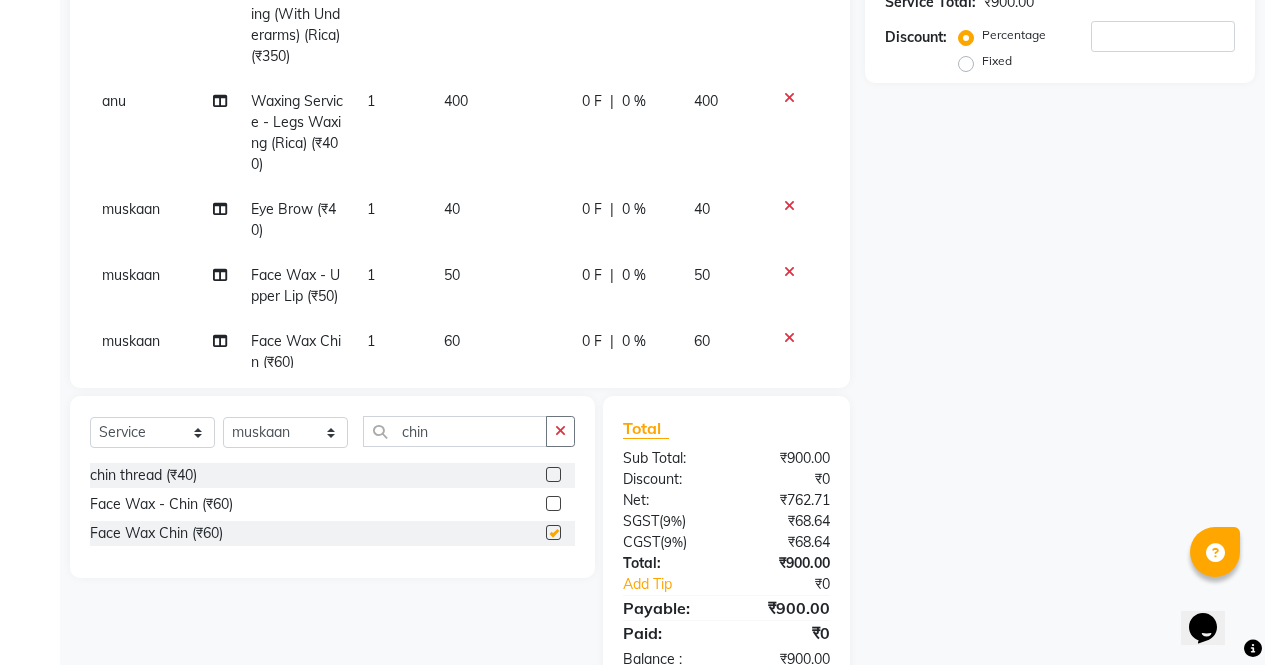 checkbox on "false" 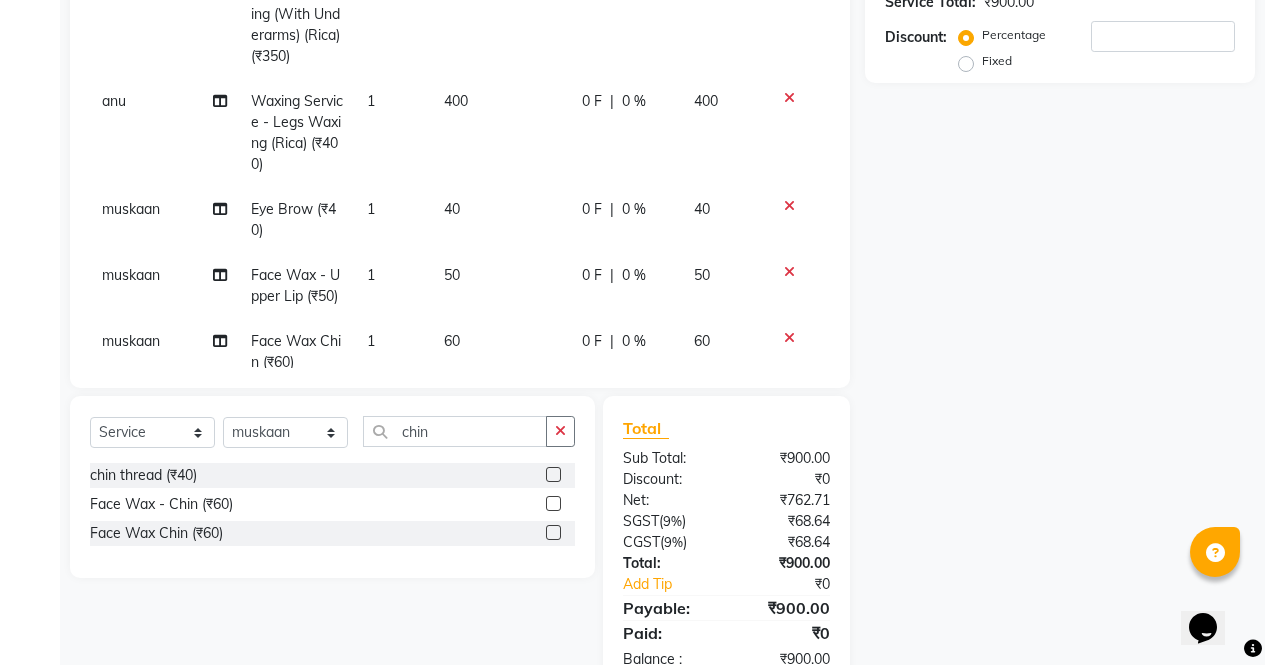 click on "50" 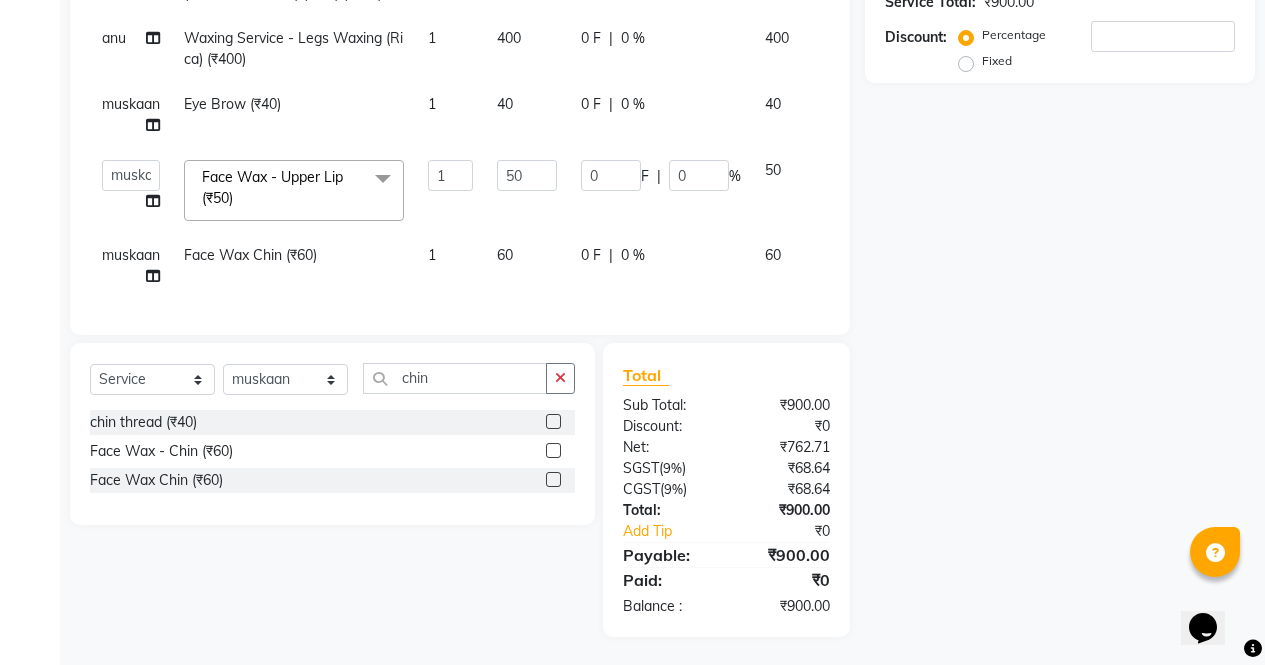 scroll, scrollTop: 397, scrollLeft: 0, axis: vertical 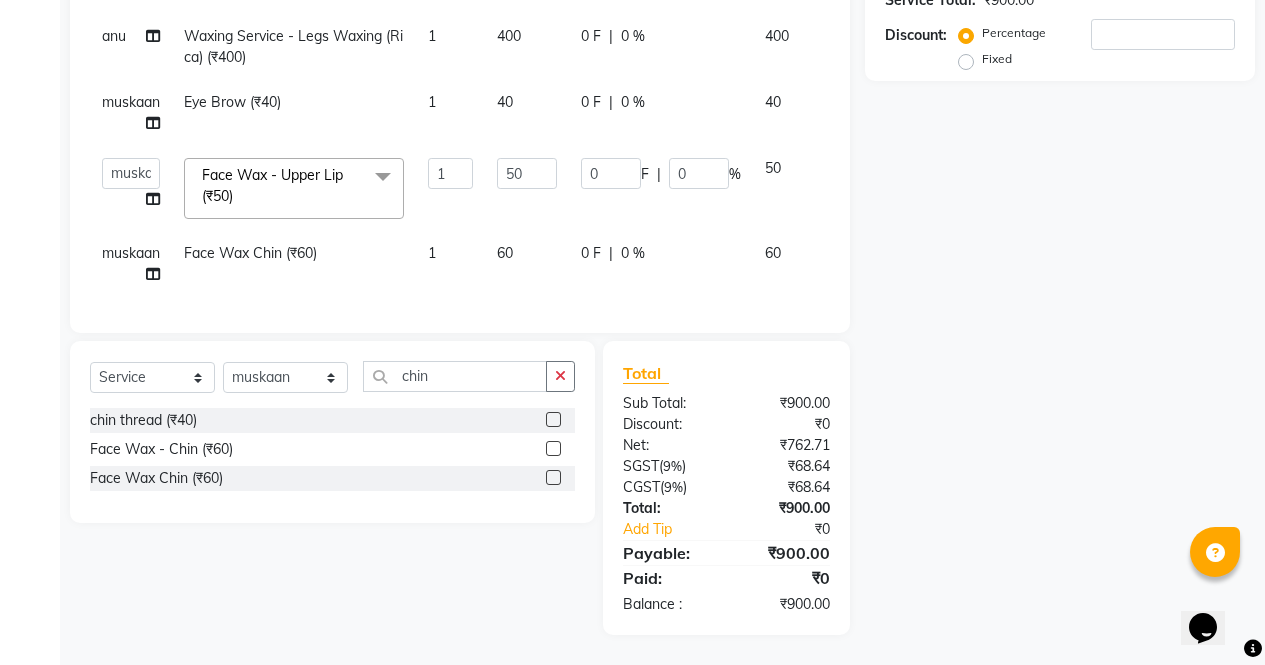 click on "60" 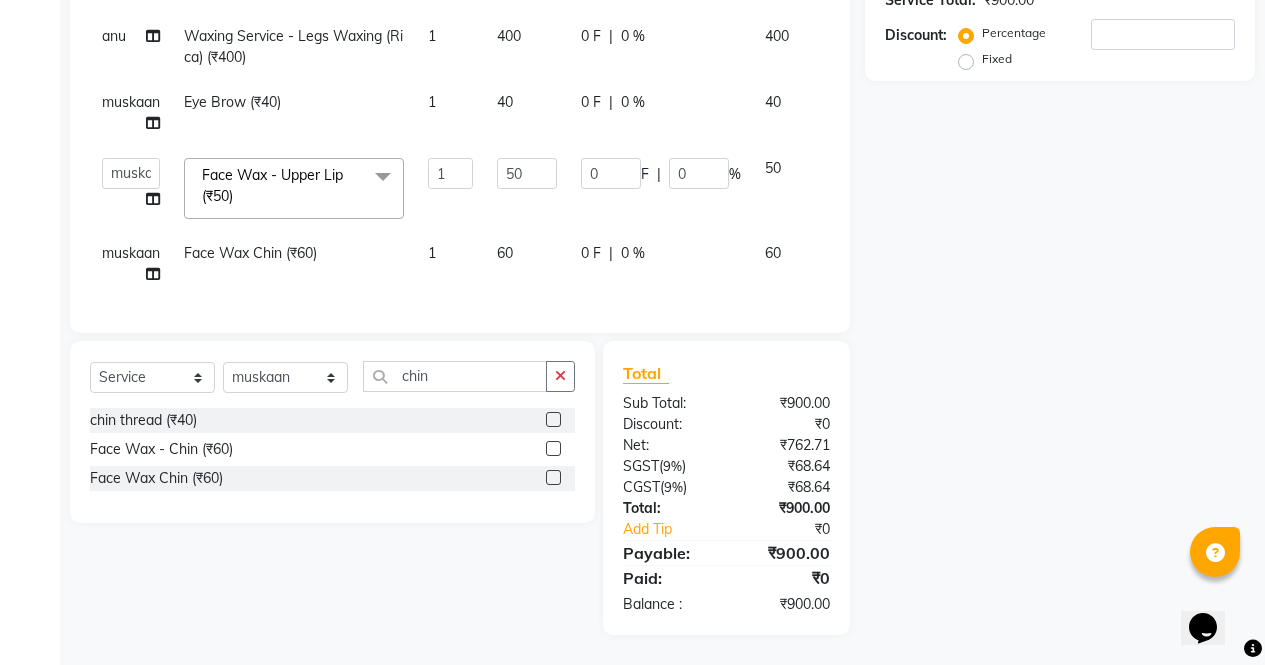 select on "28132" 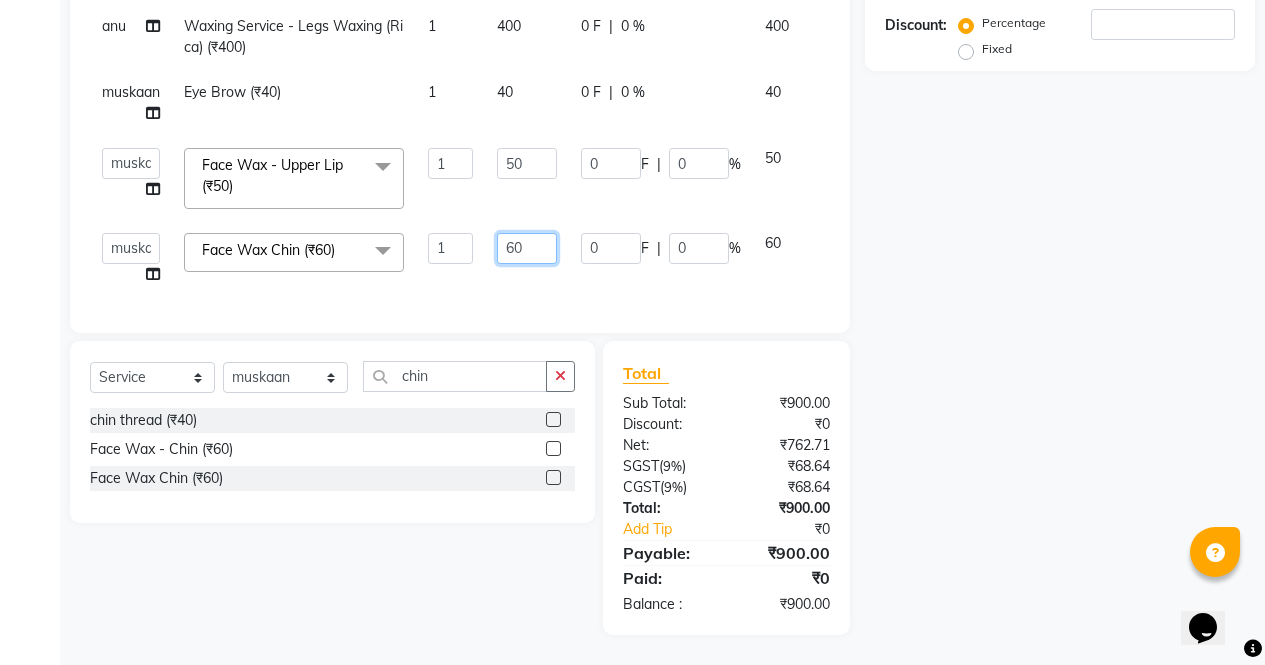 click on "60" 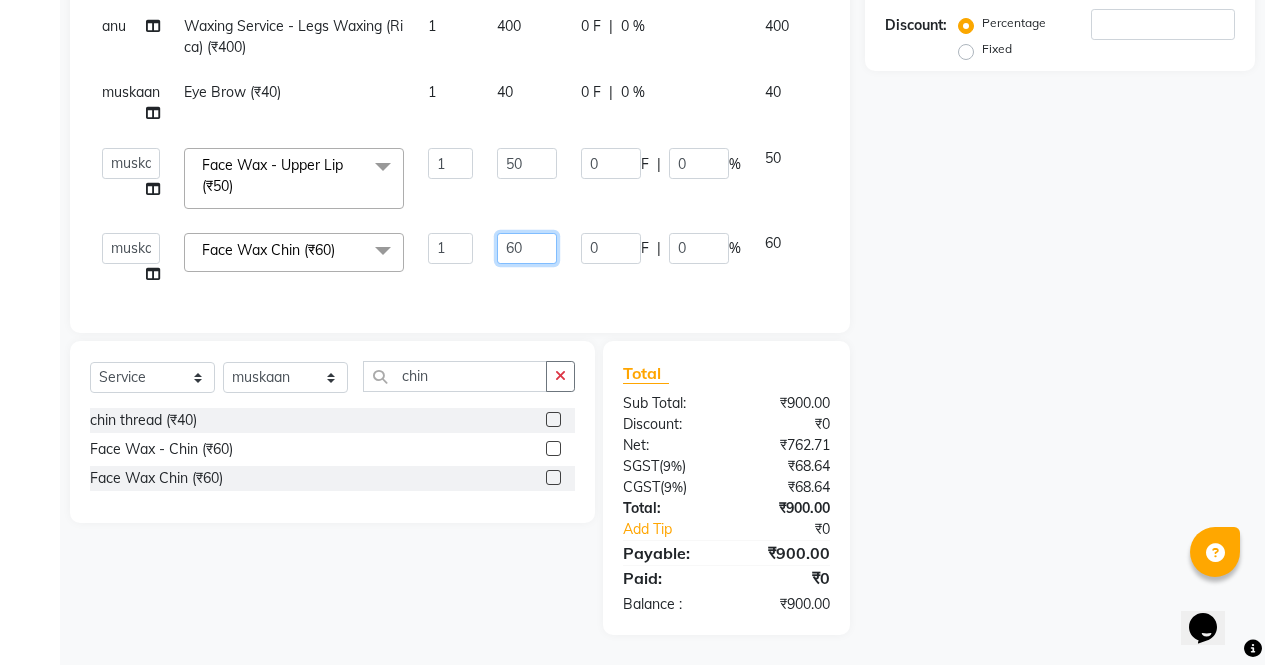 type on "6" 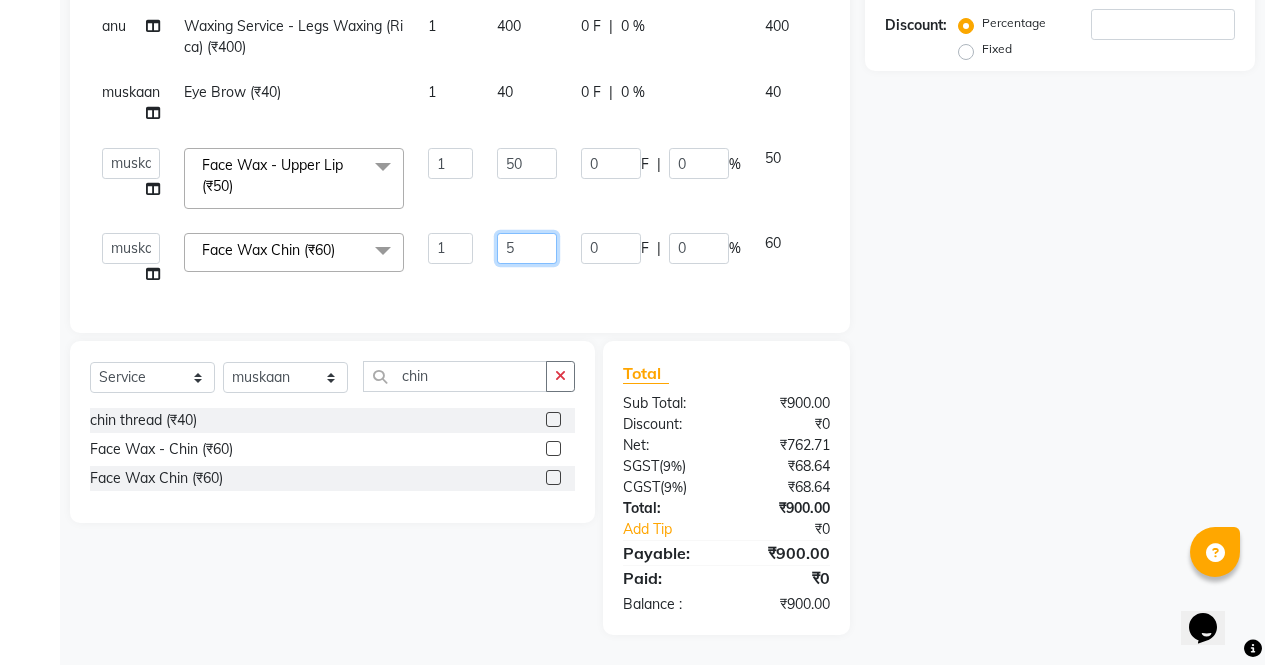 type on "50" 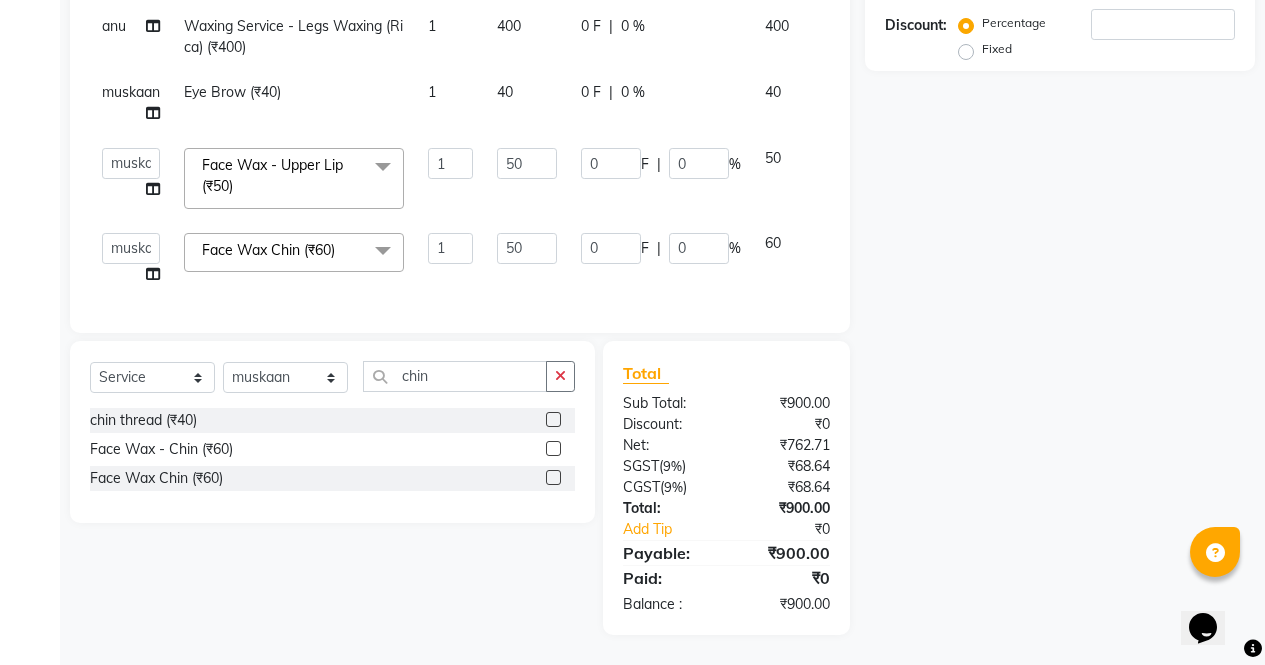click on "Name: Membership: Total Visits: Card on file: Last Visit:  Points:  Service Total:  ₹900.00  Discount:  Percentage   Fixed" 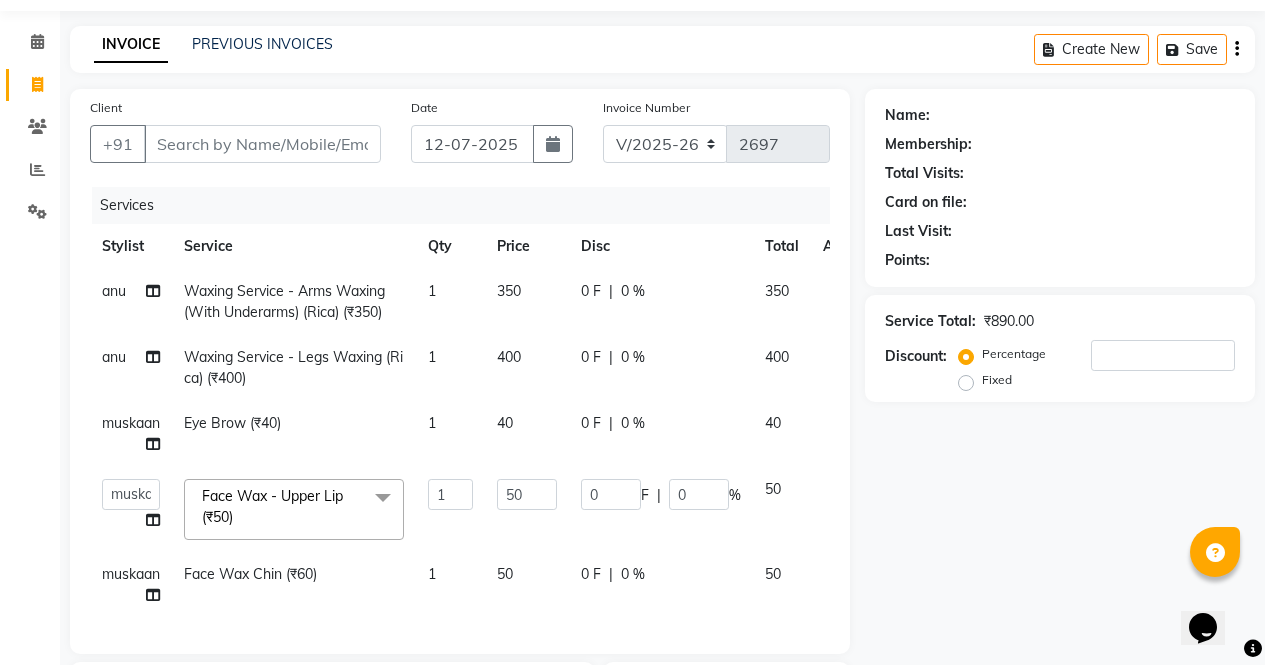 scroll, scrollTop: 57, scrollLeft: 0, axis: vertical 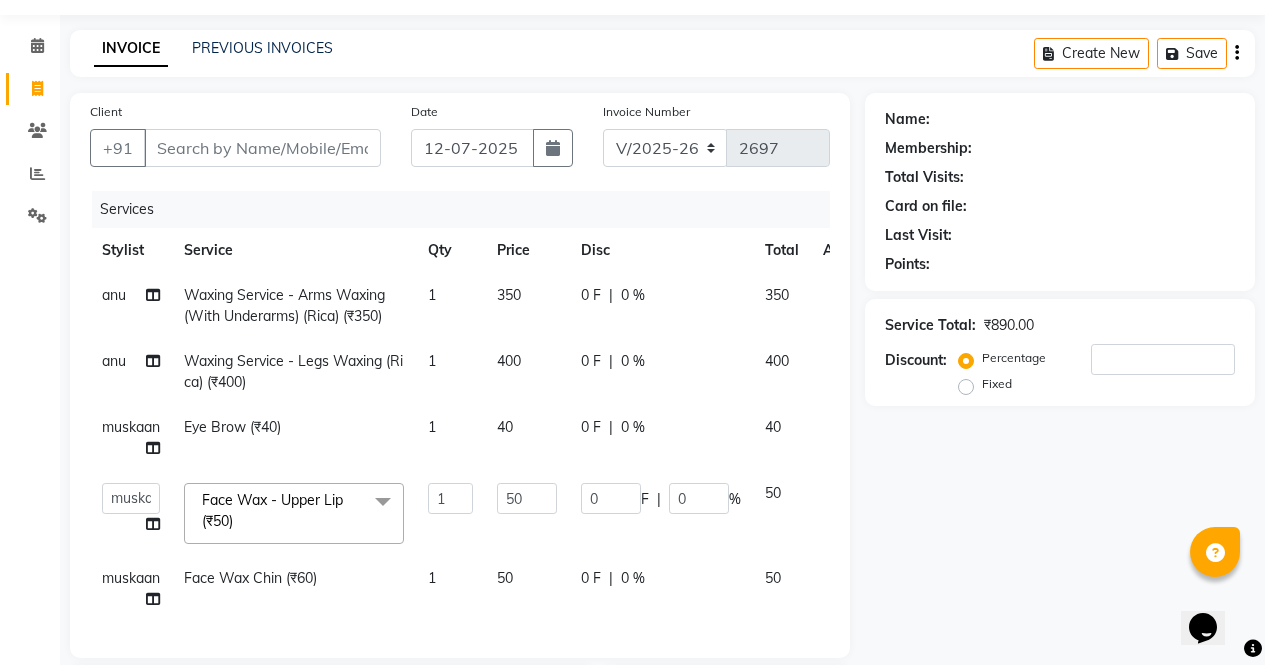 click on "Client" at bounding box center (262, 148) 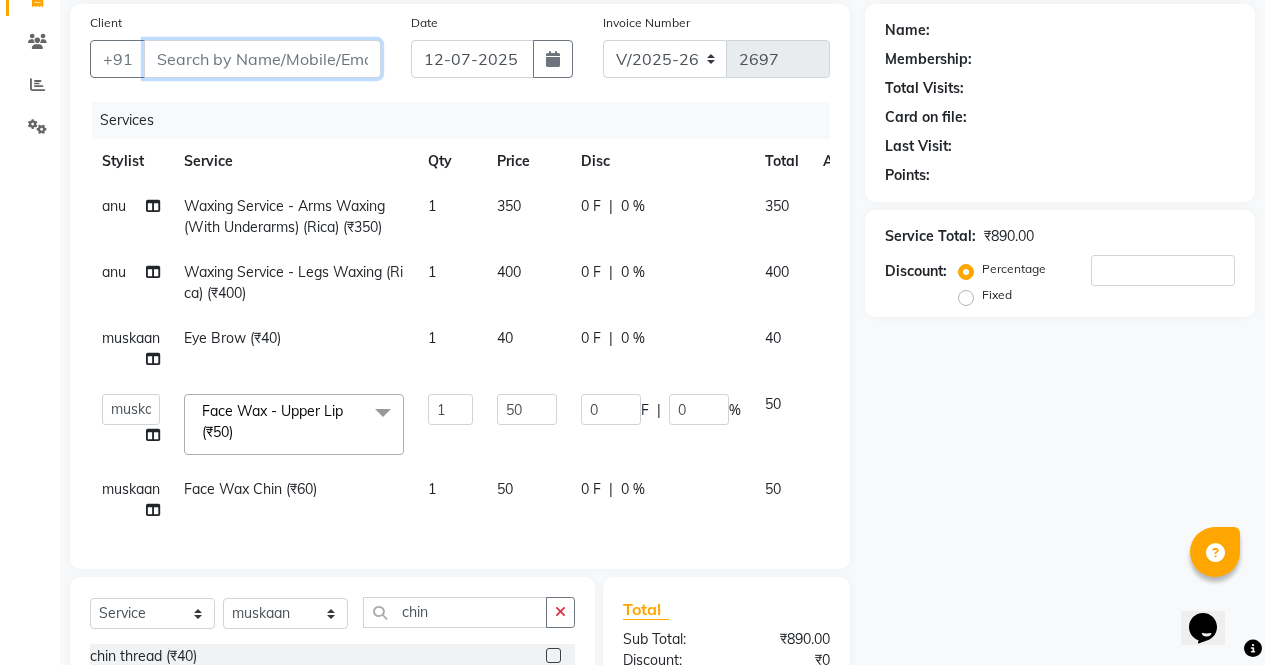 scroll, scrollTop: 139, scrollLeft: 0, axis: vertical 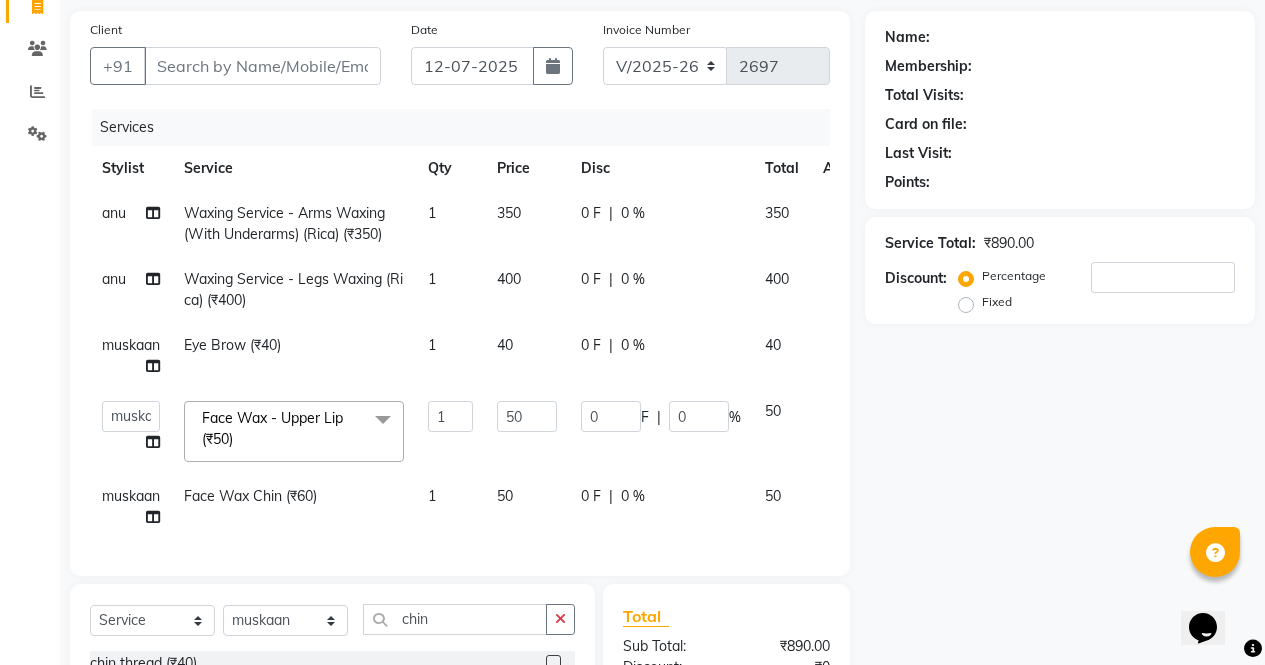 click on "Calendar  Invoice  Clients  Reports  Settings Completed InProgress Upcoming Dropped Tentative Check-In Confirm Bookings Segments Page Builder" 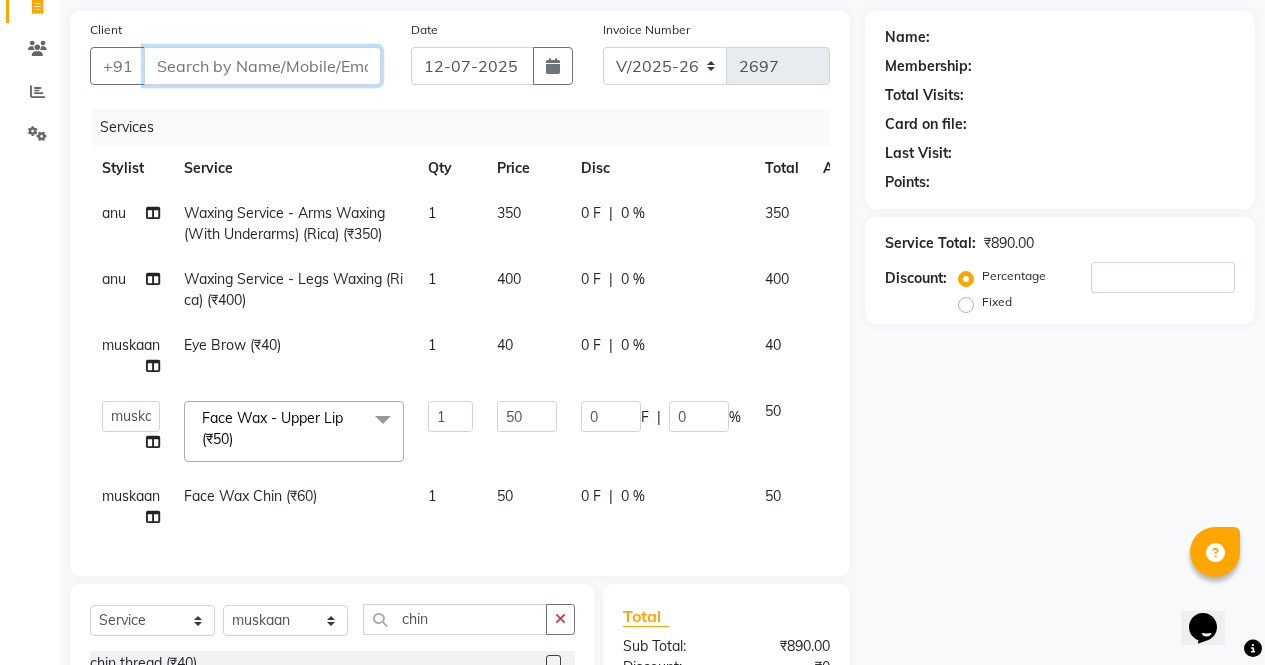 click on "Client" at bounding box center [262, 66] 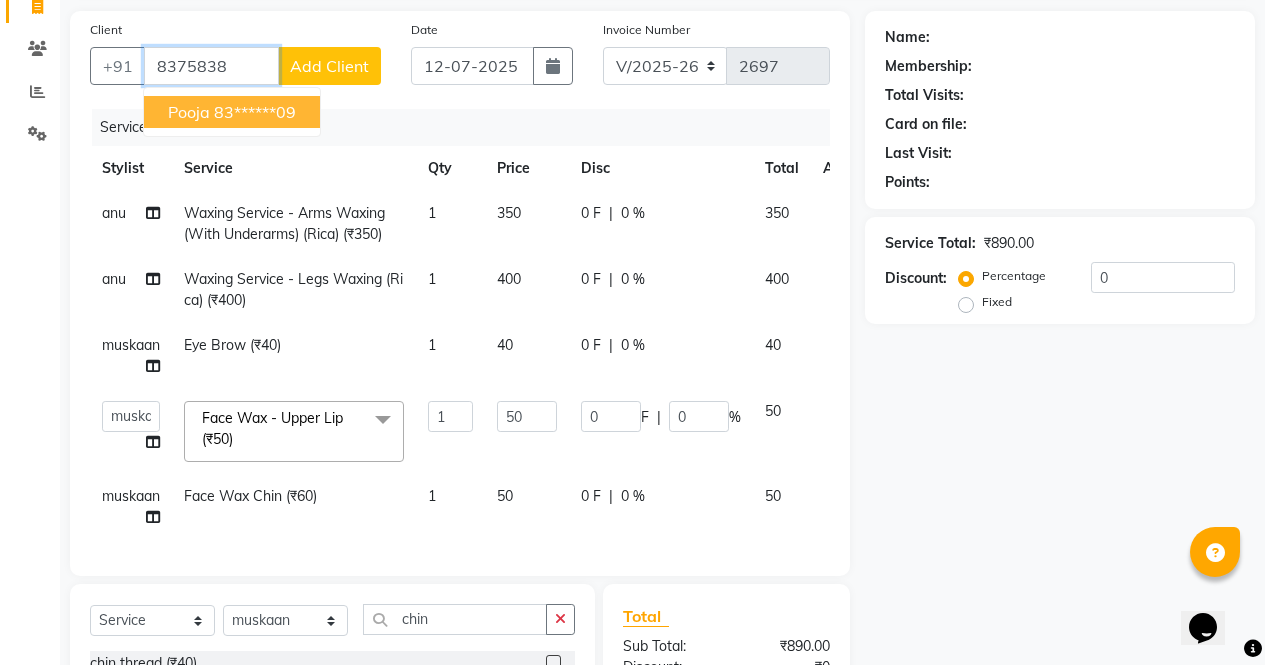 click on "83******09" at bounding box center (255, 112) 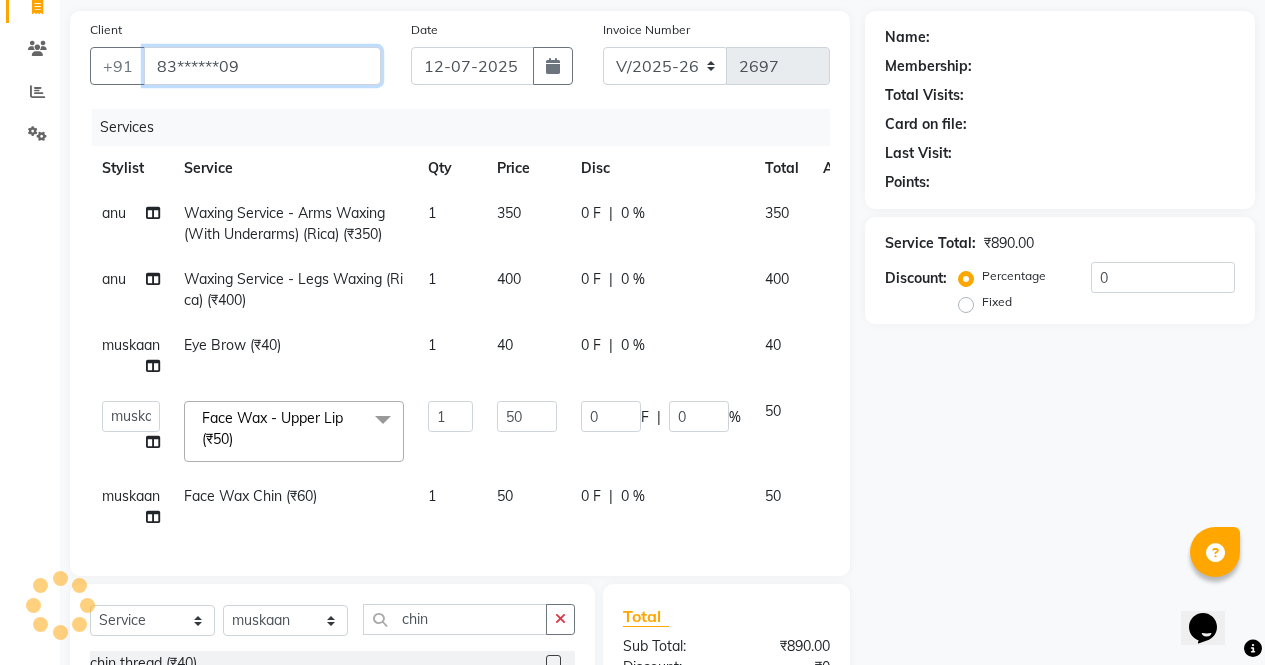 type on "83******09" 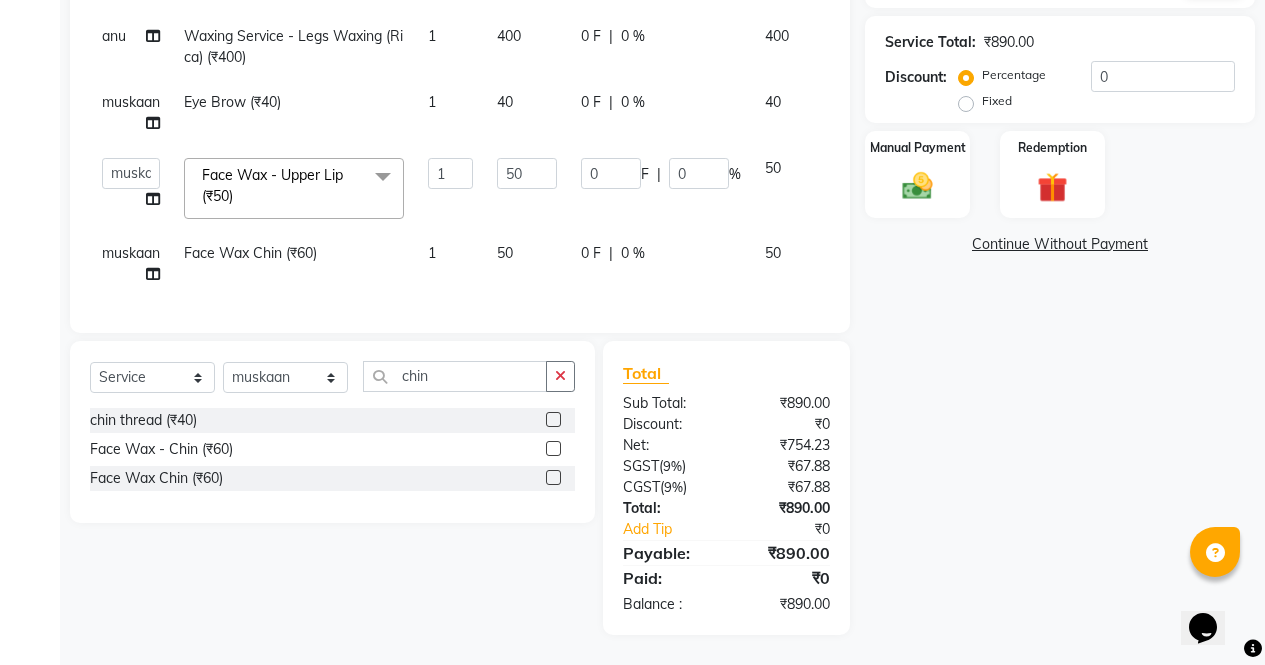 scroll, scrollTop: 397, scrollLeft: 0, axis: vertical 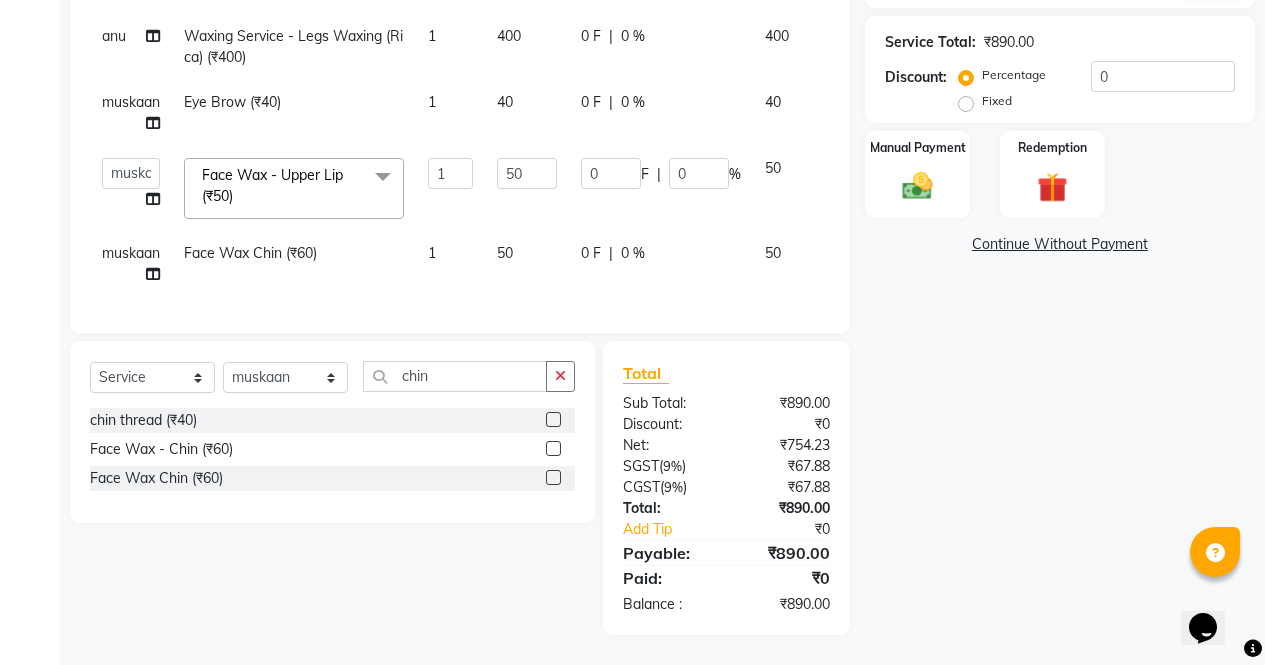 click on "Name: Pooja  Membership:  No Active Membership  Total Visits:  1 Card on file:  0 Last Visit:   31-01-2025 Points:   0  Coupon Code Apply Service Total:  ₹890.00  Discount:  Percentage   Fixed  0 Manual Payment Redemption  Continue Without Payment" 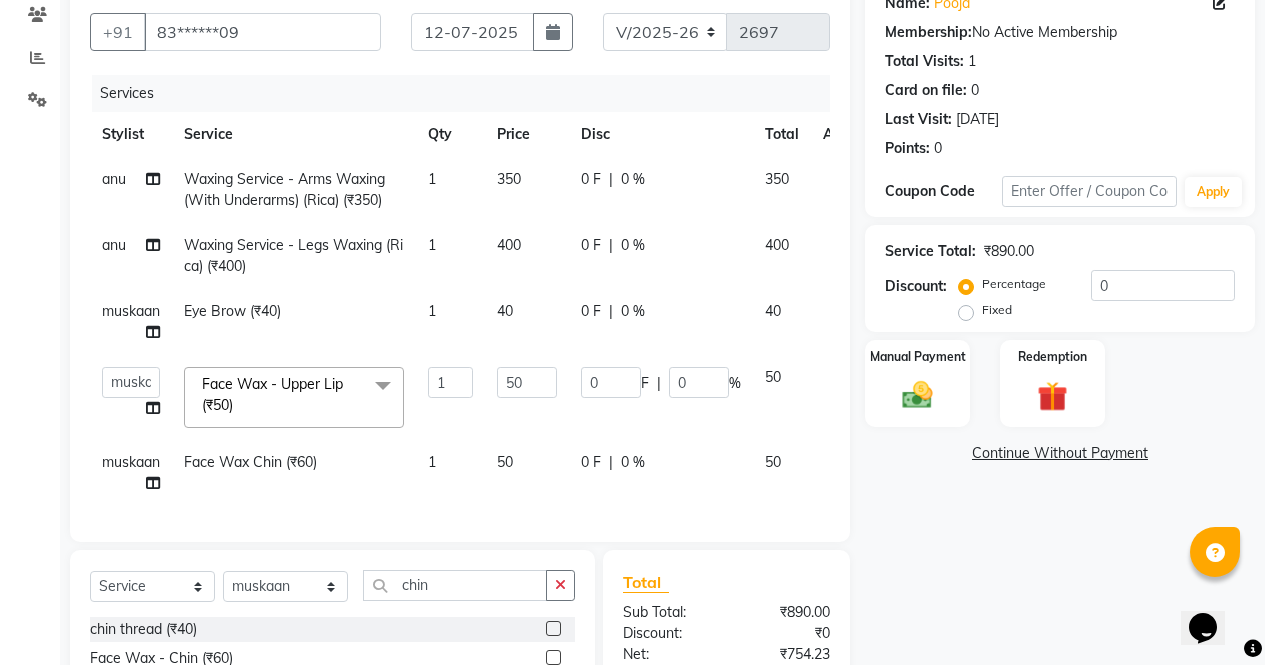 scroll, scrollTop: 175, scrollLeft: 0, axis: vertical 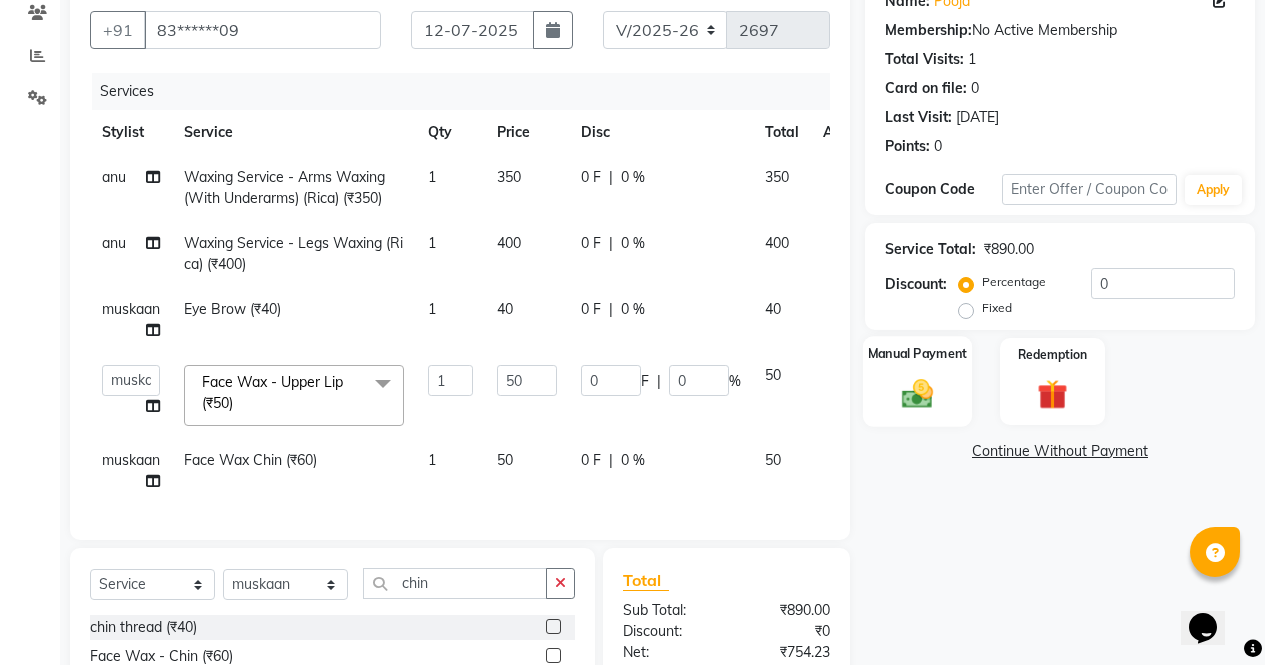 click on "Manual Payment" 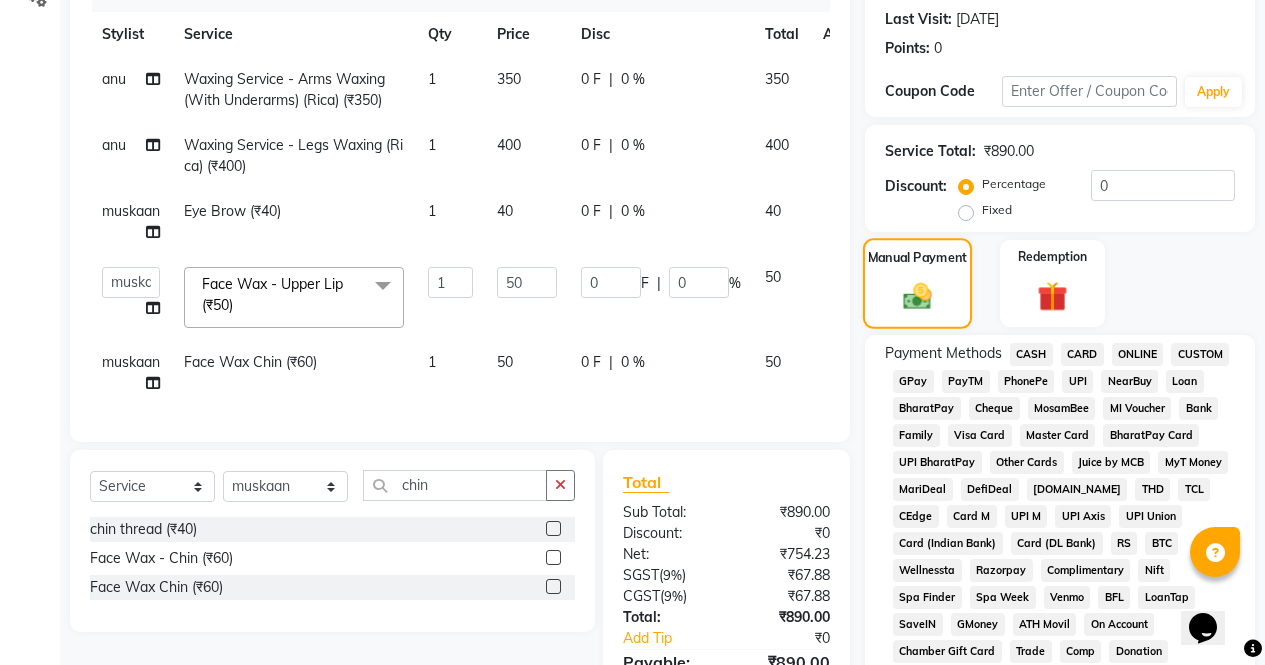 scroll, scrollTop: 299, scrollLeft: 0, axis: vertical 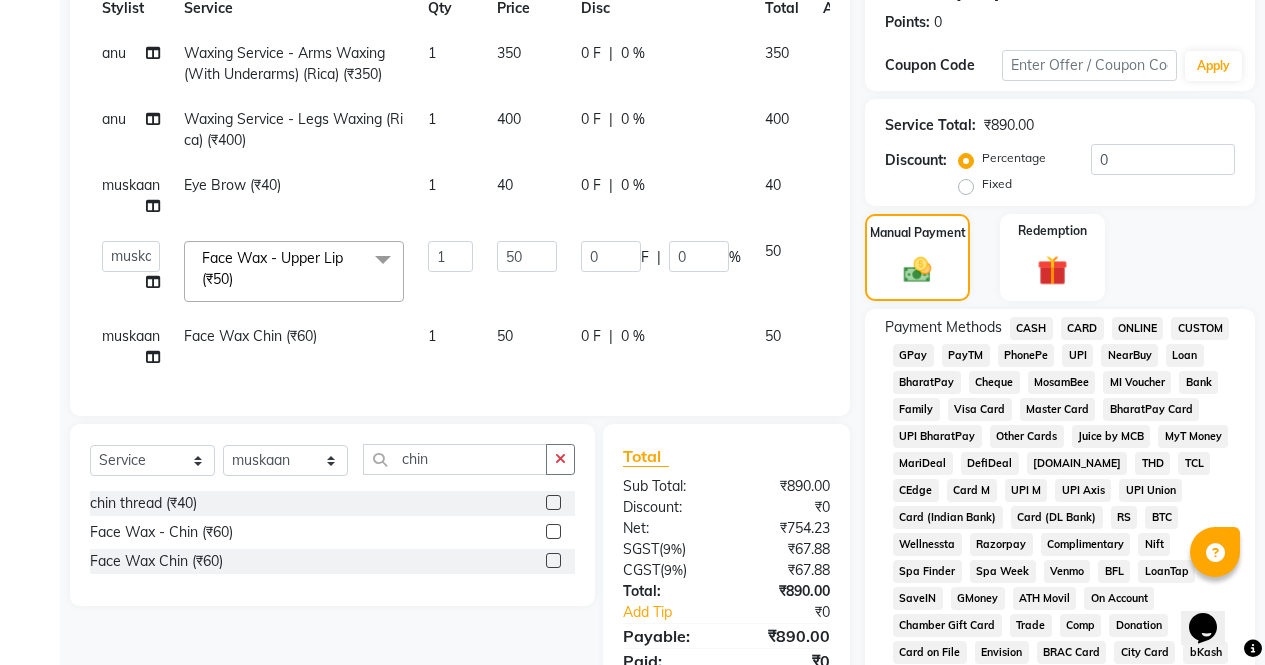 click on "ONLINE" 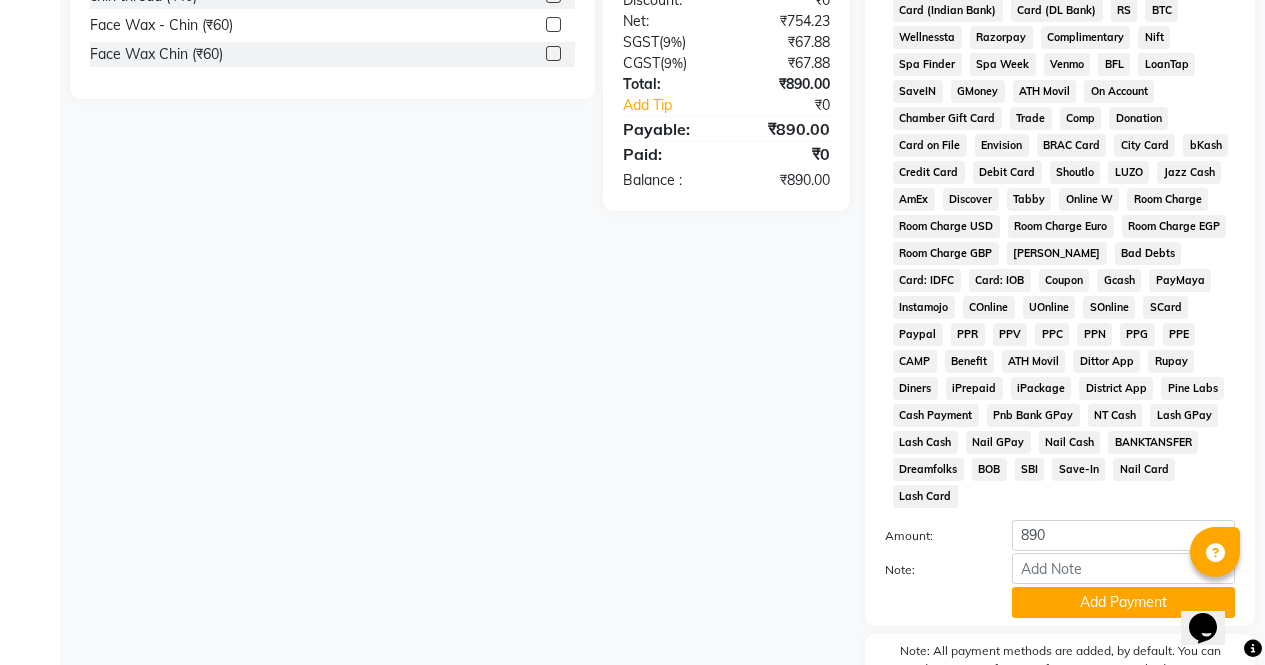 scroll, scrollTop: 887, scrollLeft: 0, axis: vertical 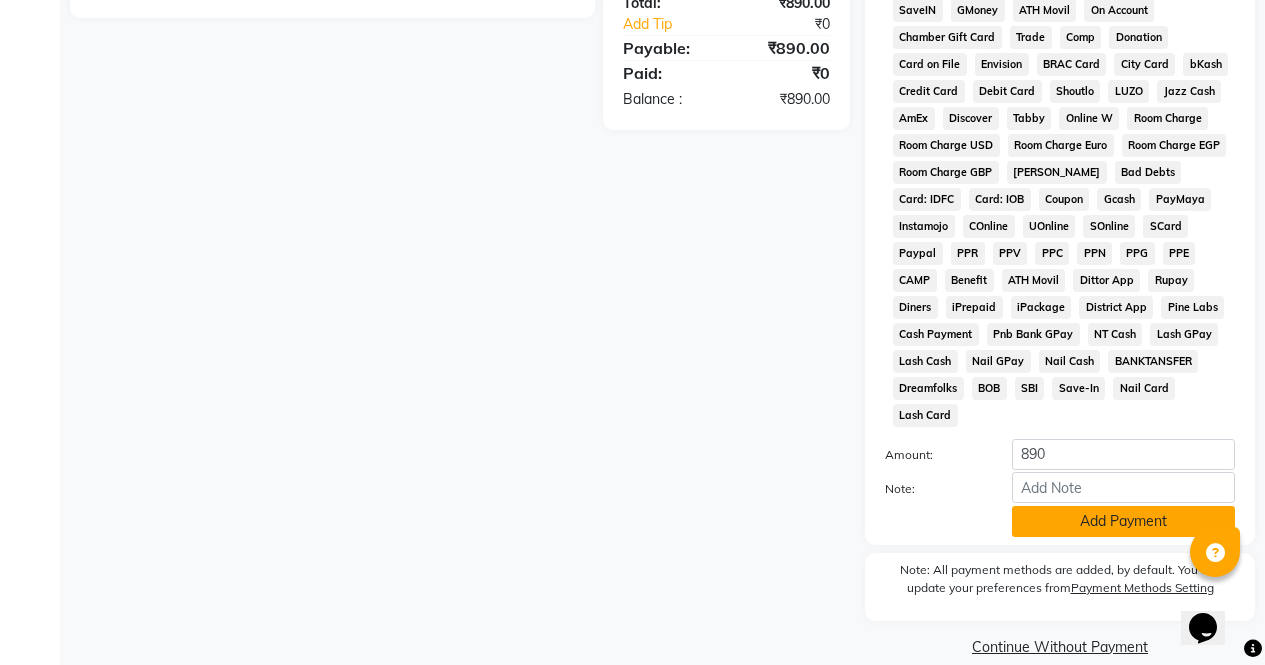 click on "Add Payment" 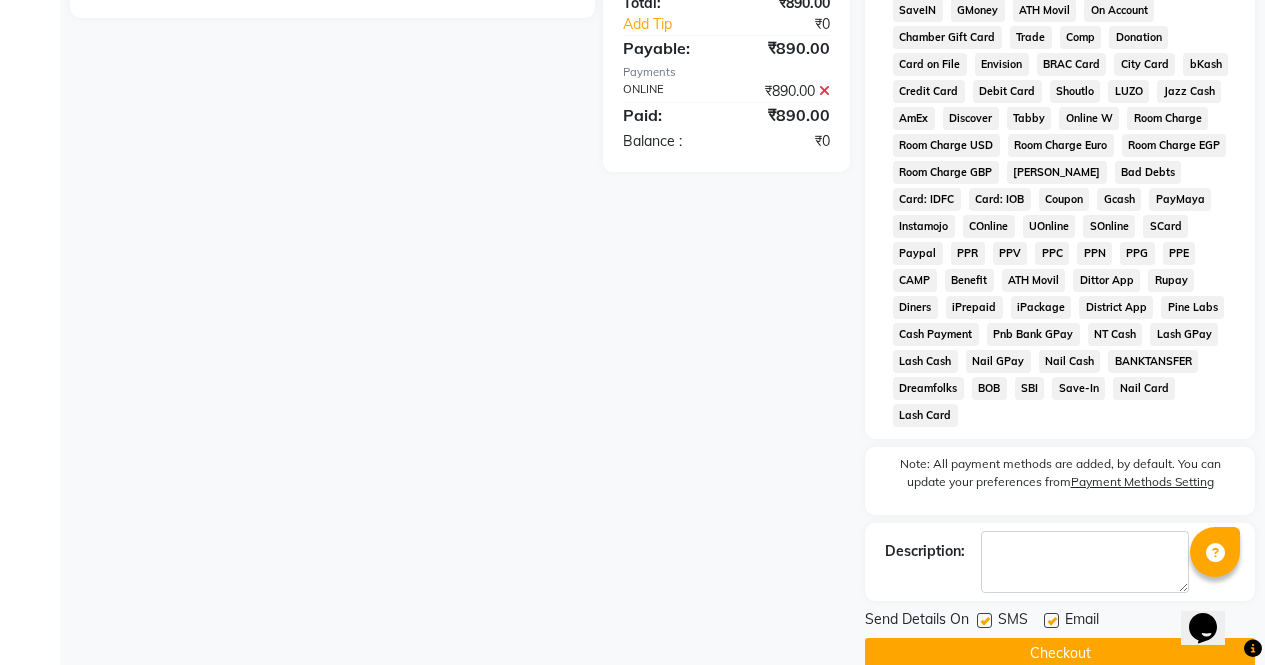 click on "Checkout" 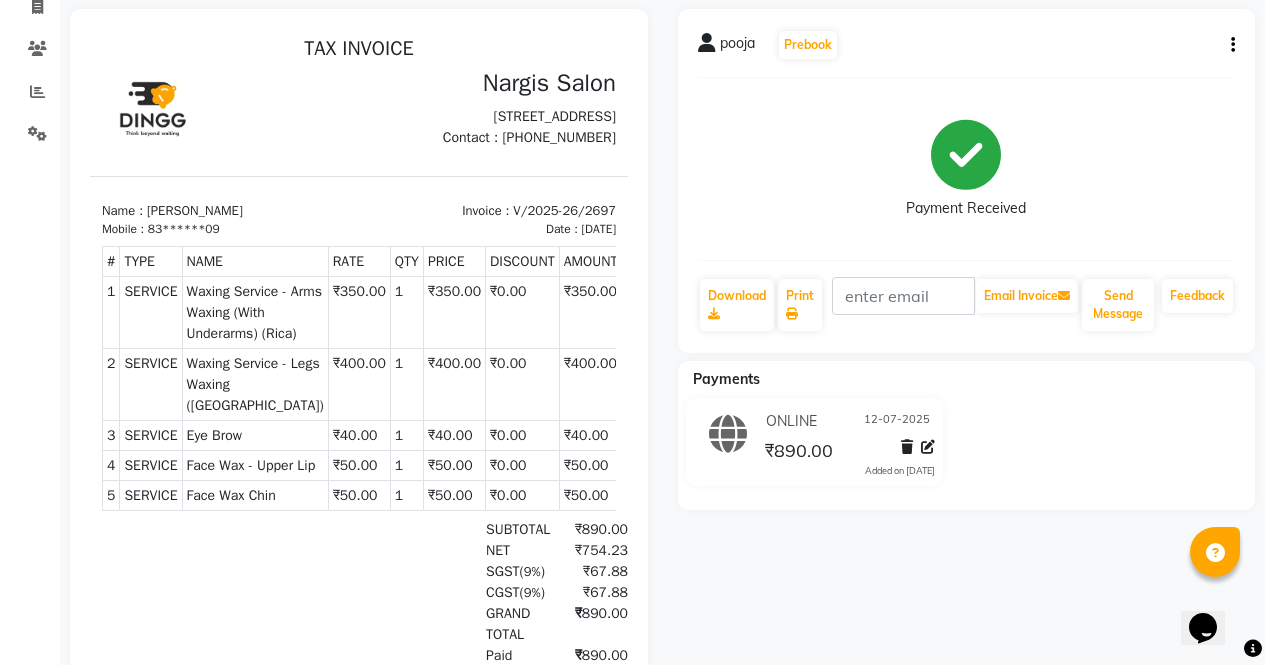 scroll, scrollTop: 0, scrollLeft: 0, axis: both 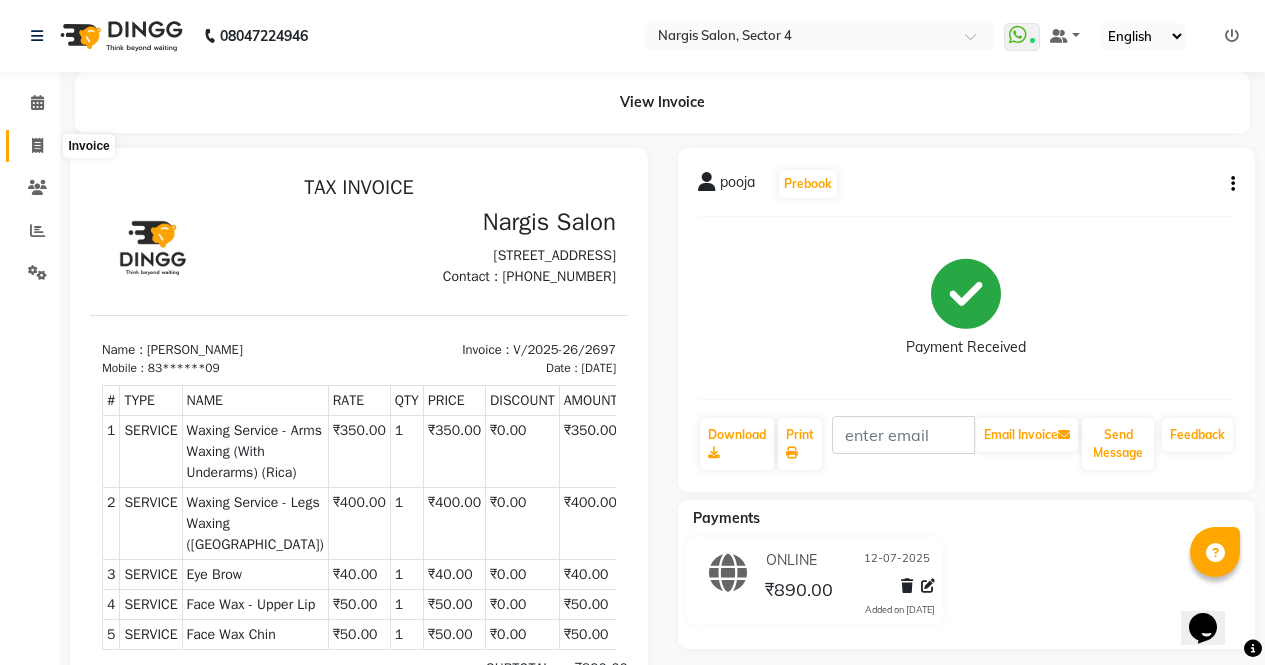 click 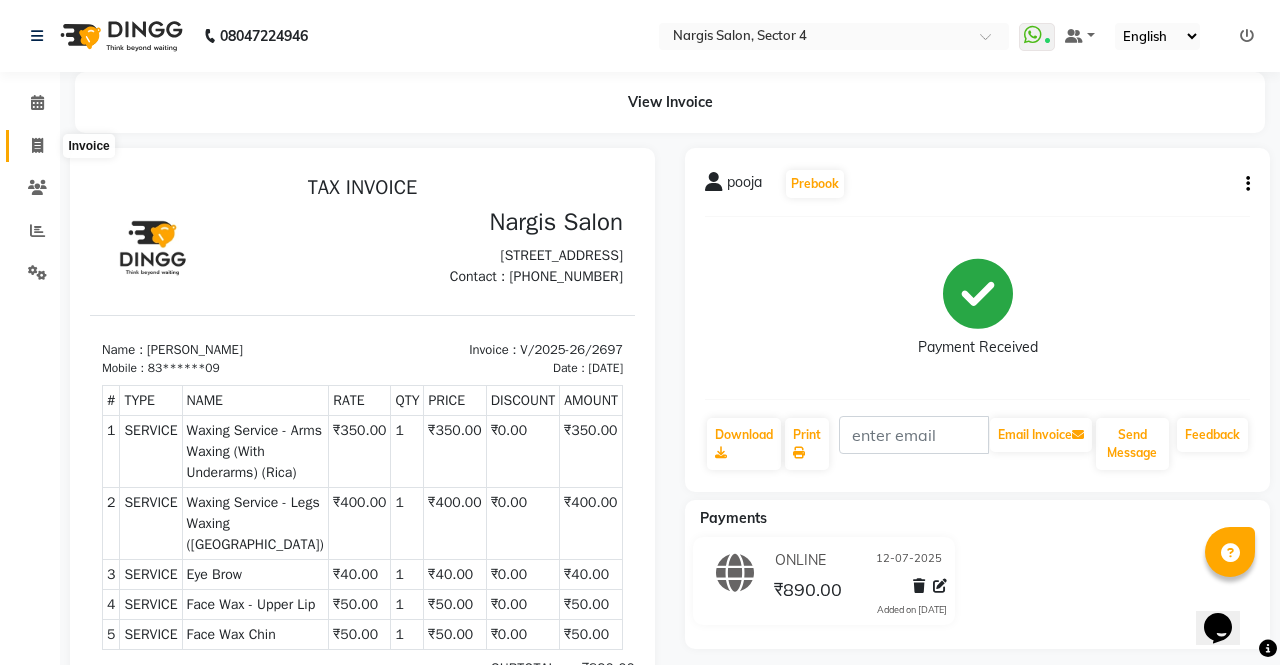 select on "4130" 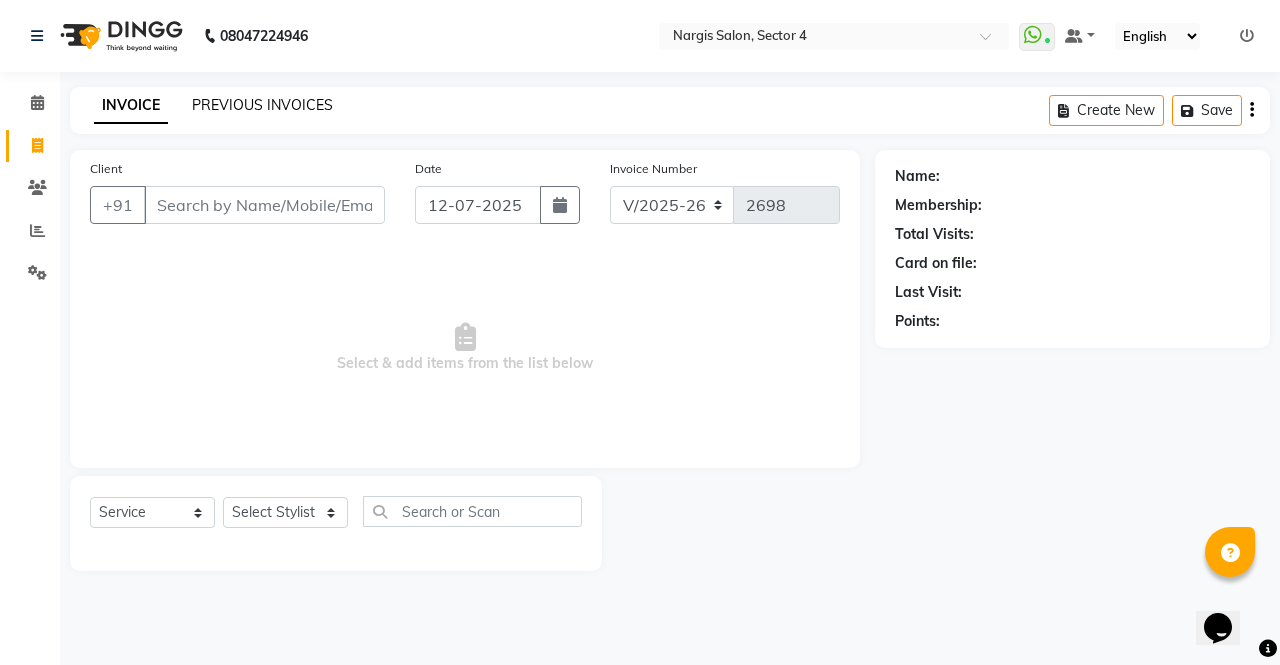 click on "PREVIOUS INVOICES" 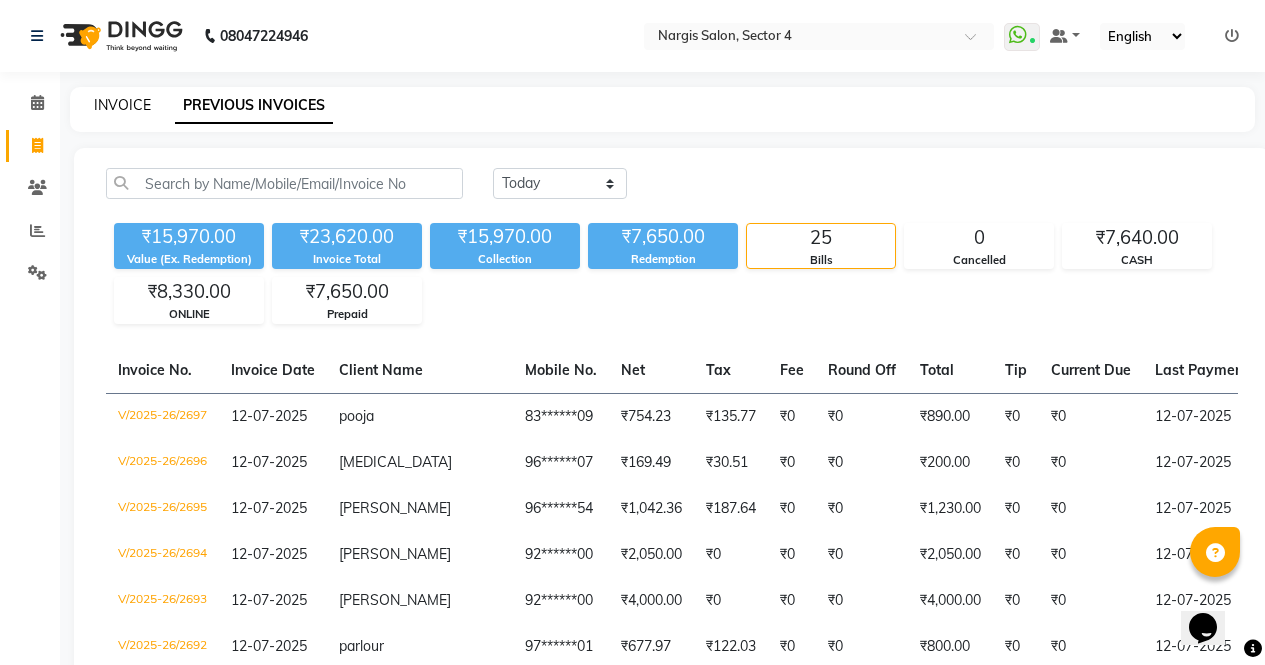 click on "INVOICE" 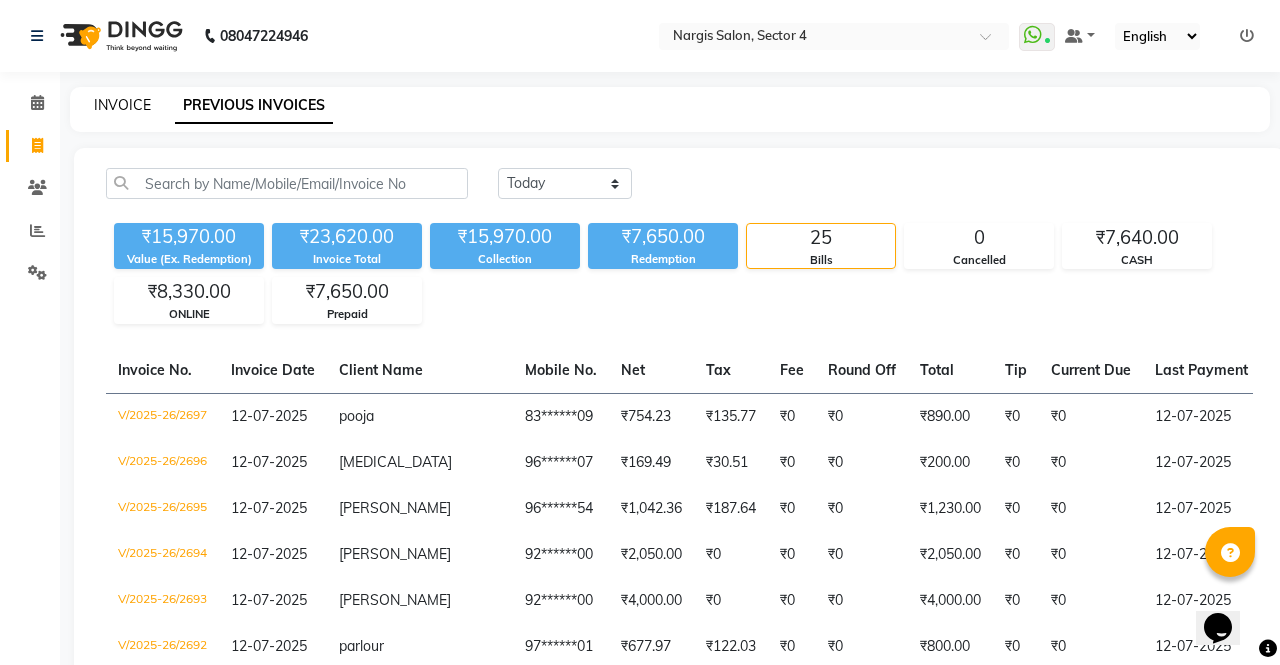select on "service" 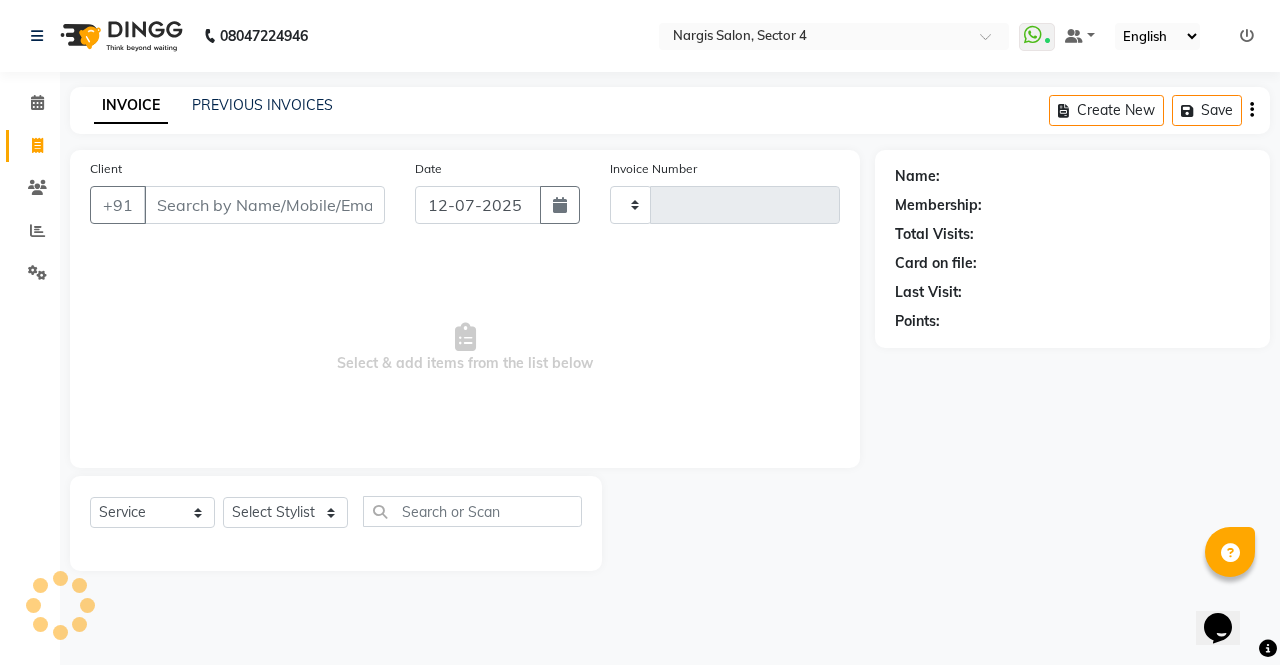 type on "2698" 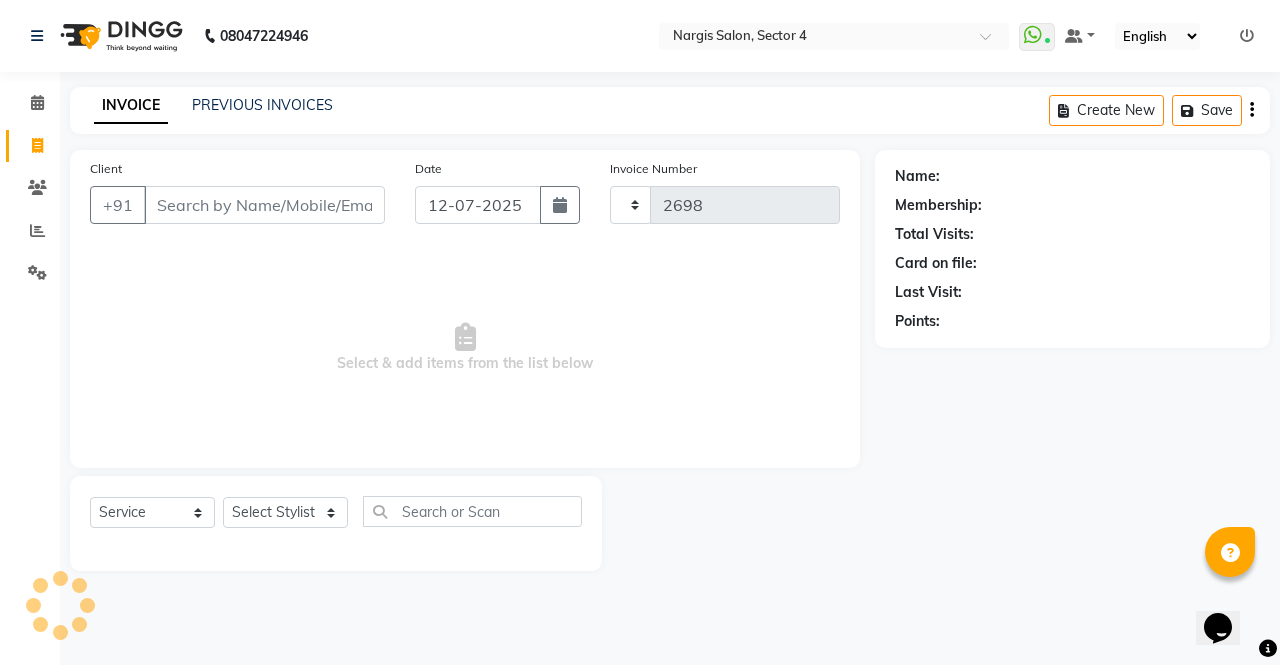 select on "4130" 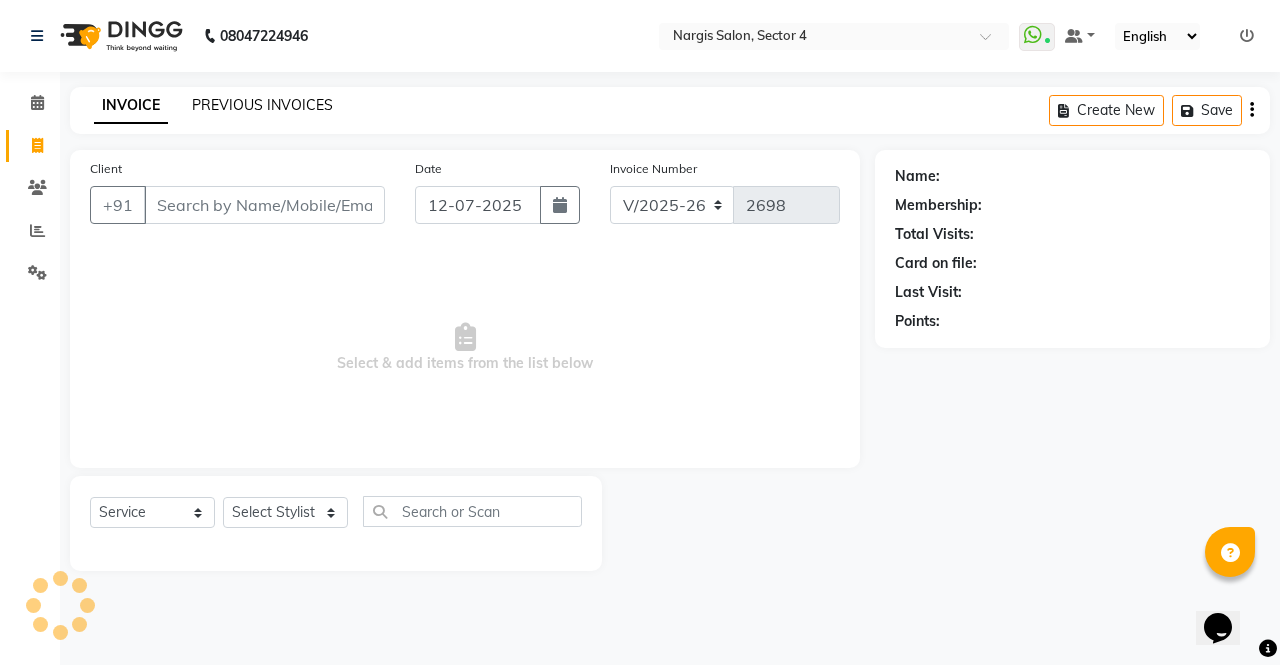 click on "PREVIOUS INVOICES" 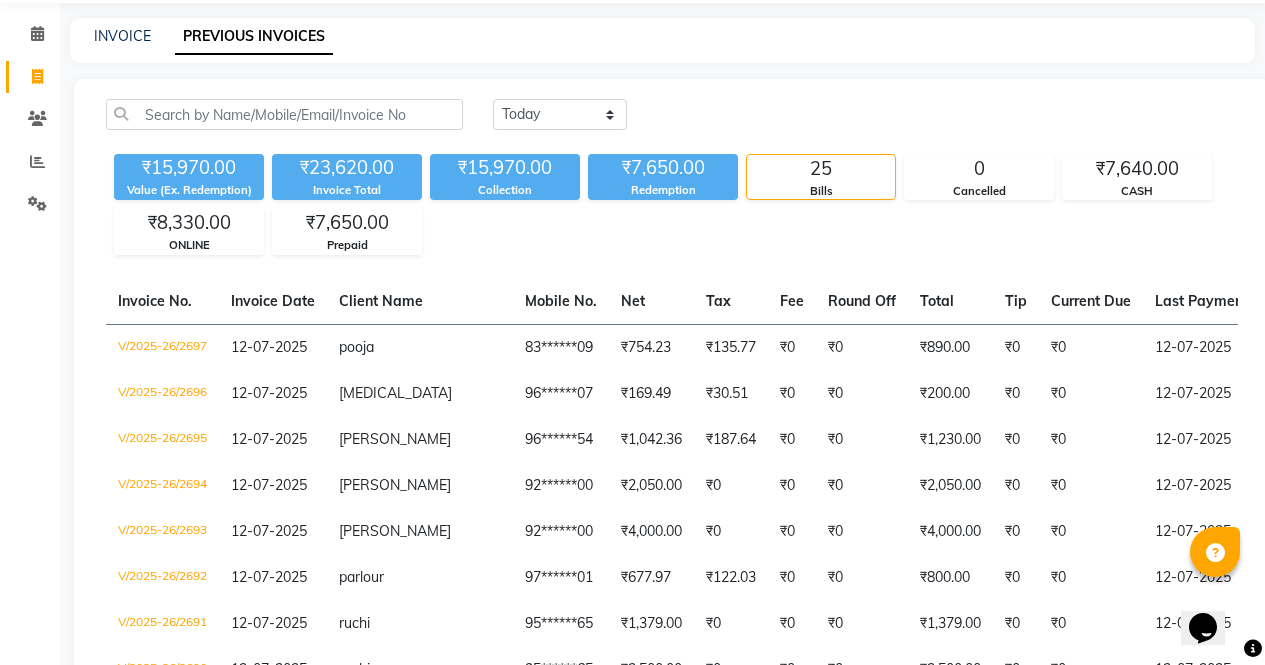 scroll, scrollTop: 118, scrollLeft: 0, axis: vertical 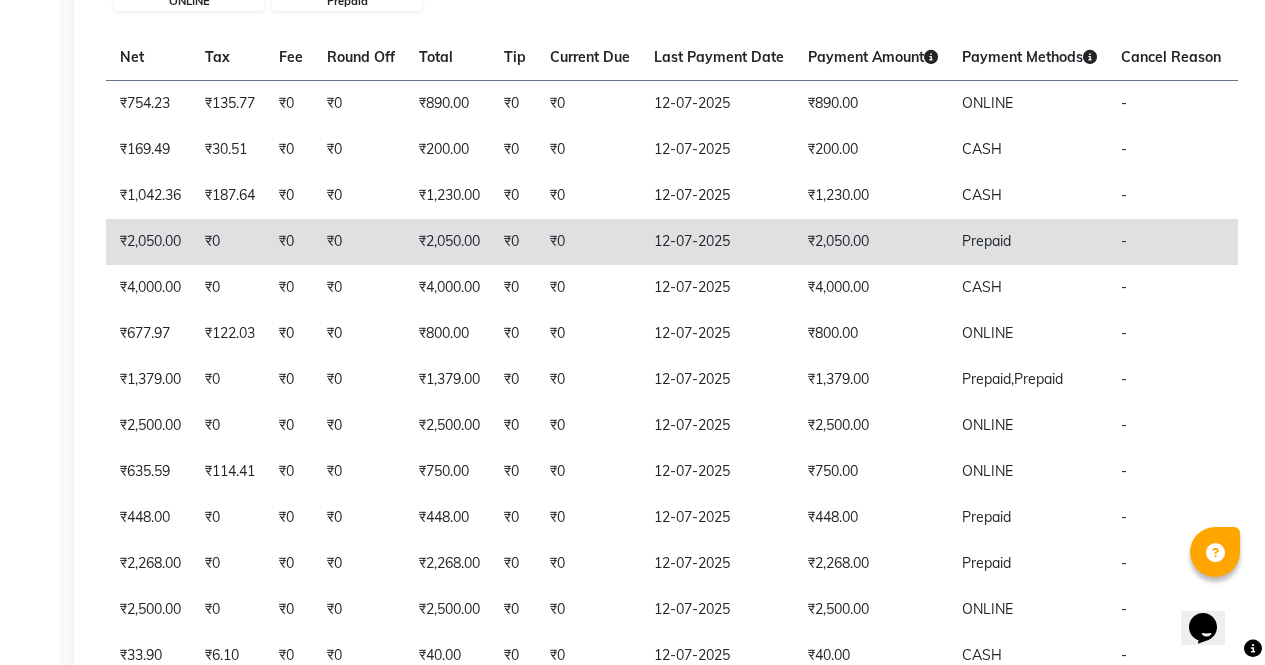 click on "12-07-2025" 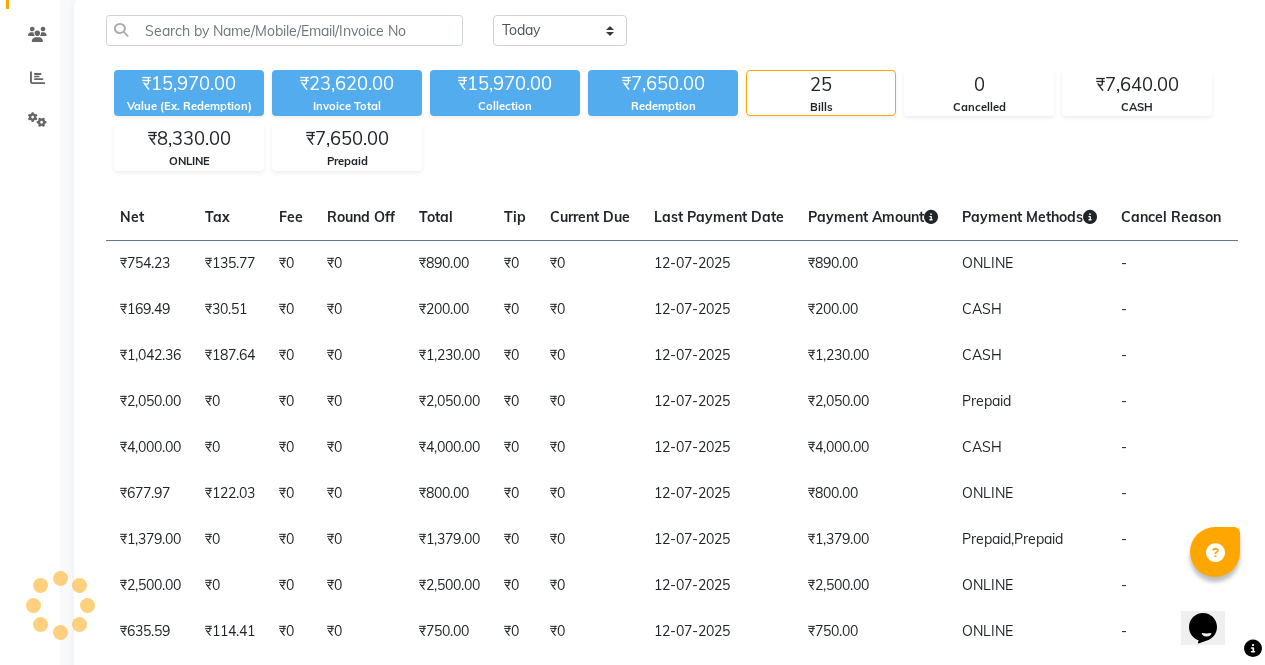 scroll, scrollTop: 168, scrollLeft: 0, axis: vertical 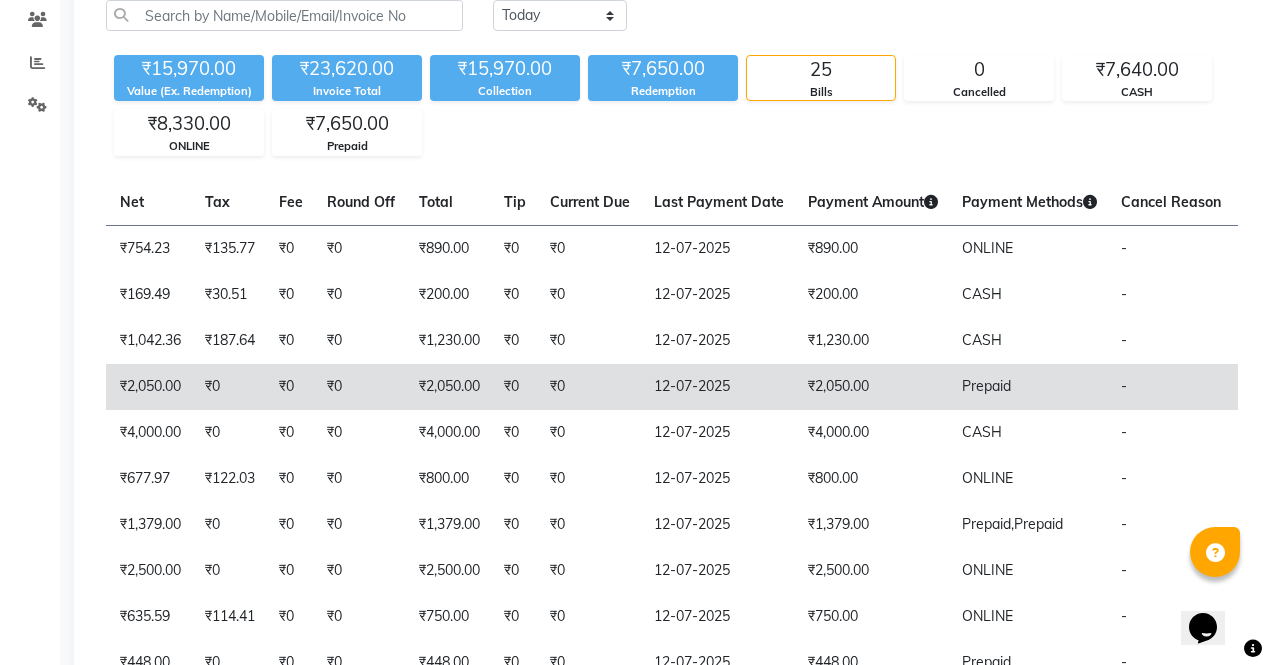 click on "₹2,050.00" 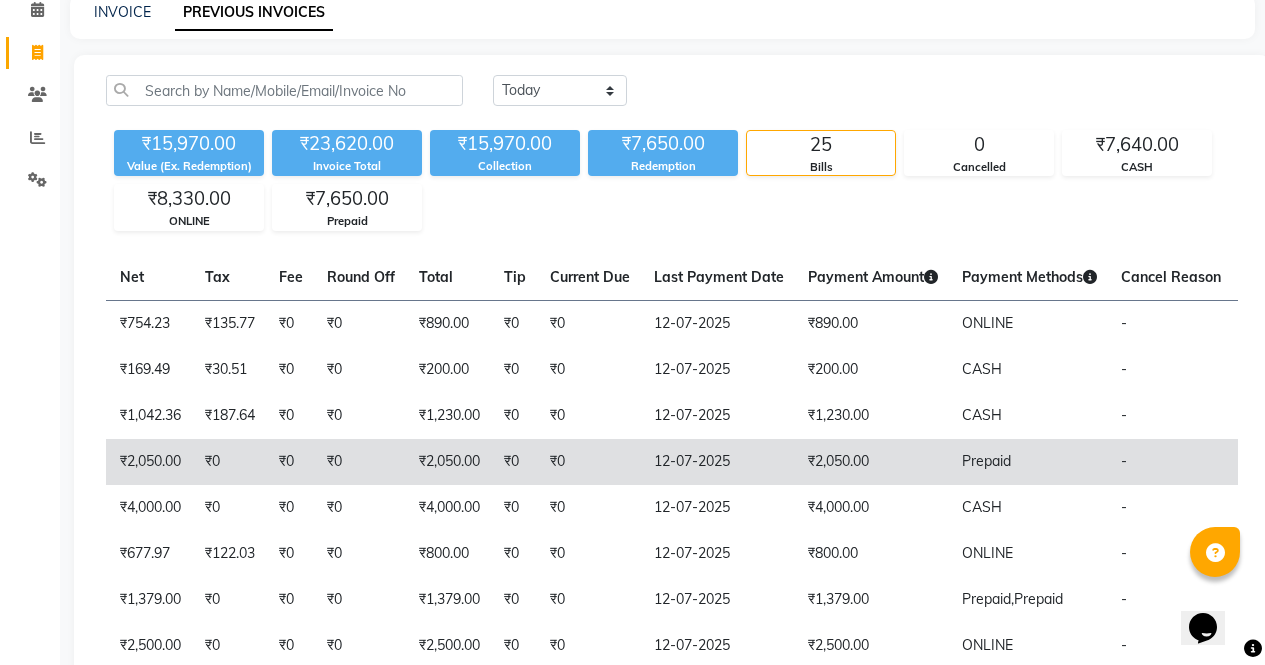 scroll, scrollTop: 0, scrollLeft: 0, axis: both 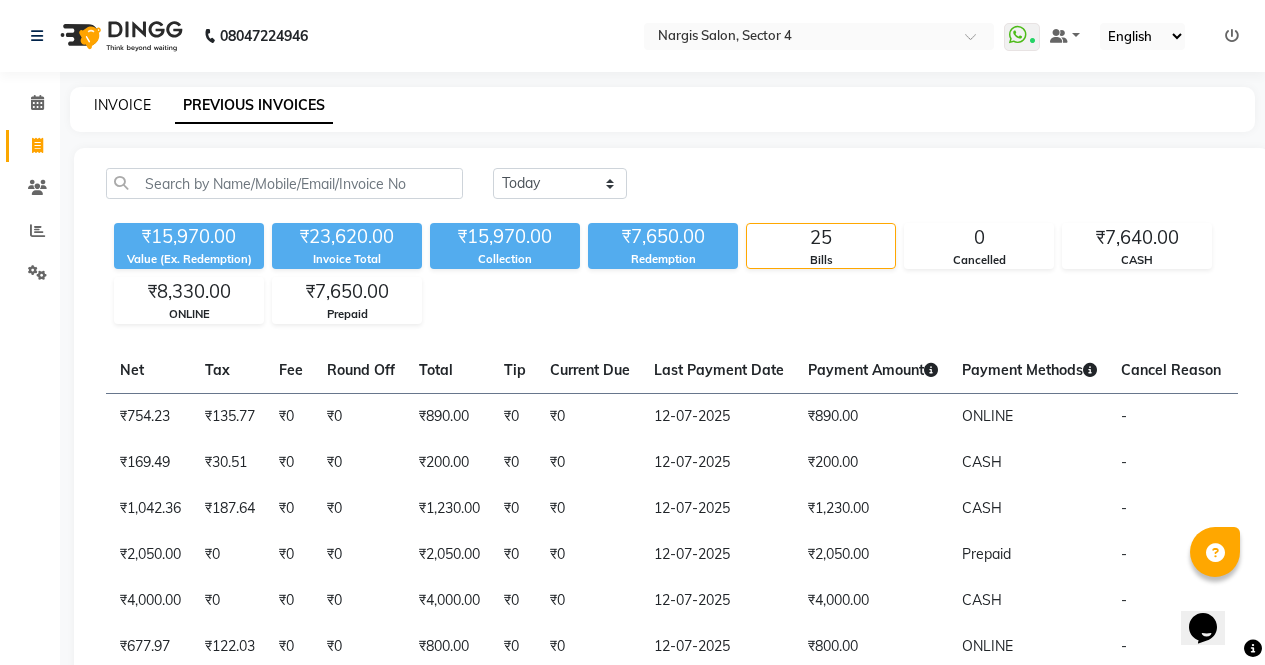 click on "INVOICE" 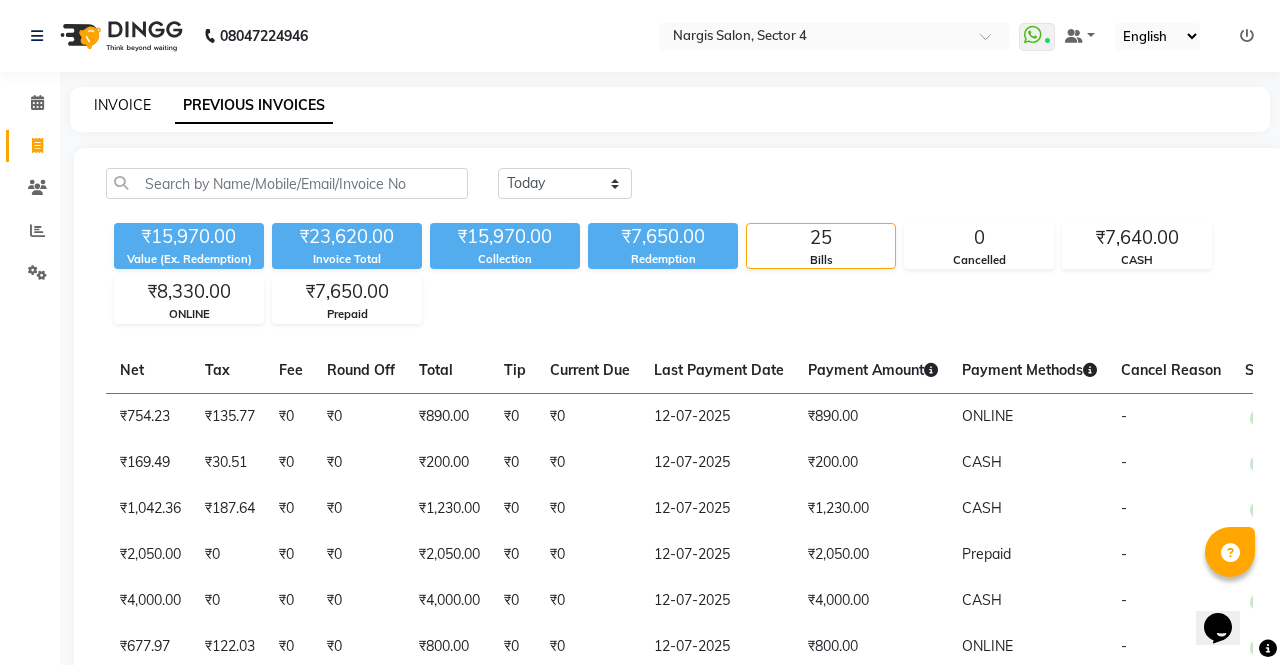 select on "service" 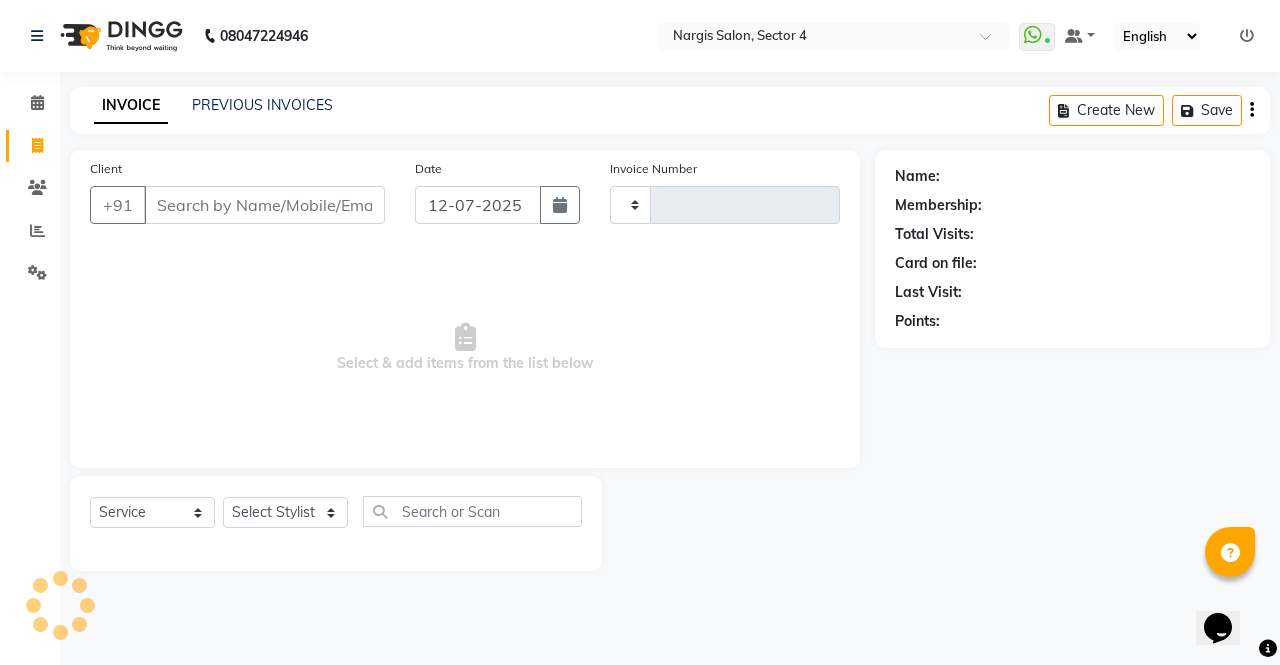 type on "2698" 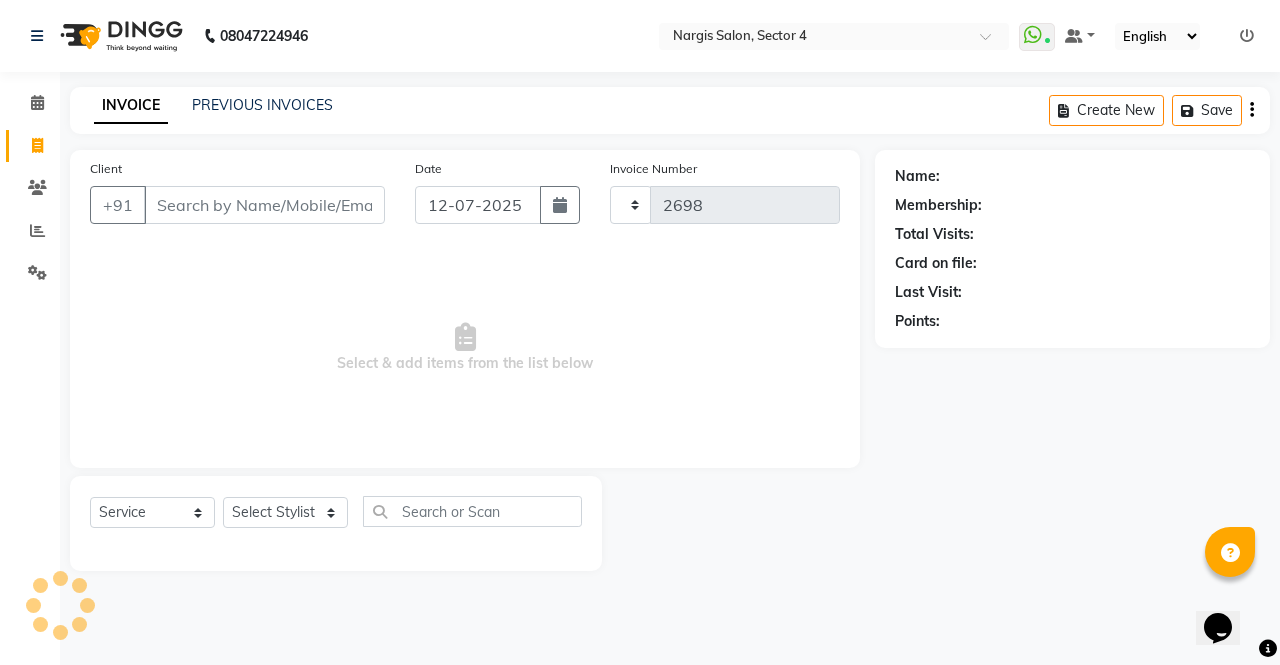 select on "4130" 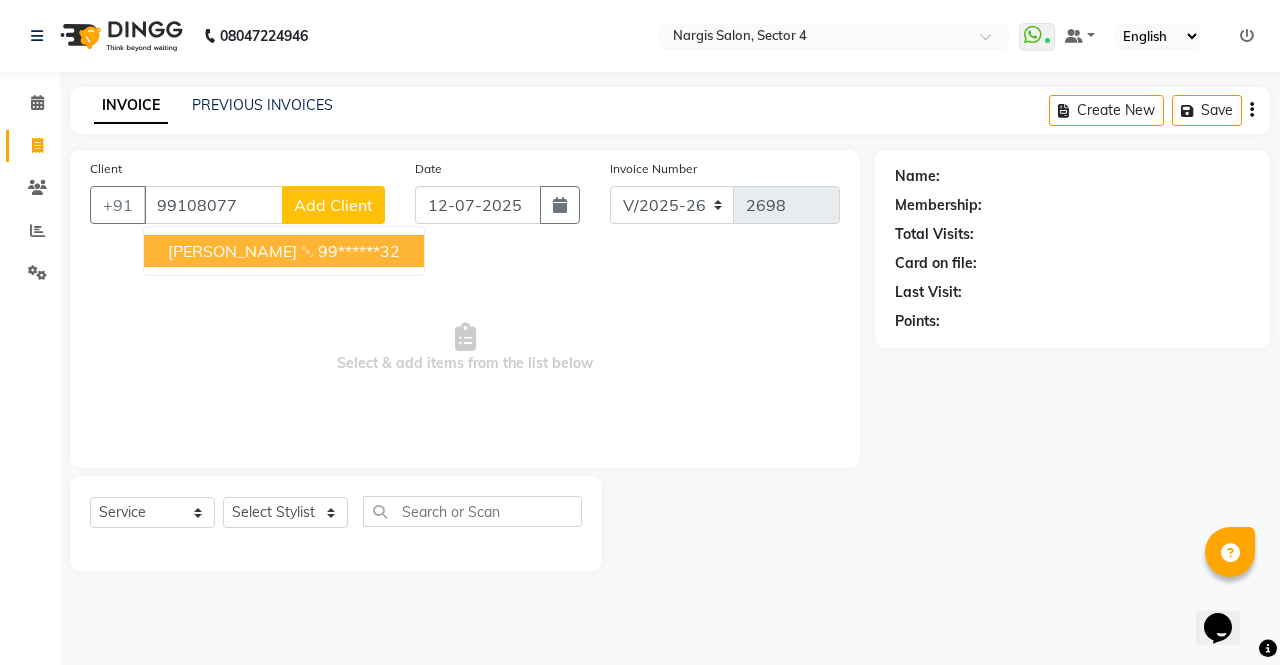 click on "Tanvi ￼" at bounding box center (241, 251) 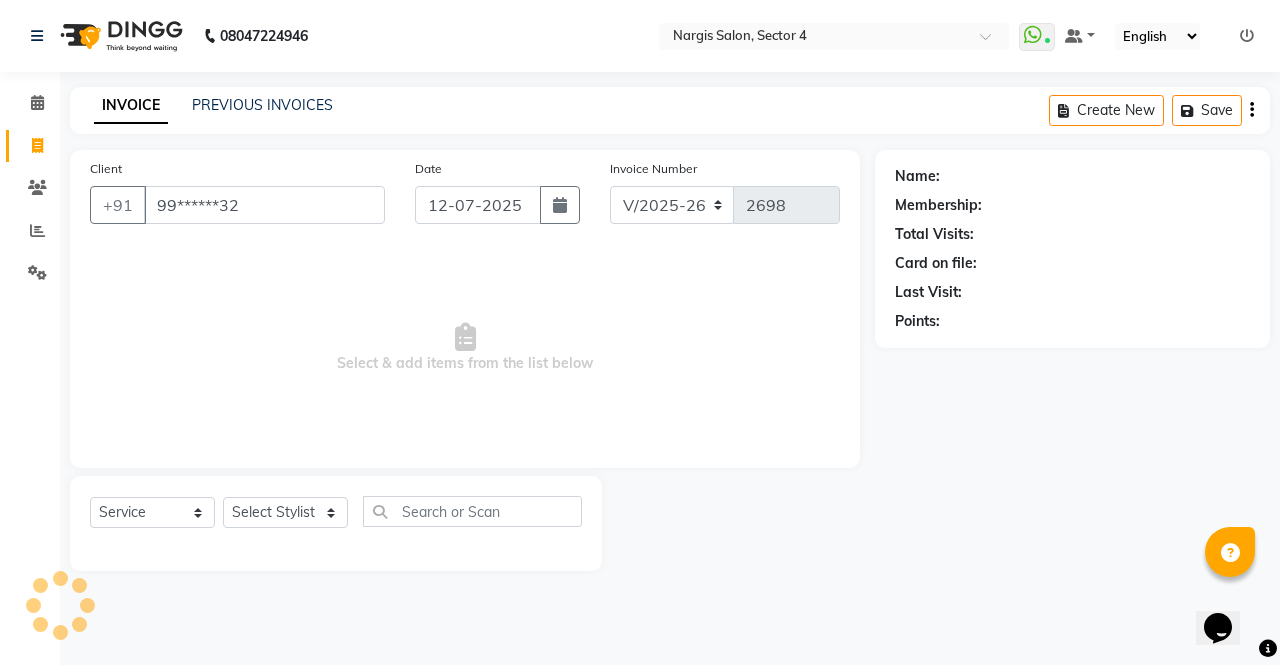 type on "99******32" 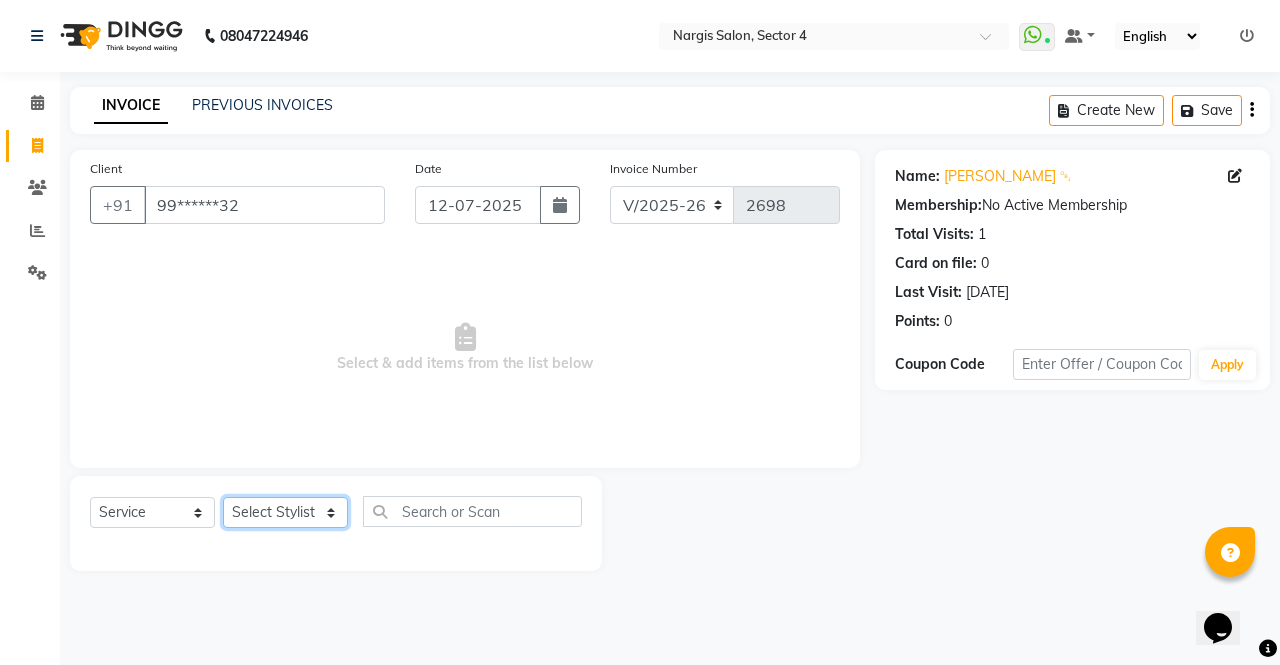 click on "Select Stylist ajeet anu ashu Front Desk muskaan pratibha rakhi rohit soni sunil" 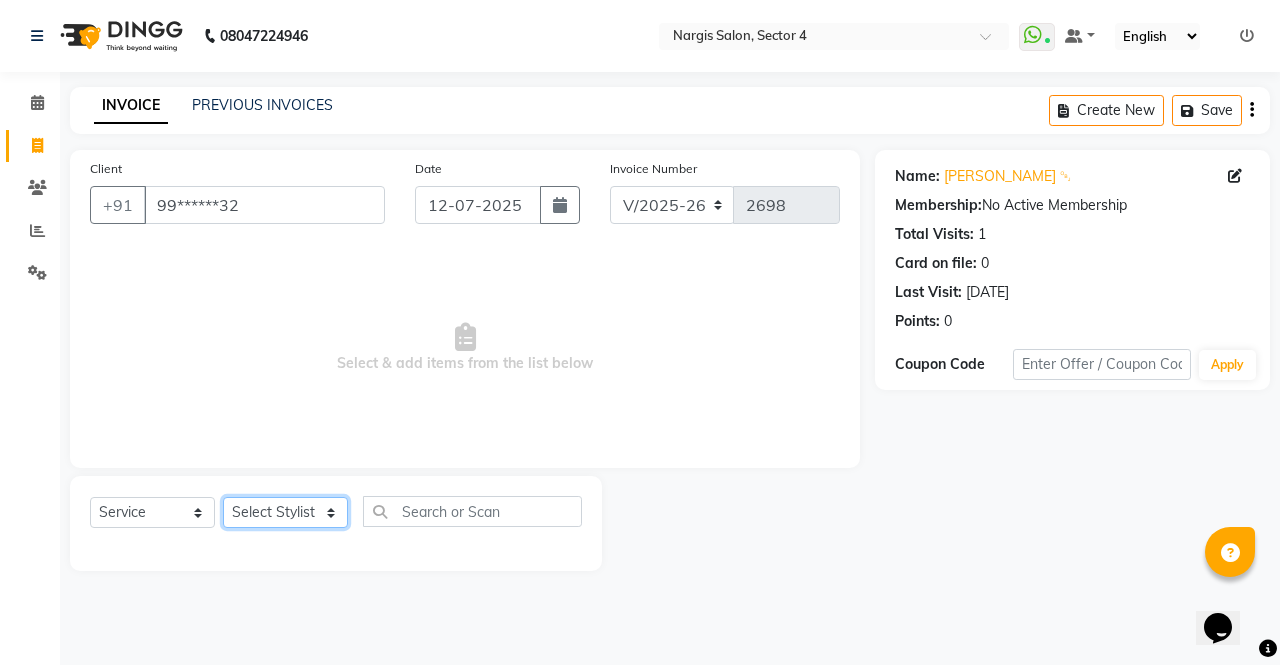 select on "28206" 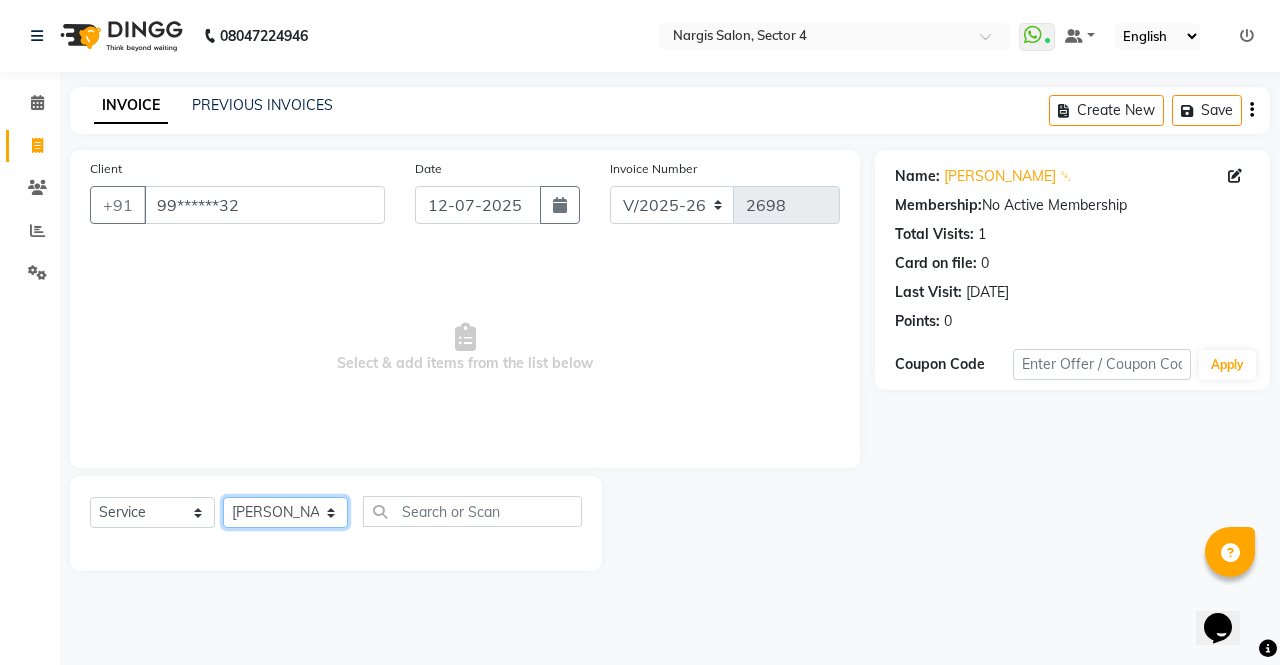 click on "Select Stylist ajeet anu ashu Front Desk muskaan pratibha rakhi rohit soni sunil" 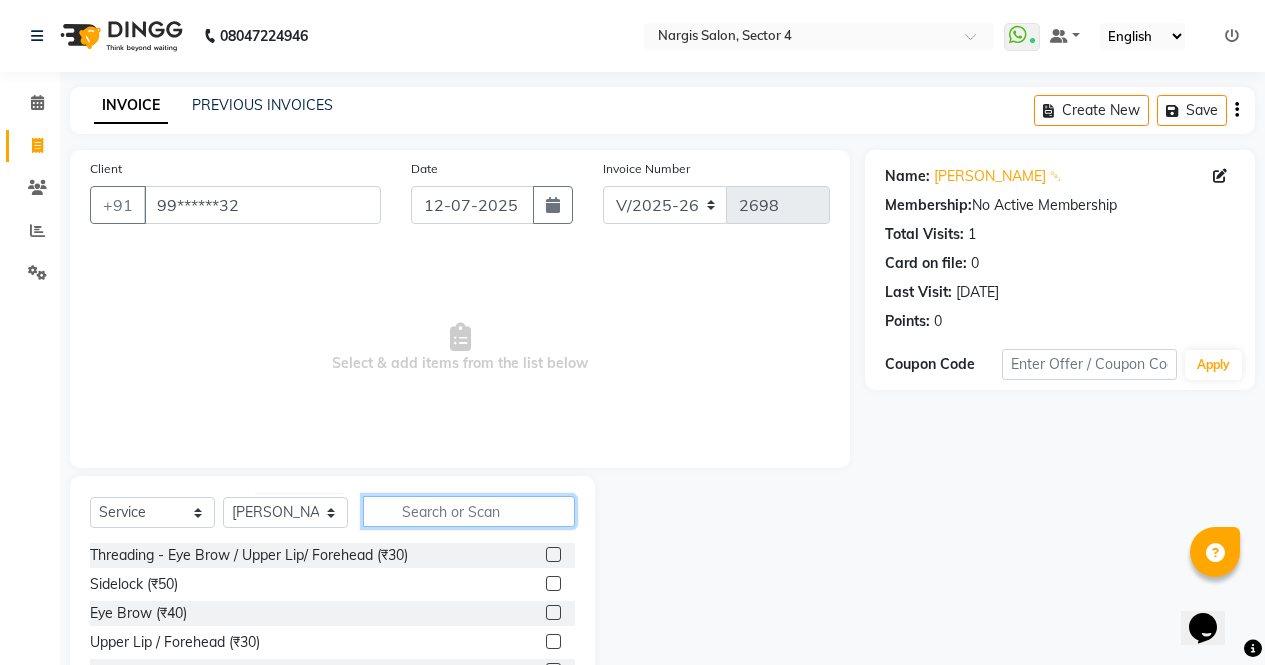 click 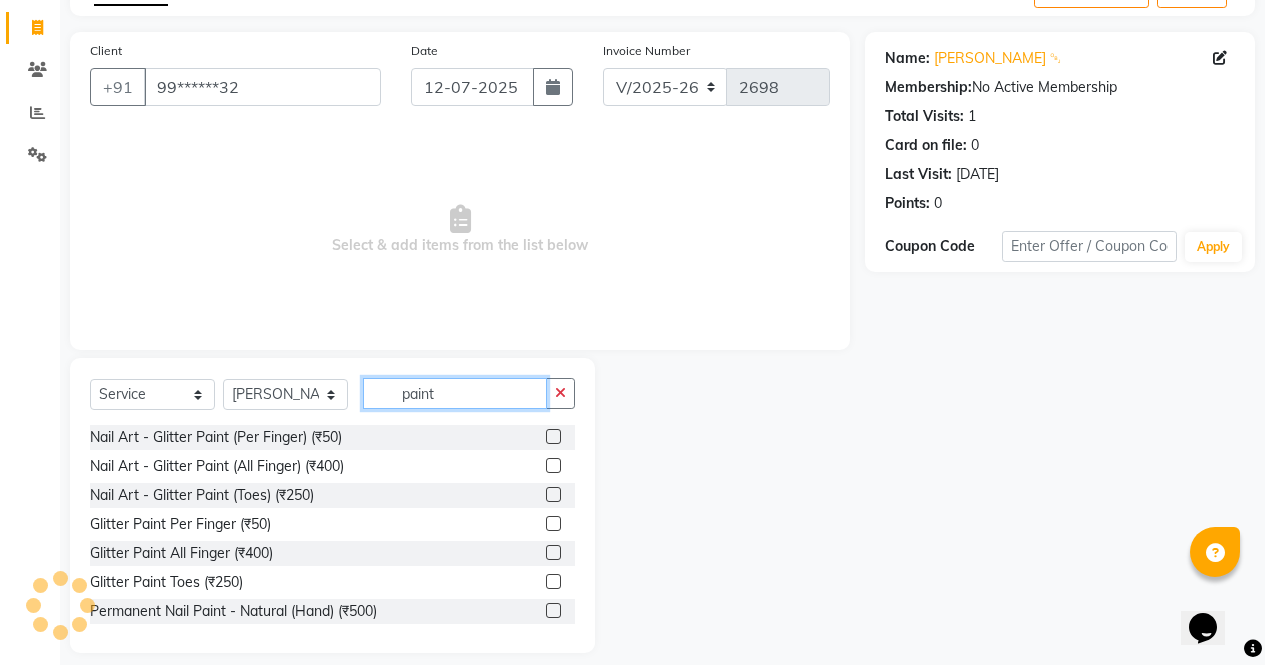 scroll, scrollTop: 136, scrollLeft: 0, axis: vertical 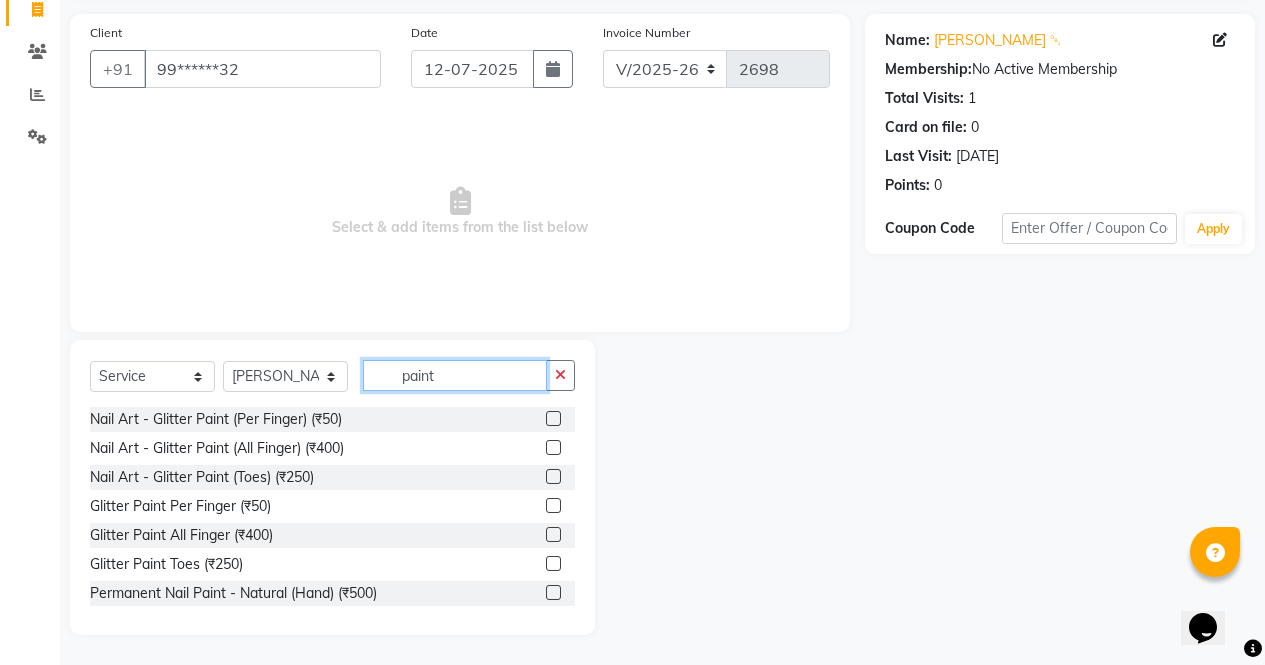 type on "paint" 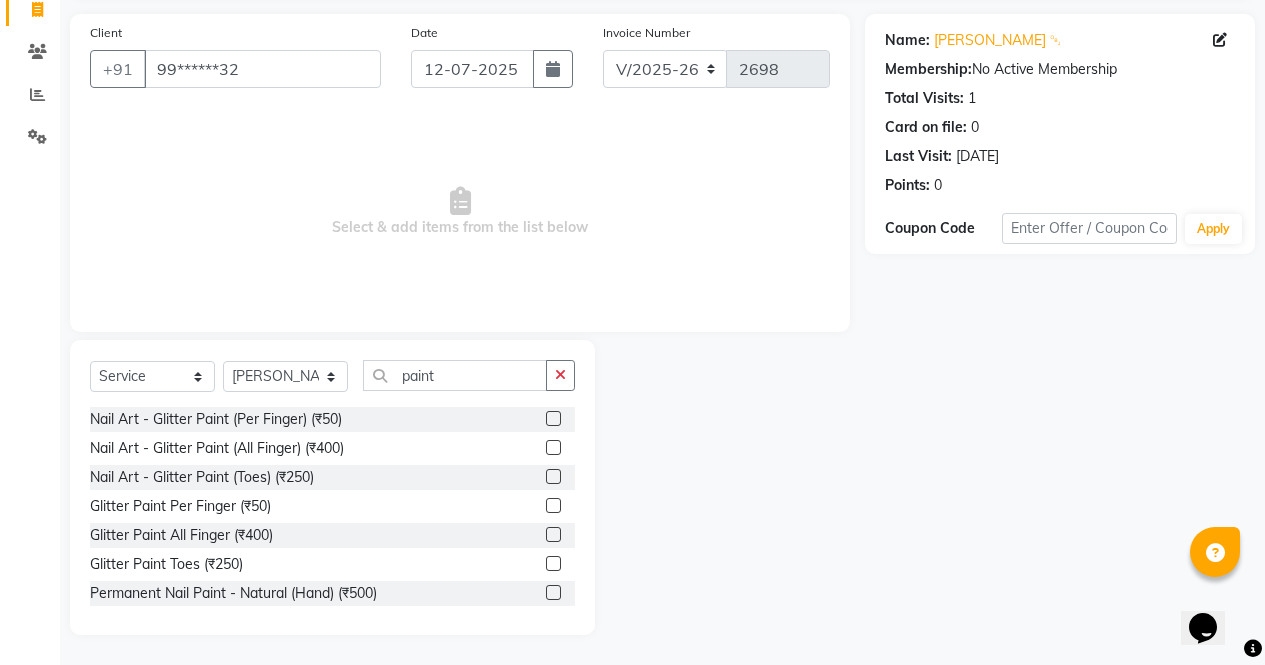 click 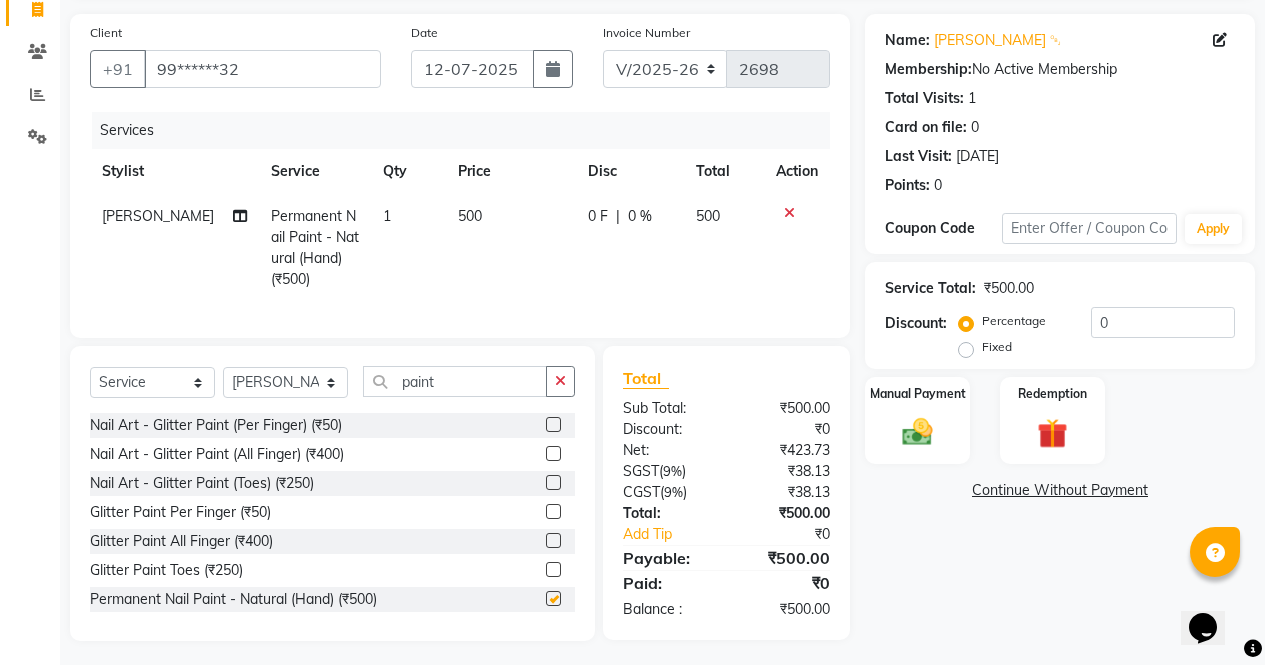 checkbox on "false" 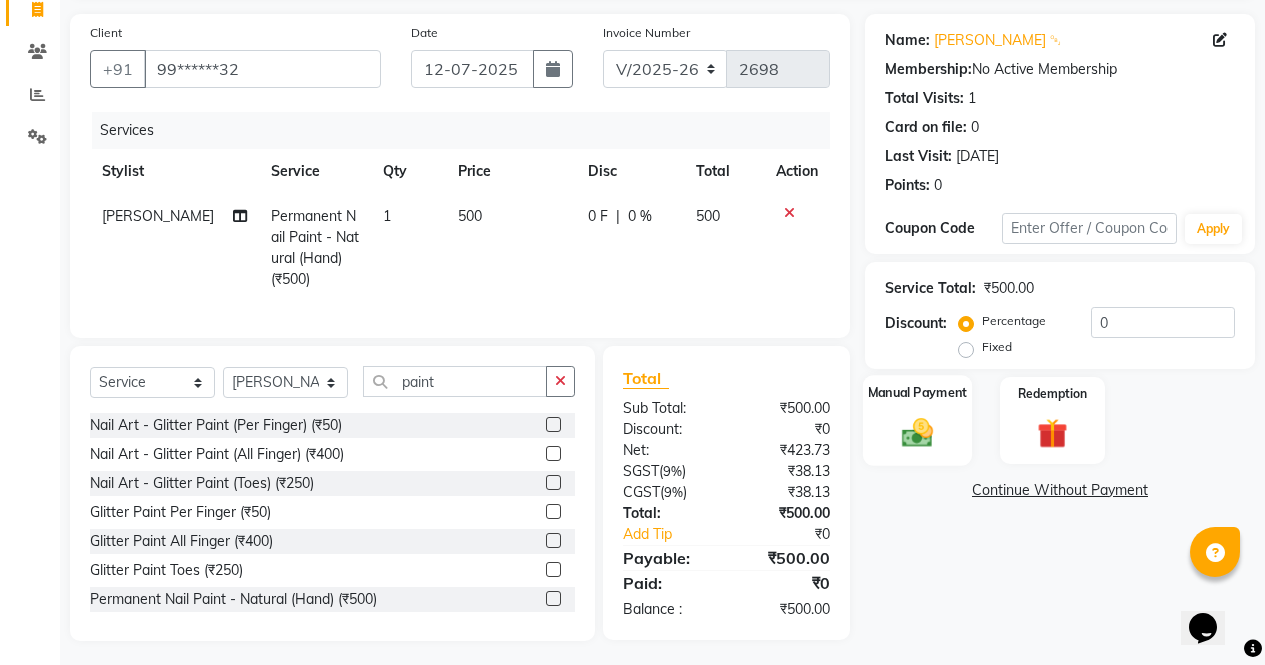 click 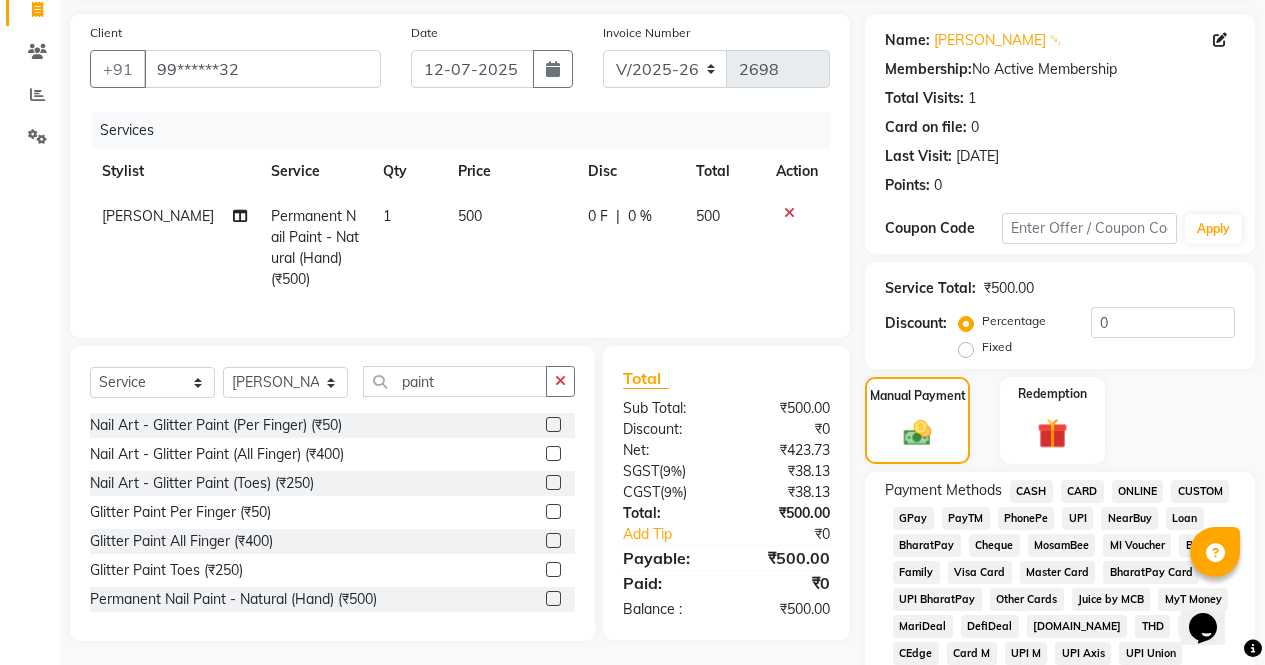 click on "ONLINE" 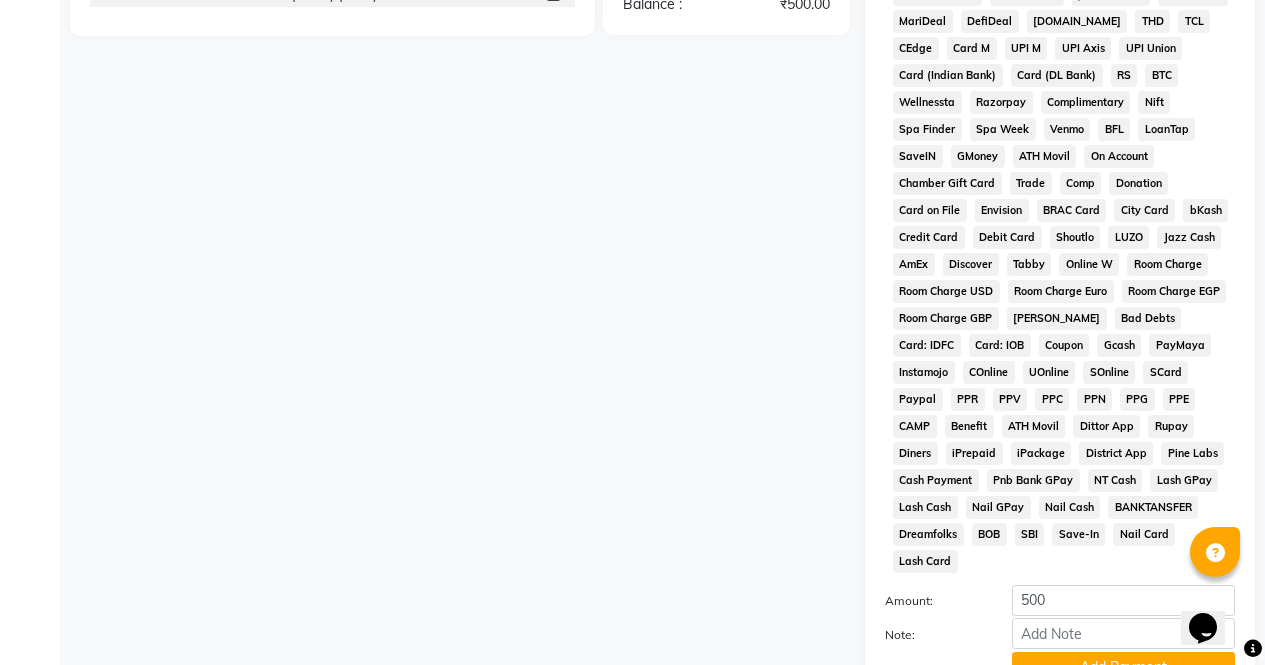 scroll, scrollTop: 887, scrollLeft: 0, axis: vertical 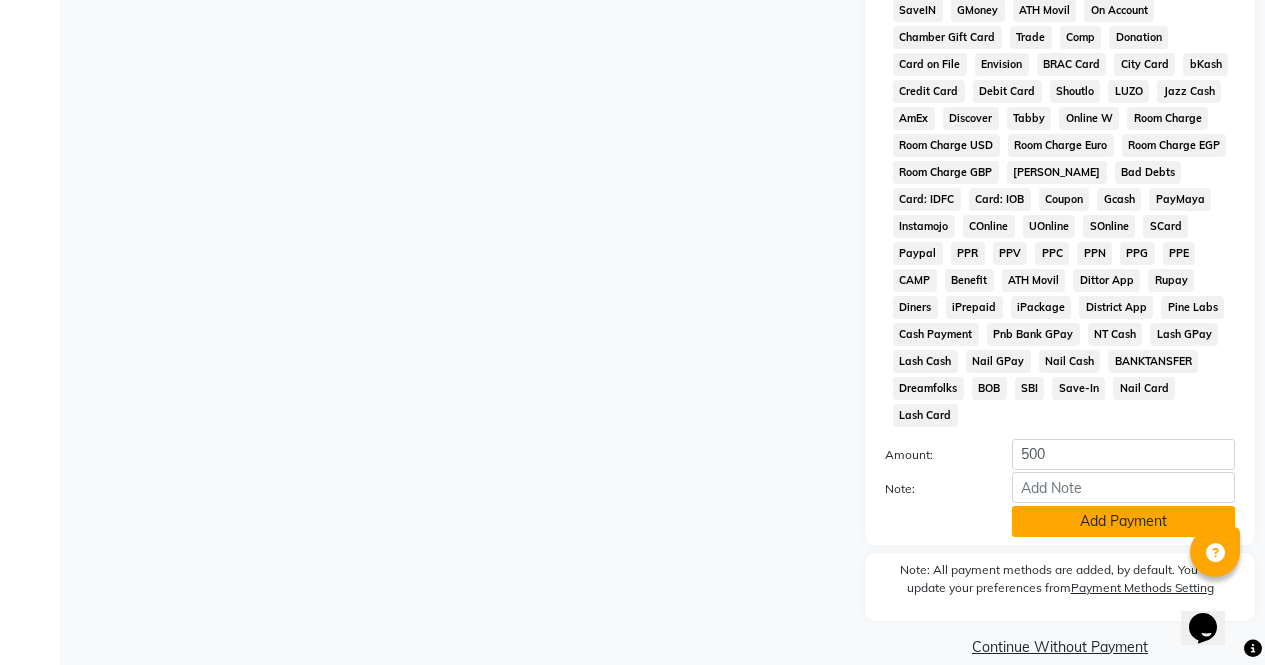 click on "Add Payment" 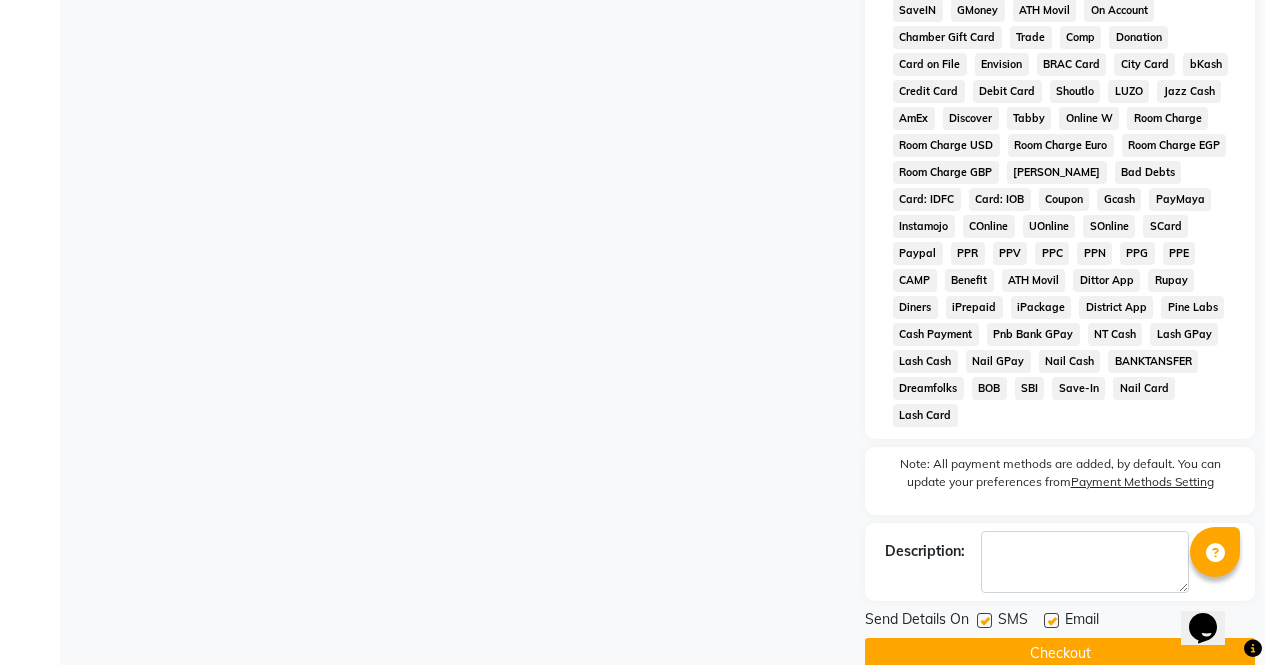 click on "Checkout" 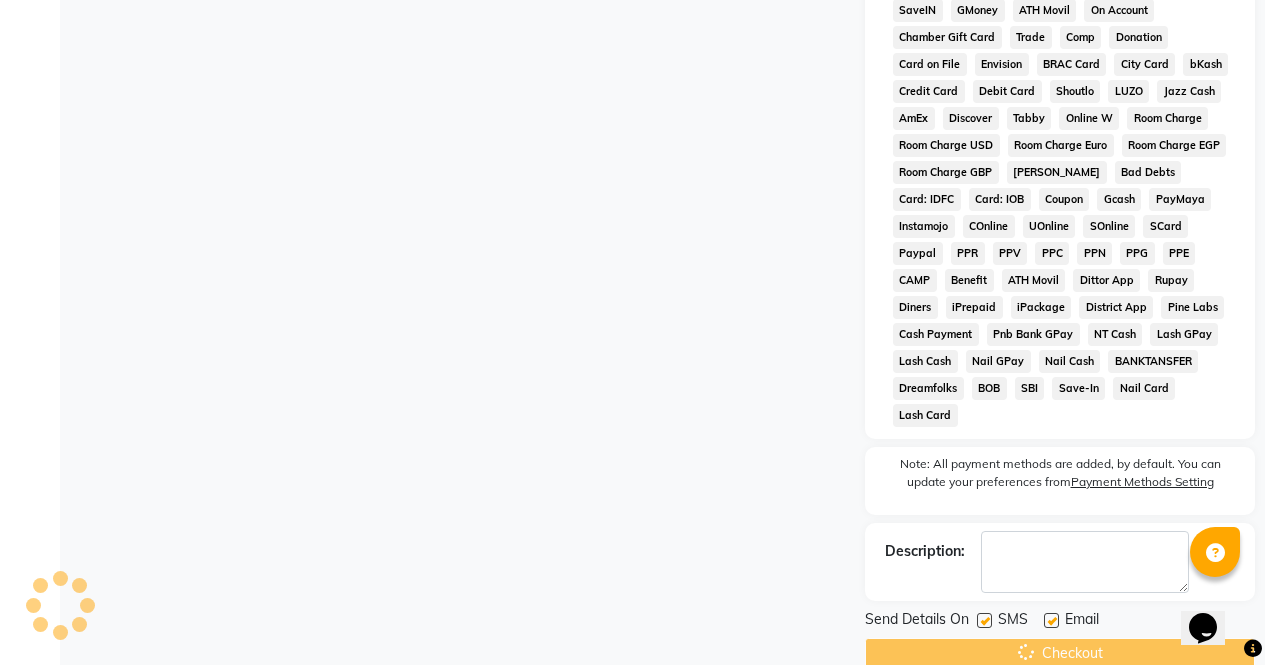scroll, scrollTop: 0, scrollLeft: 0, axis: both 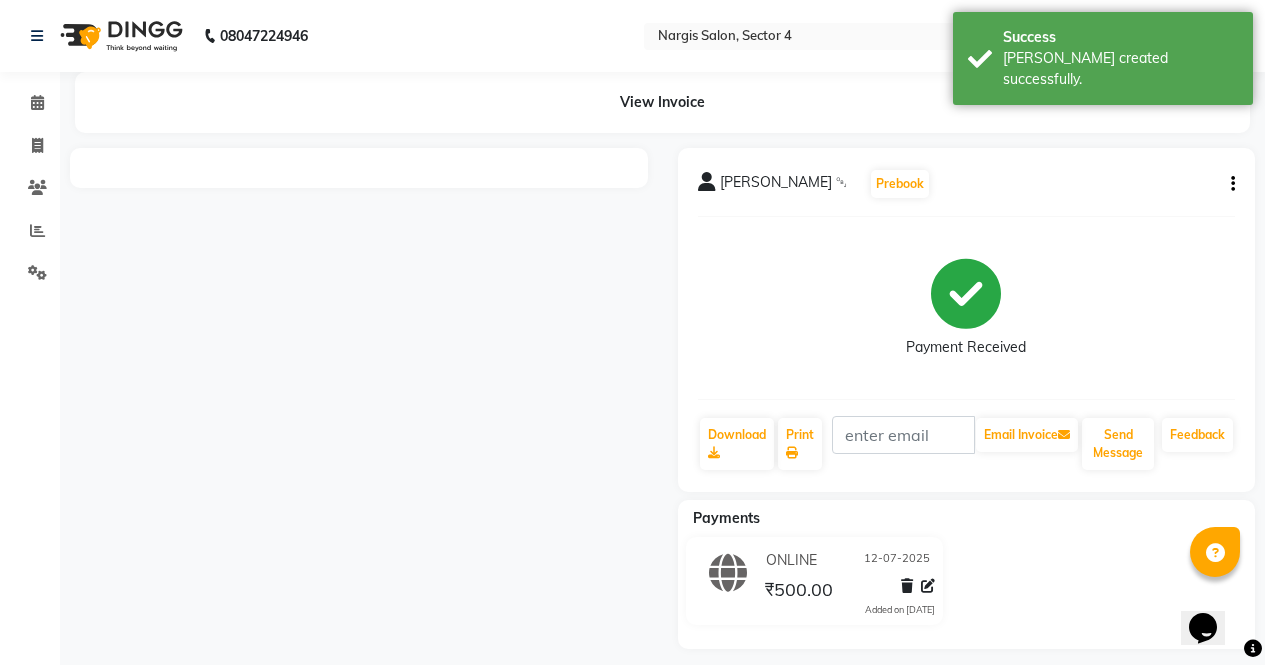 click on "Invoice" 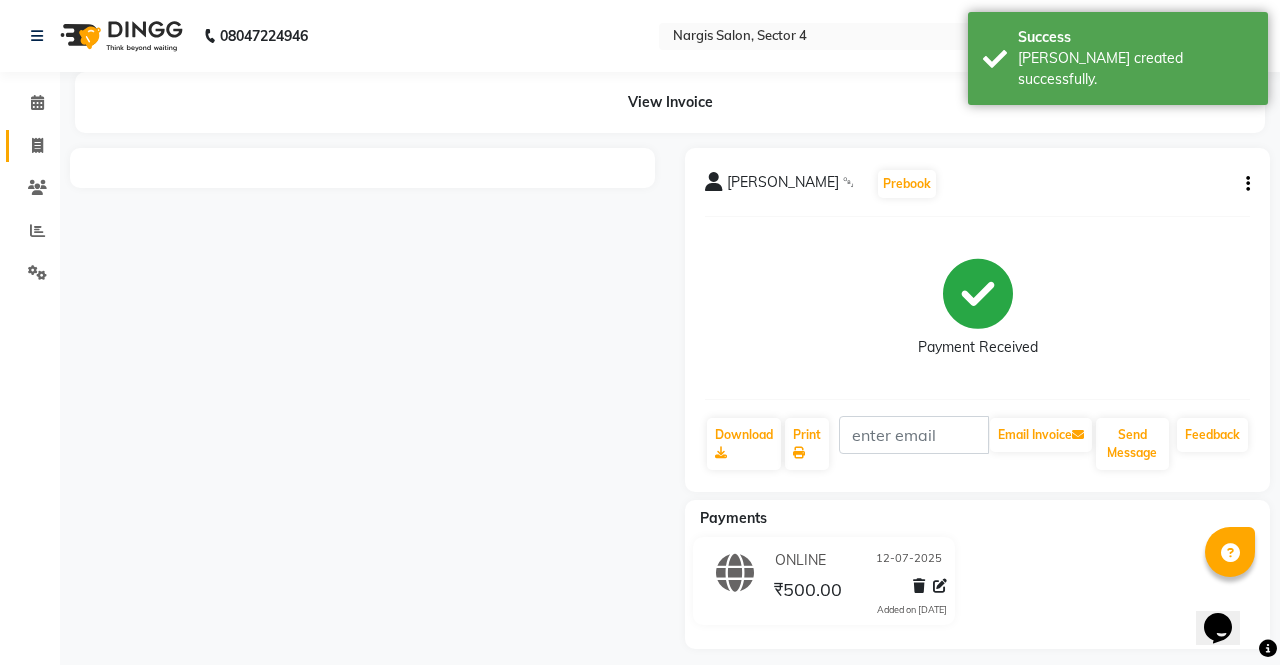 select on "service" 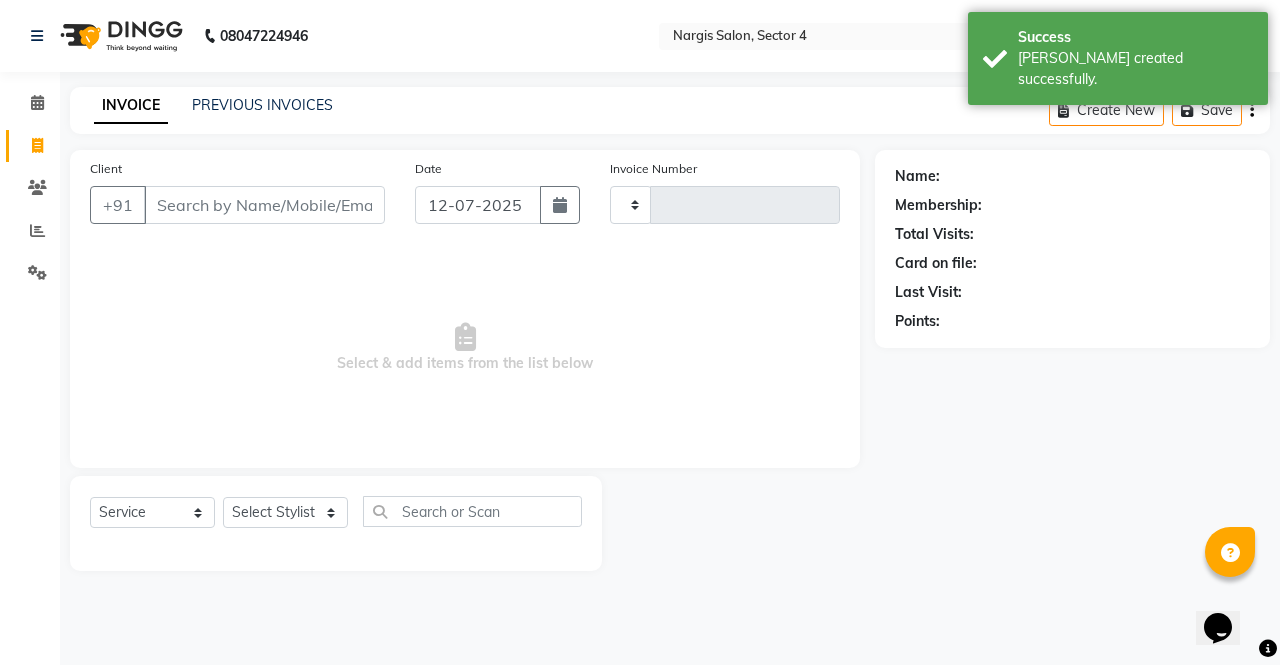 type on "2699" 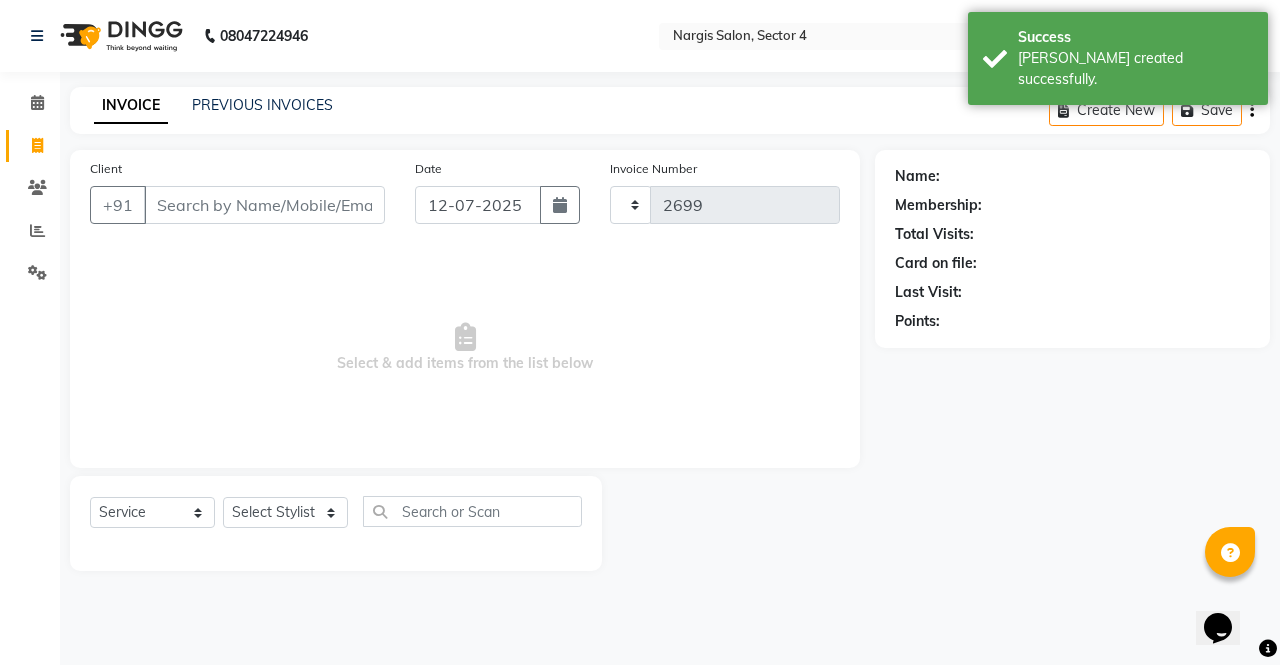 select on "4130" 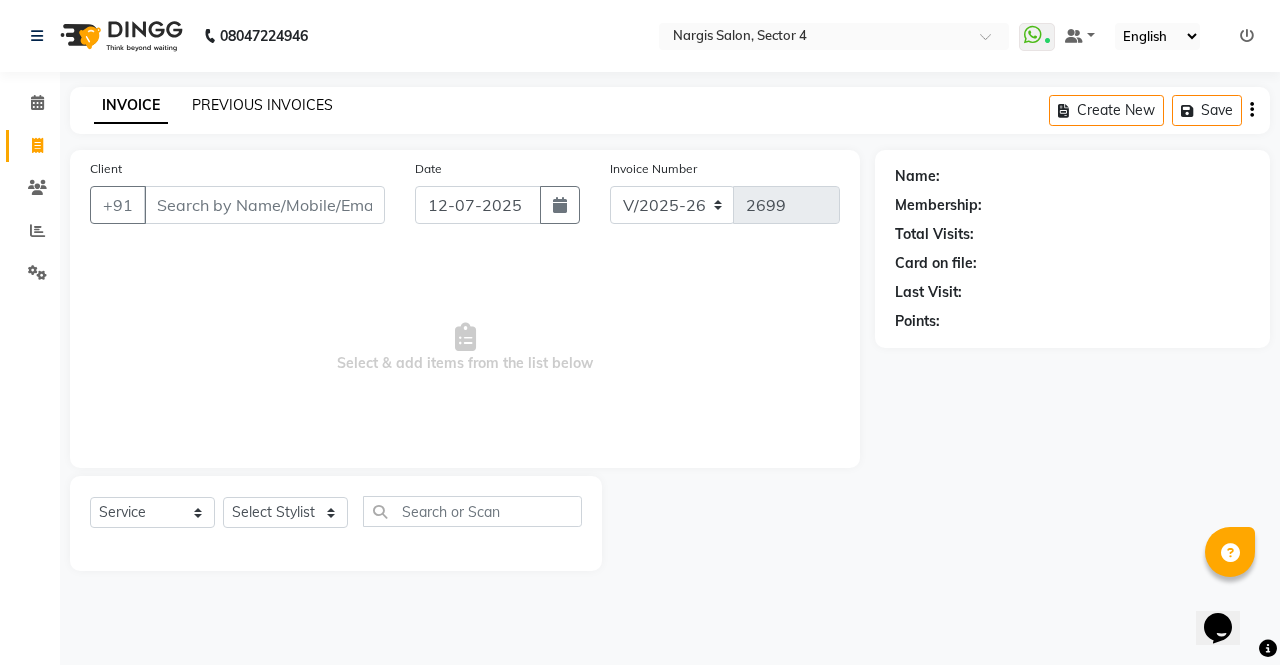 click on "PREVIOUS INVOICES" 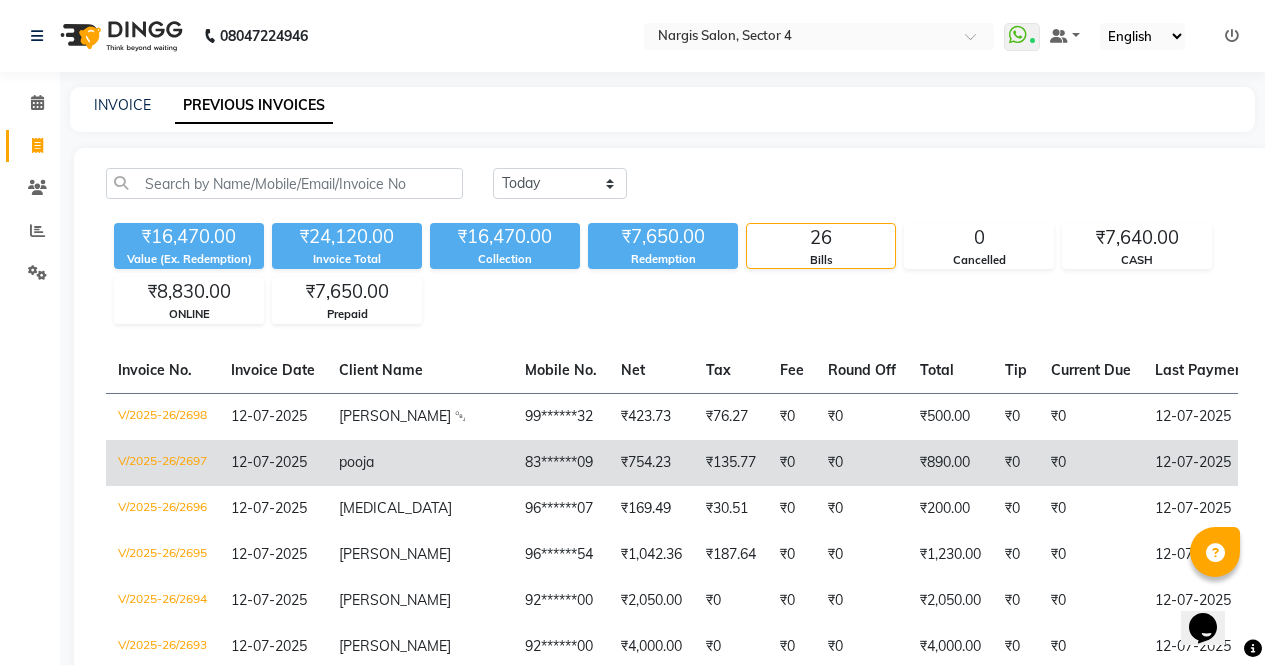 click on "12-07-2025" 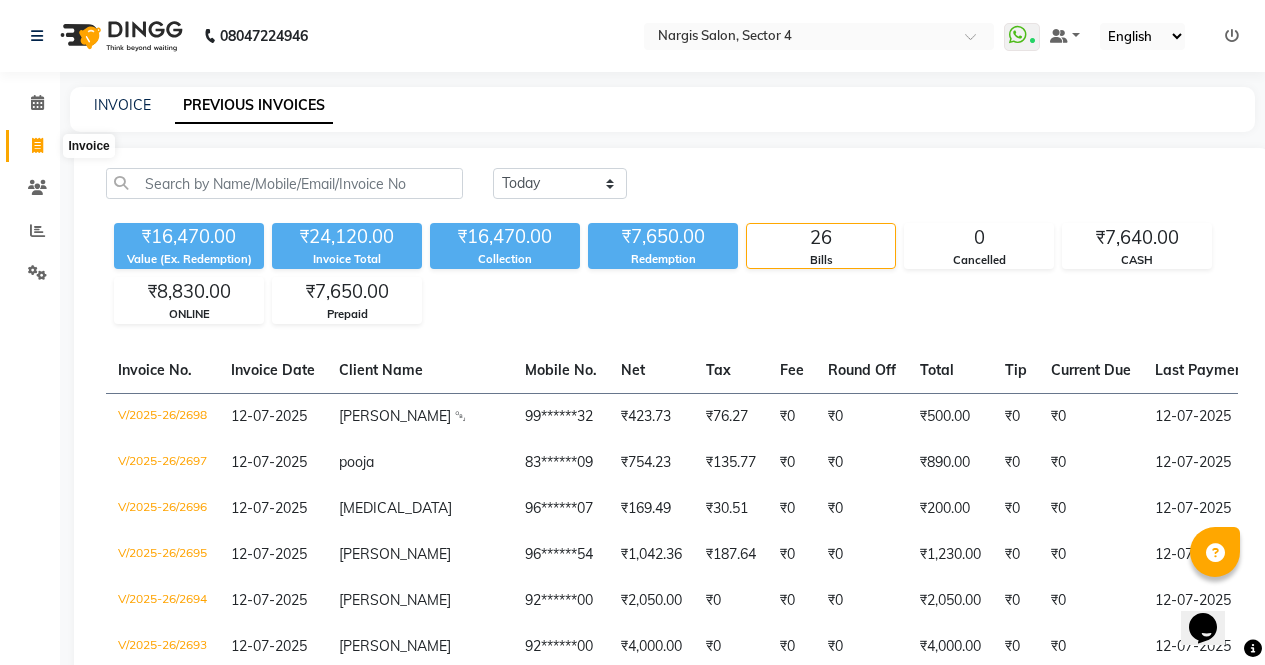 click 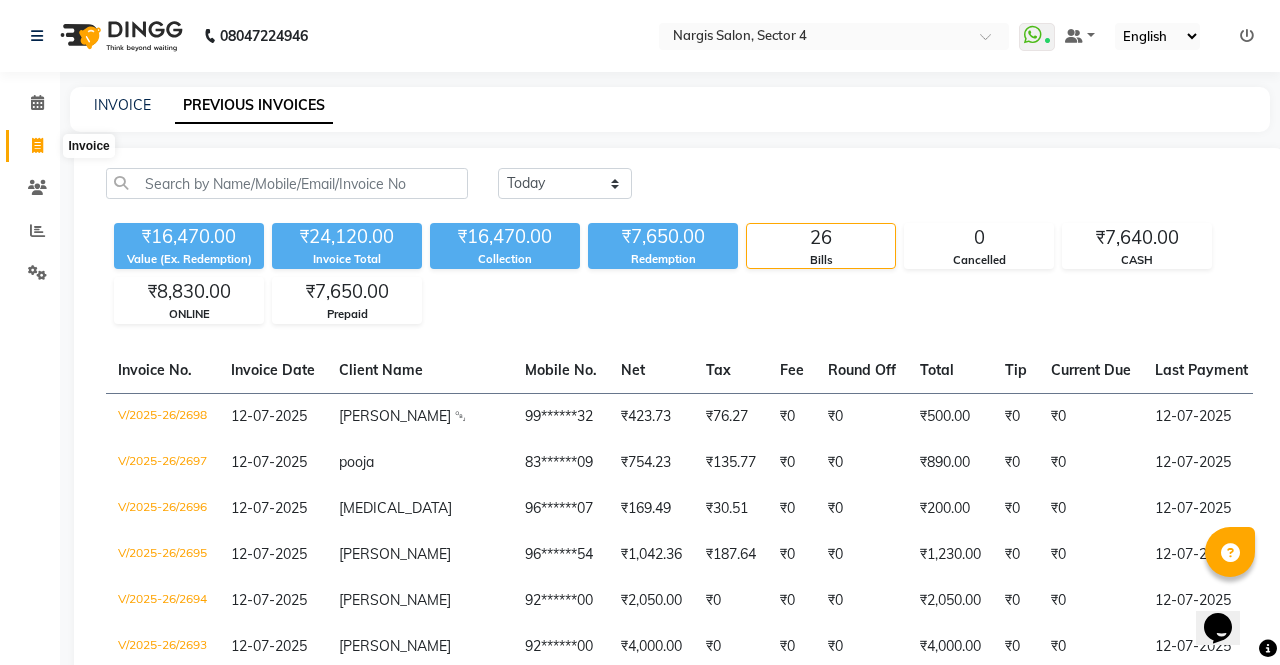 select on "4130" 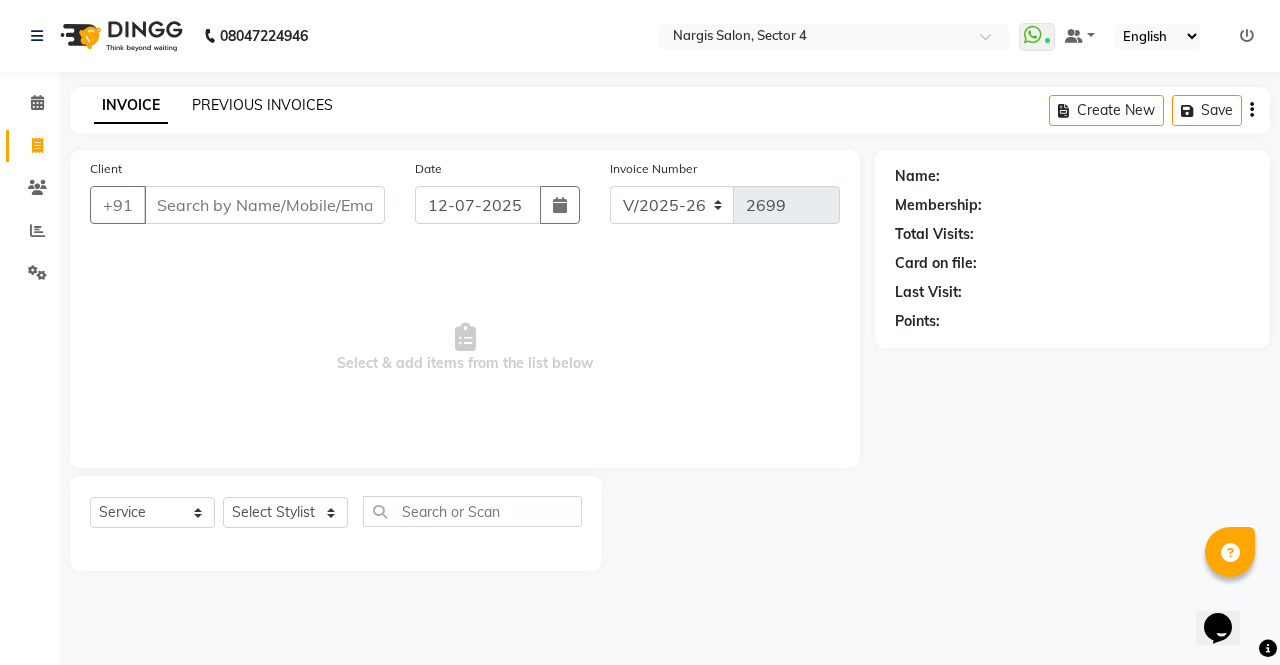 click on "PREVIOUS INVOICES" 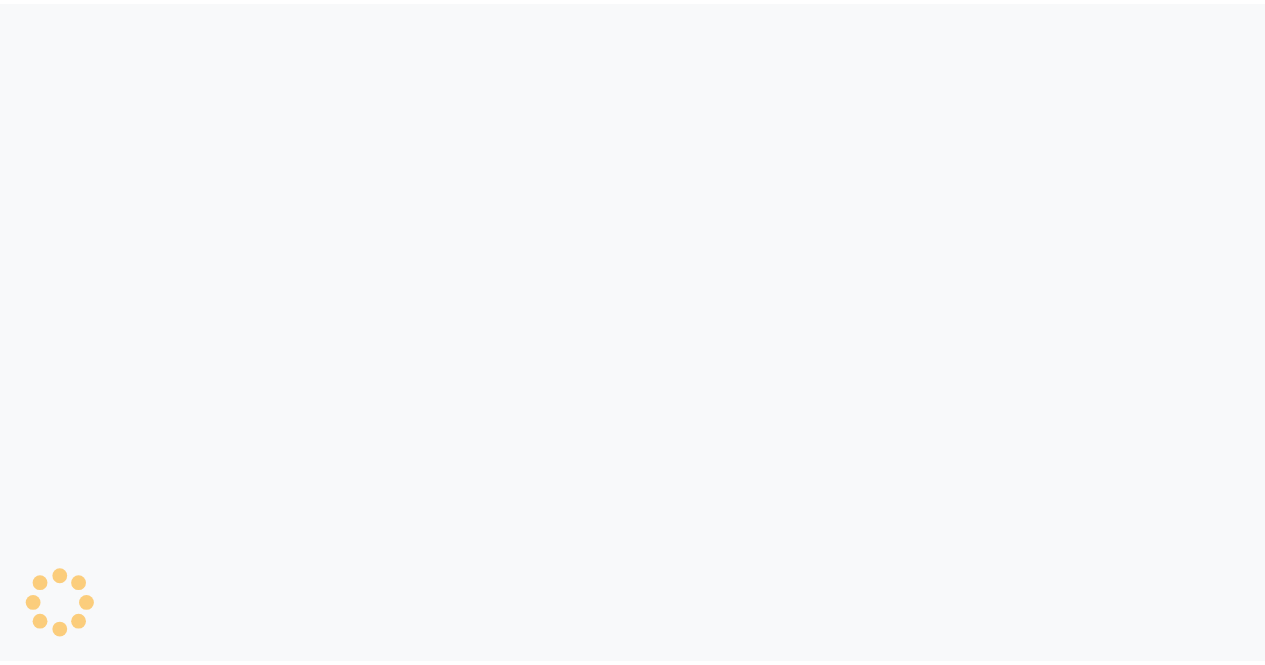 scroll, scrollTop: 0, scrollLeft: 0, axis: both 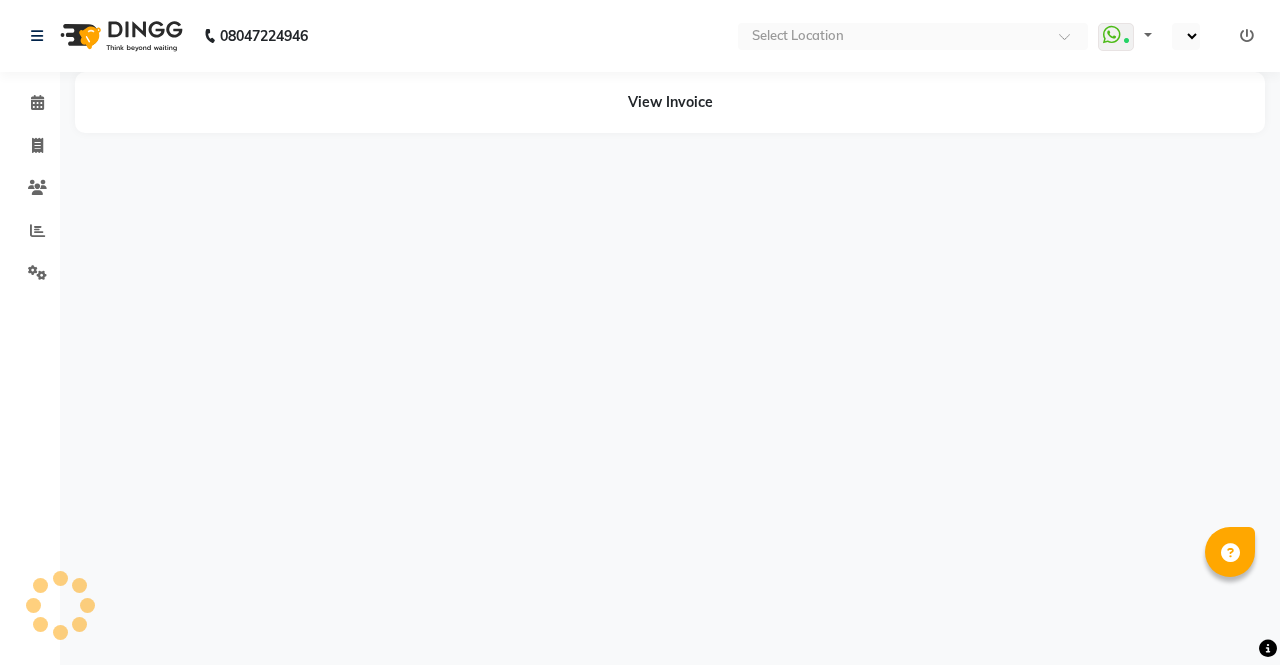 select on "en" 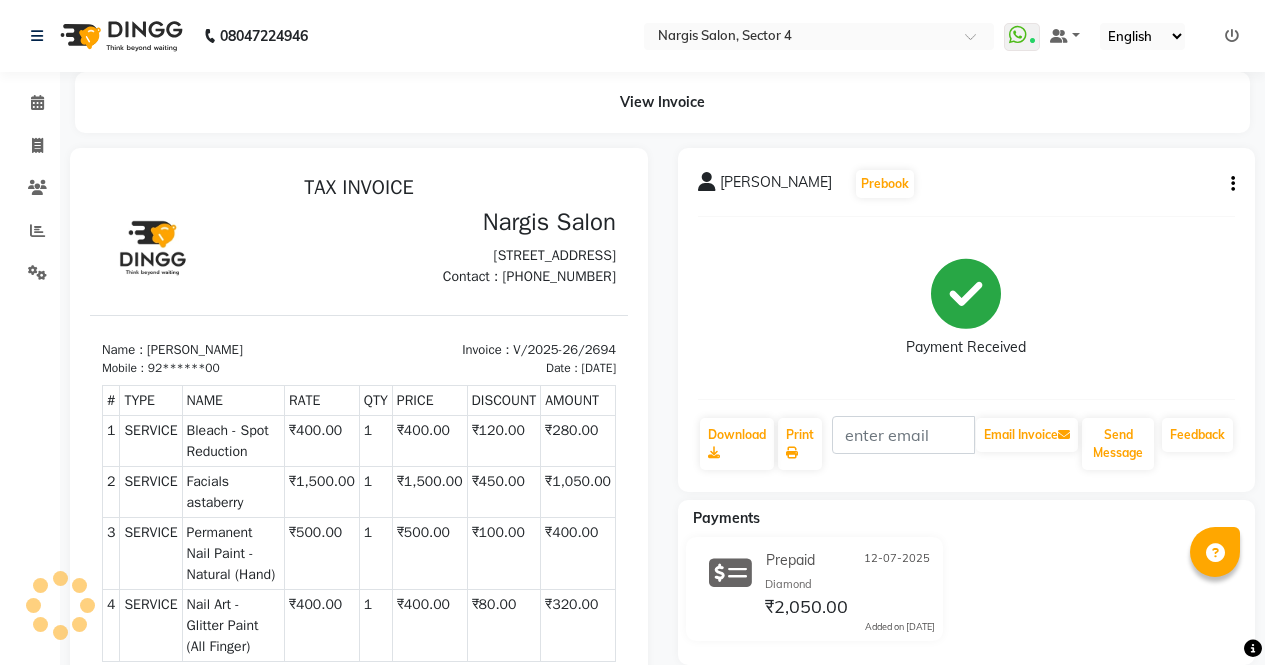 scroll, scrollTop: 0, scrollLeft: 0, axis: both 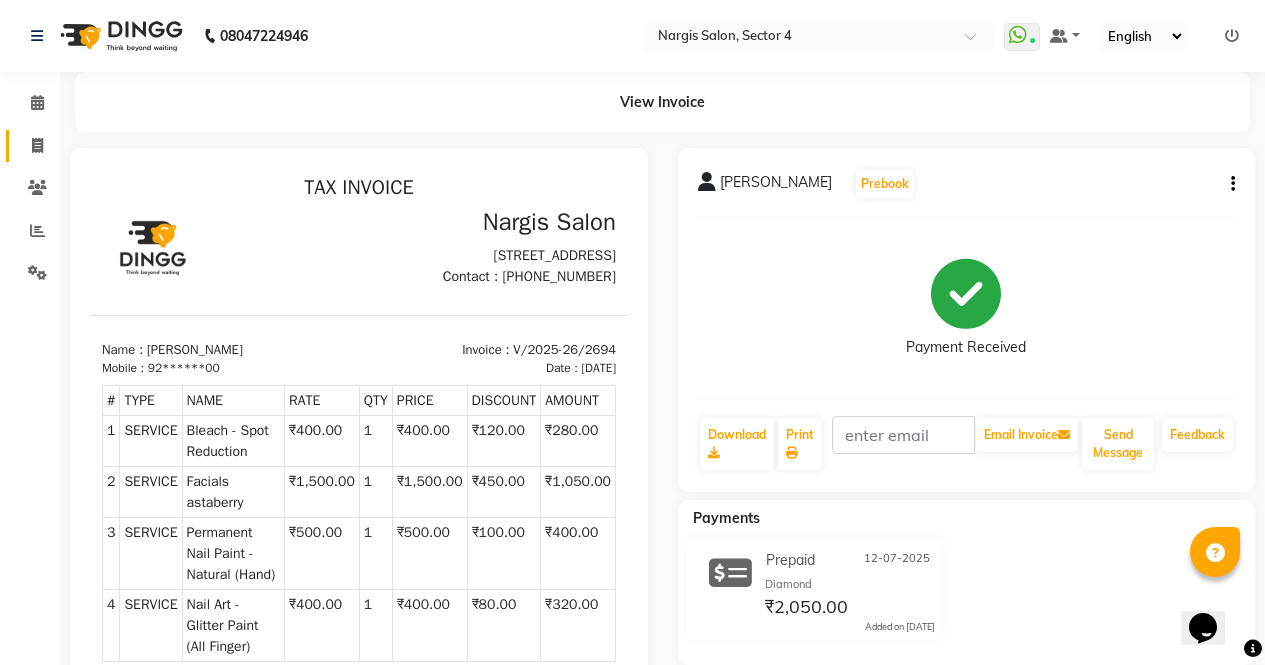 click 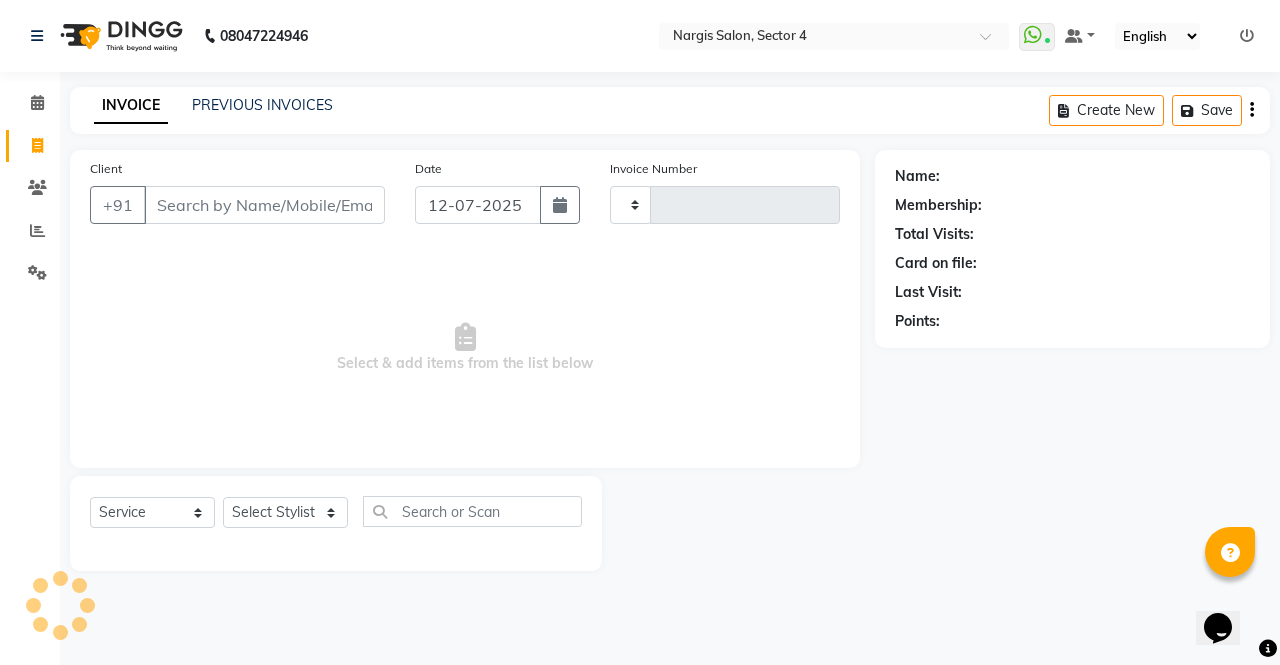 type on "2698" 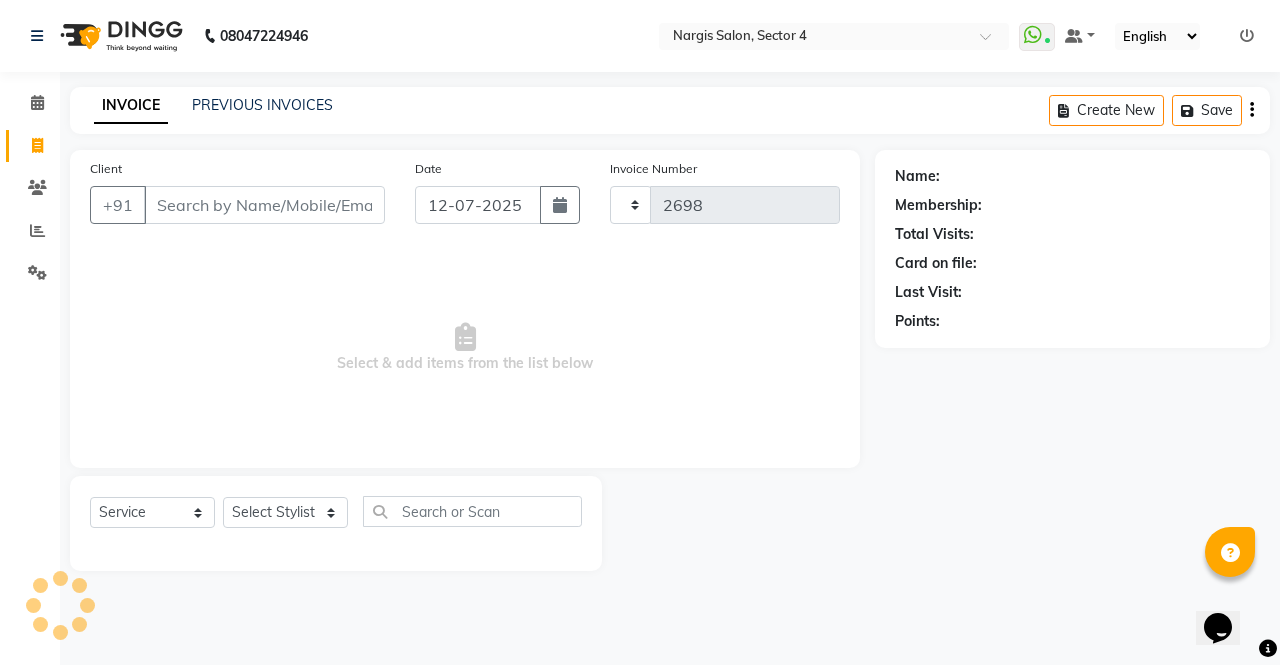select on "4130" 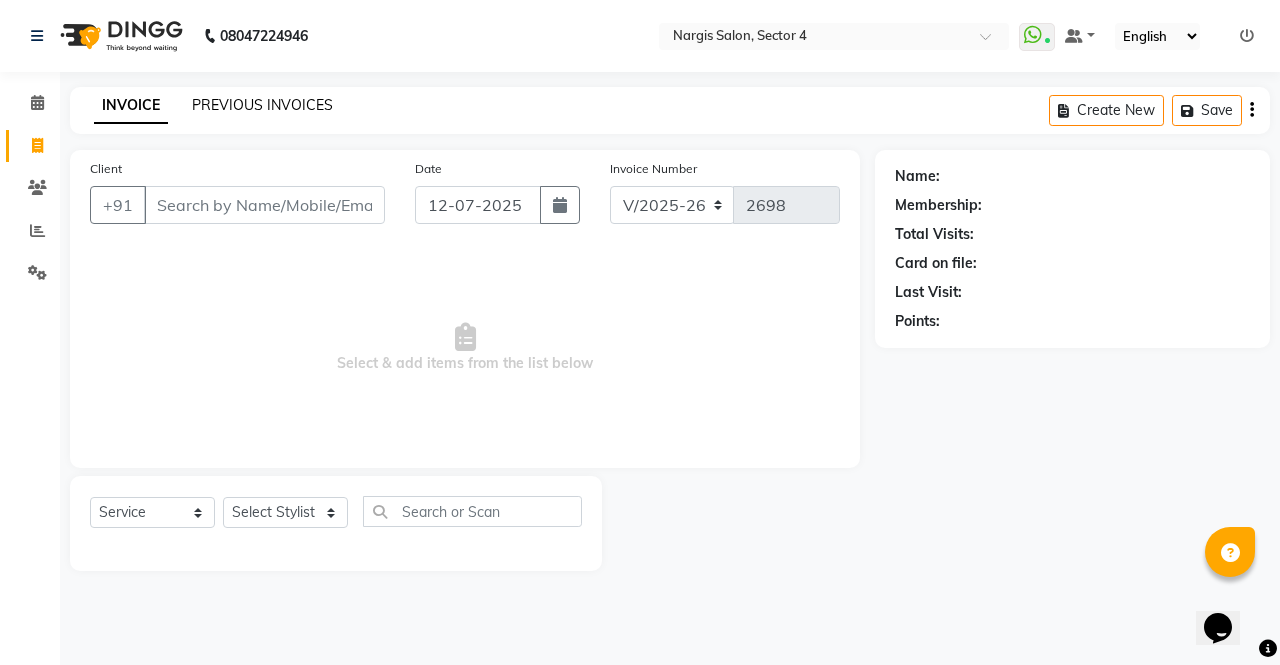 click on "PREVIOUS INVOICES" 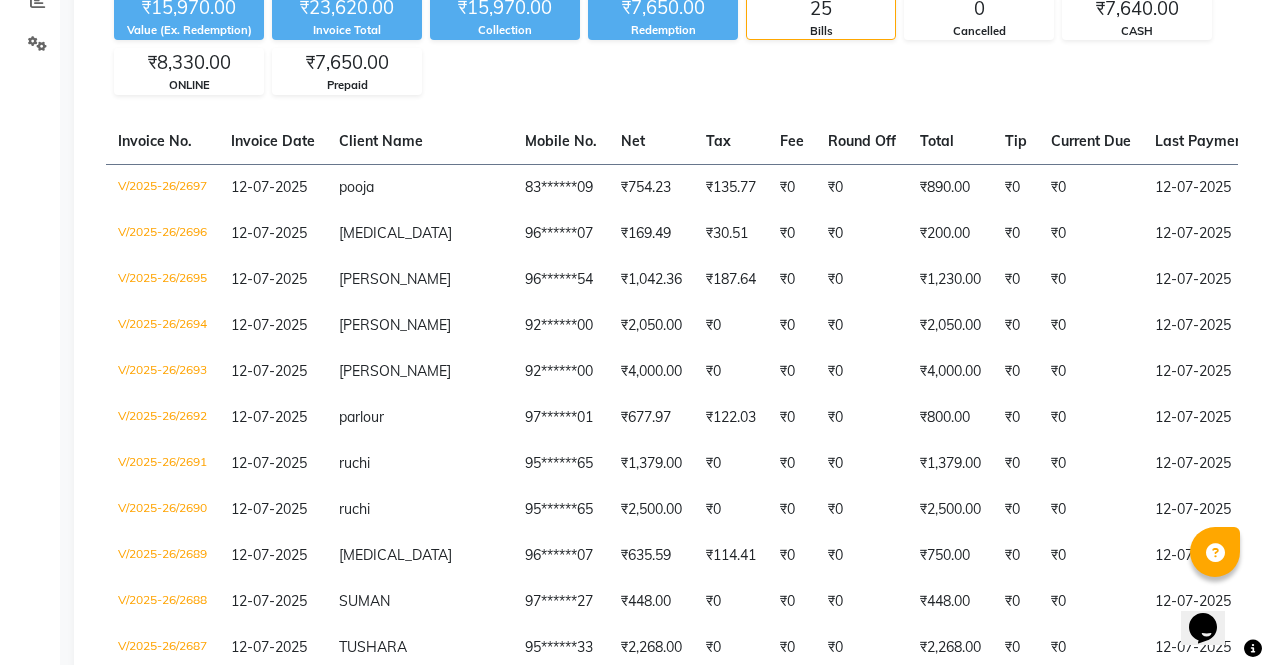 scroll, scrollTop: 358, scrollLeft: 0, axis: vertical 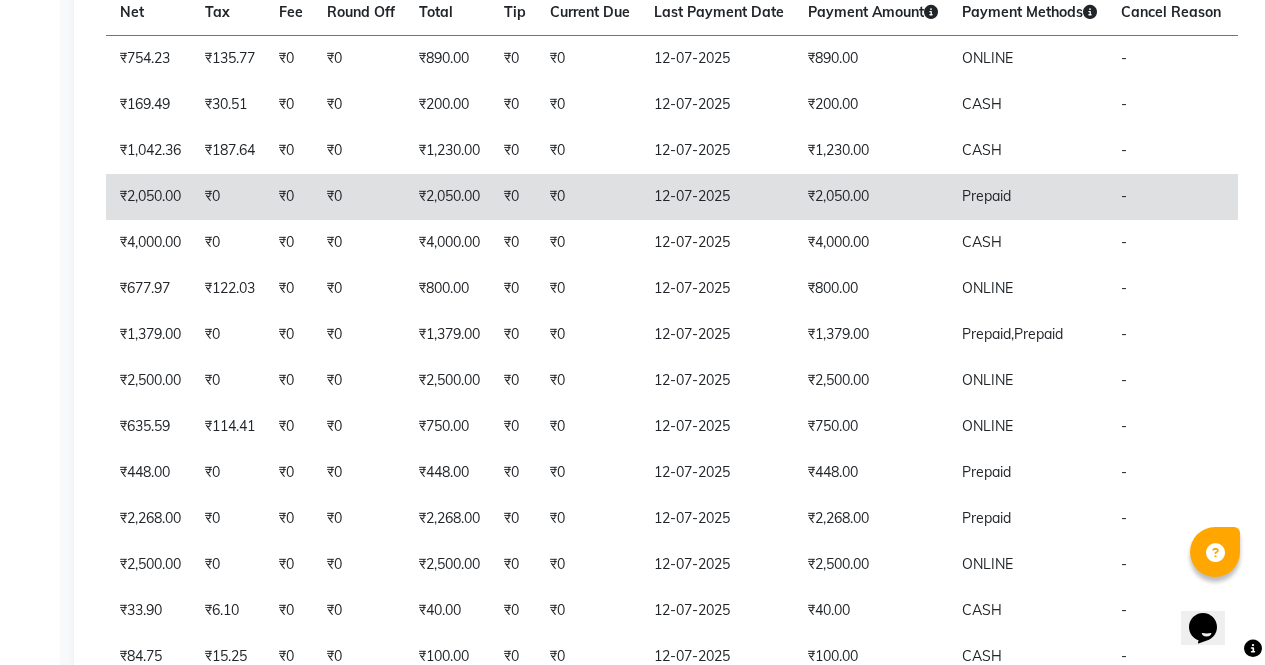 click on "₹2,050.00" 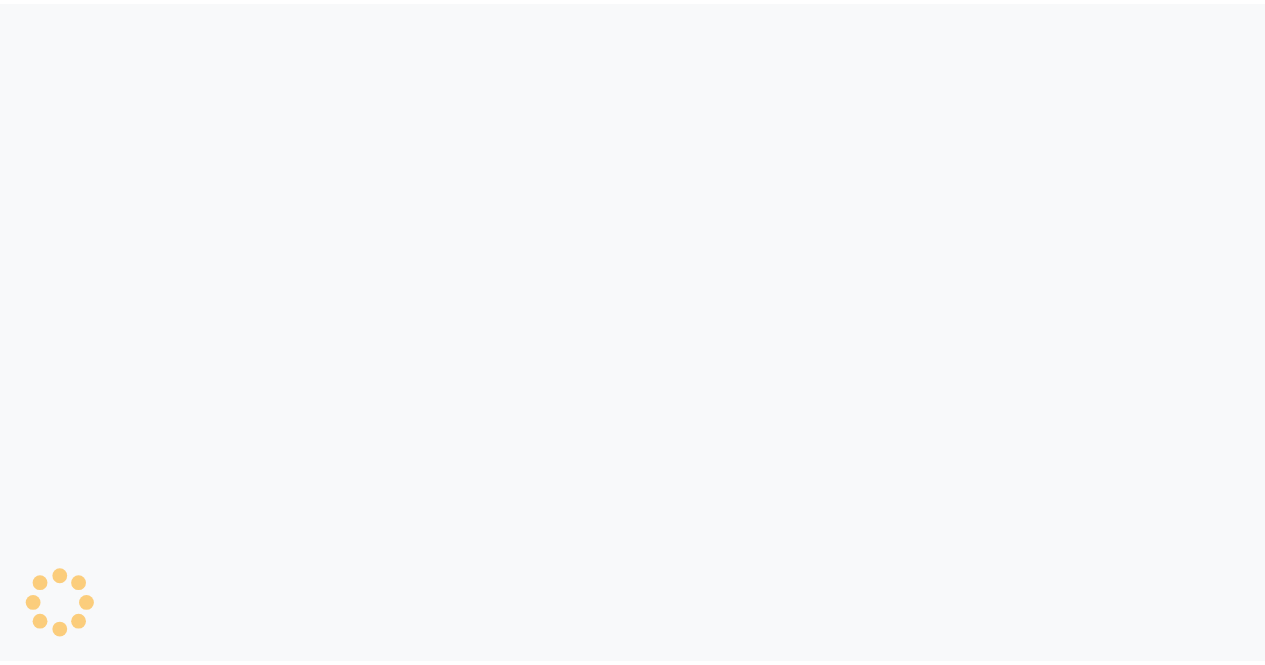 scroll, scrollTop: 0, scrollLeft: 0, axis: both 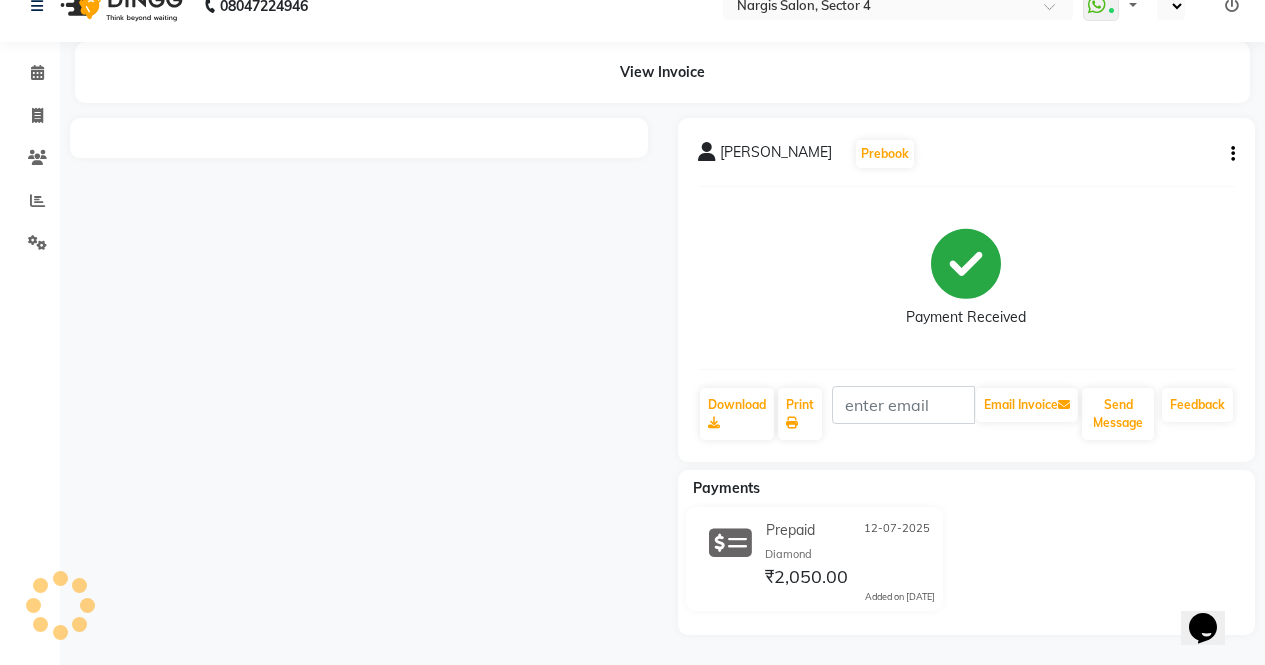 select on "en" 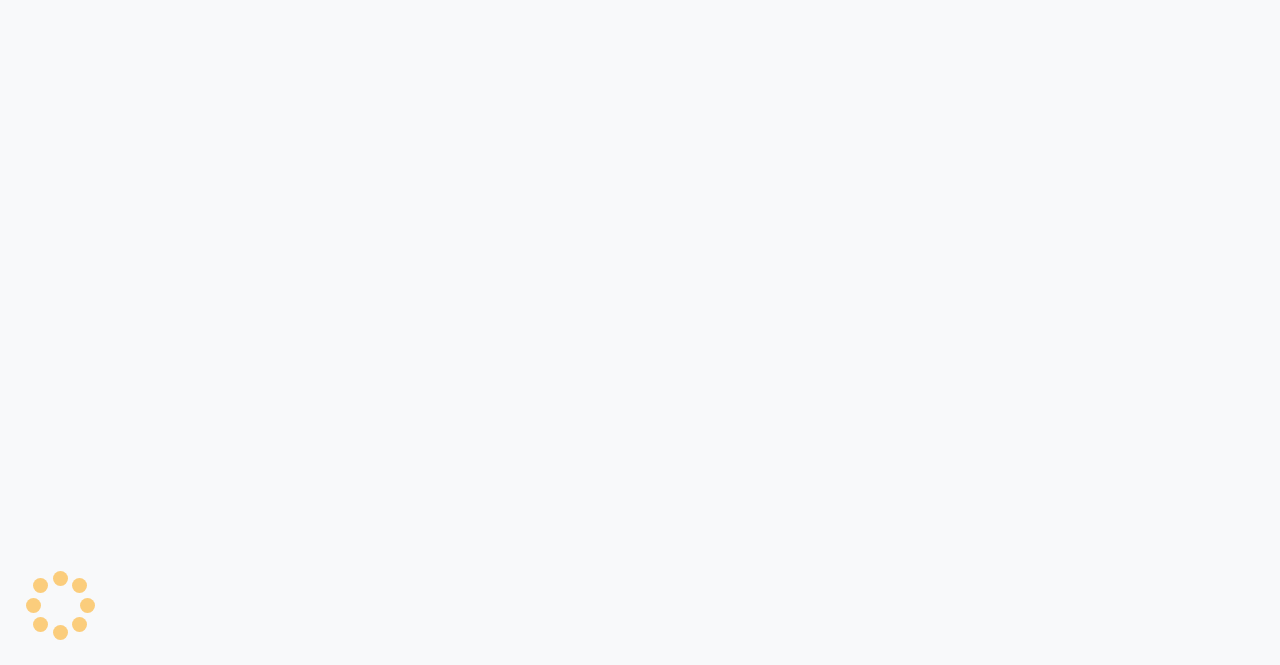 scroll, scrollTop: 0, scrollLeft: 0, axis: both 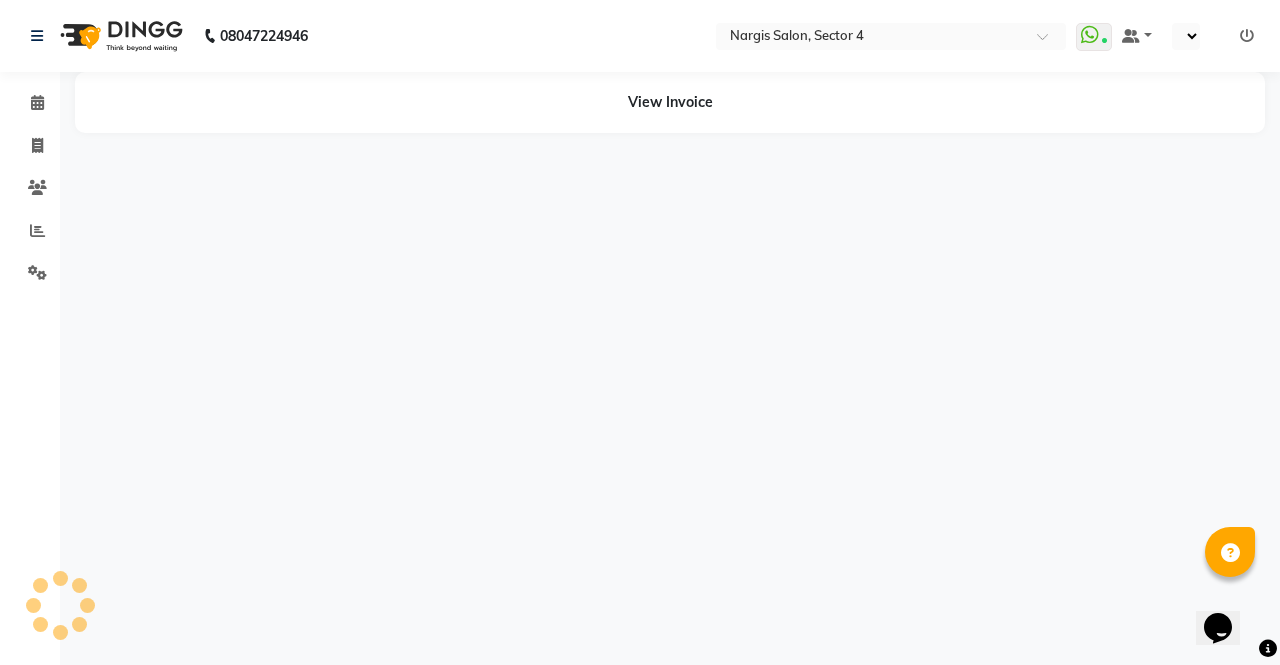select on "en" 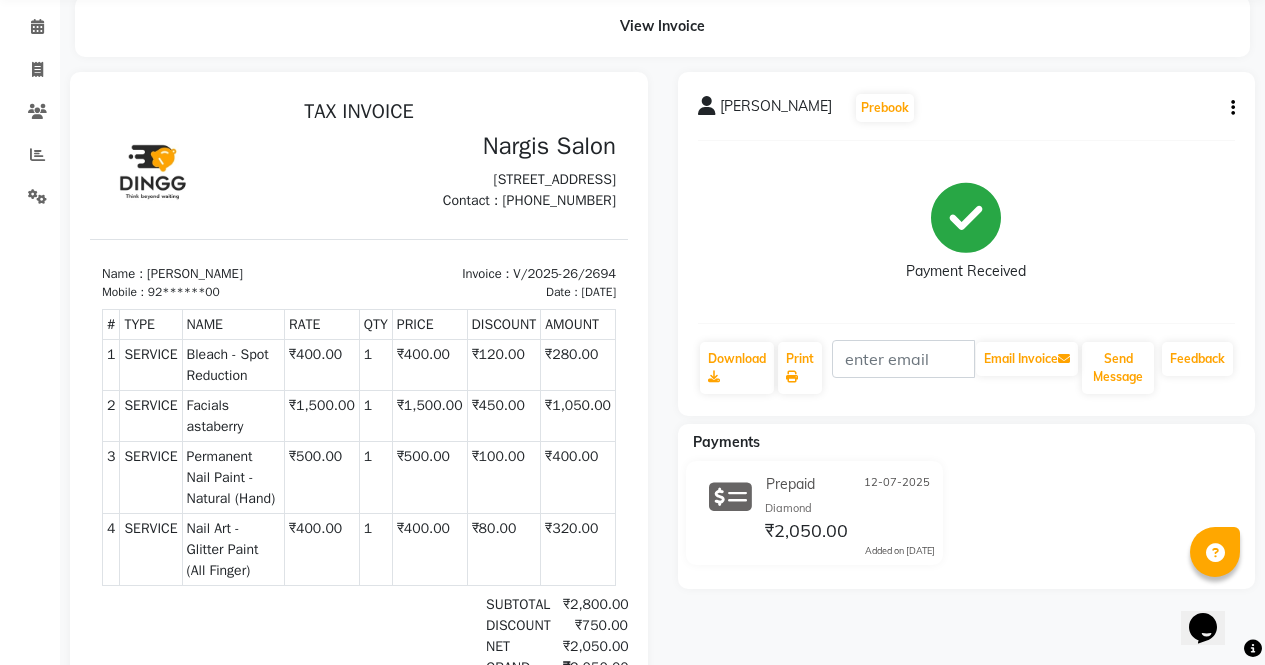 scroll, scrollTop: 0, scrollLeft: 0, axis: both 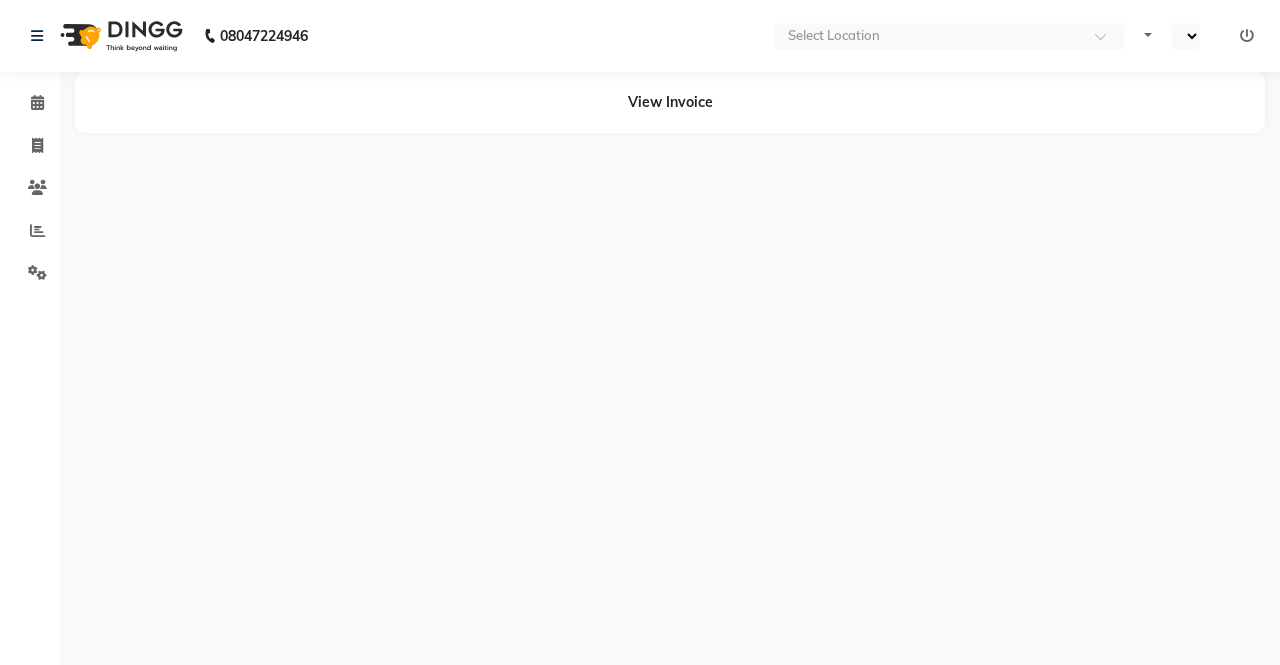 select on "en" 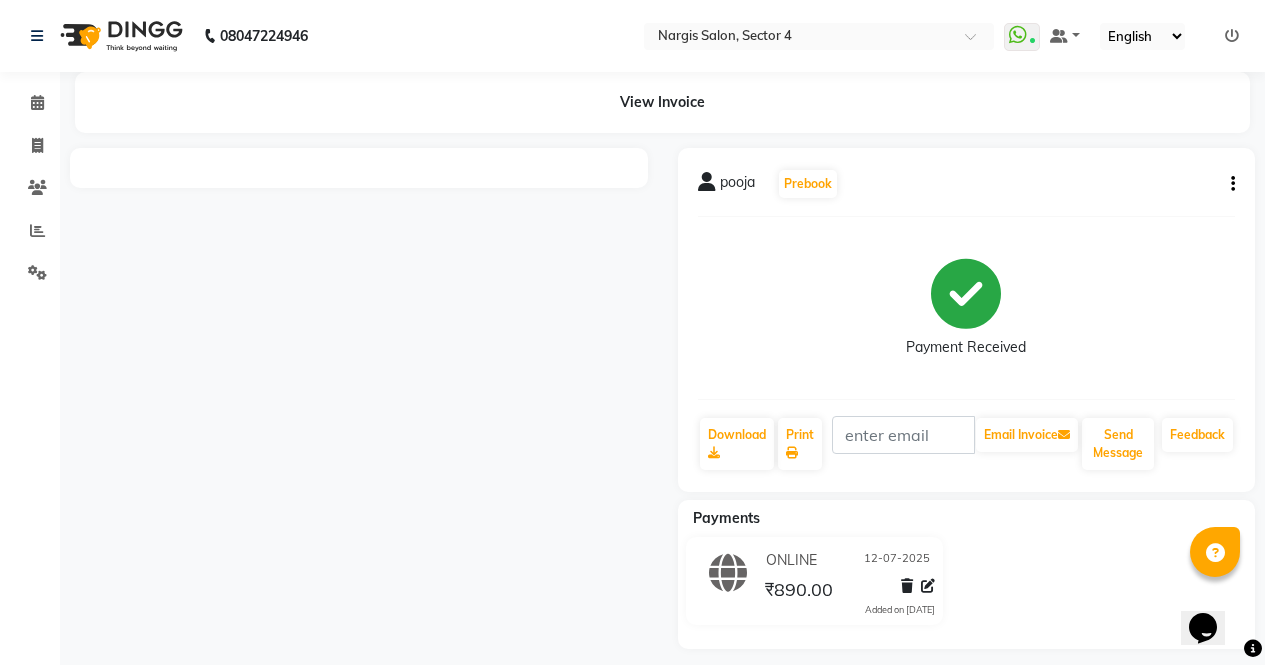 scroll, scrollTop: 0, scrollLeft: 0, axis: both 